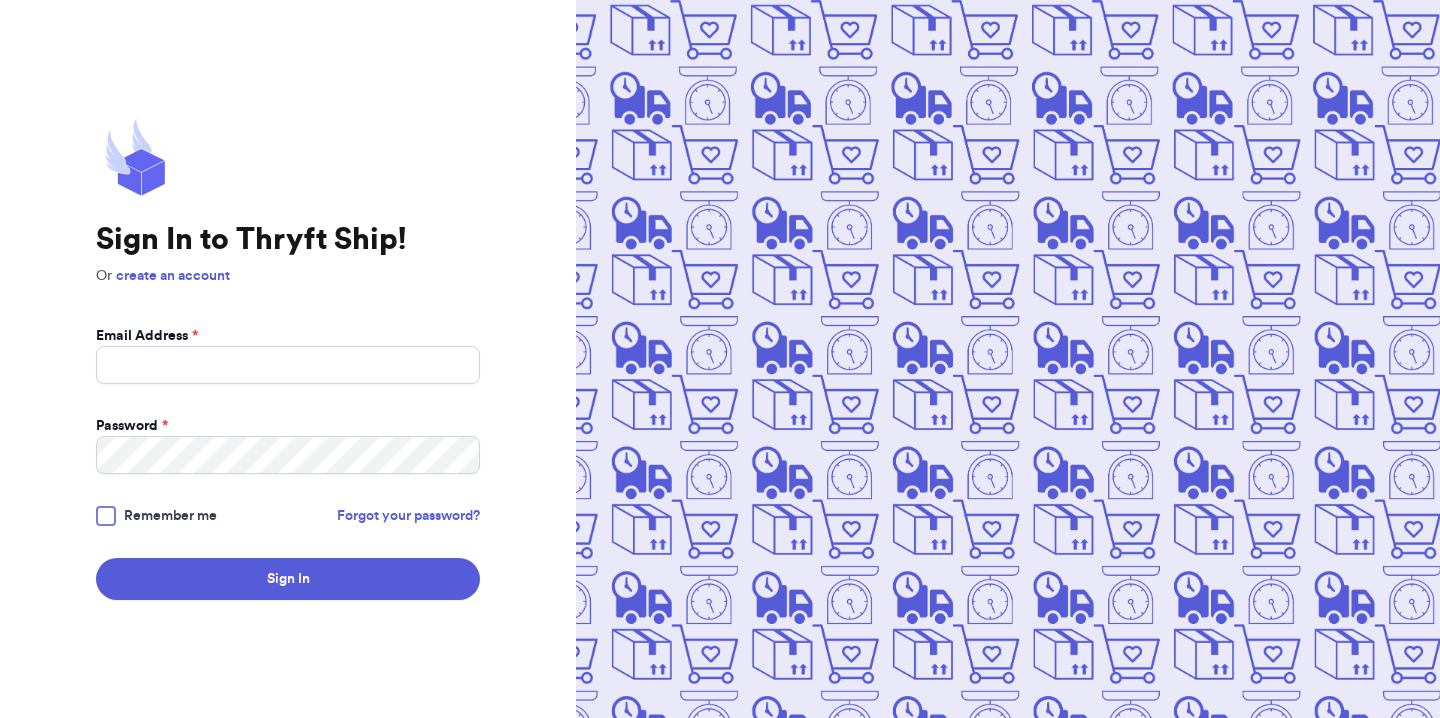 scroll, scrollTop: 0, scrollLeft: 0, axis: both 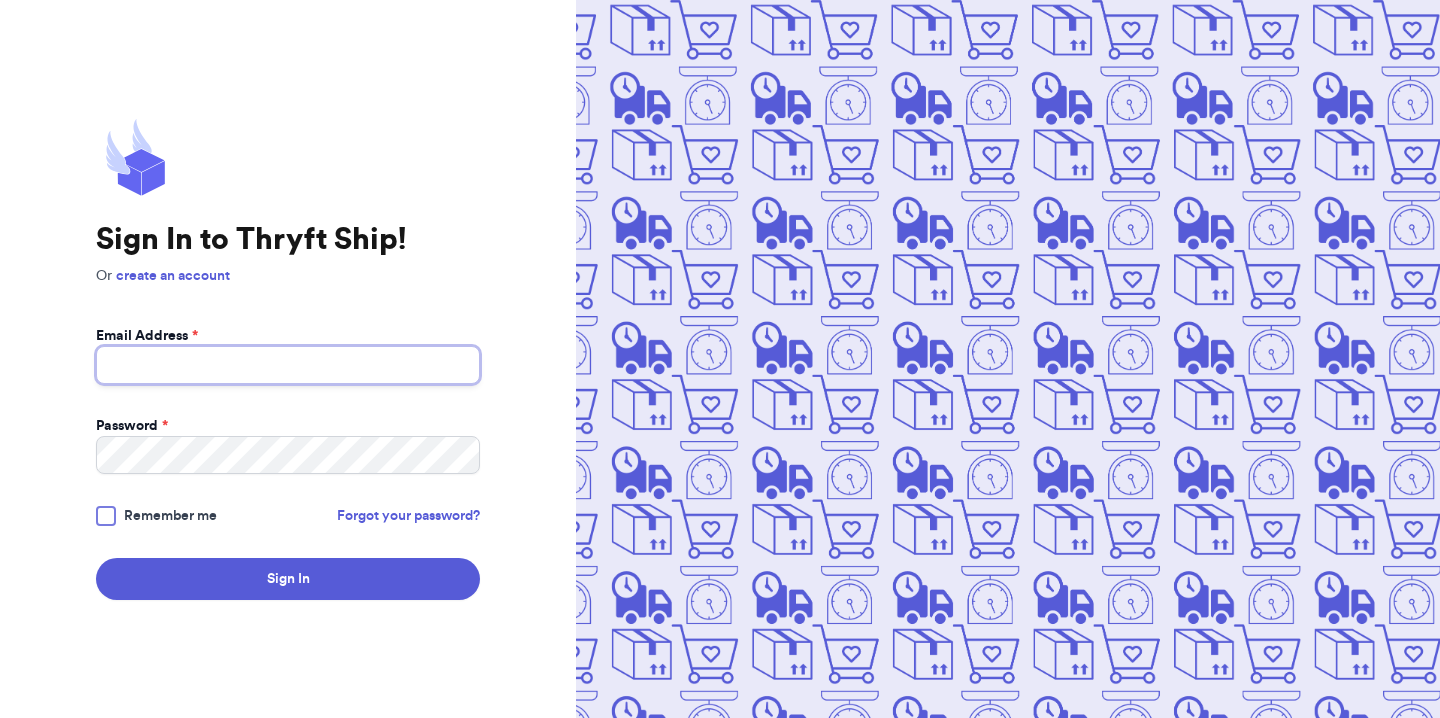 type on "[EMAIL]" 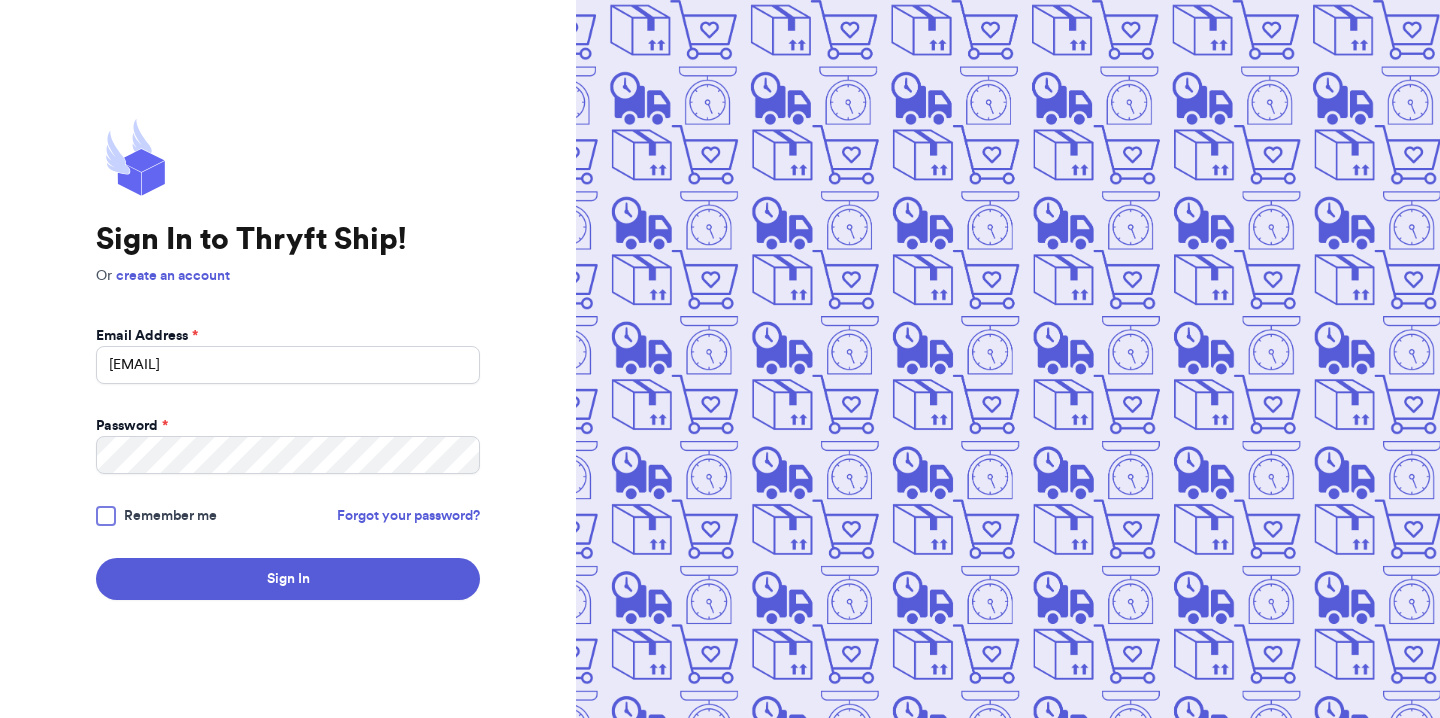 click at bounding box center [106, 516] 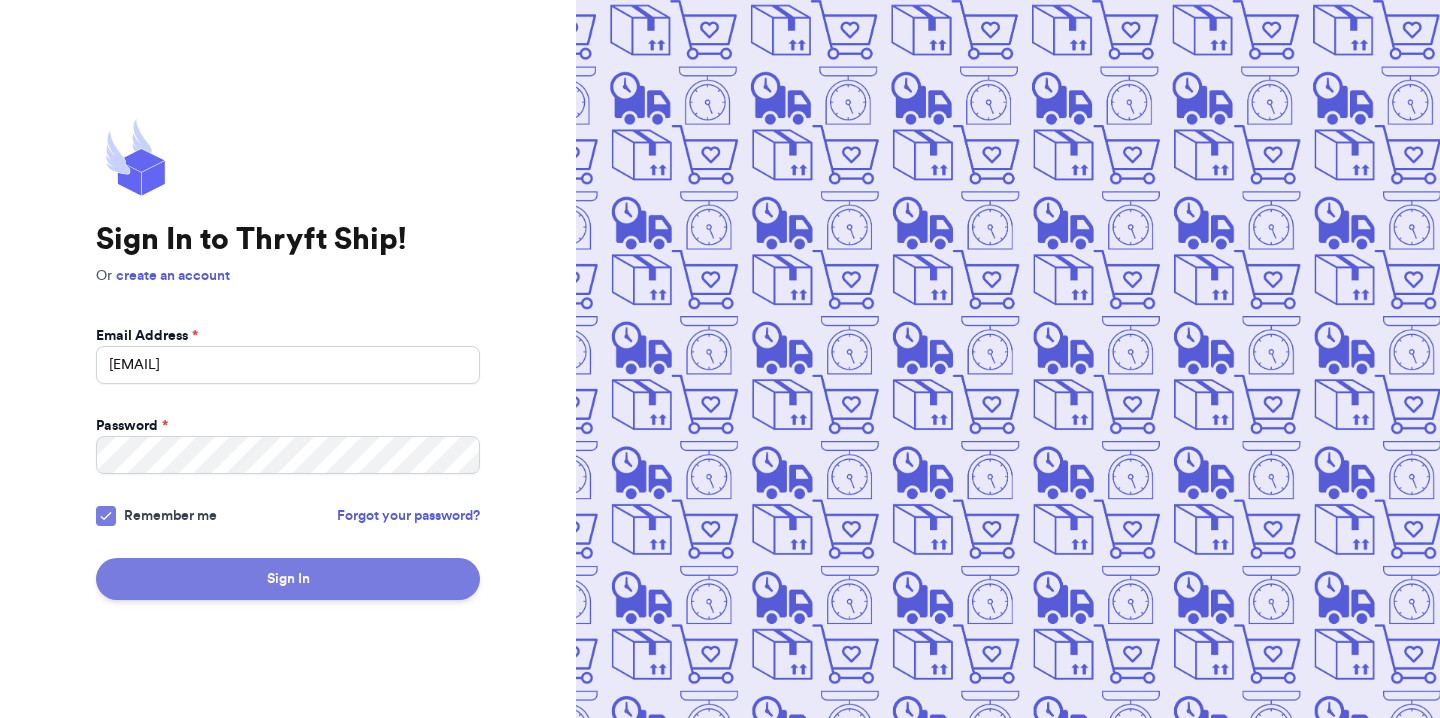 click on "Sign In" at bounding box center (288, 579) 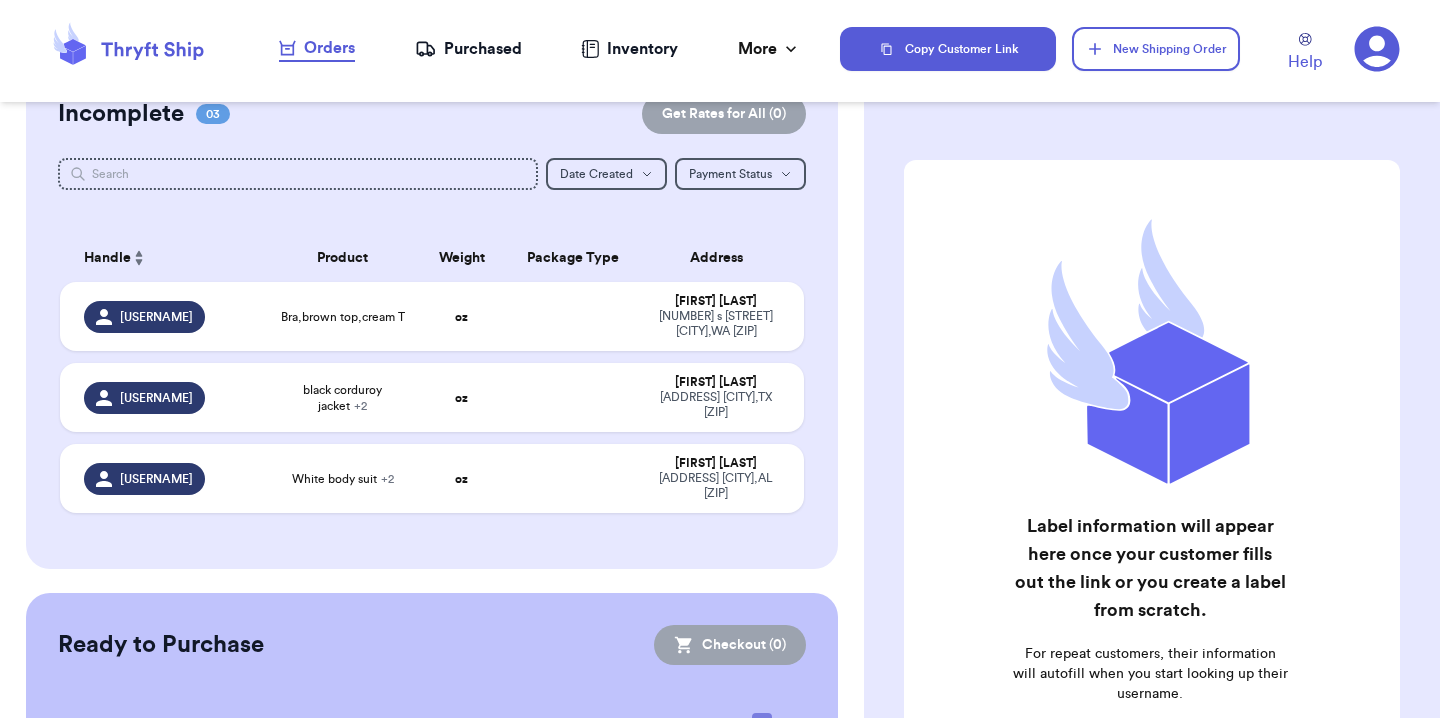 scroll, scrollTop: 0, scrollLeft: 0, axis: both 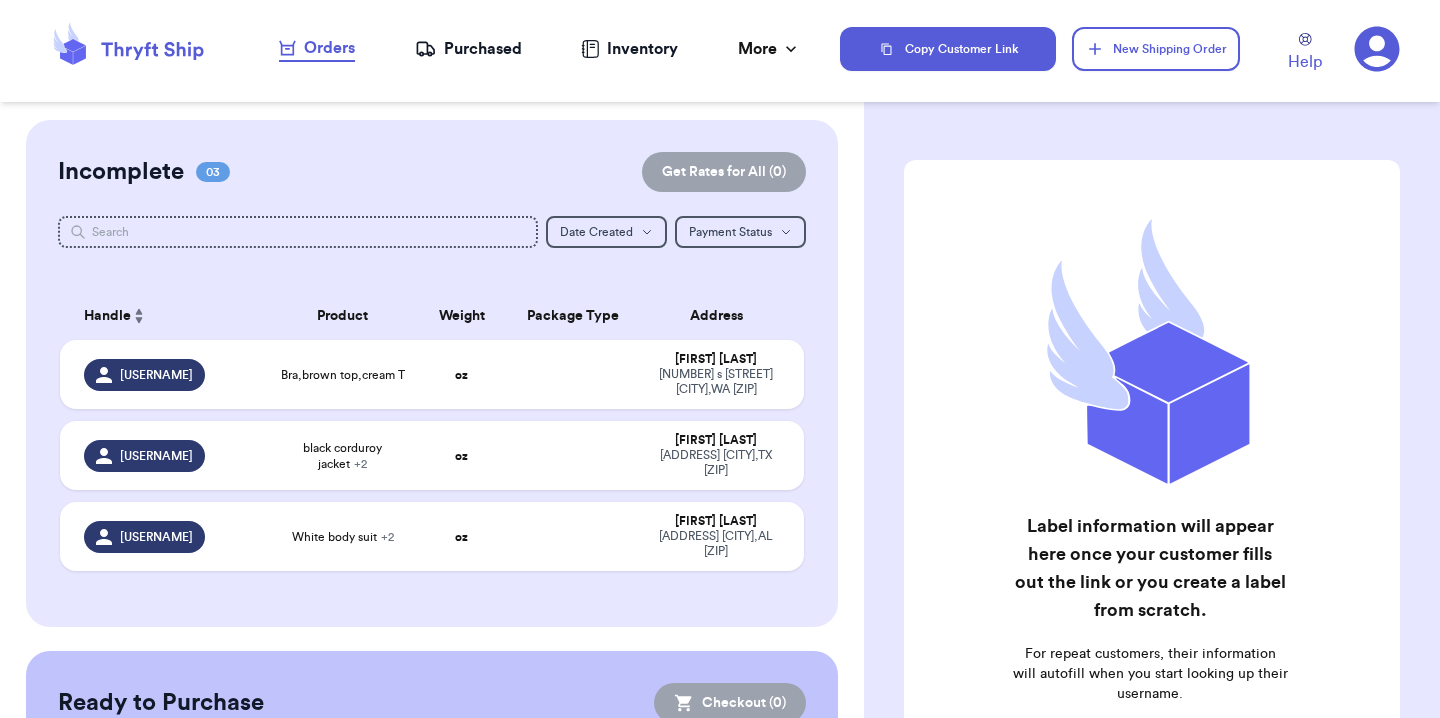 click on "03" at bounding box center (213, 172) 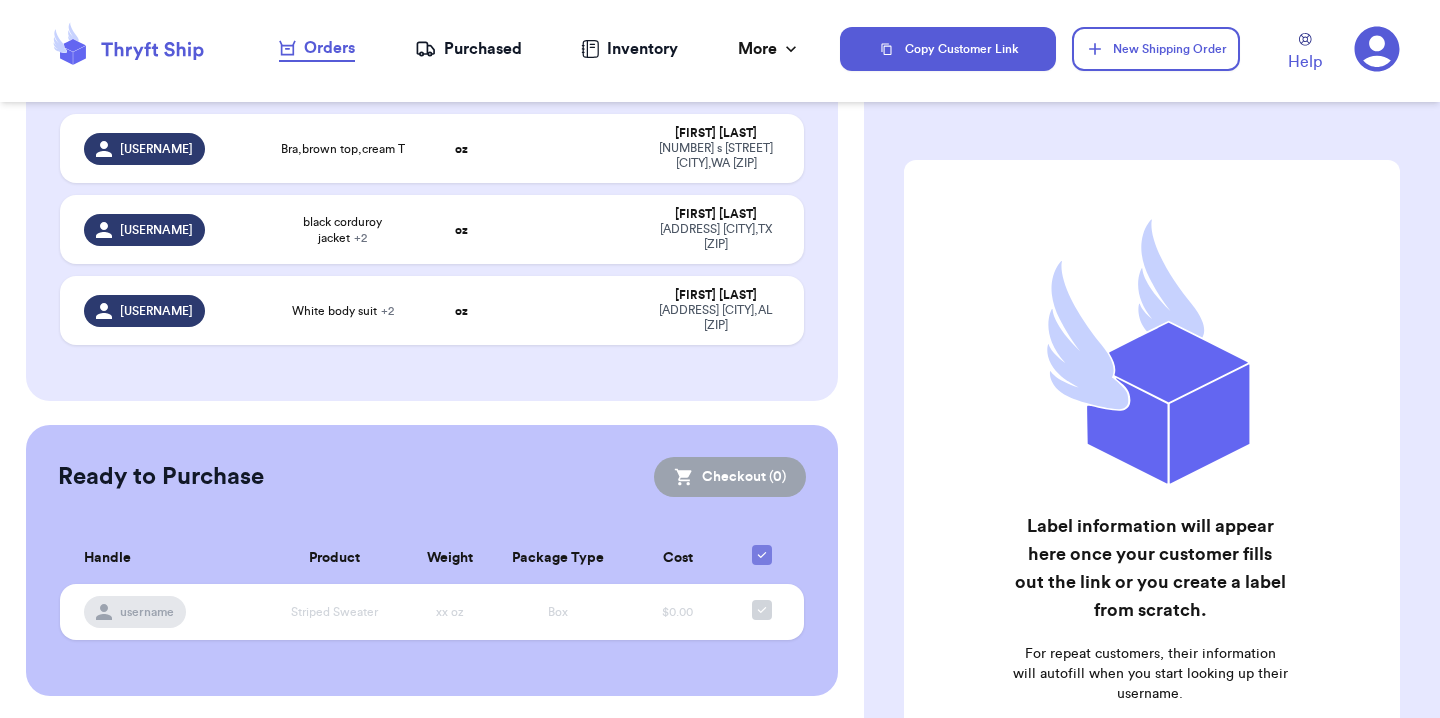 scroll, scrollTop: 0, scrollLeft: 0, axis: both 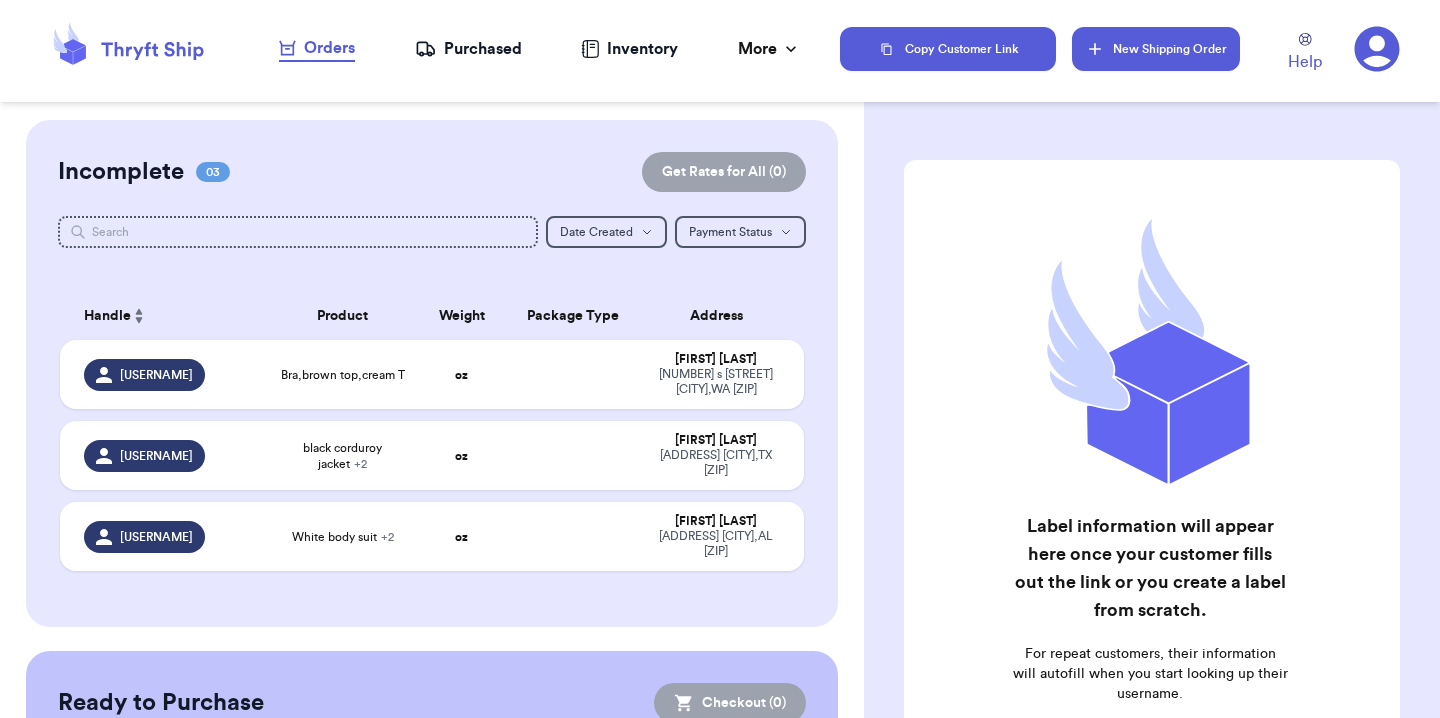 click on "New Shipping Order" at bounding box center [1156, 49] 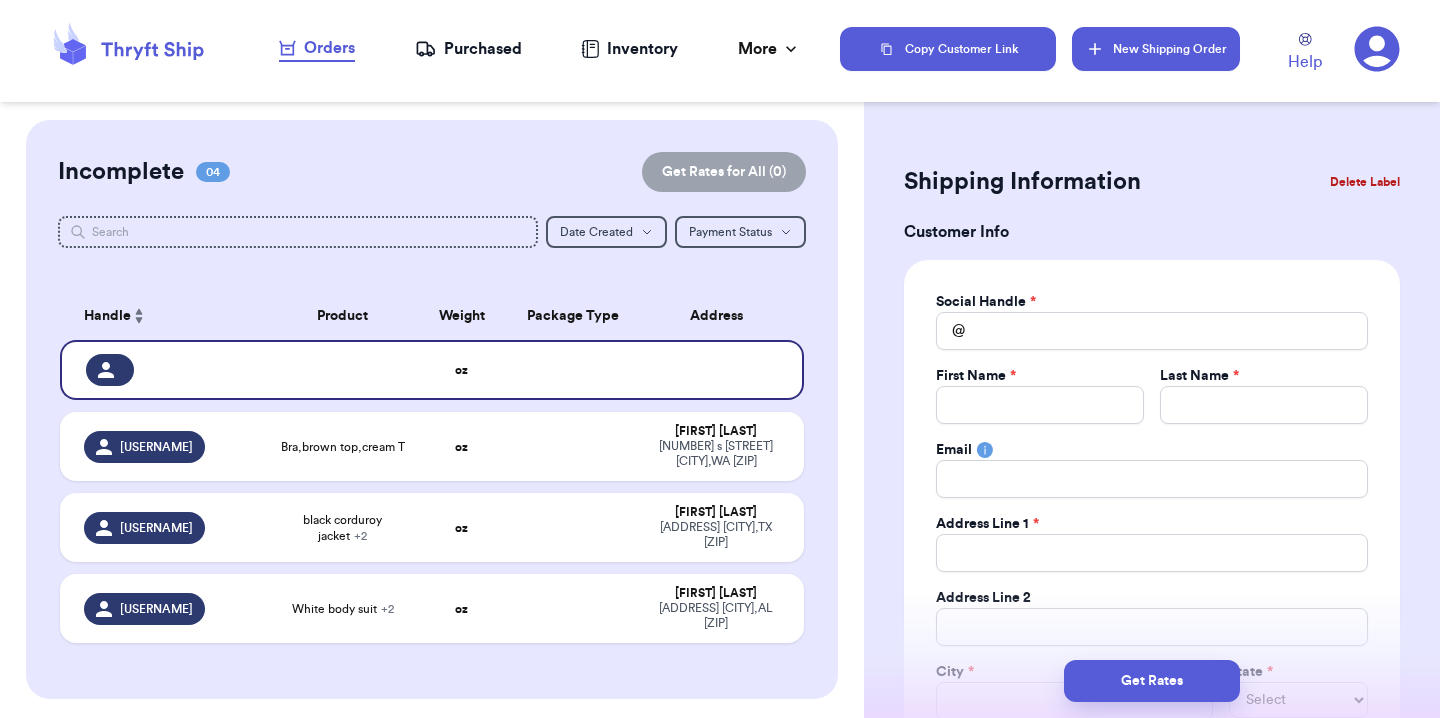 type 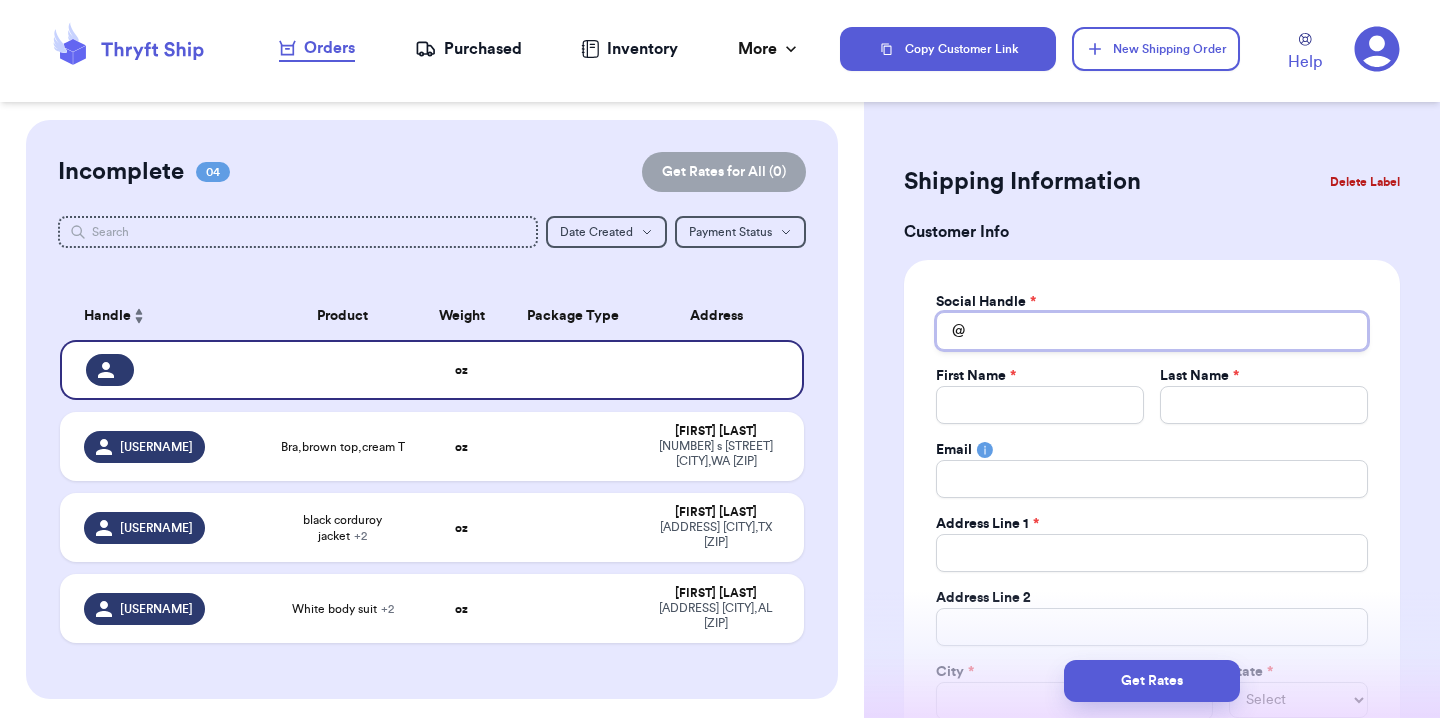 click on "Total Amount Paid" at bounding box center [1152, 331] 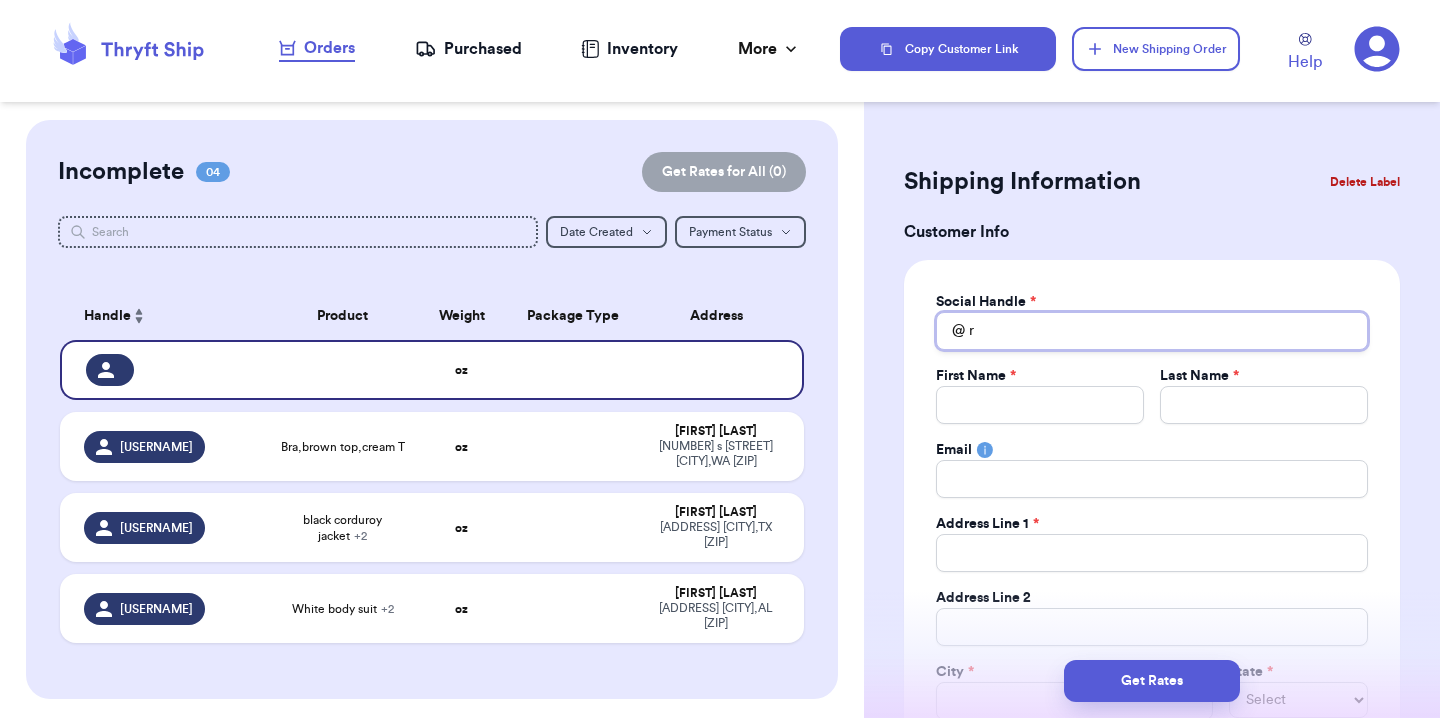 type 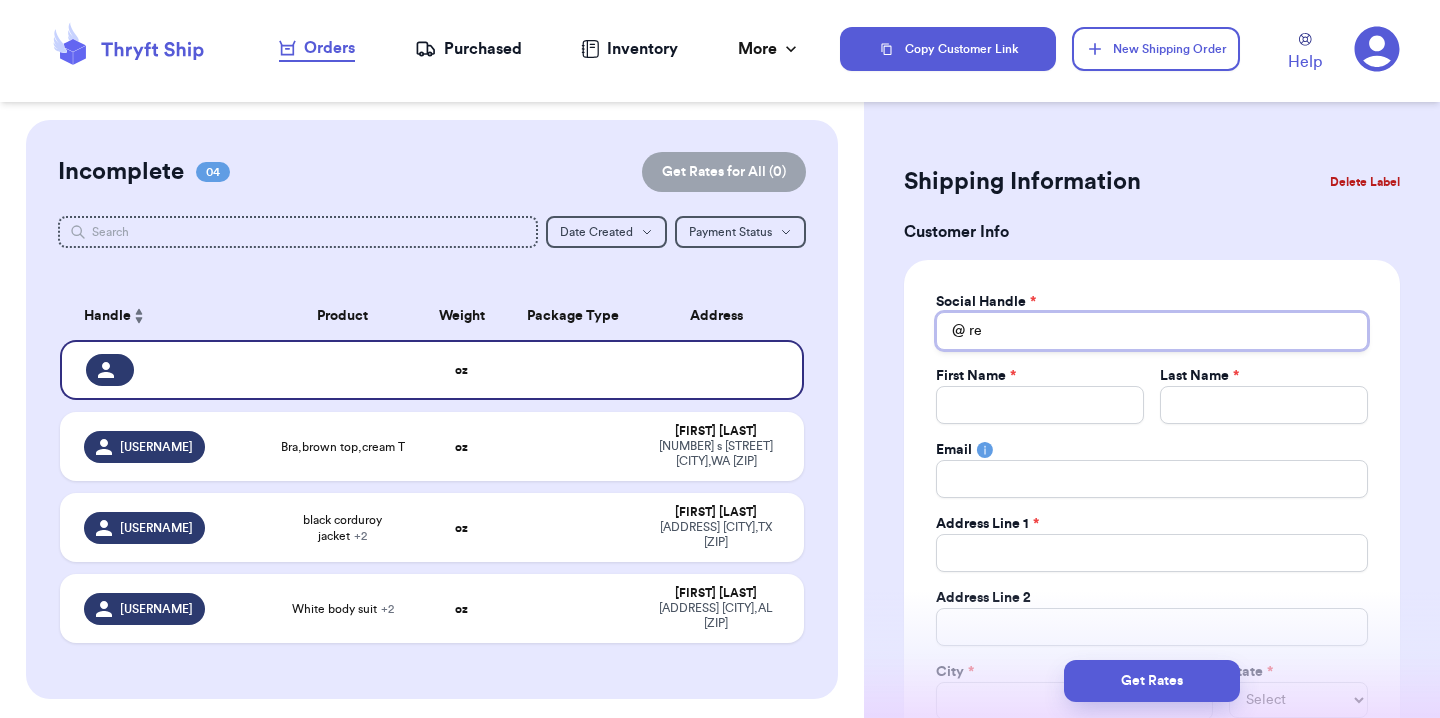 type 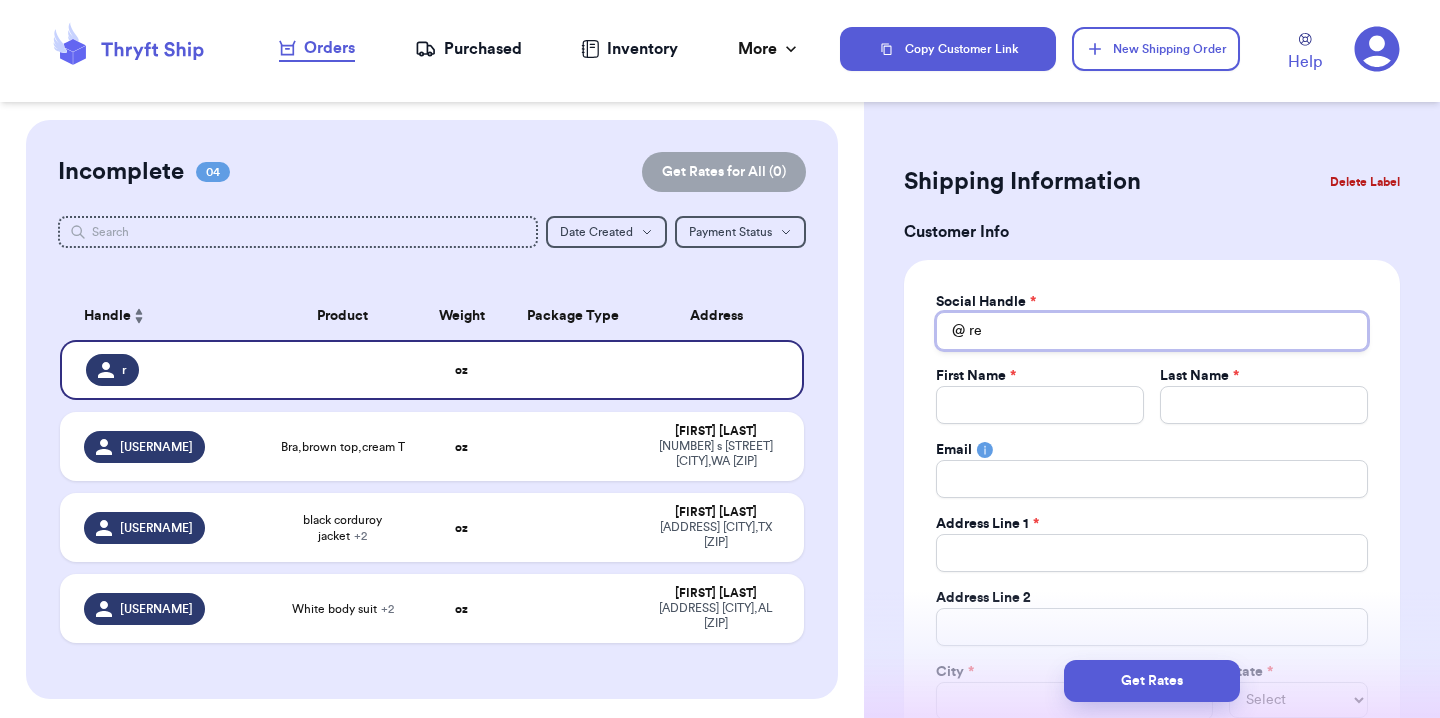 type on "rey" 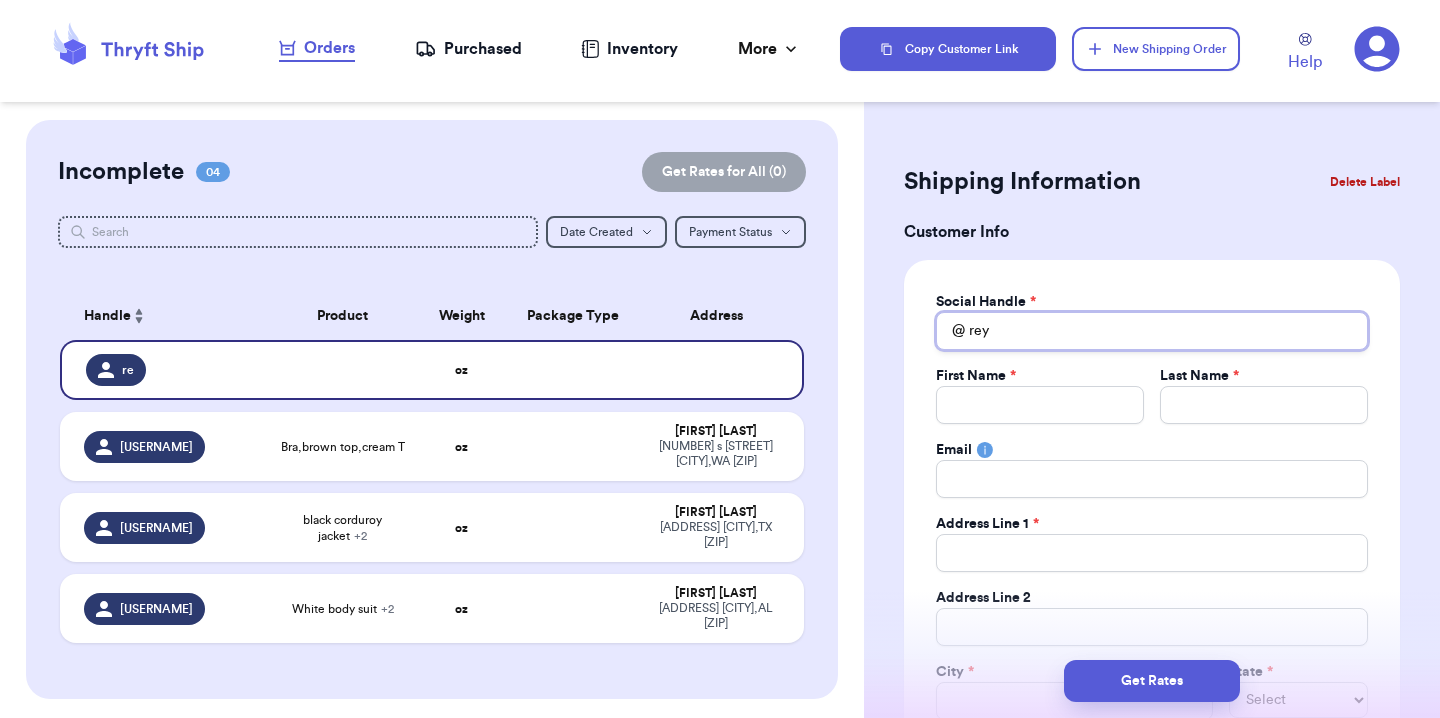 type 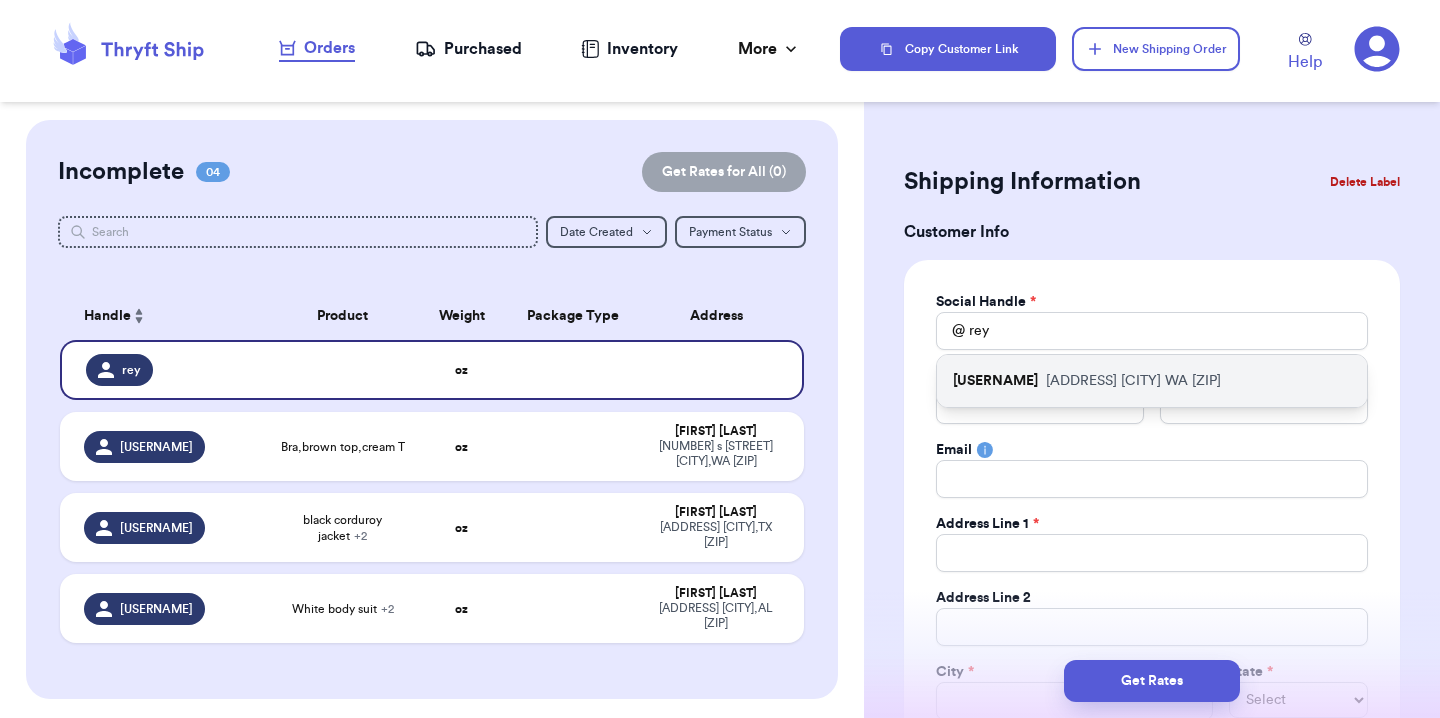 click on "[USERNAME]" at bounding box center [995, 381] 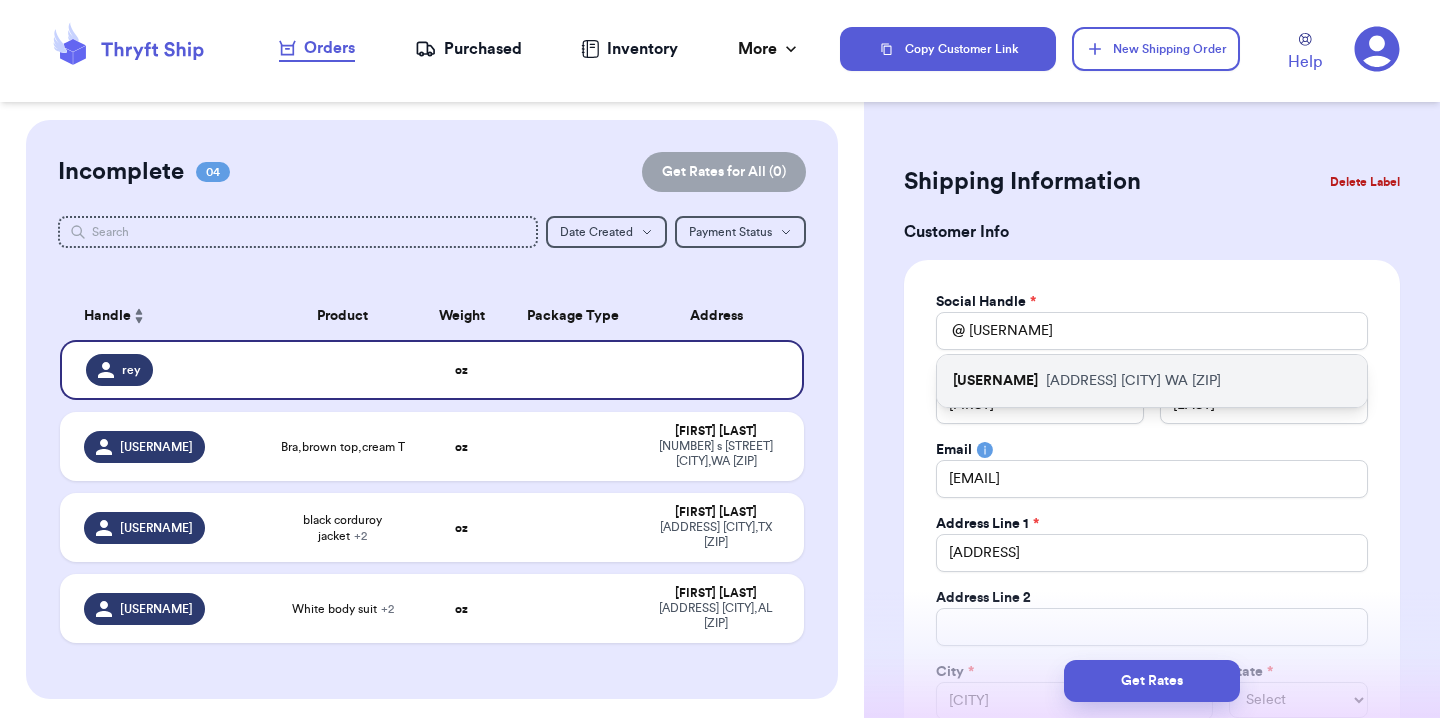 select on "WA" 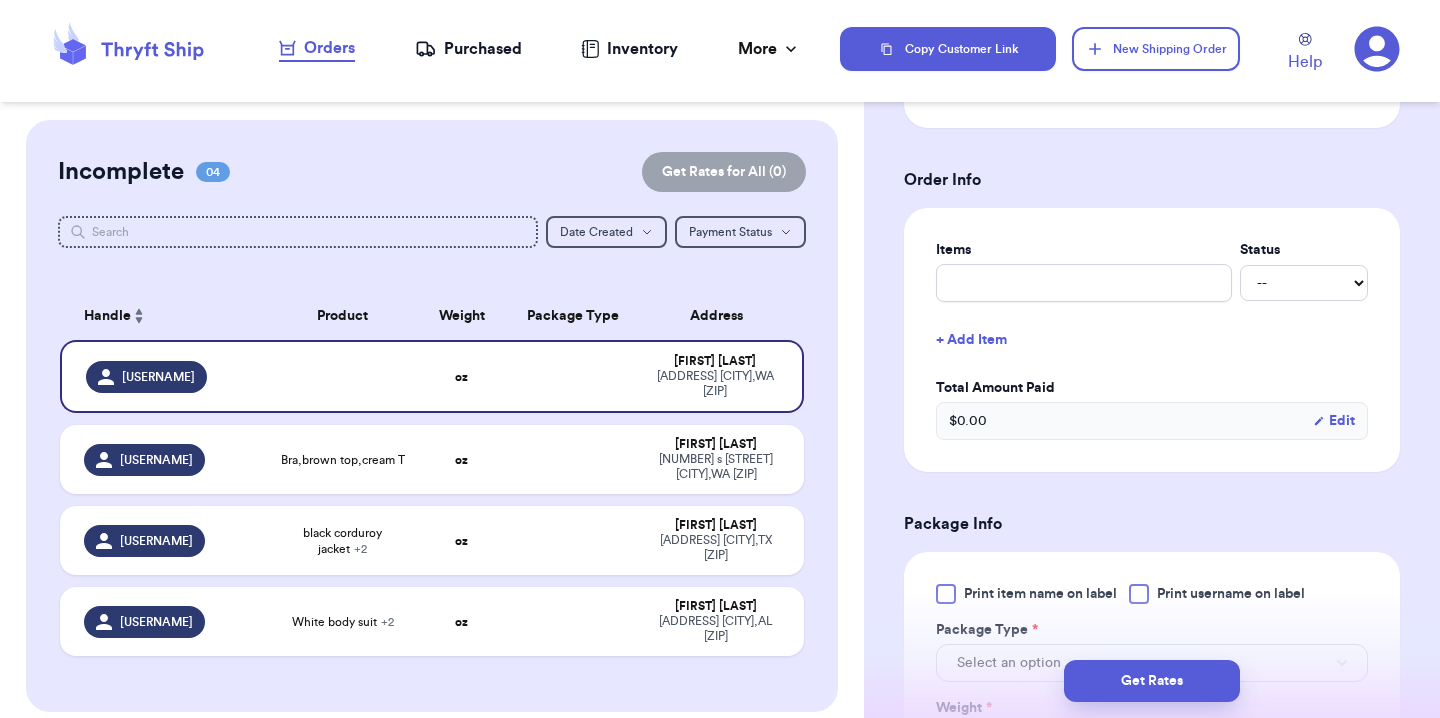 scroll, scrollTop: 699, scrollLeft: 0, axis: vertical 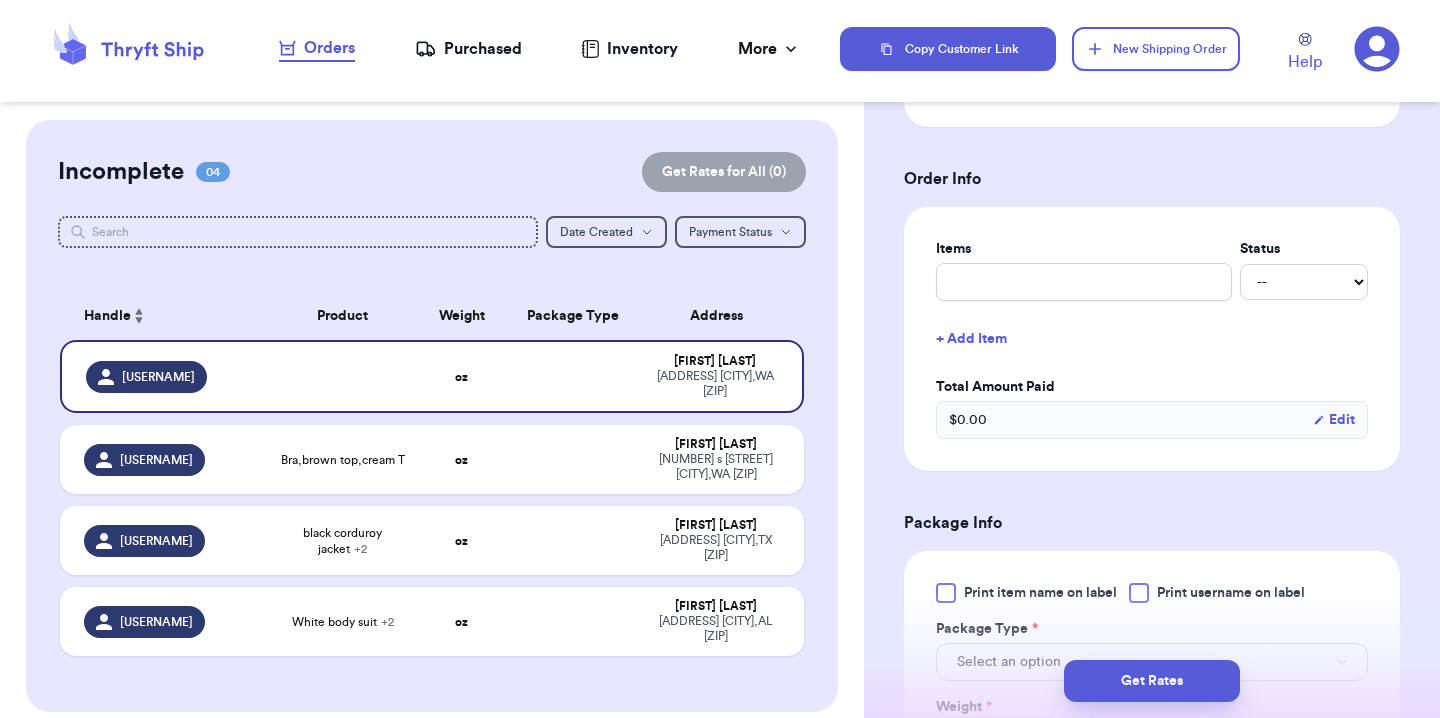 type 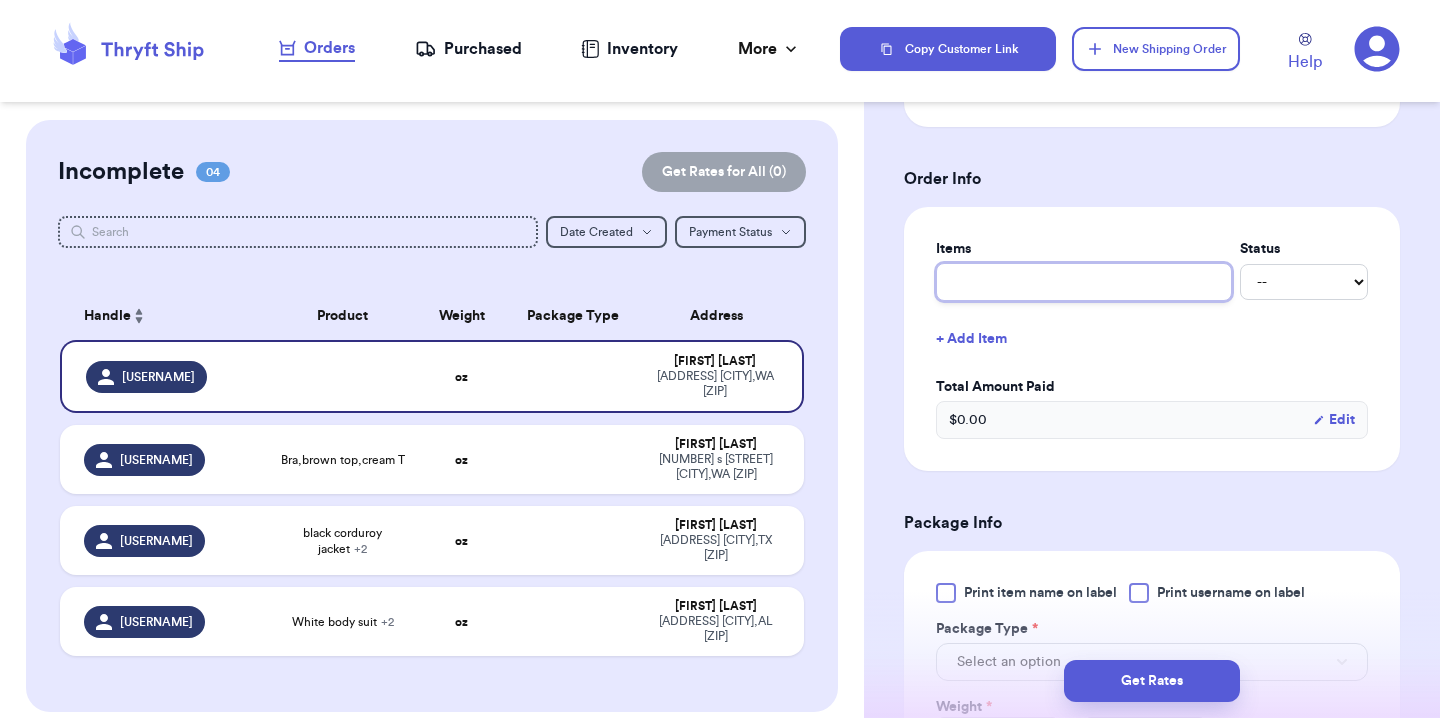 click at bounding box center (1084, 282) 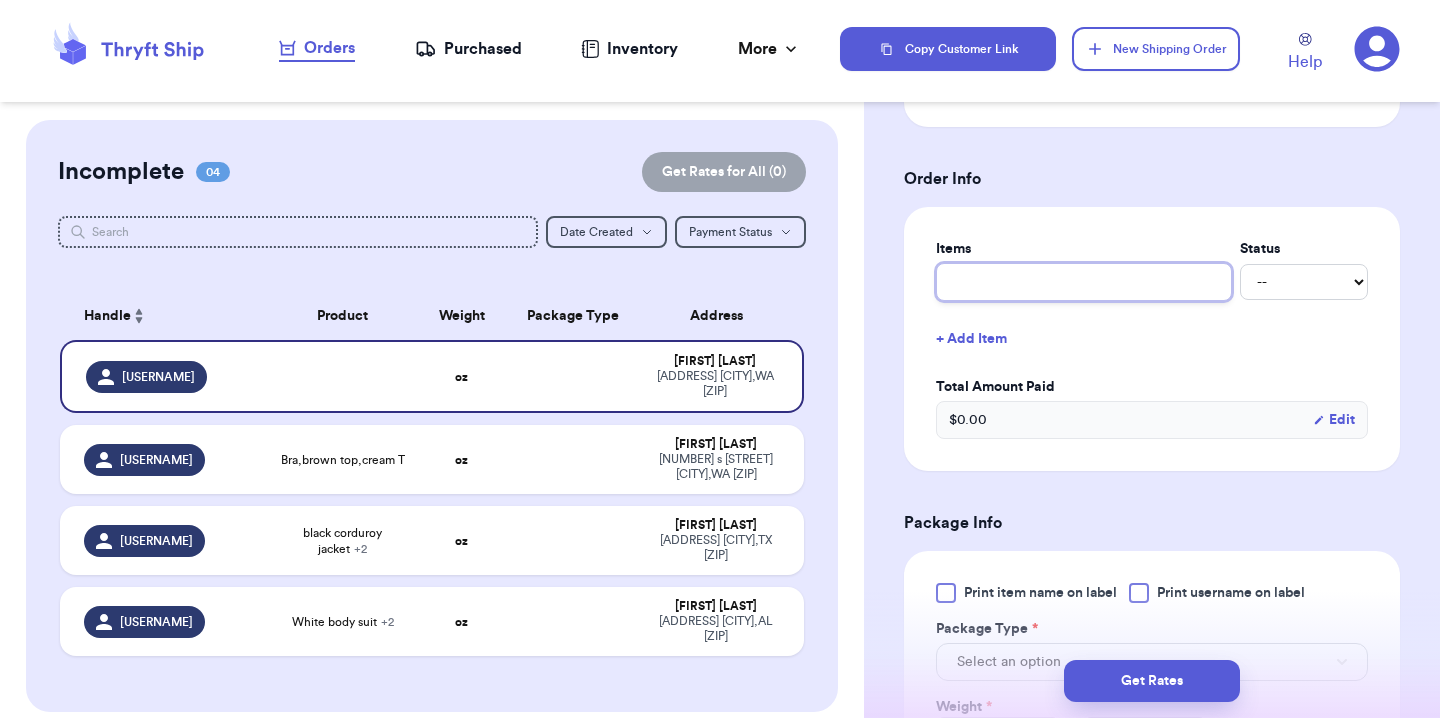 paste on "mustard dress $14, muslim pants $10" 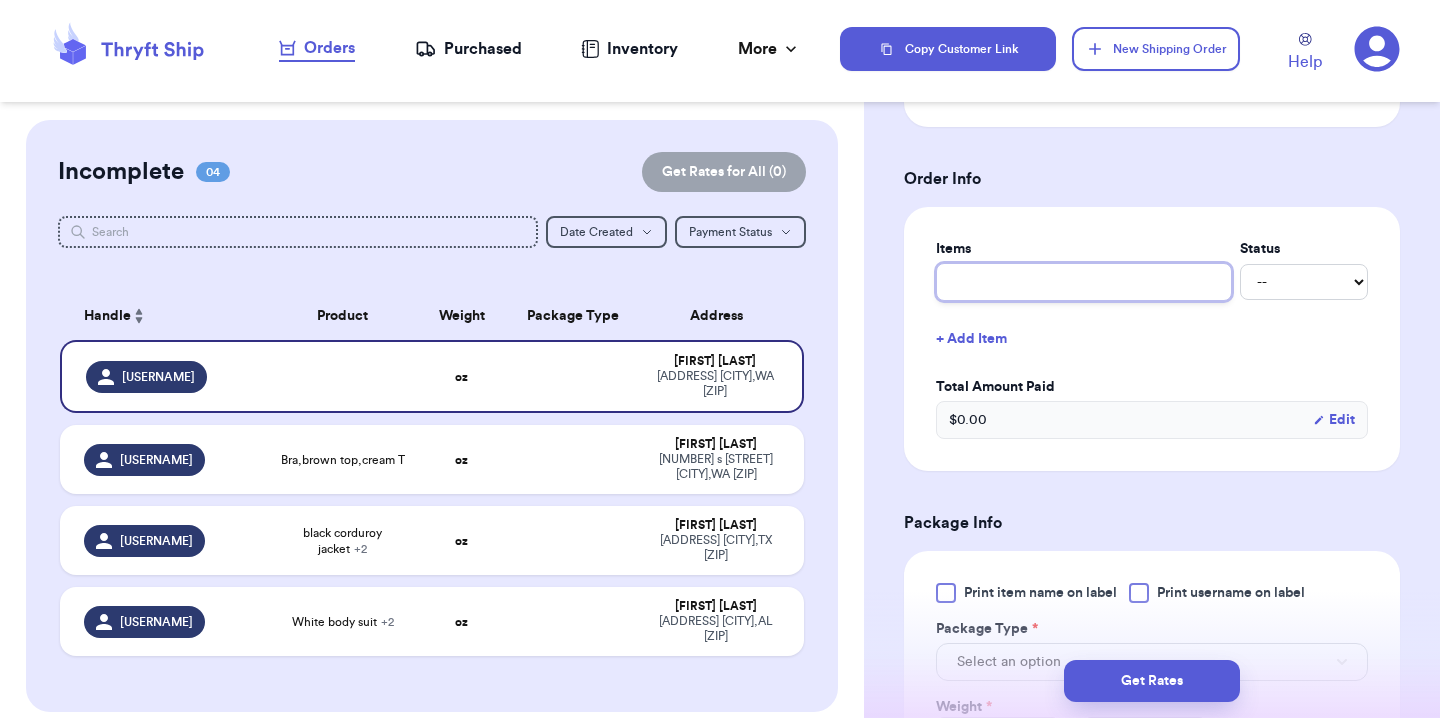 type on "mustard dress $14, muslim pants $10" 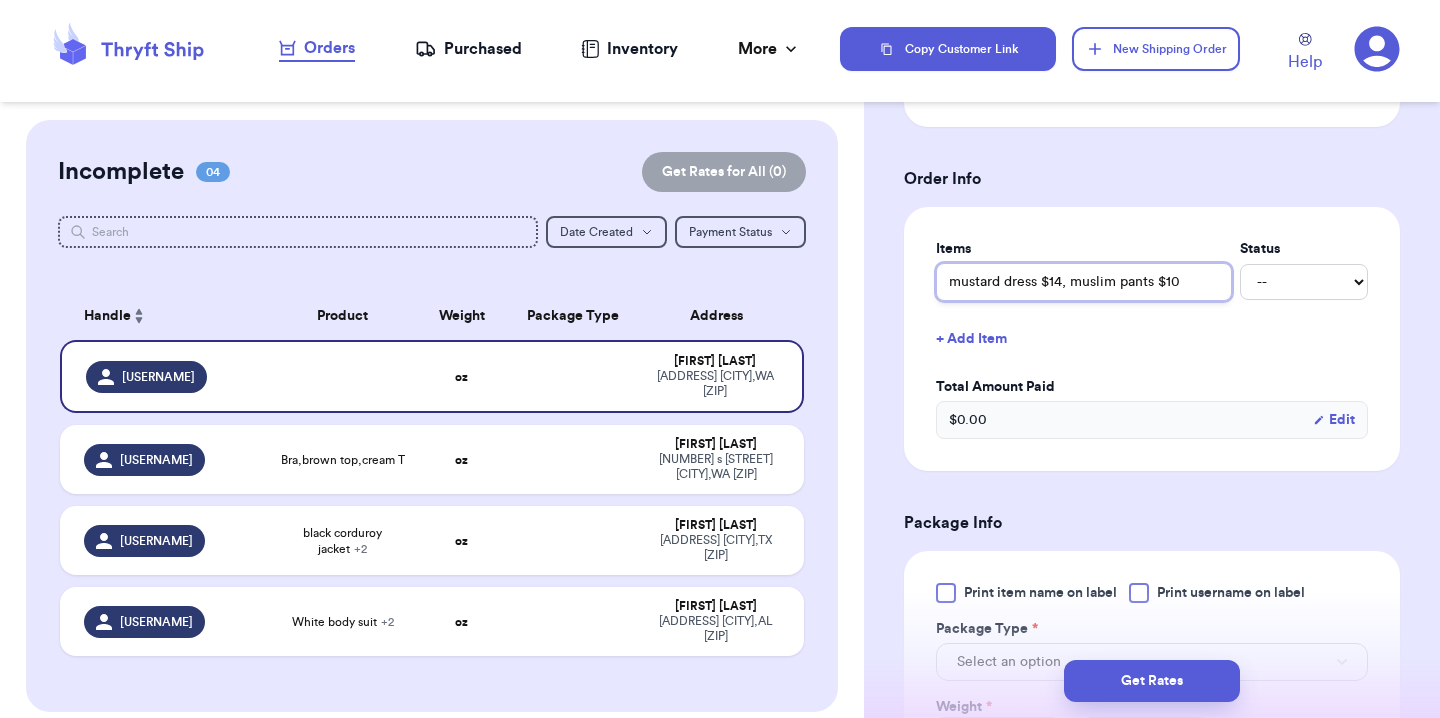 type 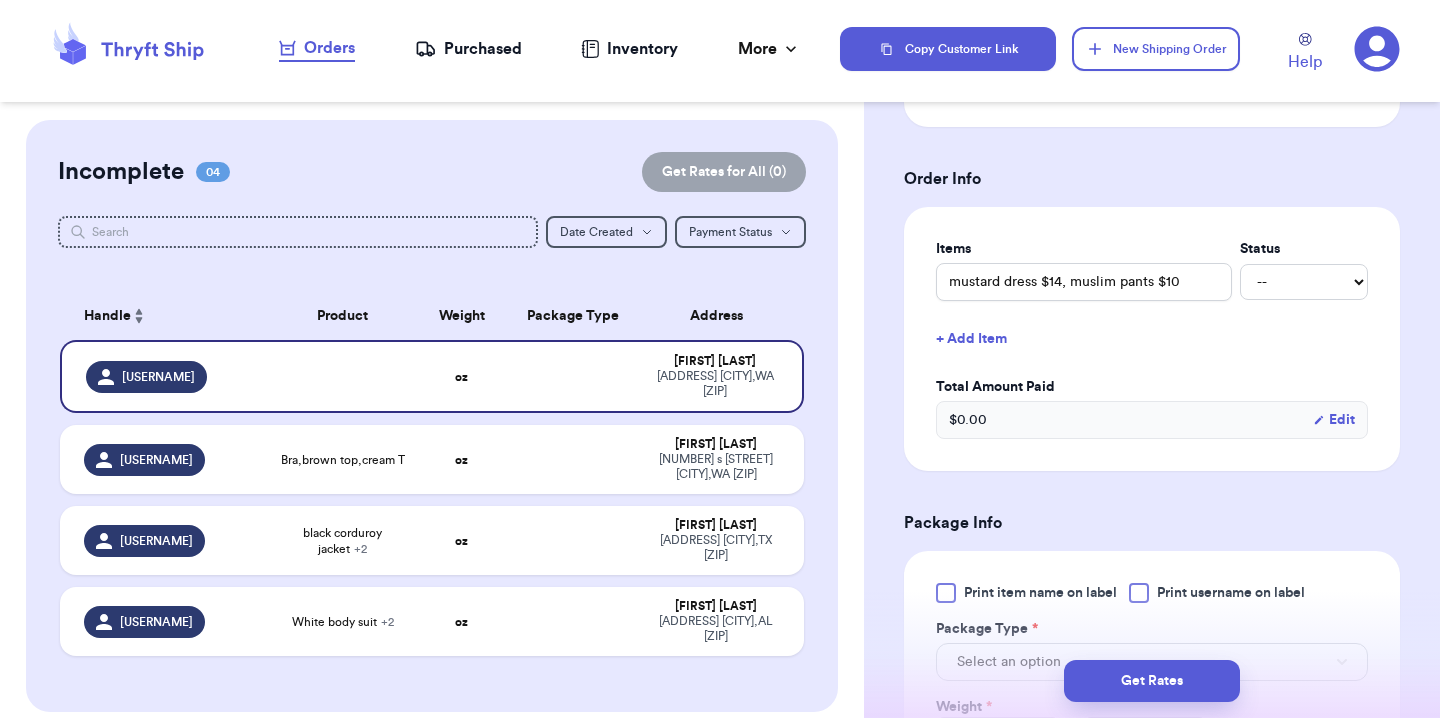 click on "+ Add Item" at bounding box center [1152, 339] 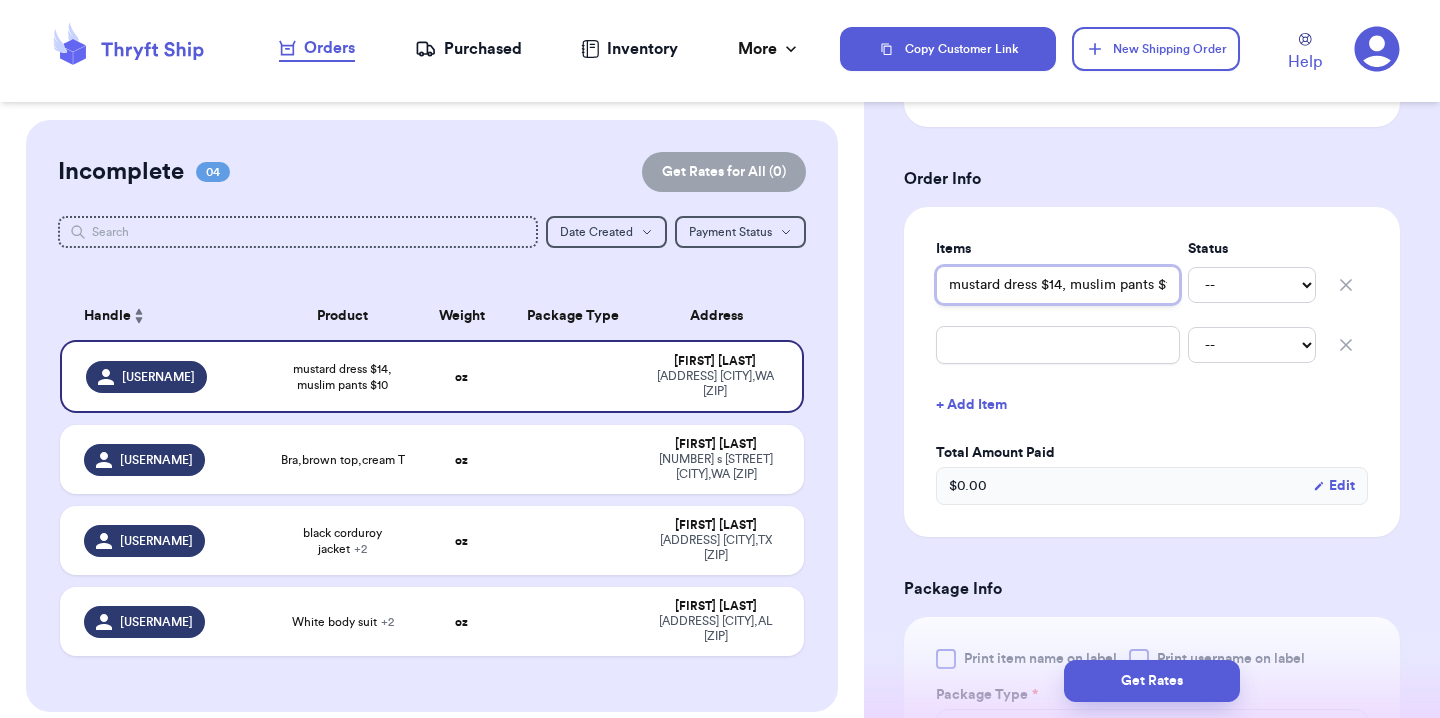 scroll, scrollTop: 0, scrollLeft: 27, axis: horizontal 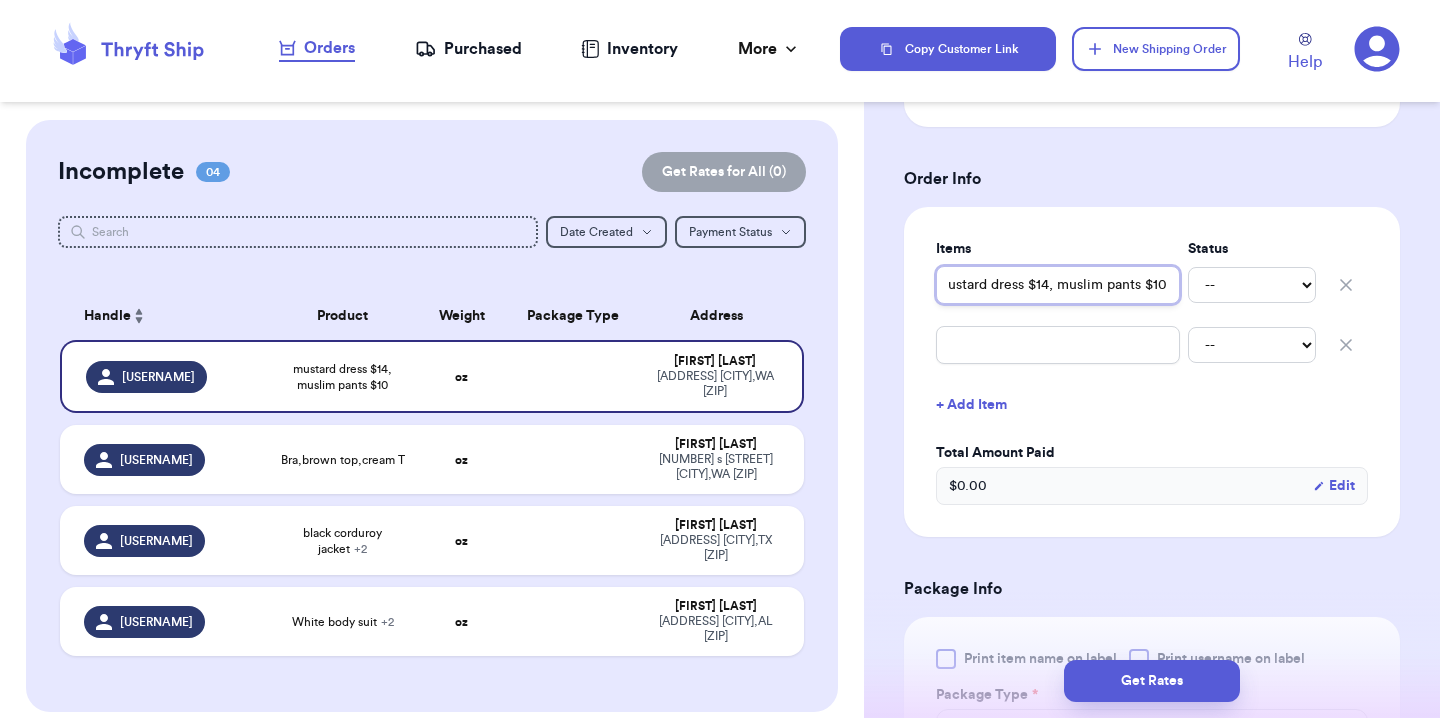 drag, startPoint x: 1071, startPoint y: 288, endPoint x: 1270, endPoint y: 297, distance: 199.20341 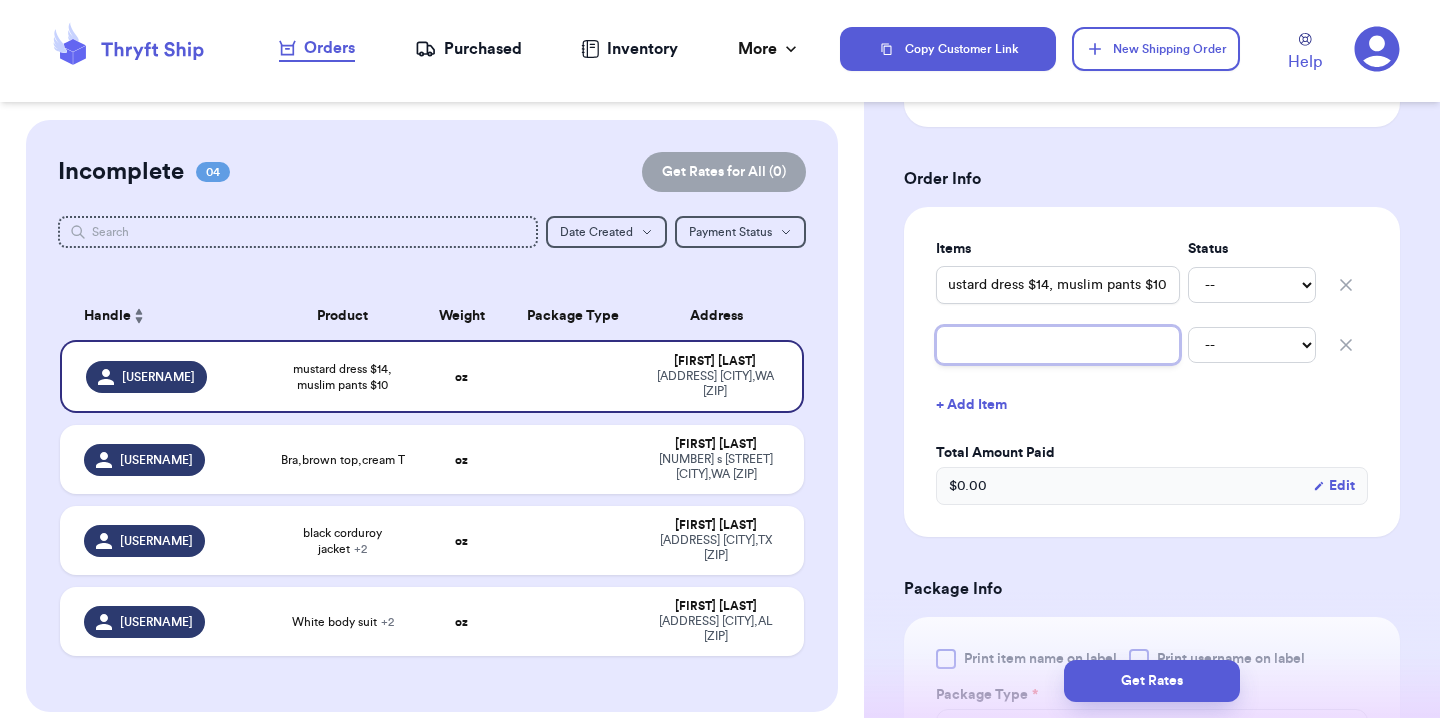 click at bounding box center (1058, 345) 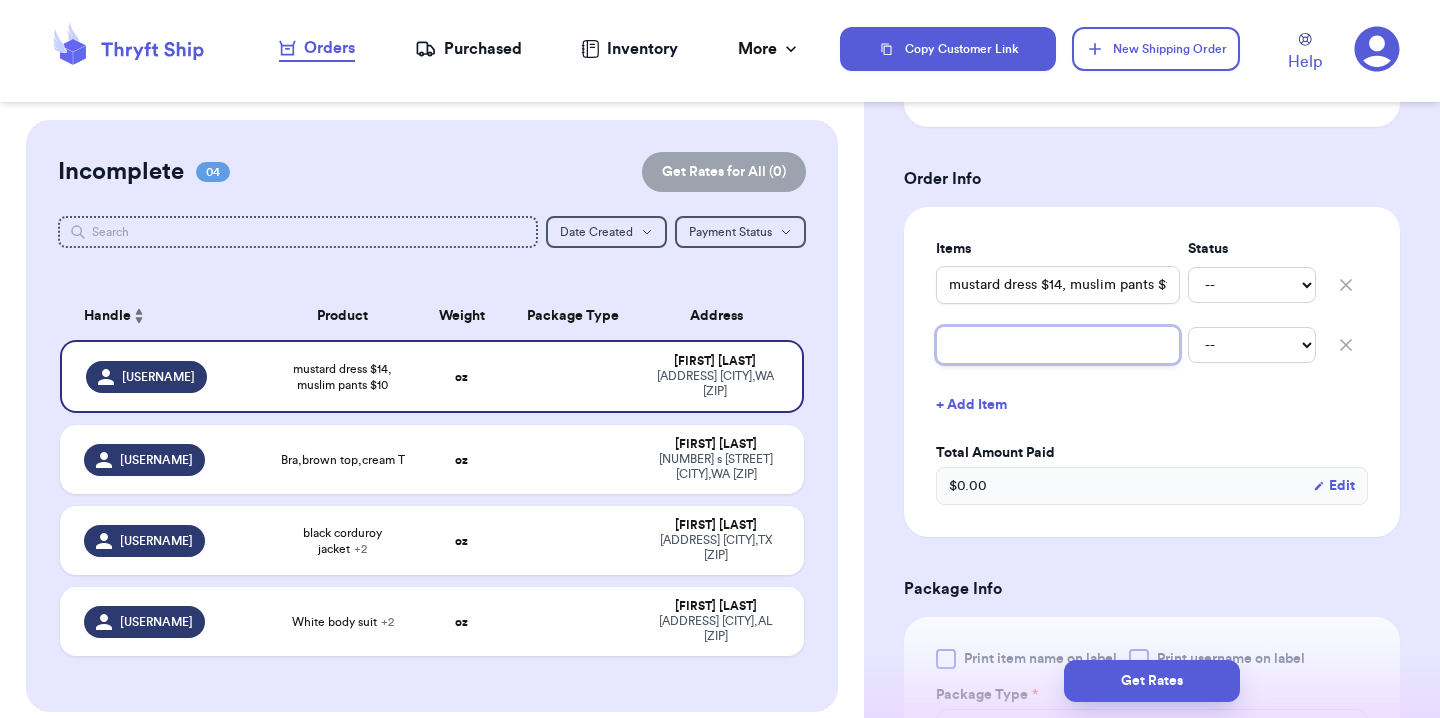 paste on "muslim pants $10" 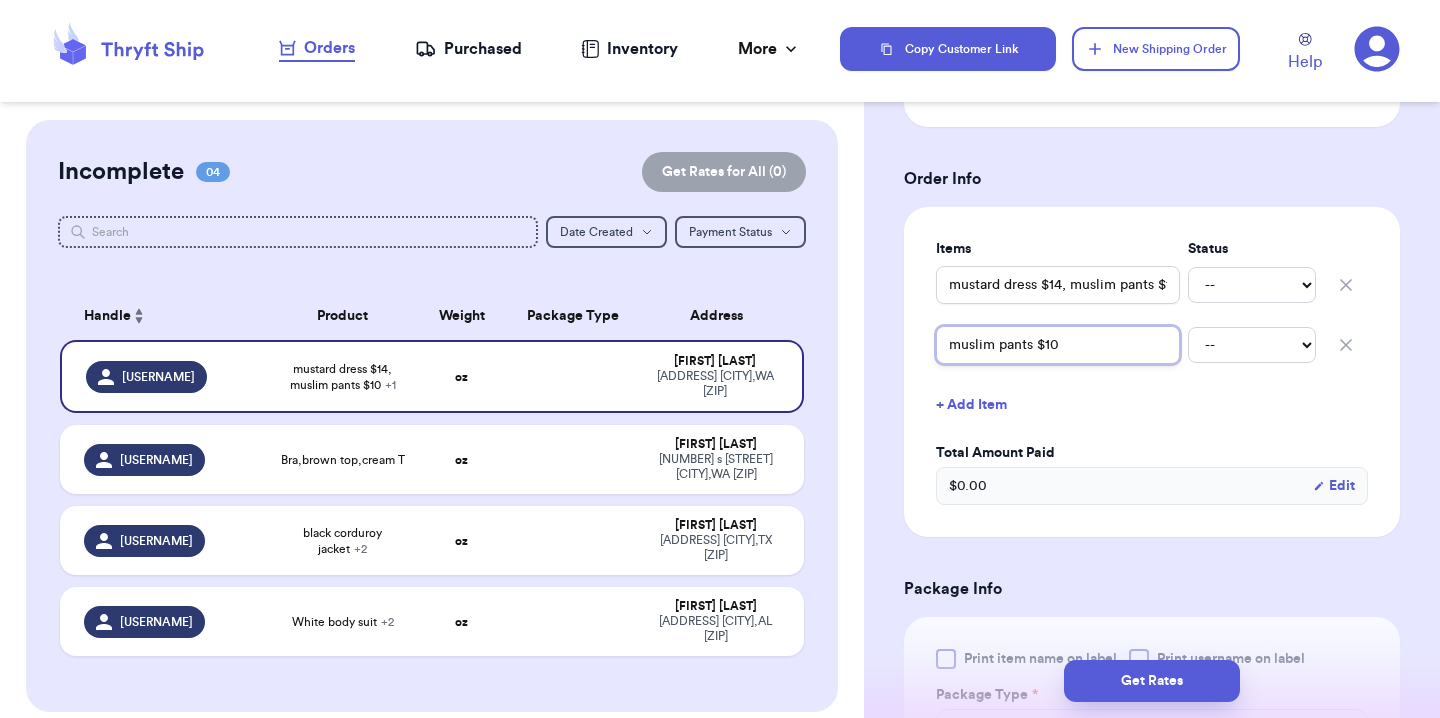 type 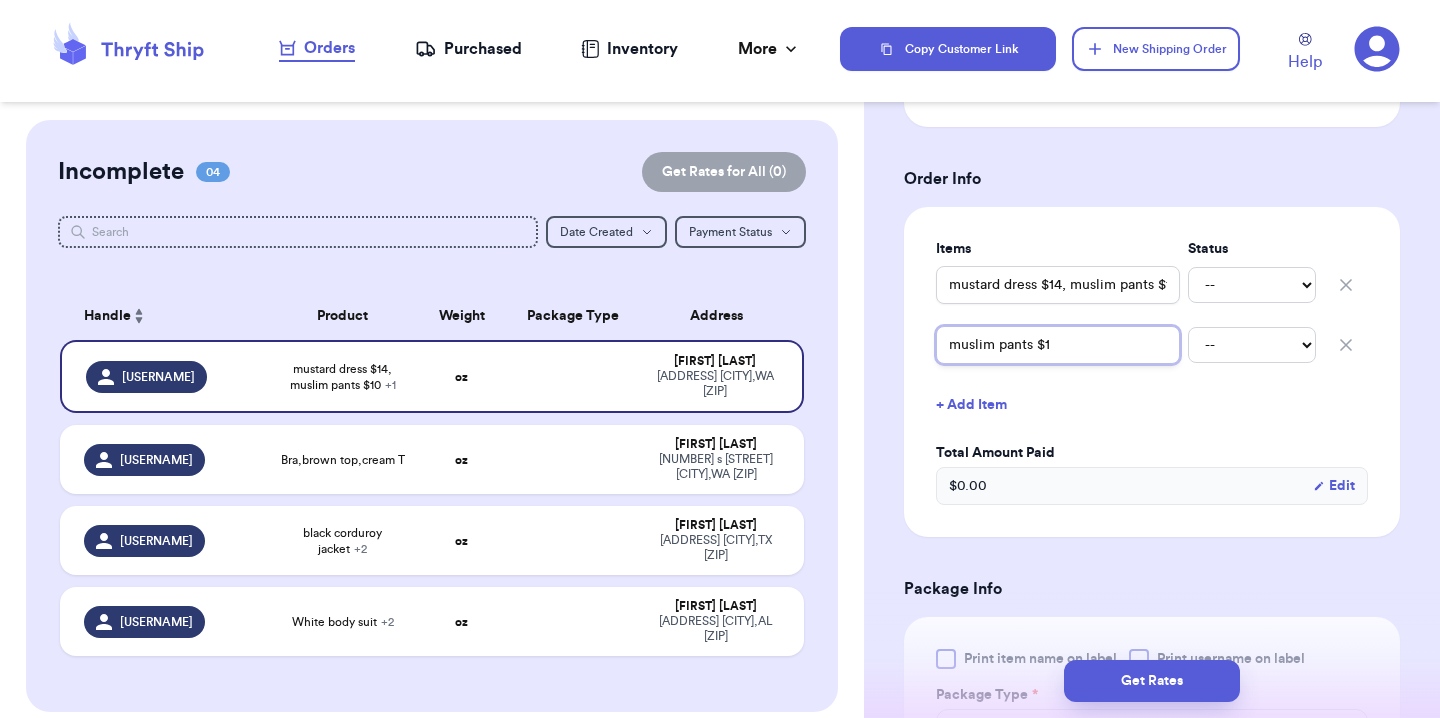 type 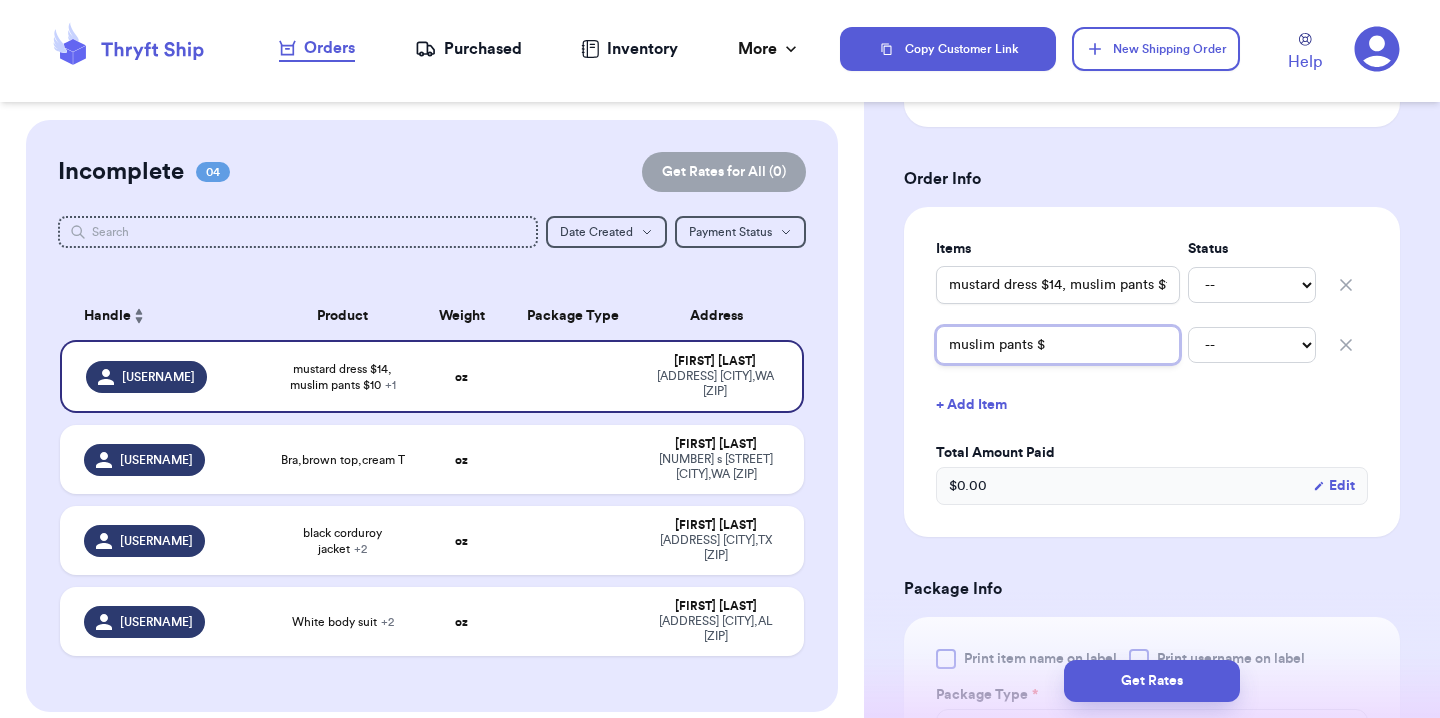 type 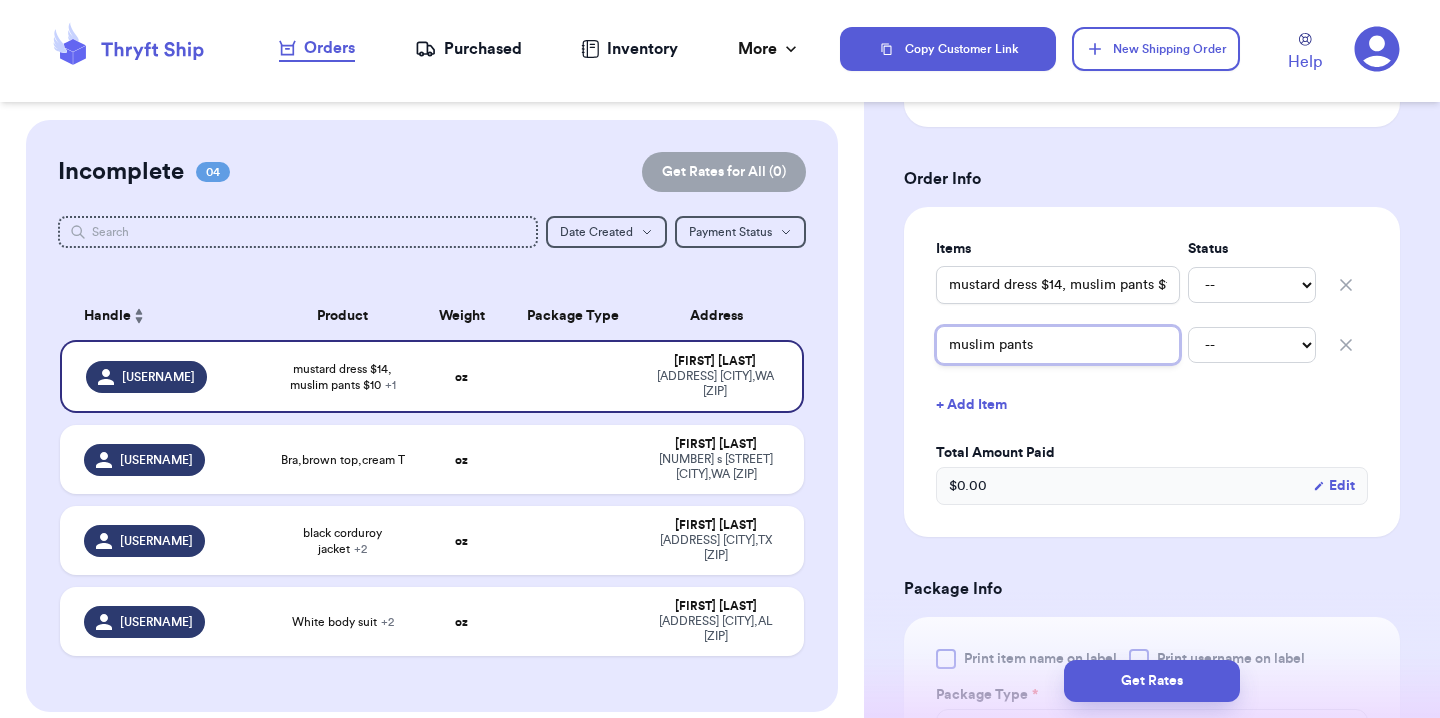 click on "muslim pants" at bounding box center (1058, 345) 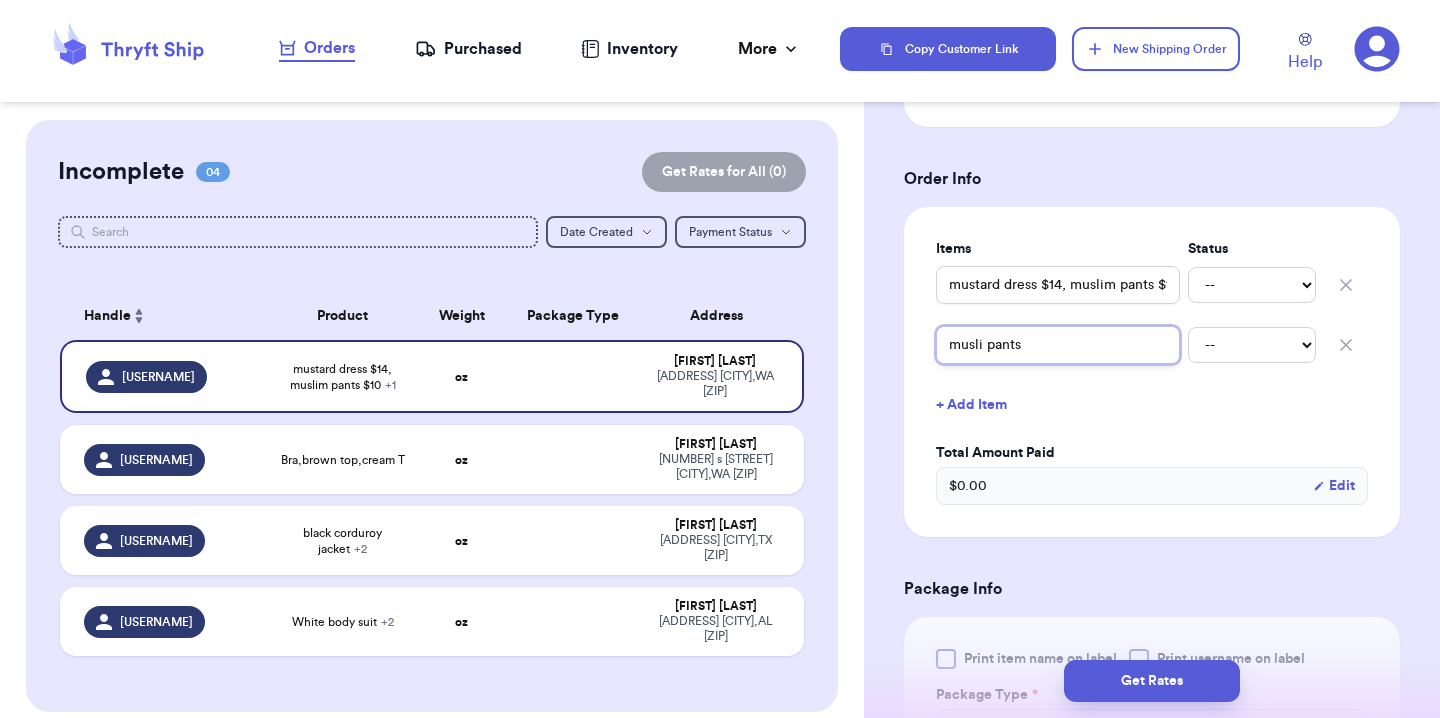 type 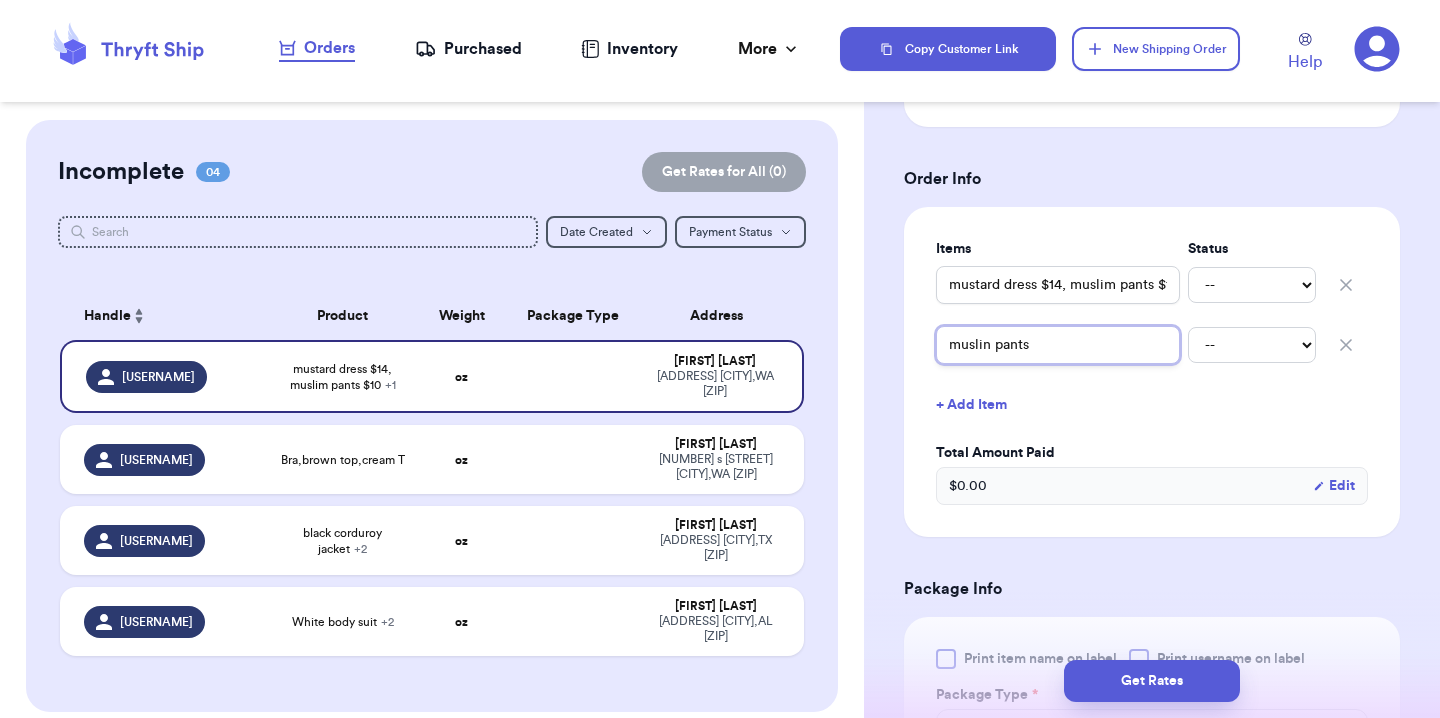type 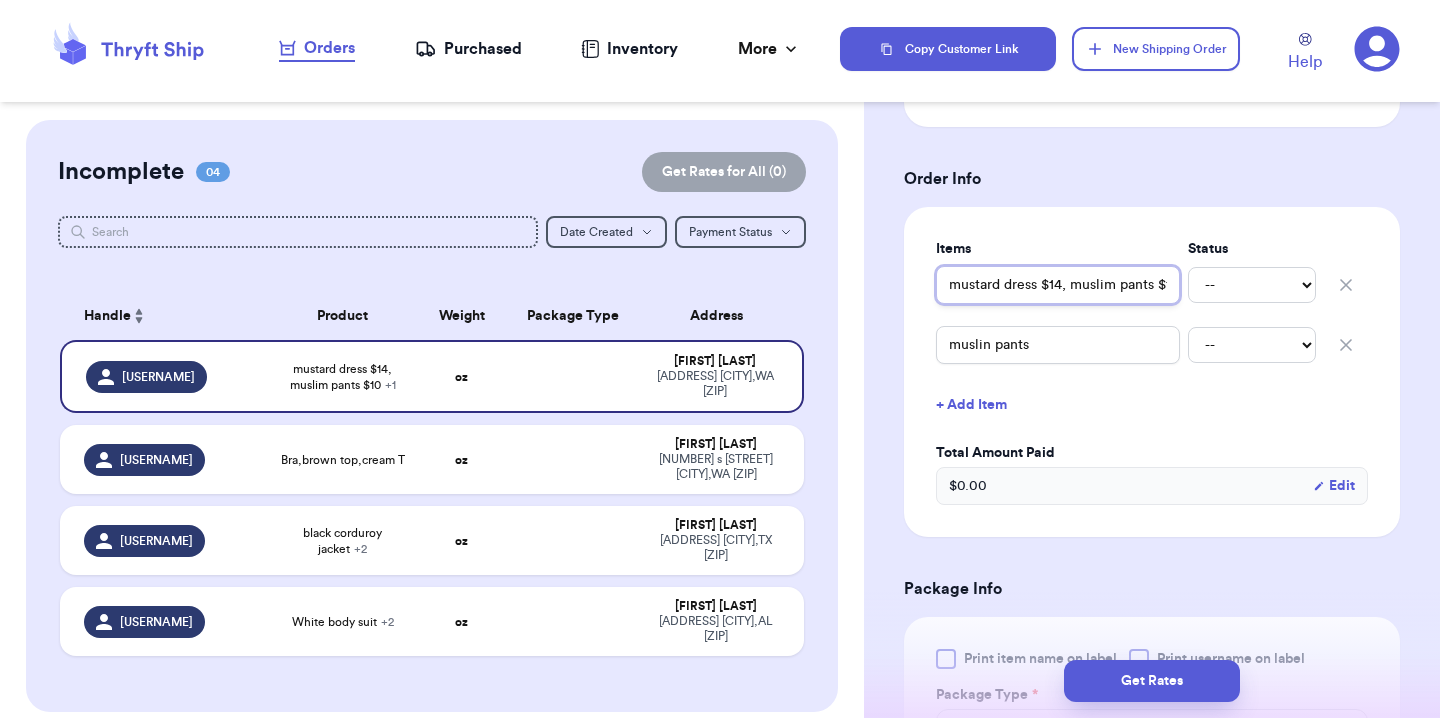 scroll, scrollTop: 0, scrollLeft: 27, axis: horizontal 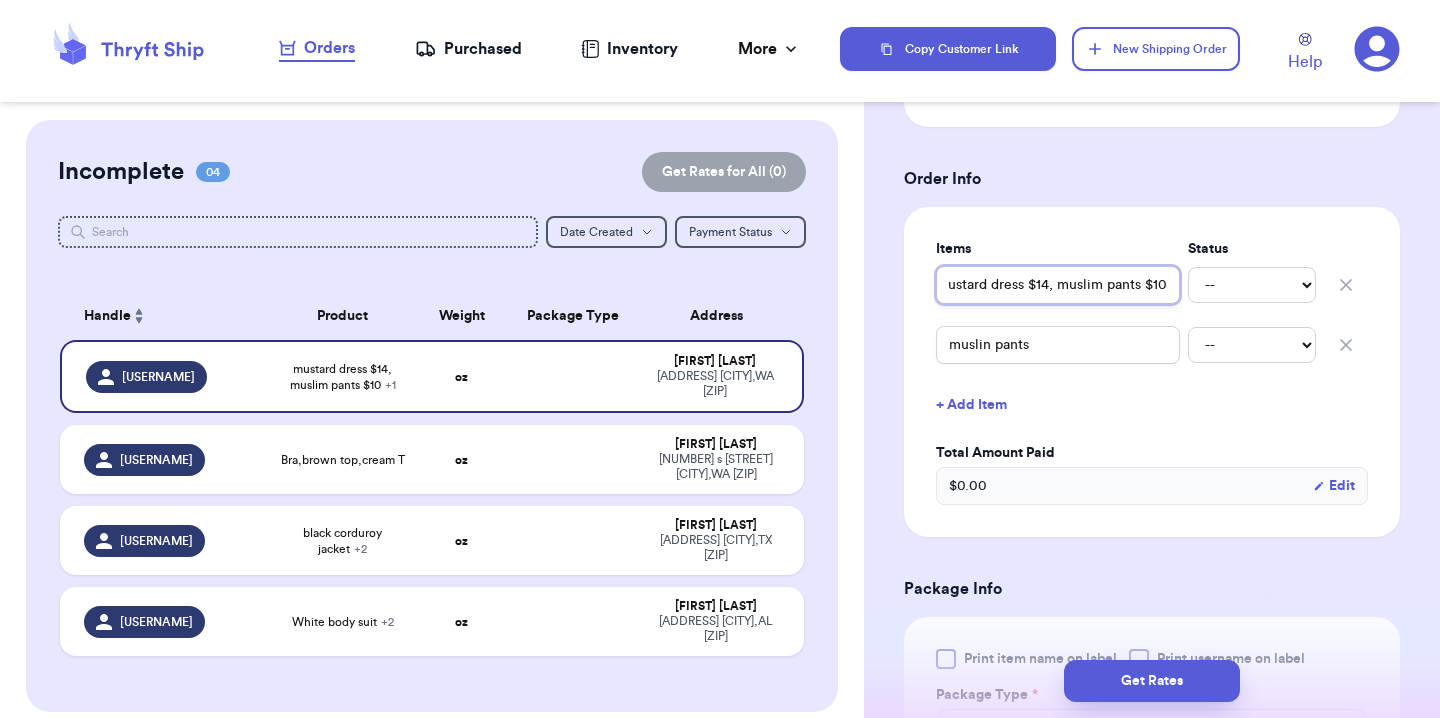 drag, startPoint x: 1099, startPoint y: 289, endPoint x: 1225, endPoint y: 287, distance: 126.01587 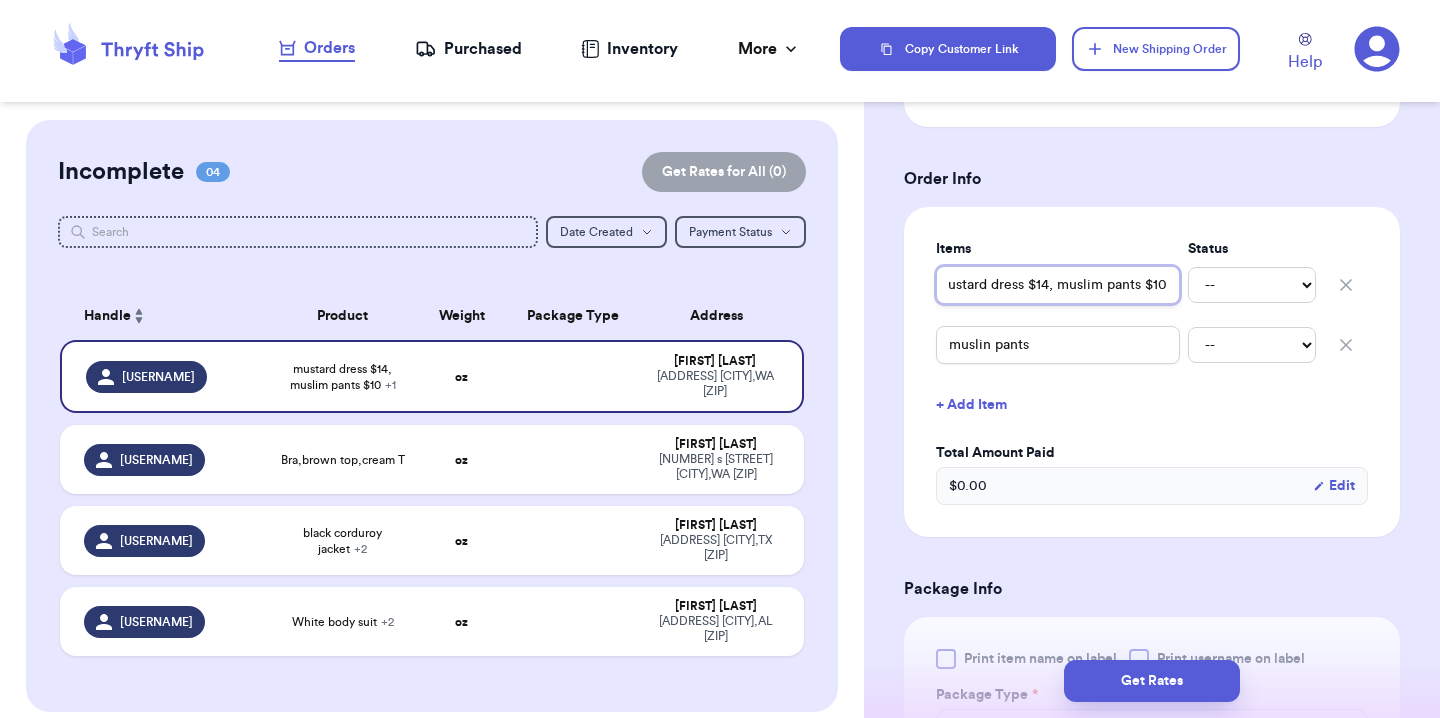 click on "mustard dress $14, muslim pants $10 -- Paid Owes" at bounding box center [1152, 285] 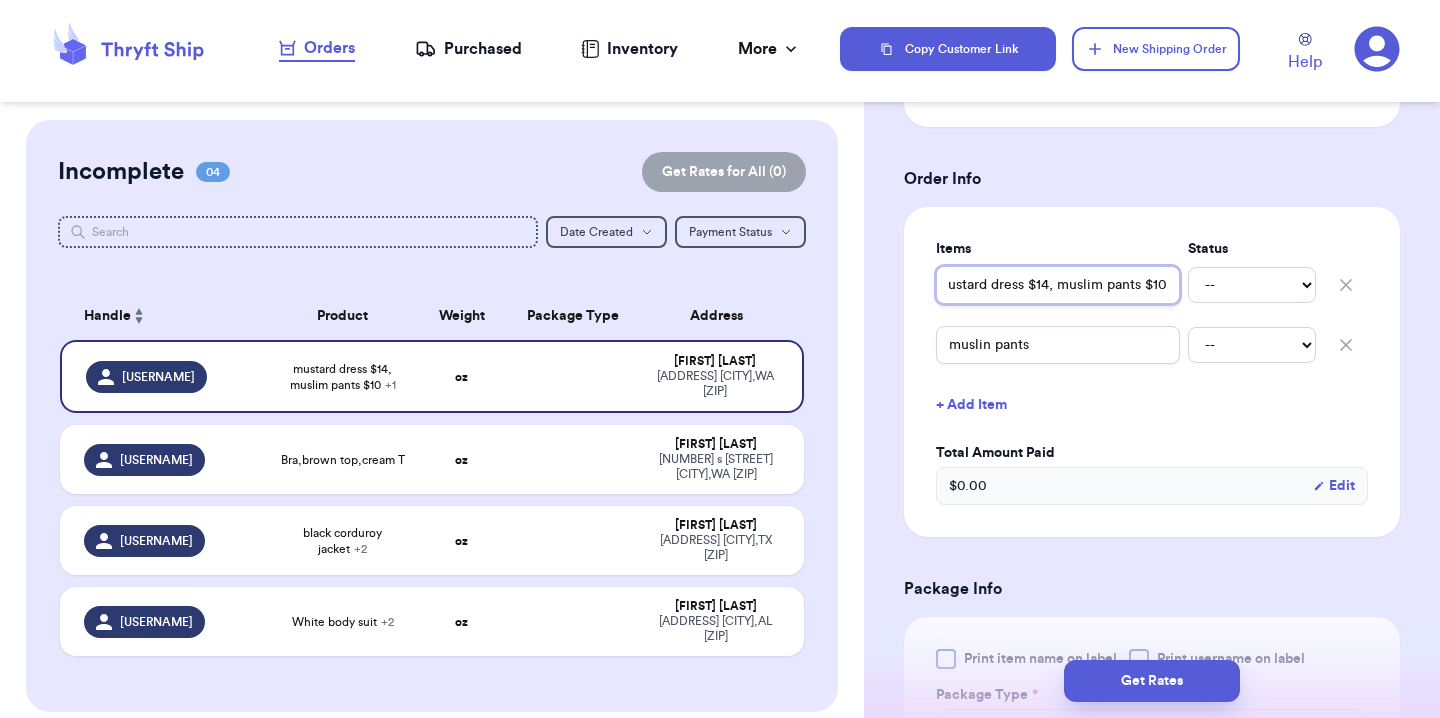 type on "mustard dress $14, musl" 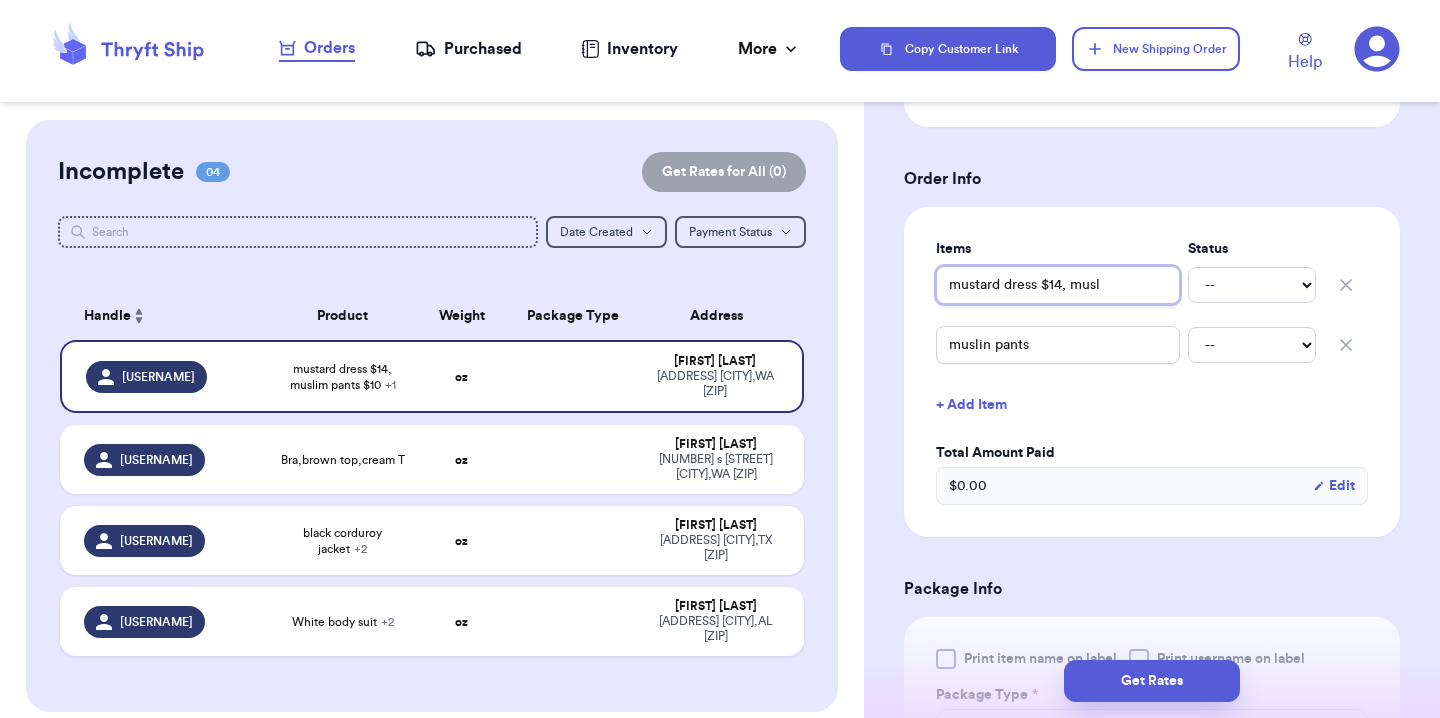 scroll, scrollTop: 0, scrollLeft: 0, axis: both 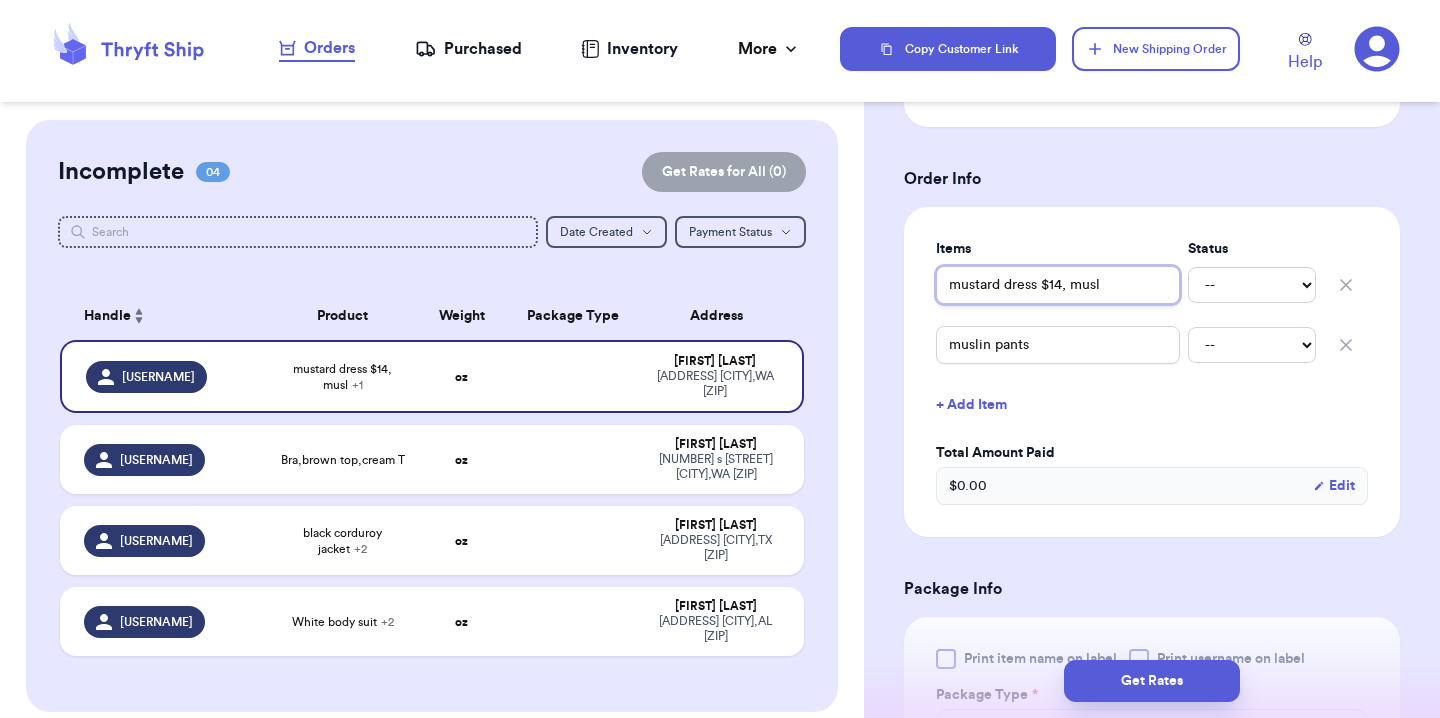 drag, startPoint x: 1108, startPoint y: 293, endPoint x: 1033, endPoint y: 292, distance: 75.00667 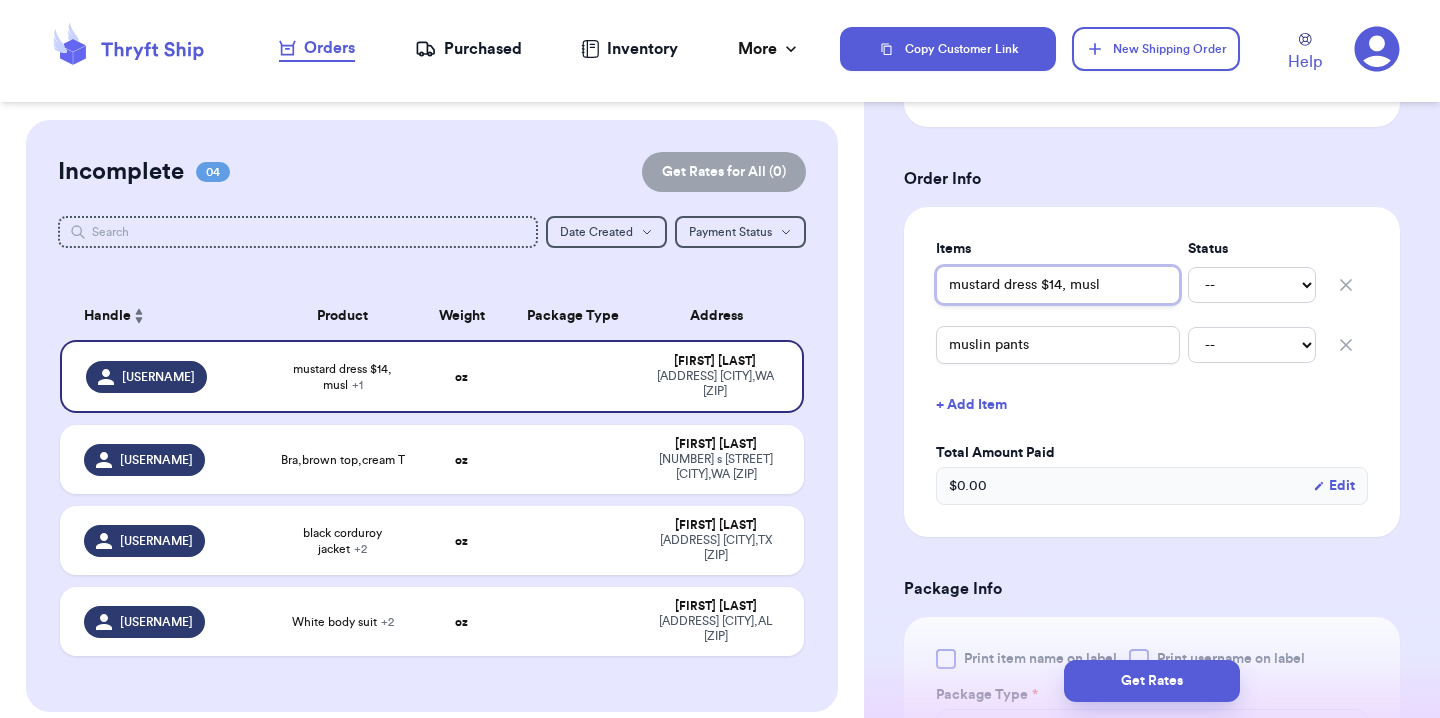 type on "mustard dres" 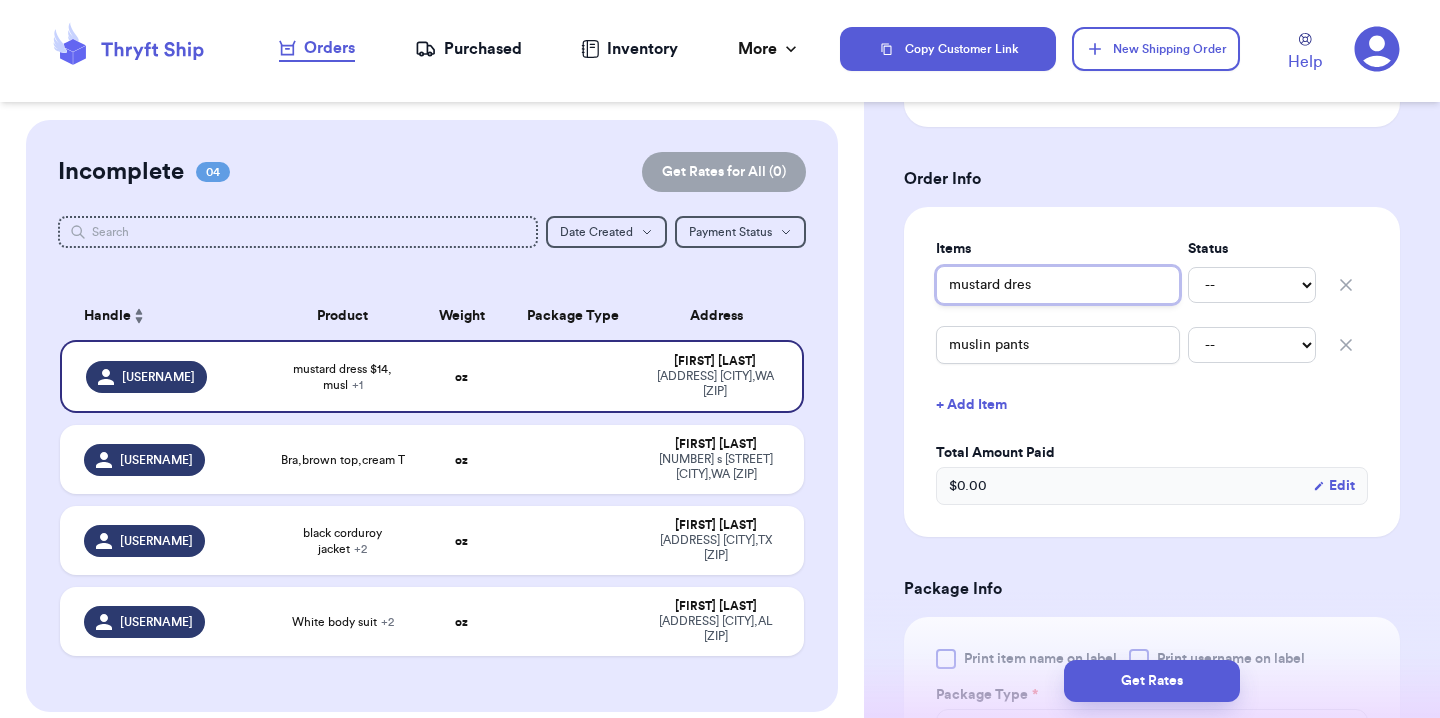 type 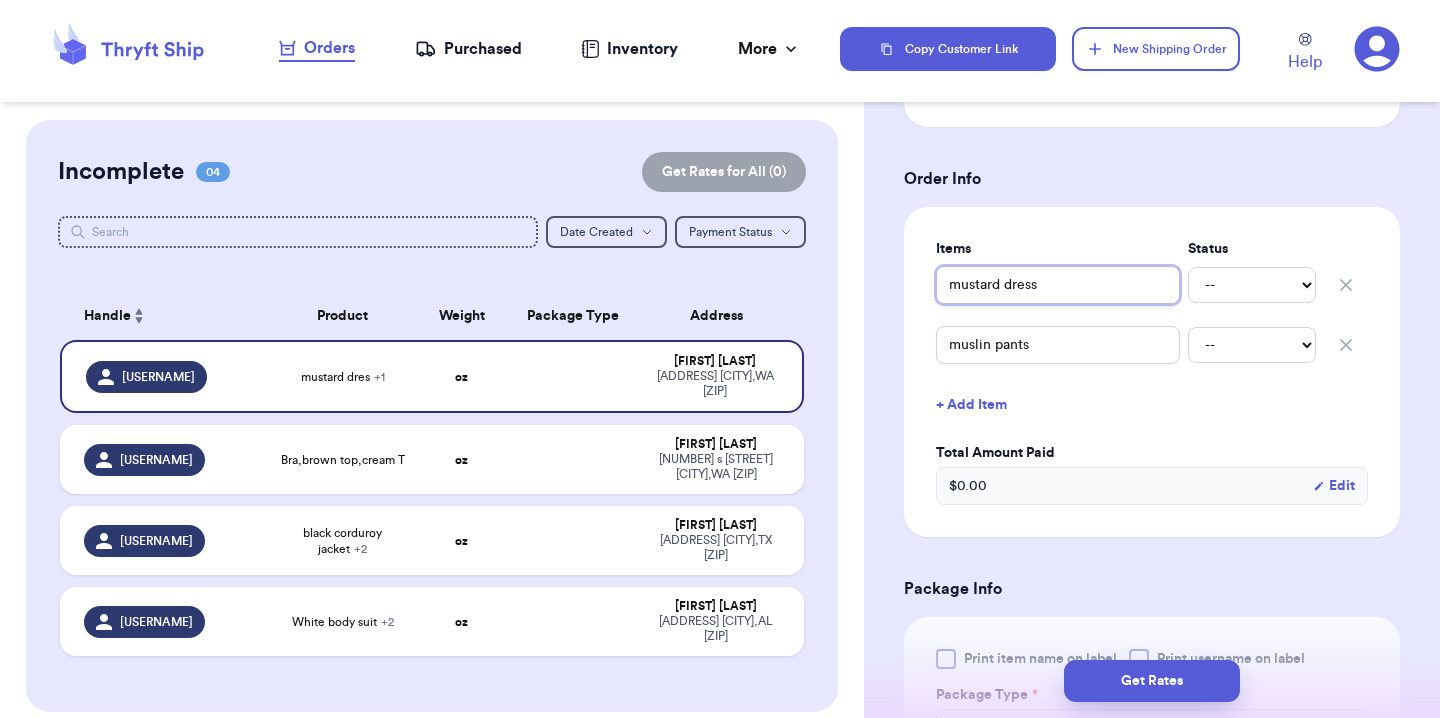 type 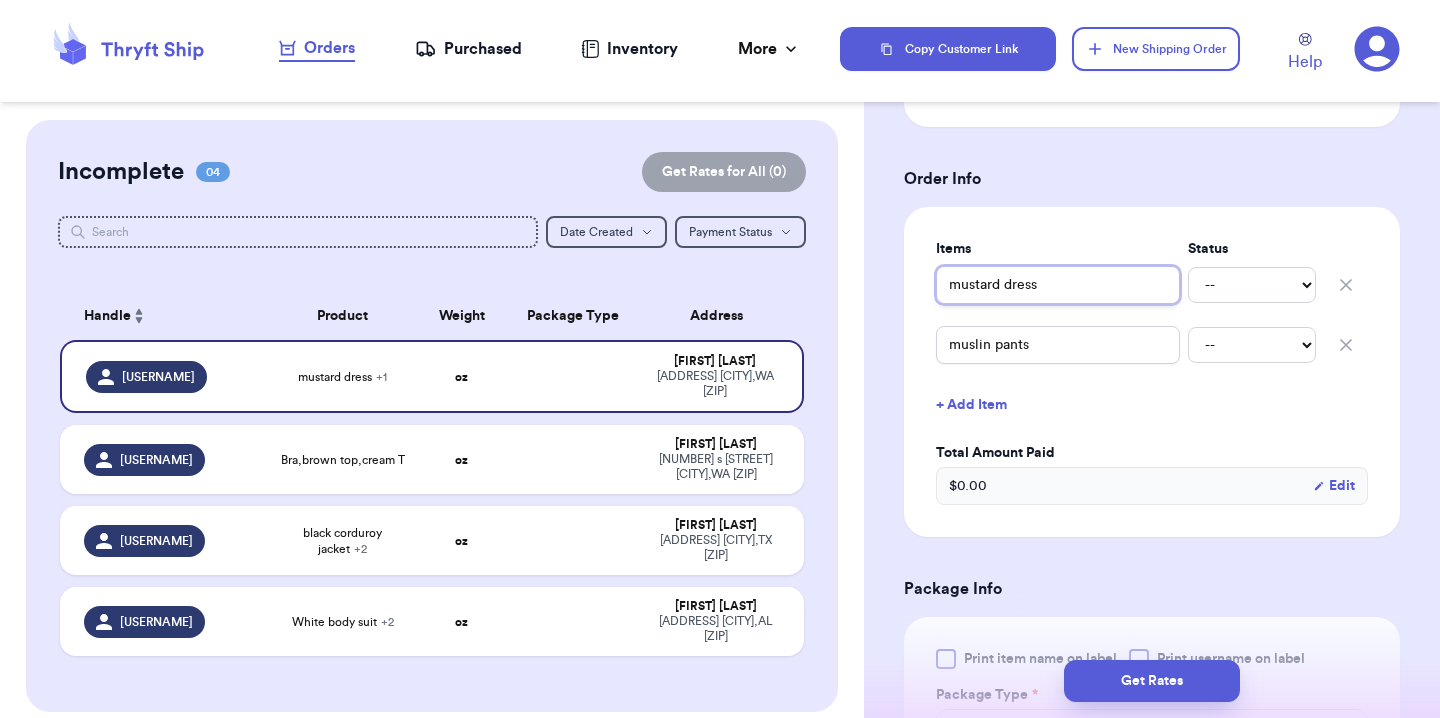 type on "mustard dress" 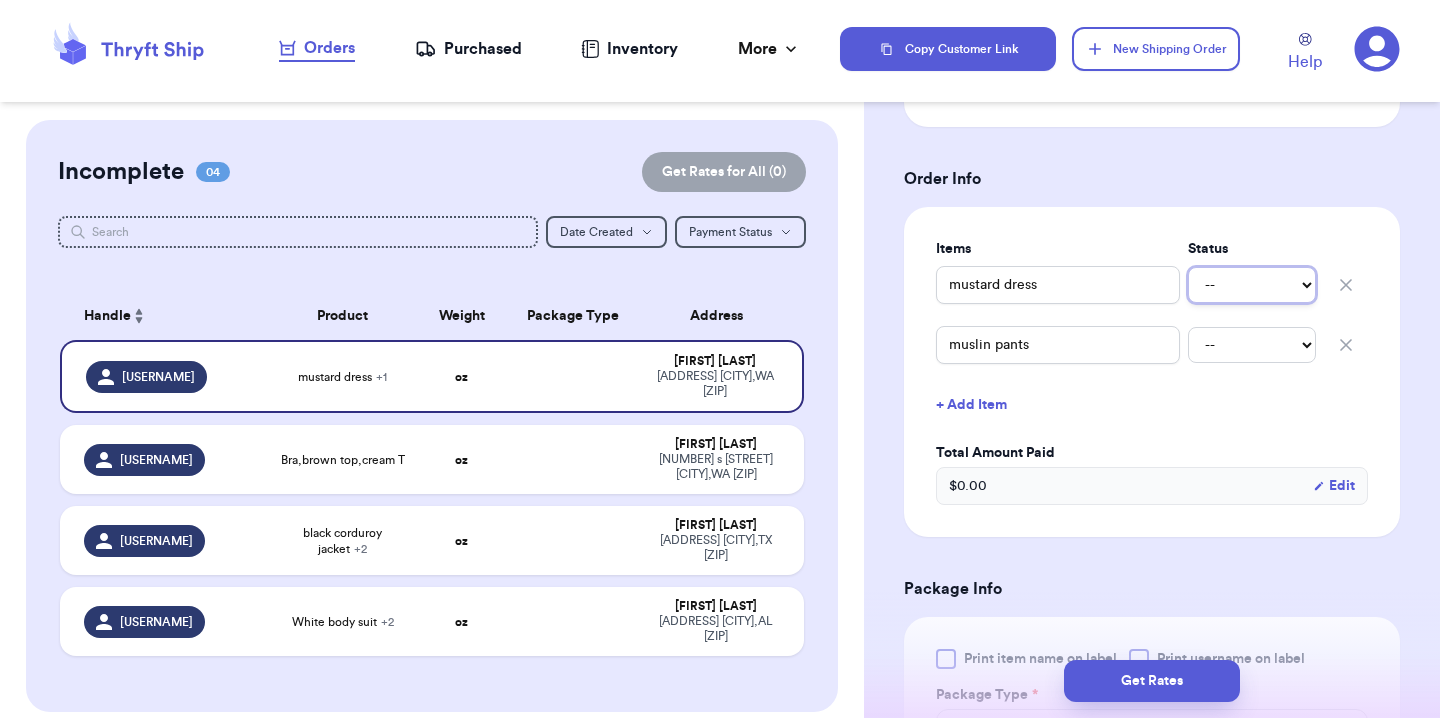 click on "-- Paid Owes" at bounding box center (1252, 285) 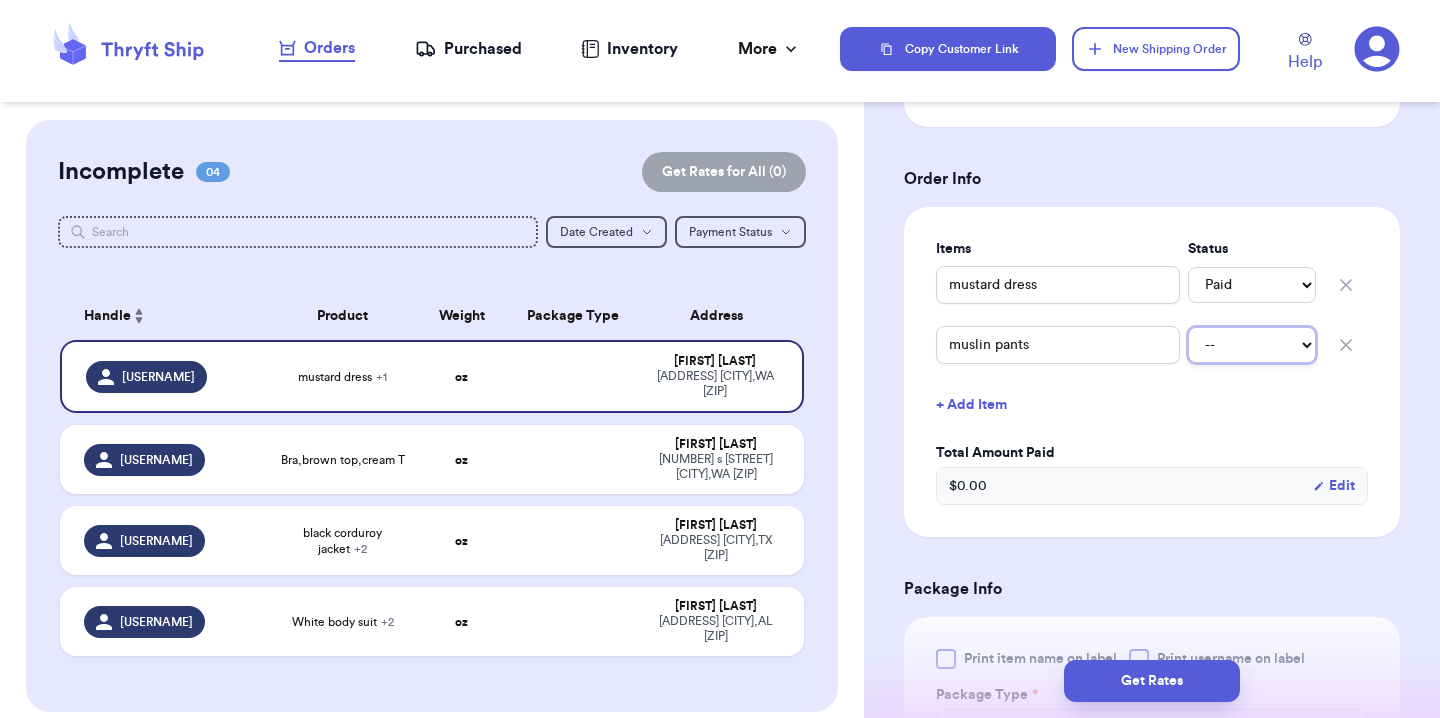 drag, startPoint x: 1285, startPoint y: 275, endPoint x: 1285, endPoint y: 333, distance: 58 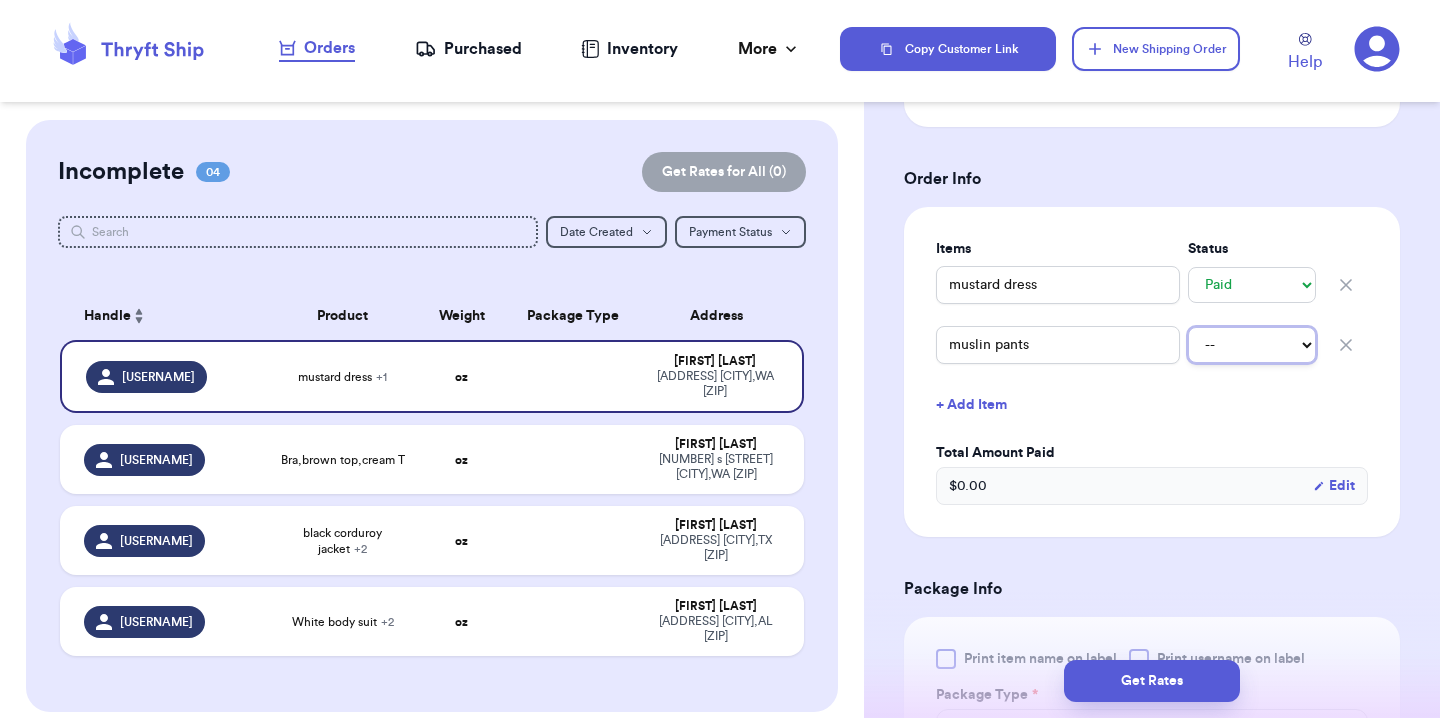 type 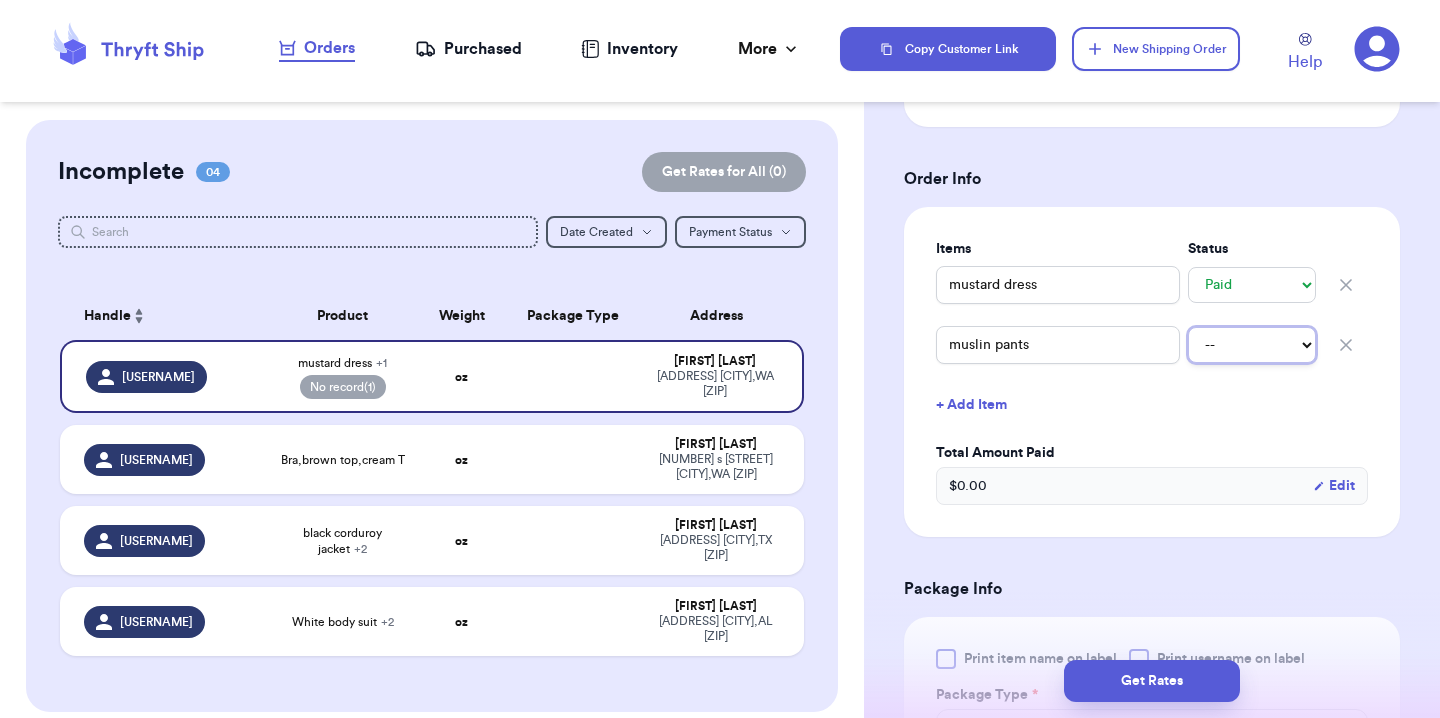 select on "paid" 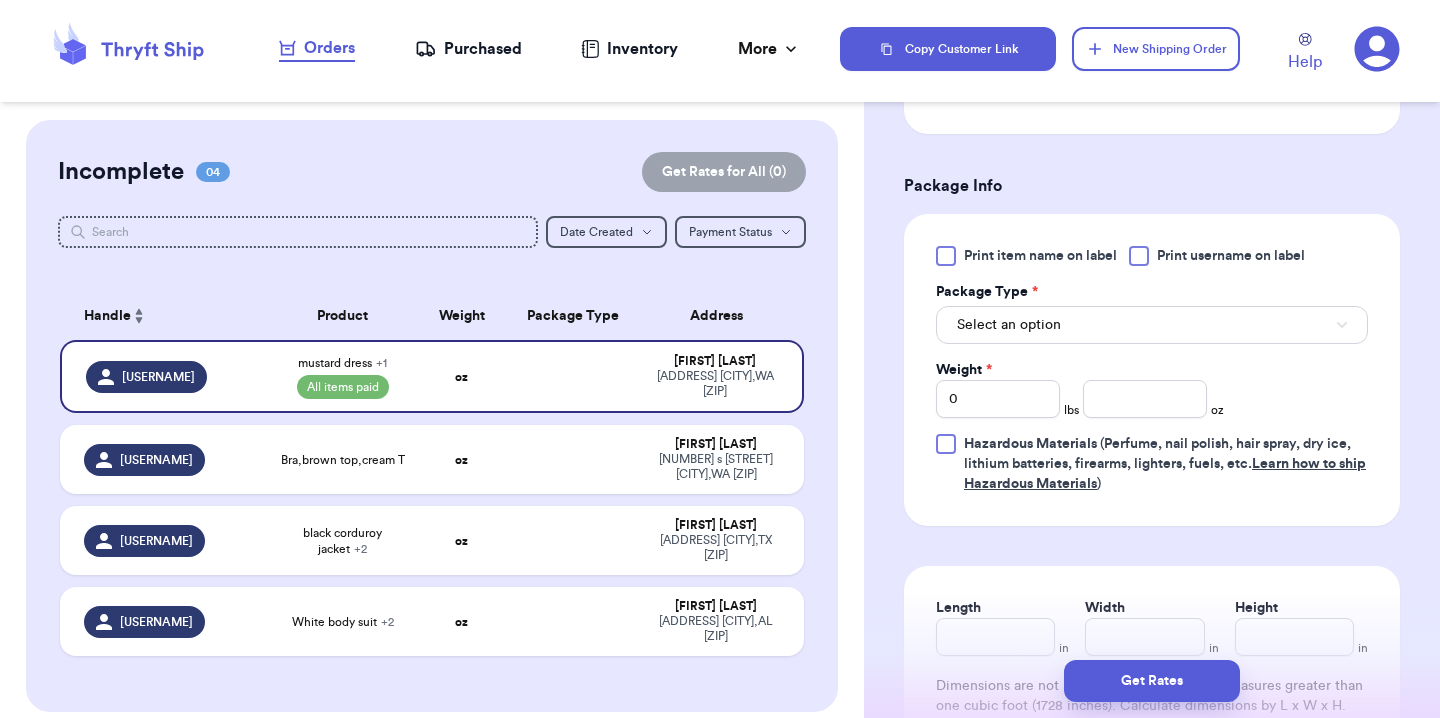 scroll, scrollTop: 0, scrollLeft: 0, axis: both 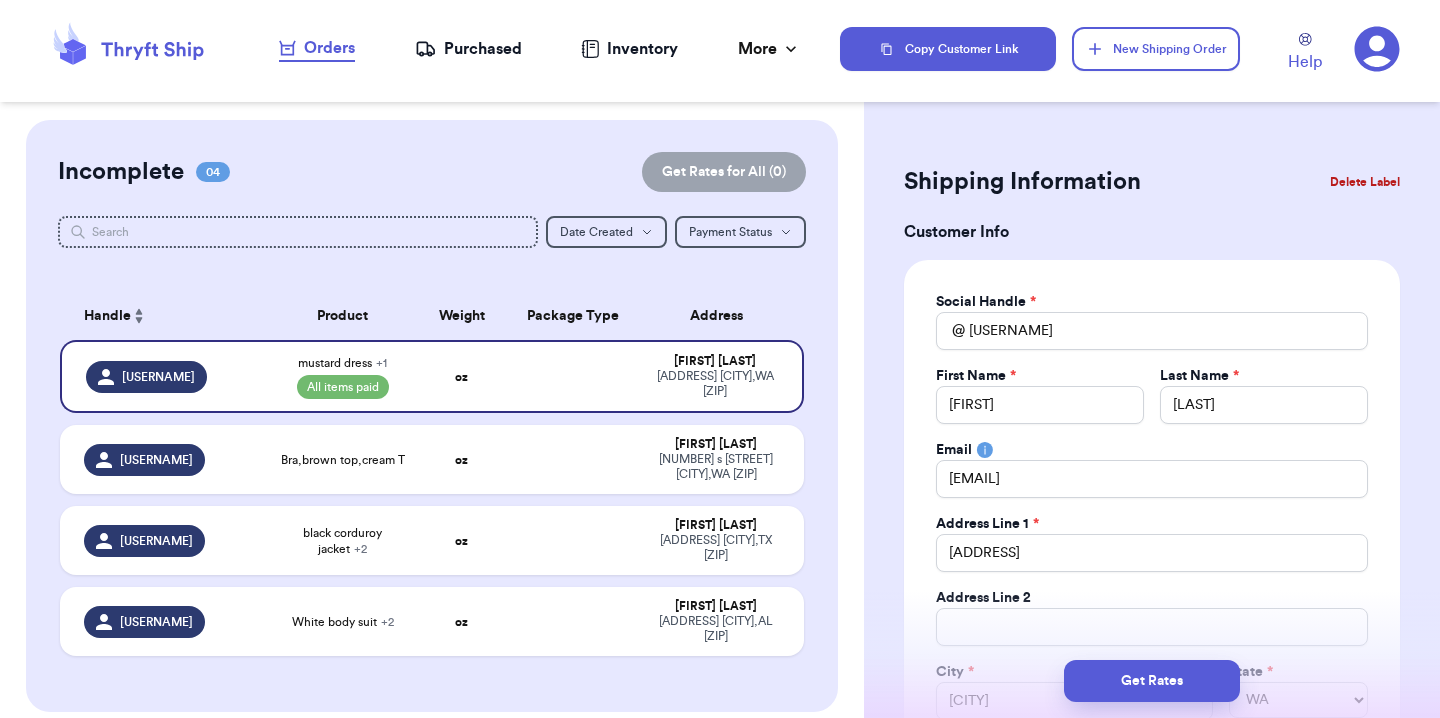 click on "Customer Link New Order Incomplete 04 Get Rates for All ( 0 ) Get Rates for All ( 0 ) Date Created Date Created Payment Status Payment Status Handle Product Weight Package Type Address [USERNAME] mustard dress + 1 All items paid  oz Reyna   Posadas [ADDRESS]   [CITY] ,  [STATE]   [ZIP] alllee_xoxo Bra,brown top,cream T  oz Alejandra   Cuevas [ADDRESS]   [CITY] ,  [STATE]   [ZIP] caitlin_fowble42 black corduroy jacket + 2  oz Caitlin   Fowble [ADDRESS]   [CITY] ,  [STATE]   [ZIP] jordanmay23 White body suit  + 2  oz Jordan   Slemp [ADDRESS]   [CITY] ,  [STATE]   [ZIP] Ready to Purchase Checkout ( 0 ) Checkout ( 0 ) Handle Product Weight Package Type Cost username Striped Sweater xx oz Box $0.00" at bounding box center (432, 563) 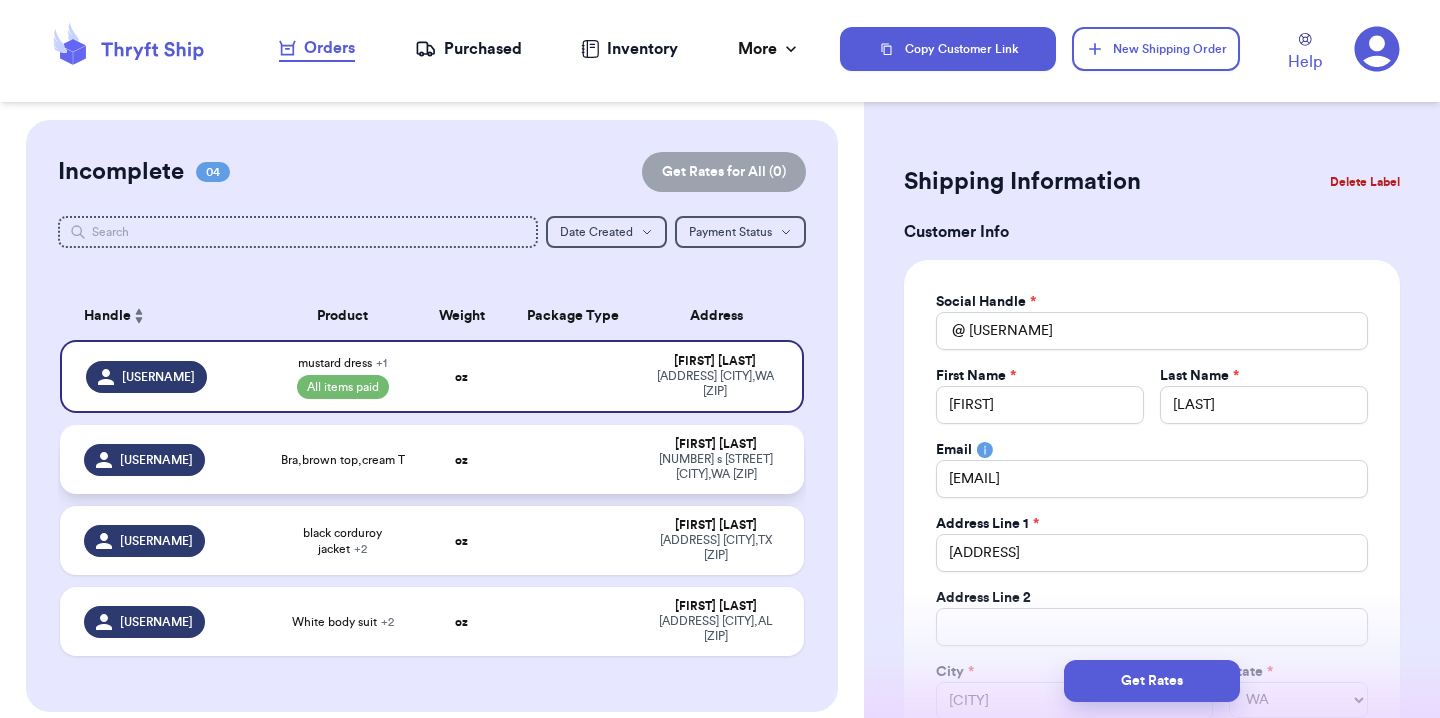 click on "Bra,brown top,cream T" at bounding box center (343, 460) 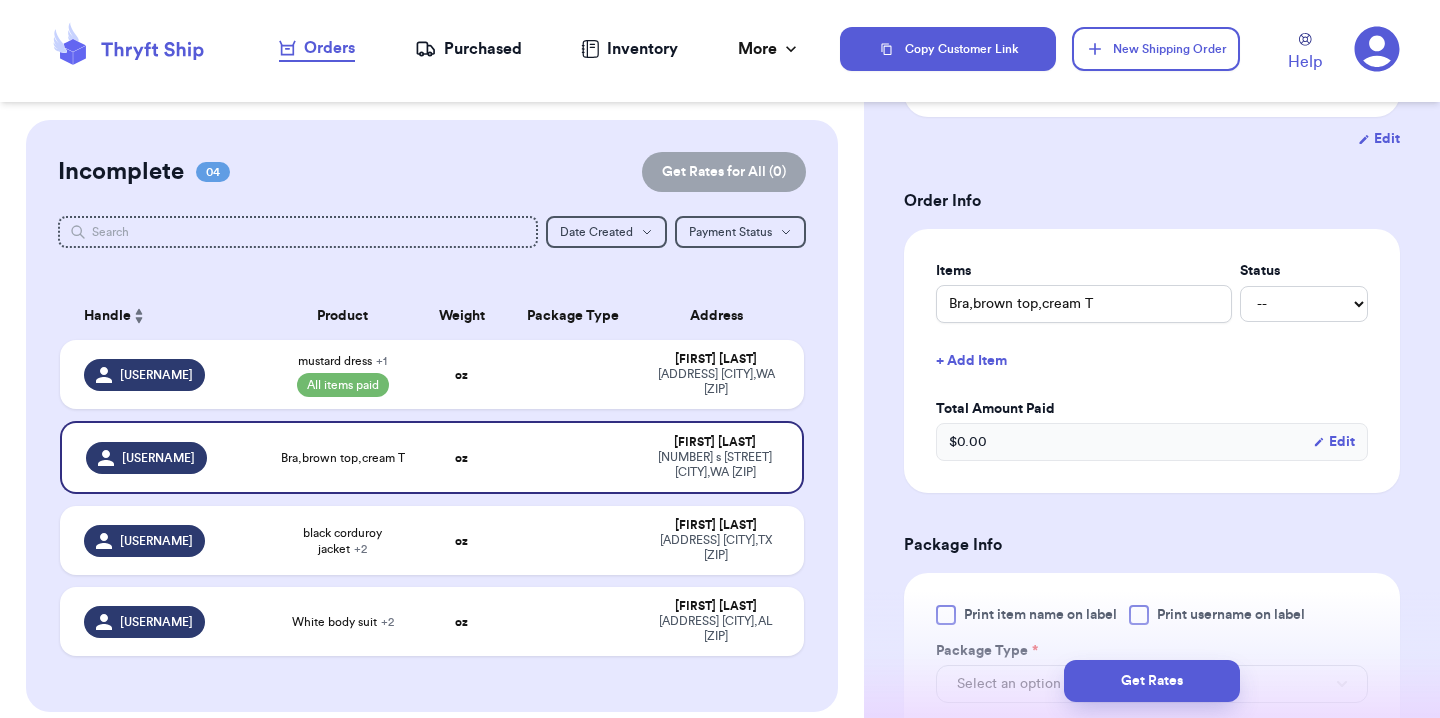 scroll, scrollTop: 350, scrollLeft: 0, axis: vertical 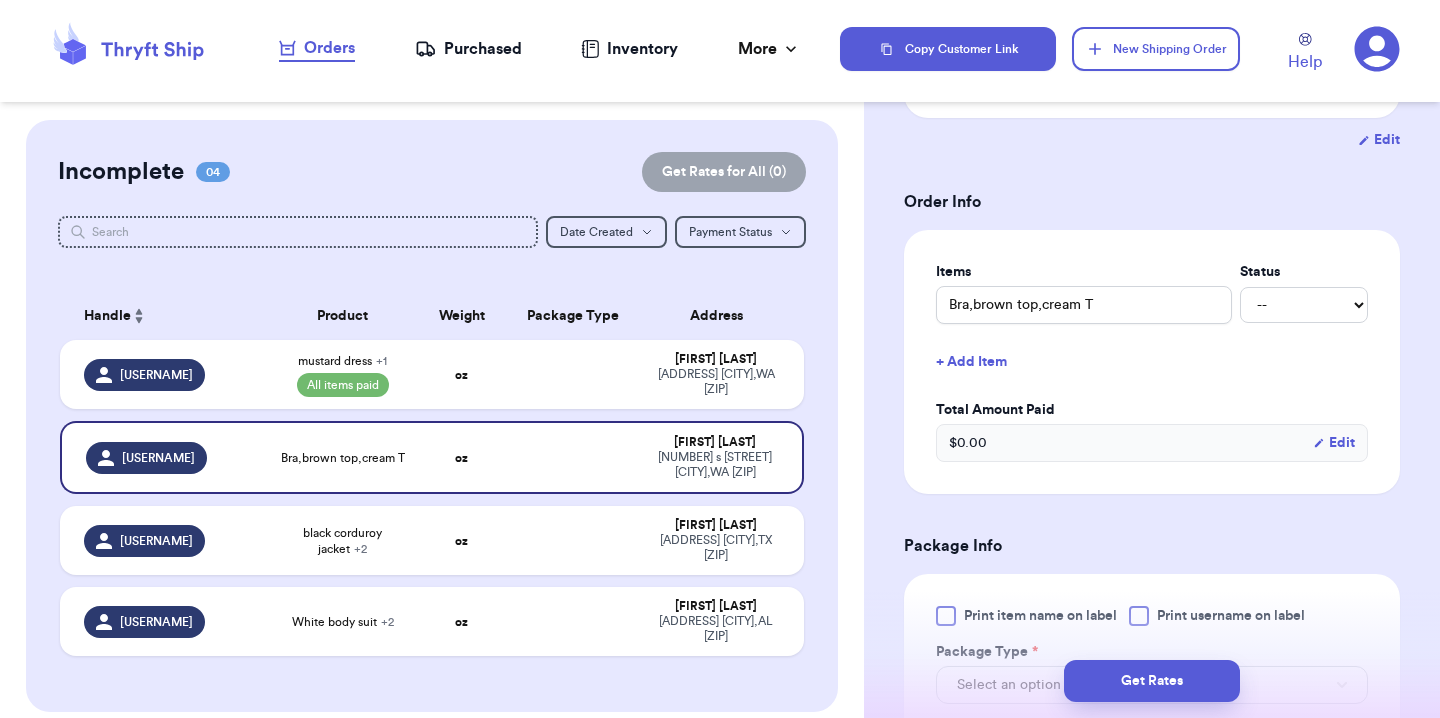click on "+ Add Item" at bounding box center [1152, 362] 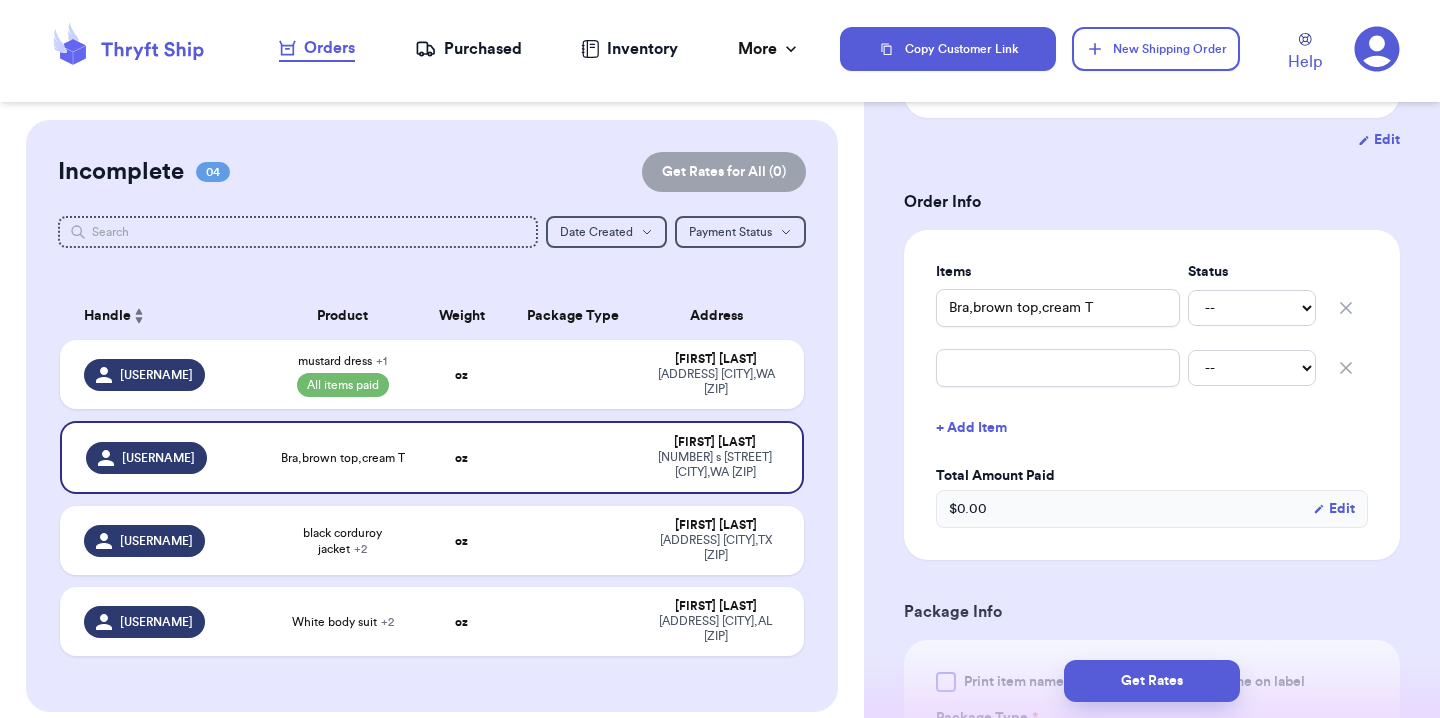 click on "+ Add Item" at bounding box center [1152, 428] 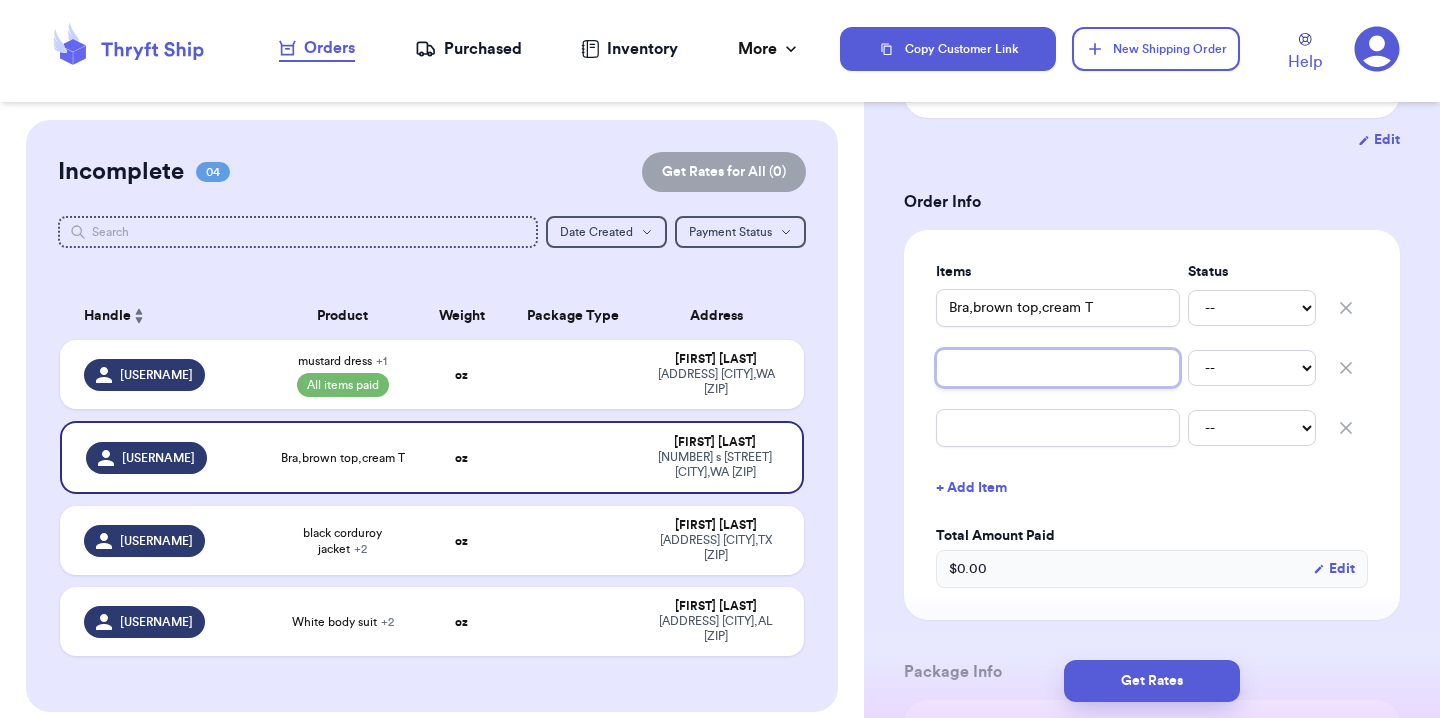 click at bounding box center [1058, 368] 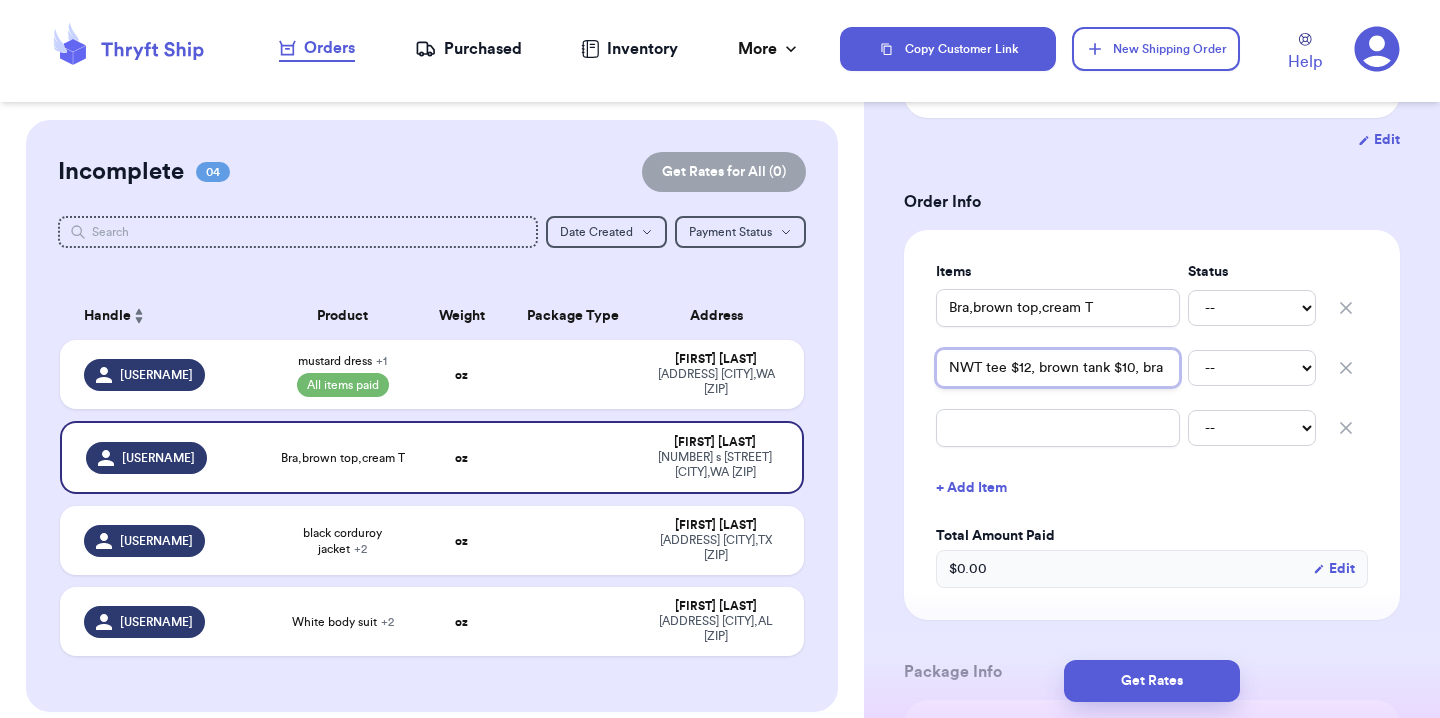 scroll, scrollTop: 0, scrollLeft: 35, axis: horizontal 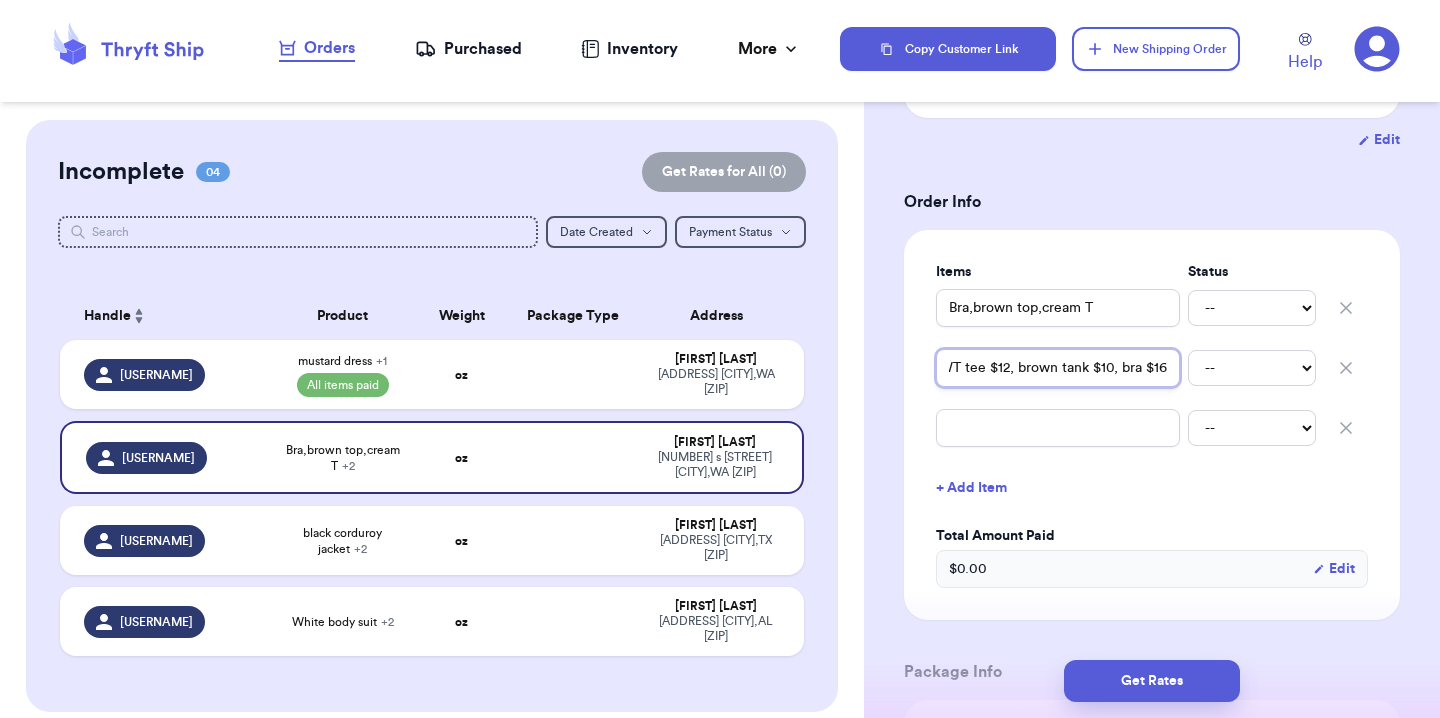 drag, startPoint x: 1154, startPoint y: 370, endPoint x: 1109, endPoint y: 373, distance: 45.099888 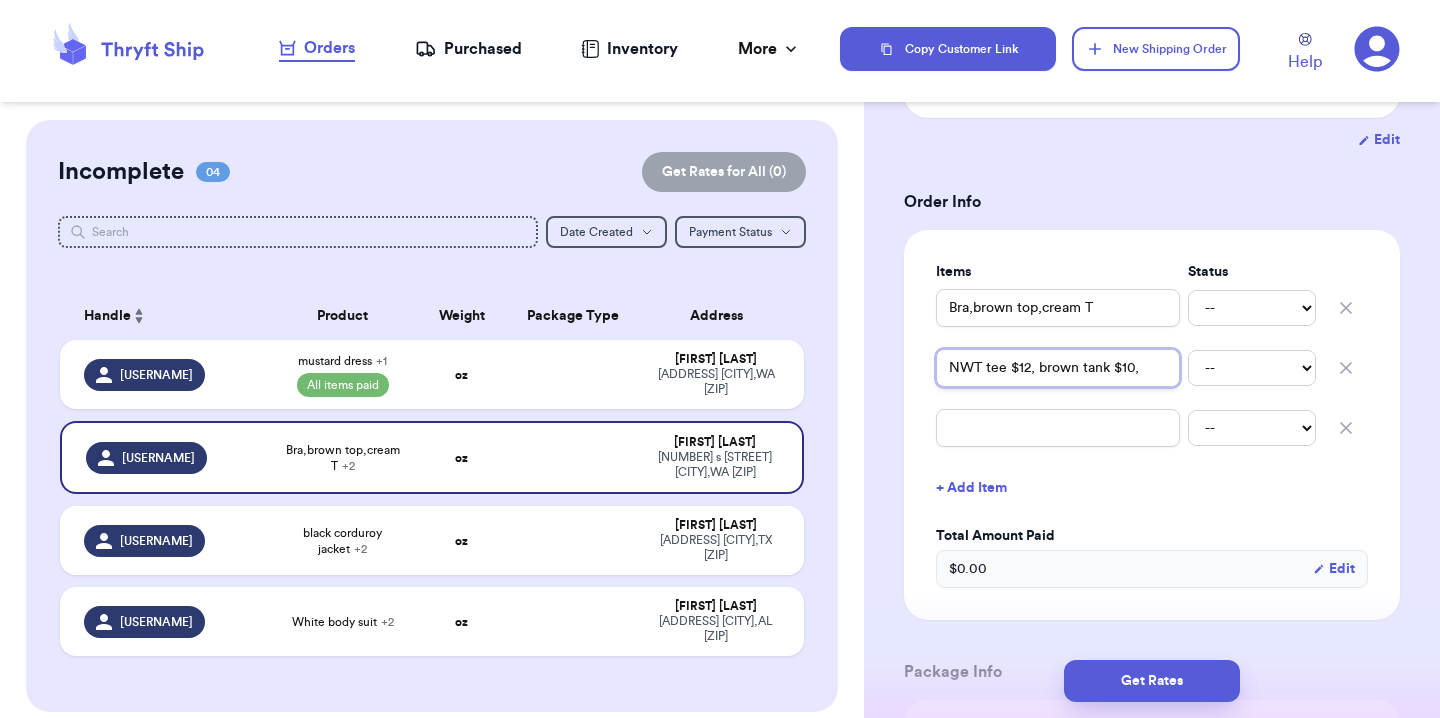 scroll, scrollTop: 0, scrollLeft: 0, axis: both 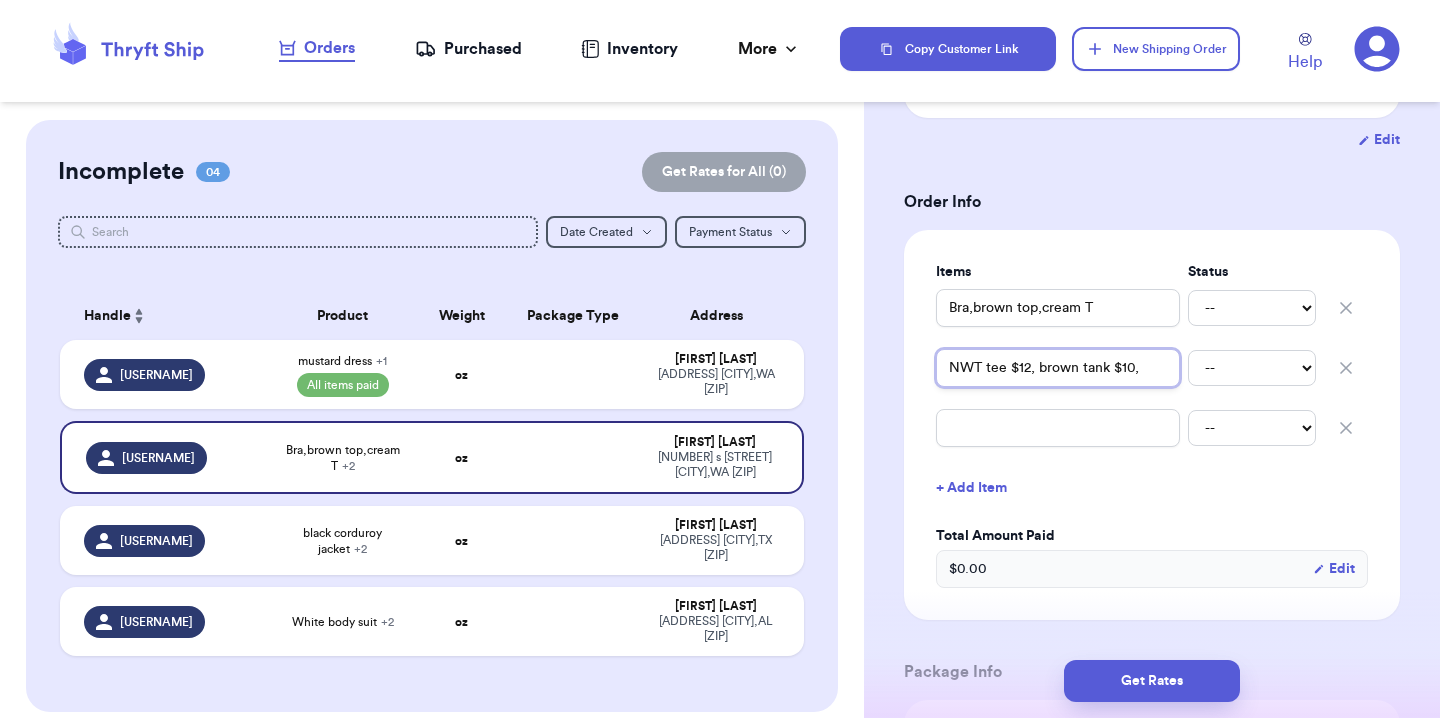 type 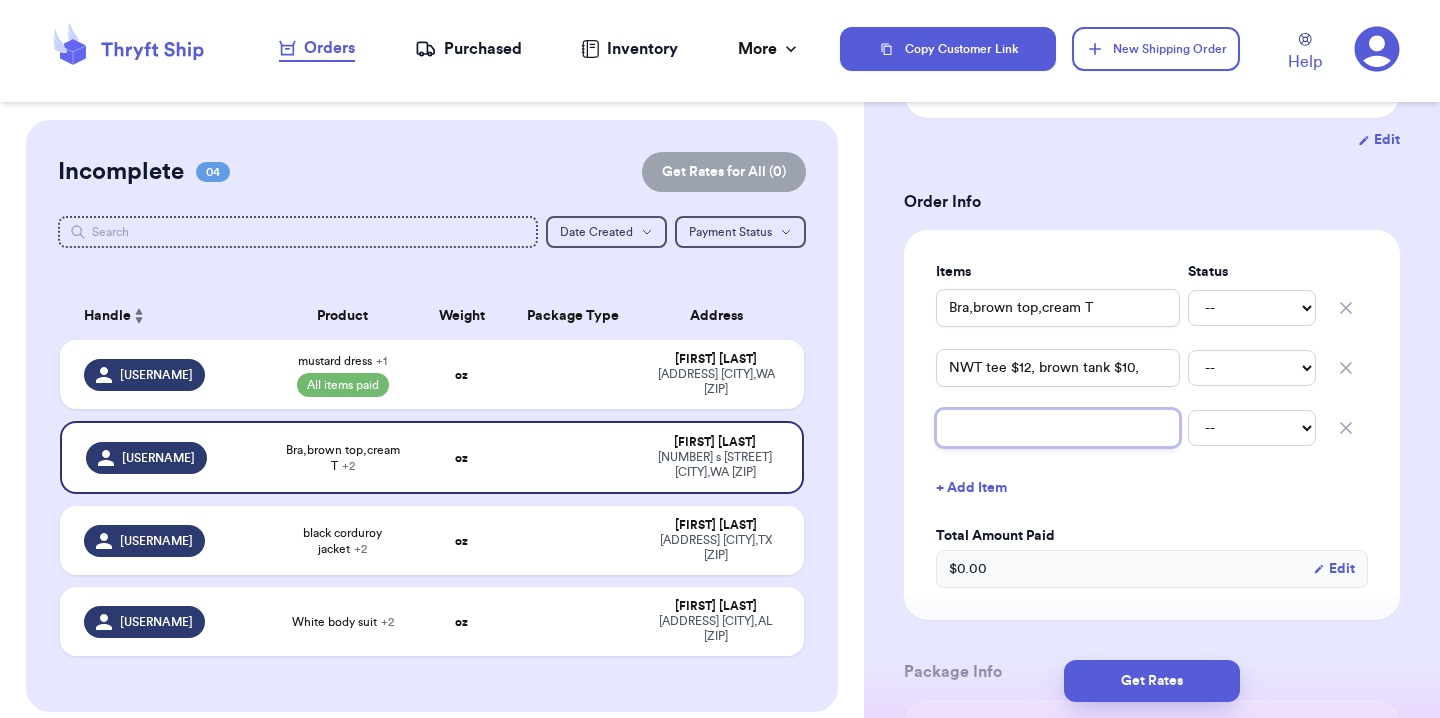 click at bounding box center [1058, 428] 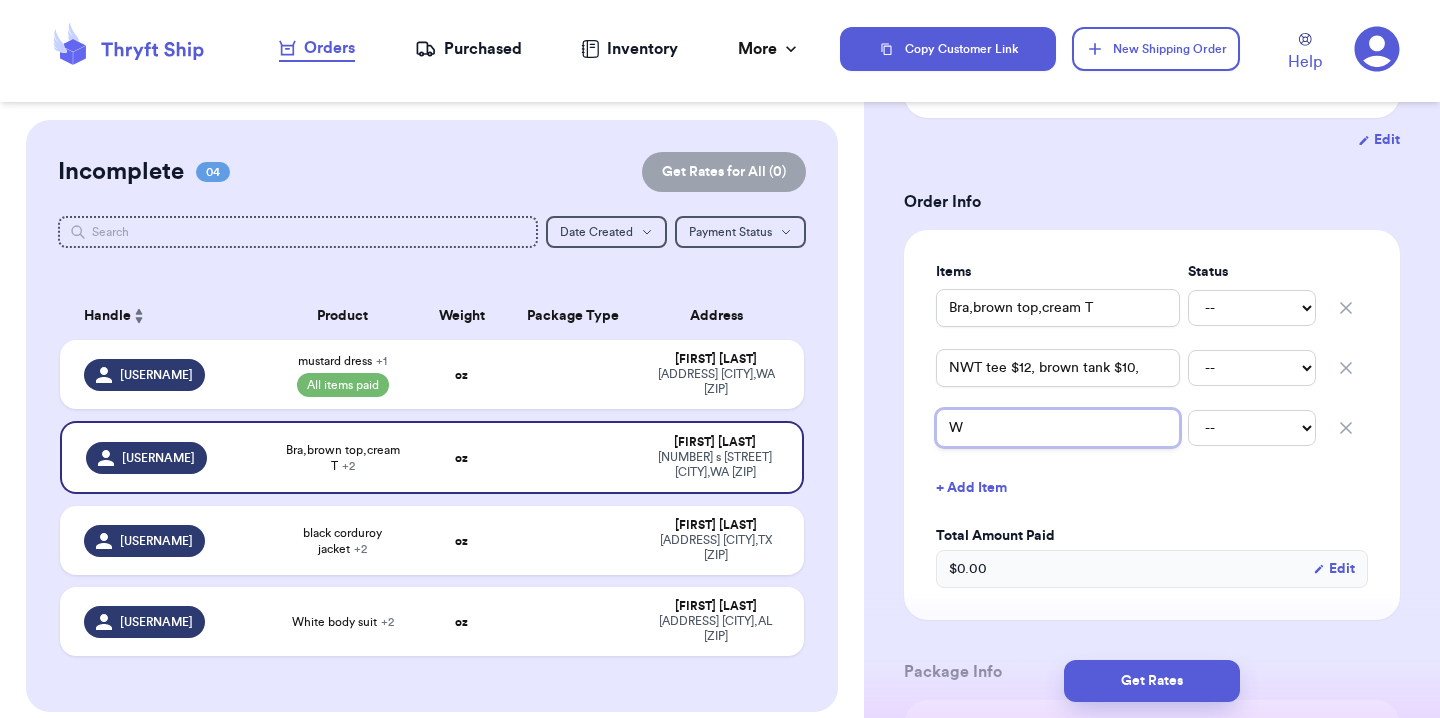 type 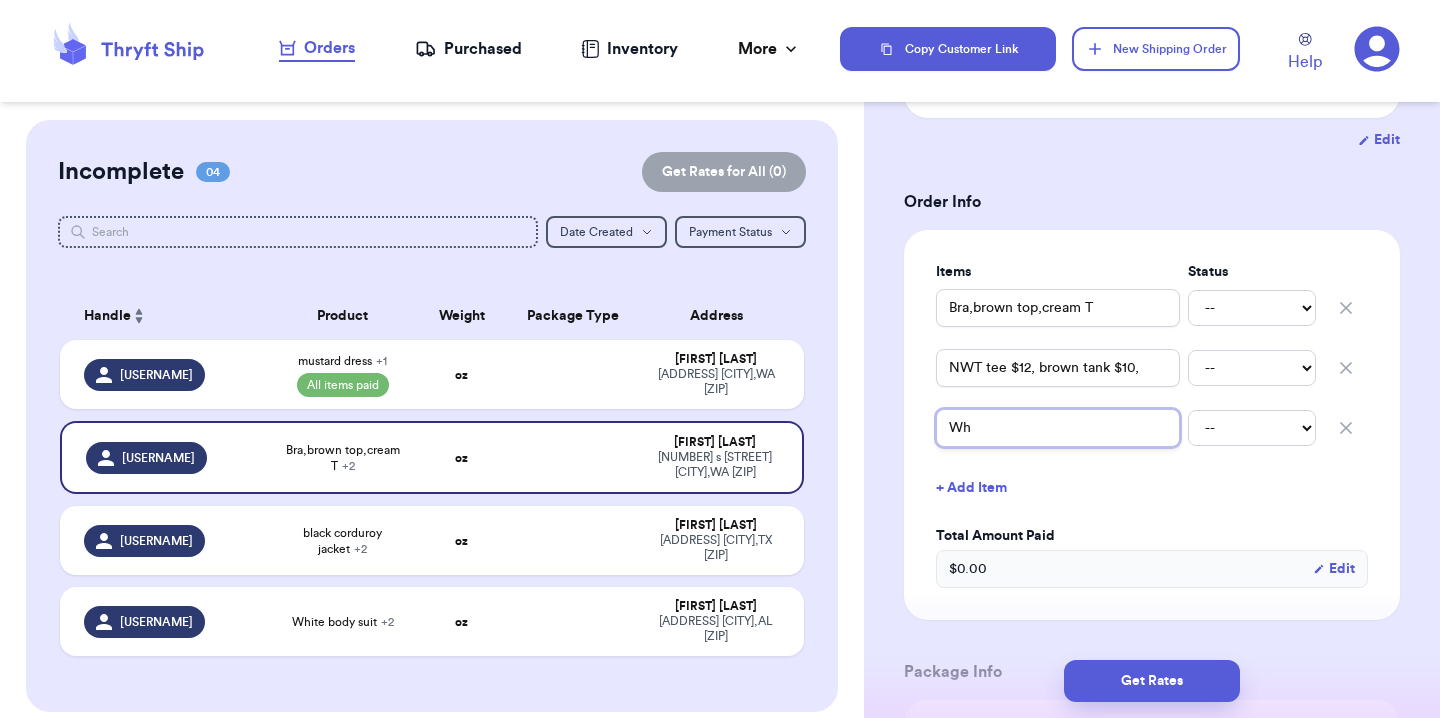 type 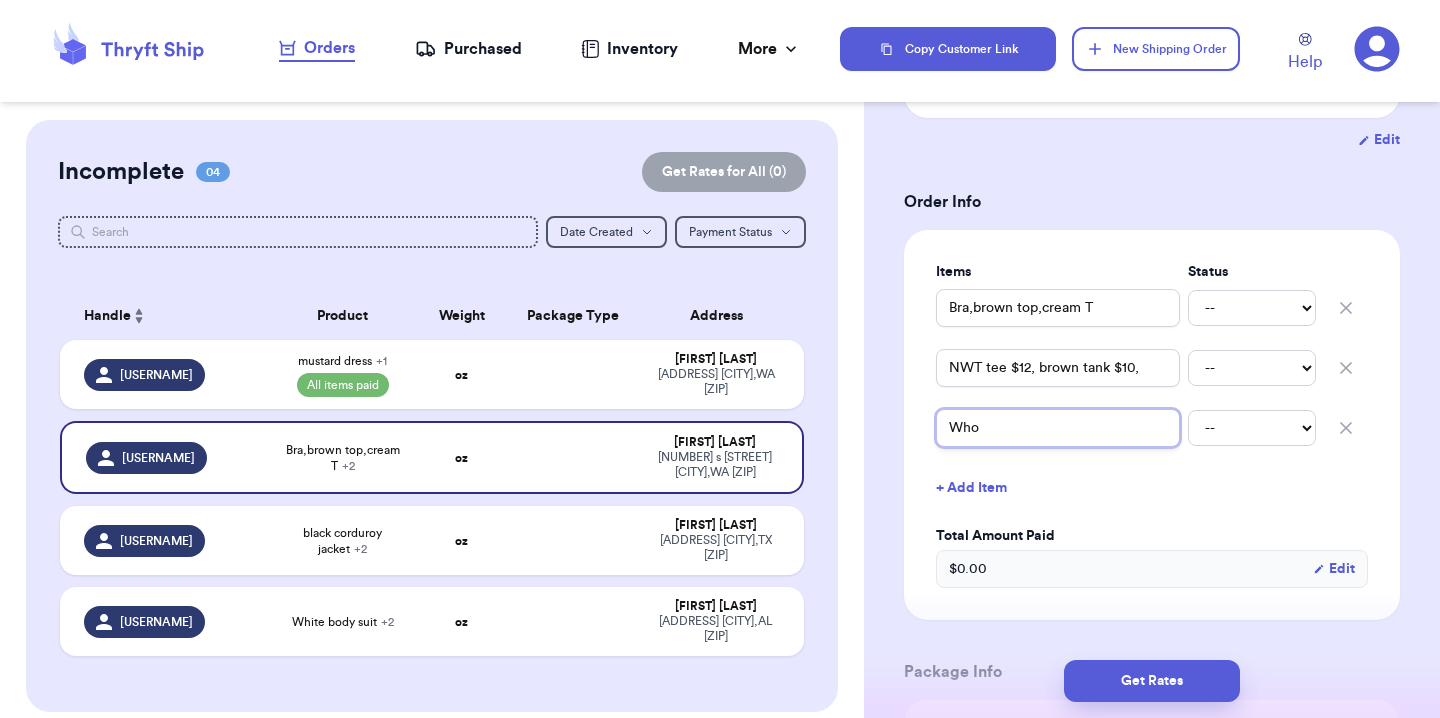type 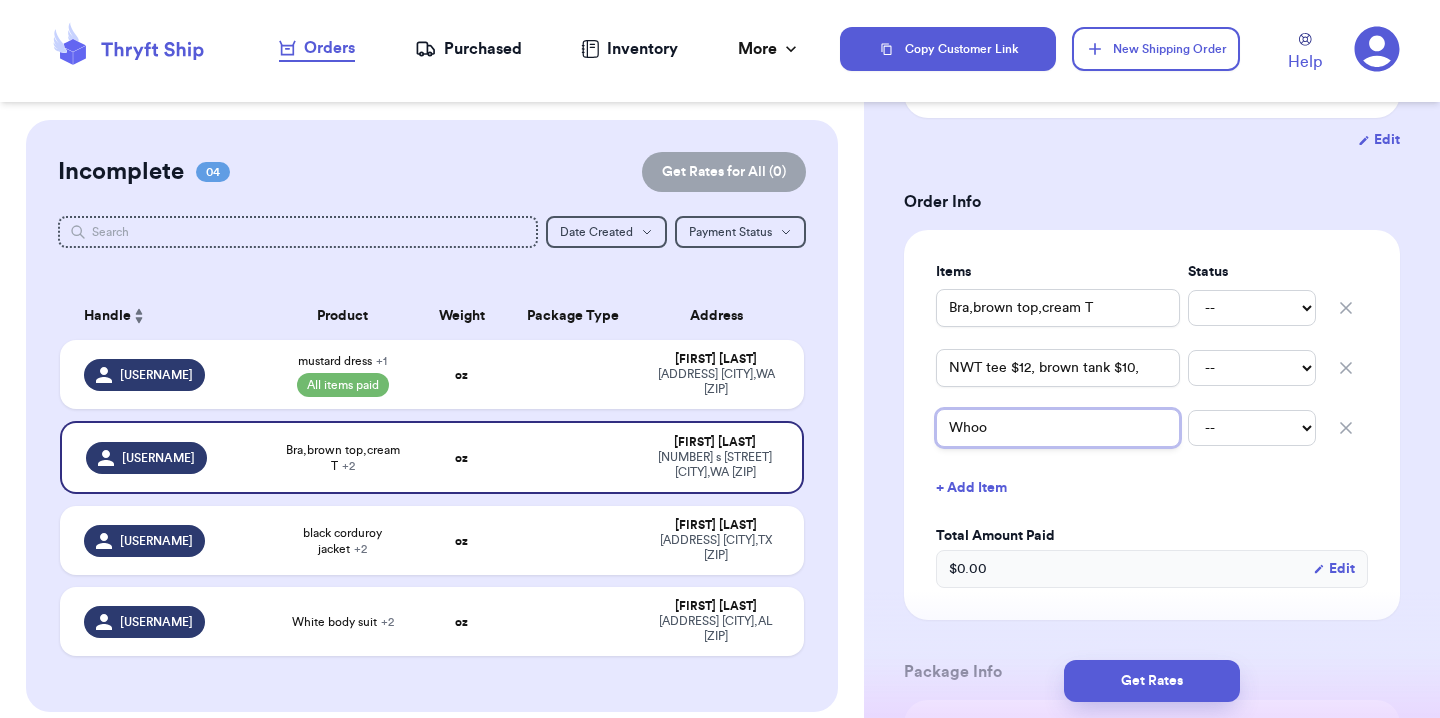 type 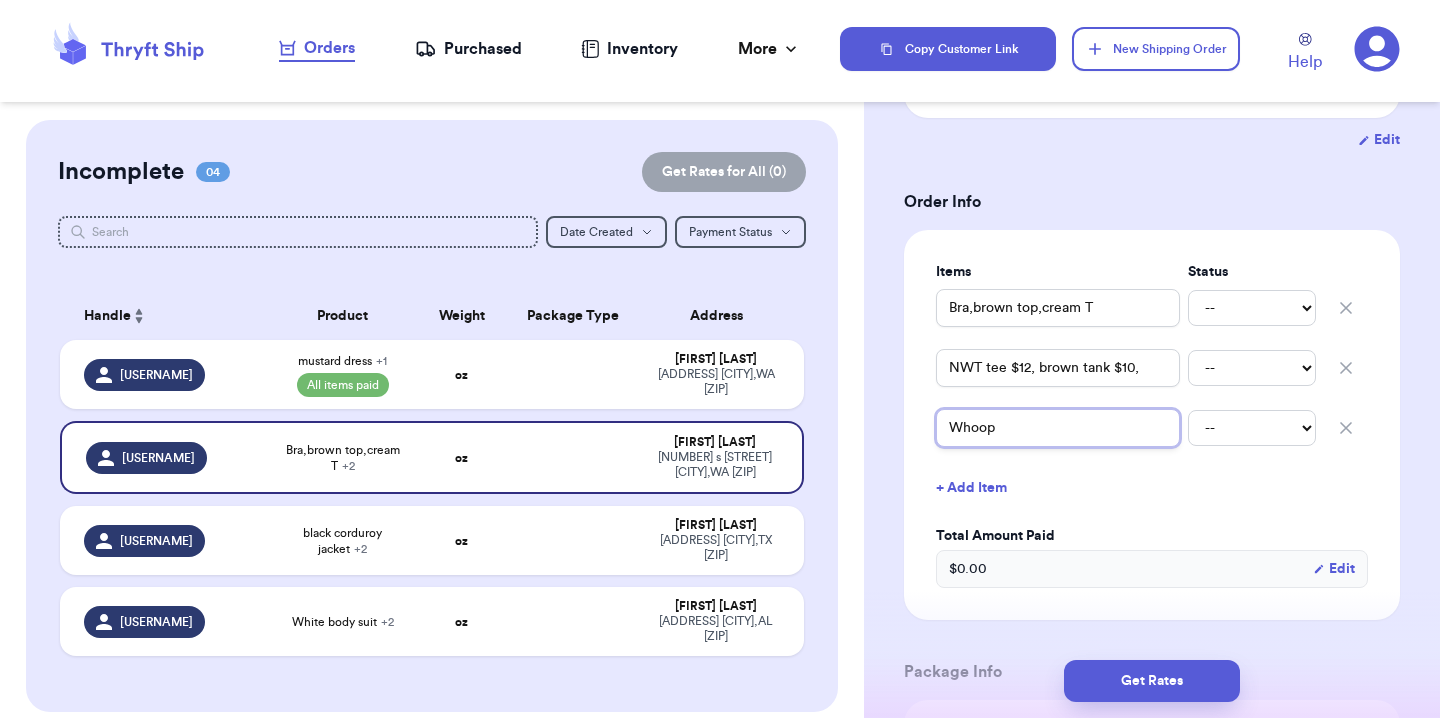 type 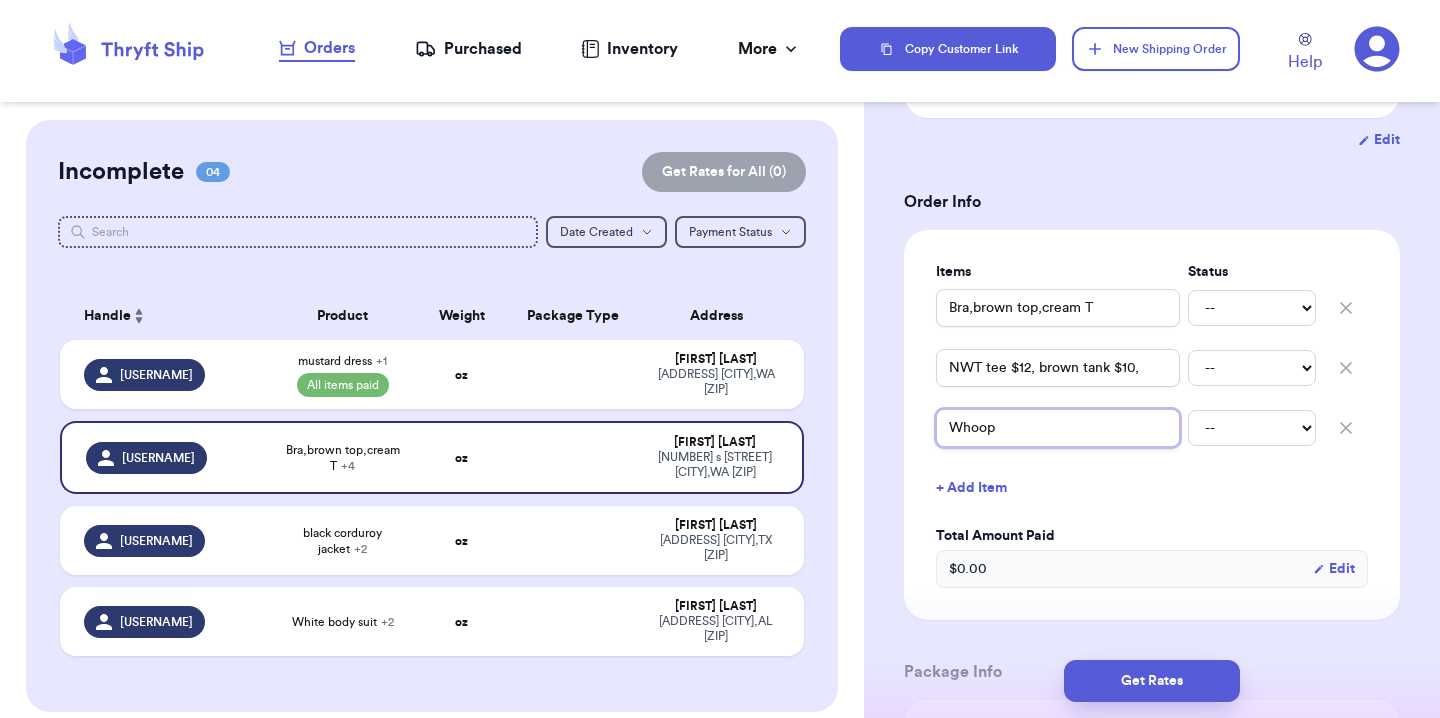 type 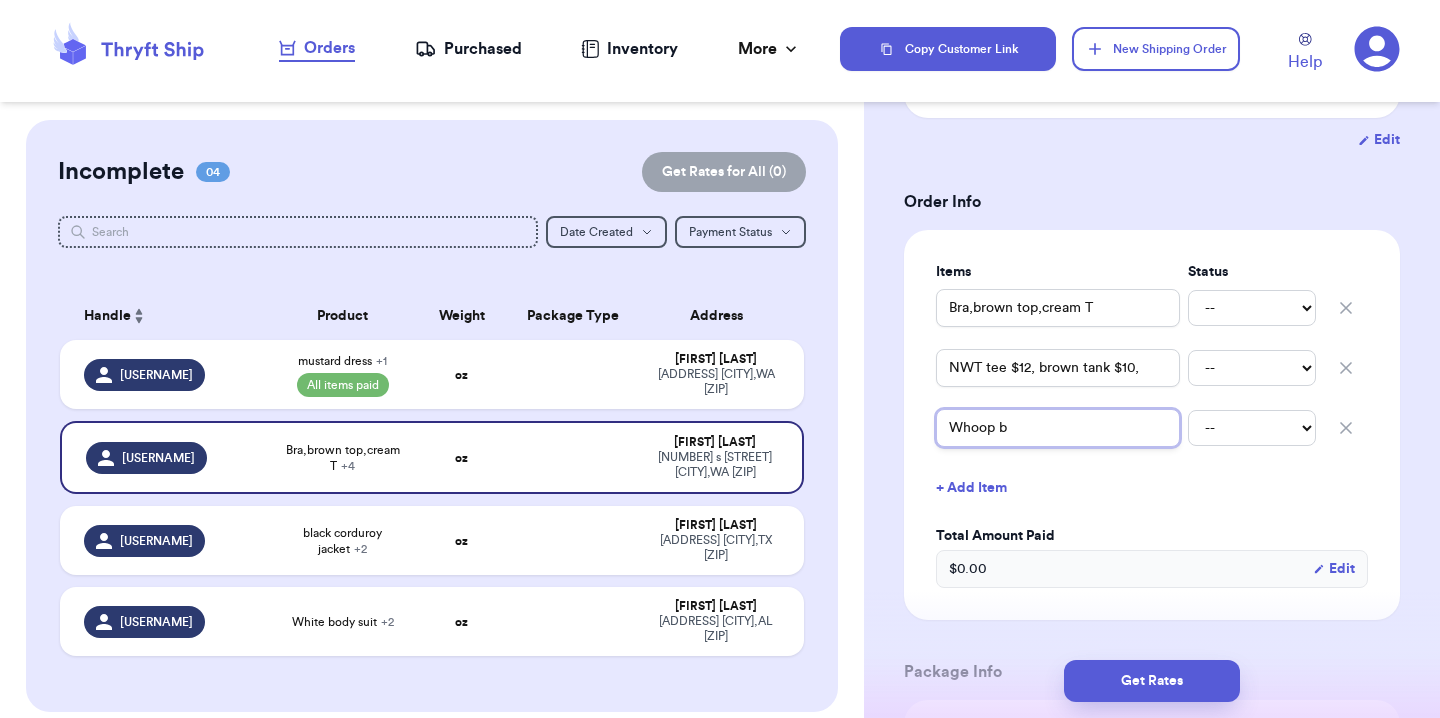 type 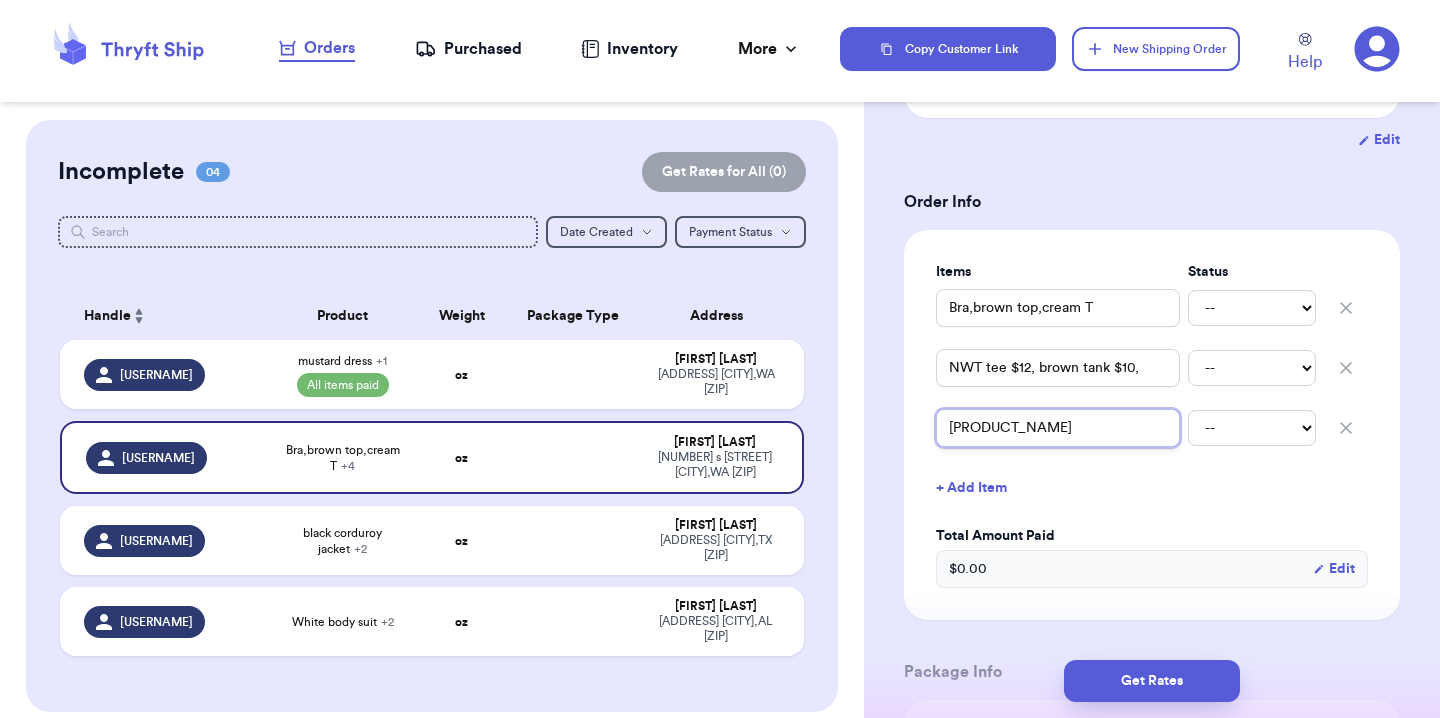 type 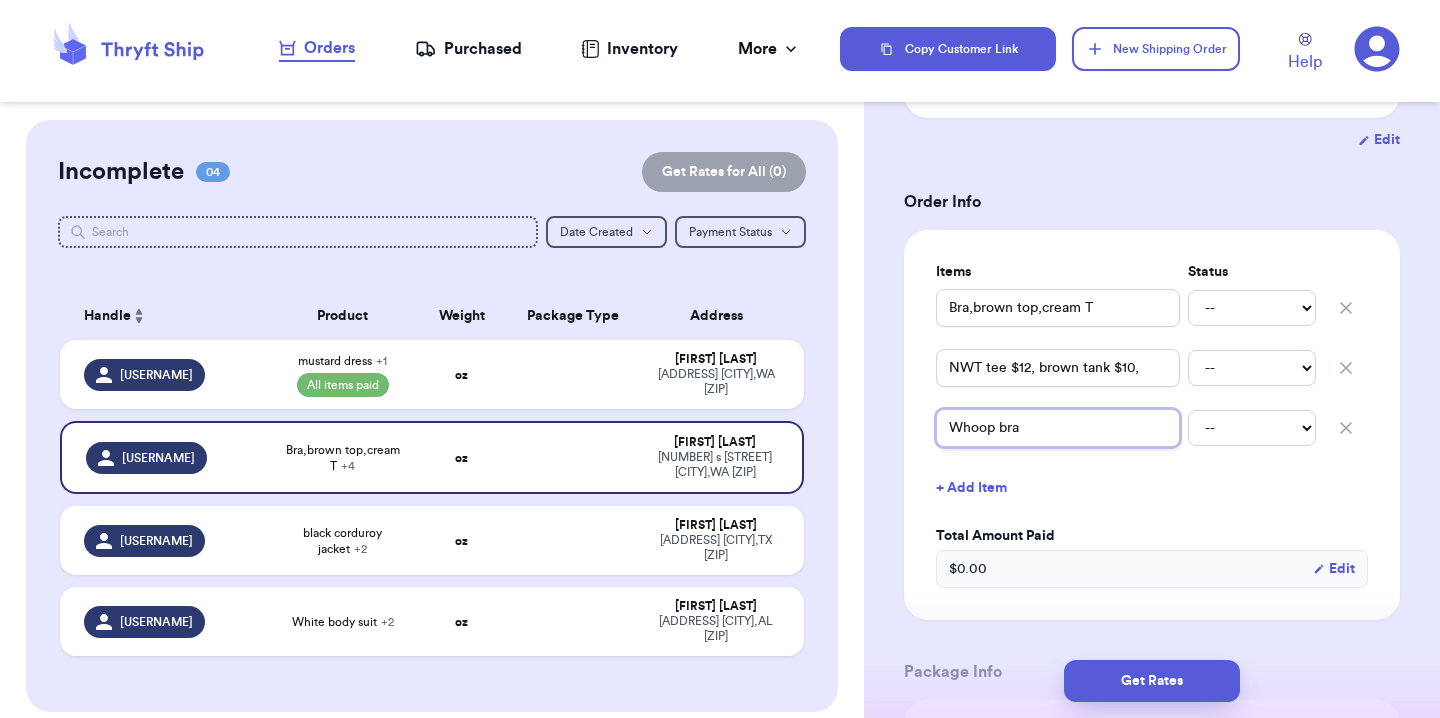 type 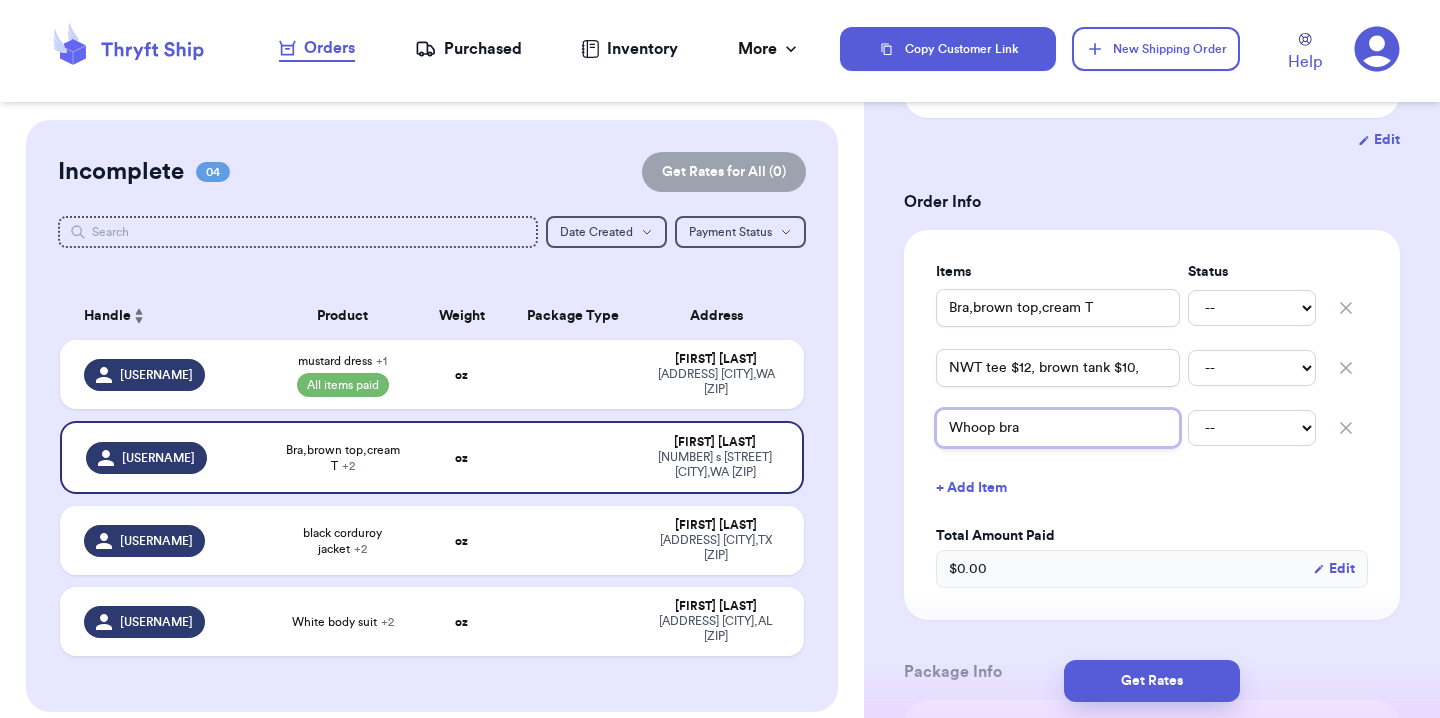type on "Whoop bra" 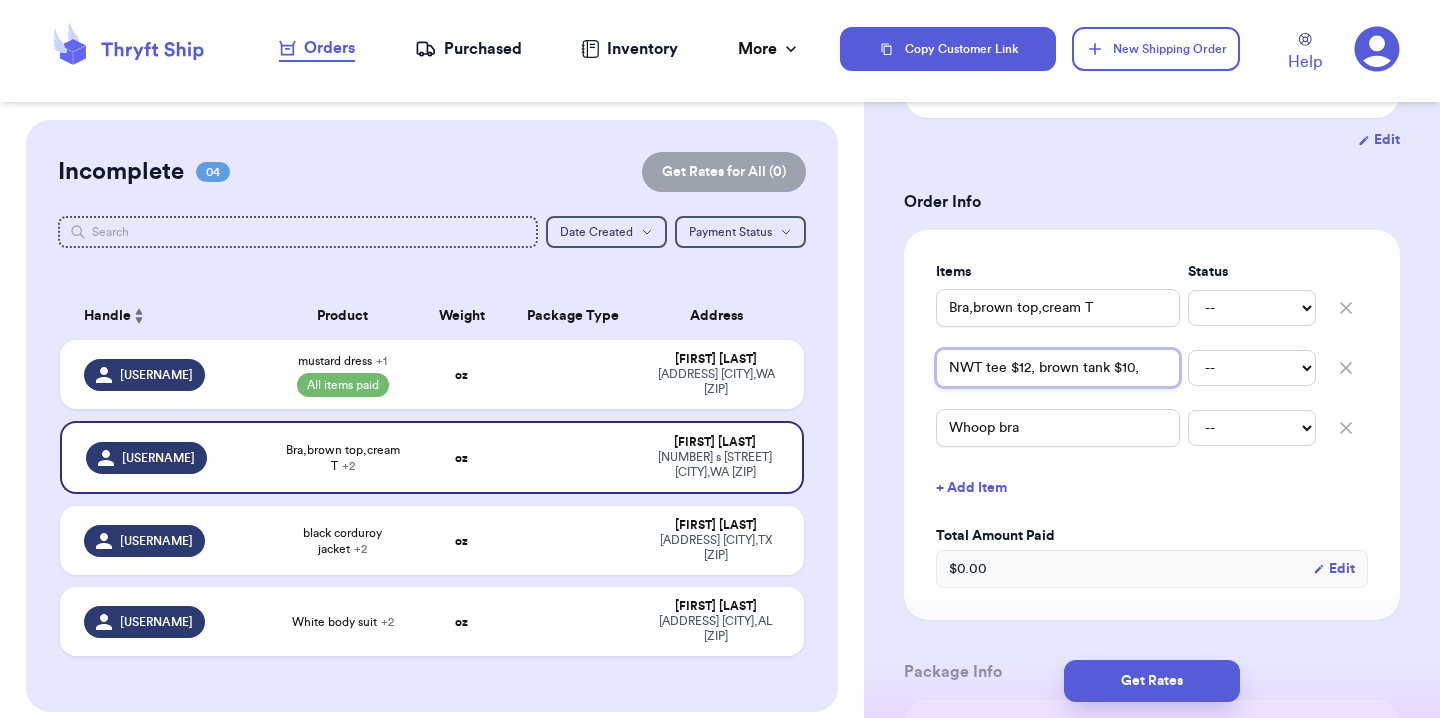 drag, startPoint x: 1039, startPoint y: 370, endPoint x: 1170, endPoint y: 367, distance: 131.03435 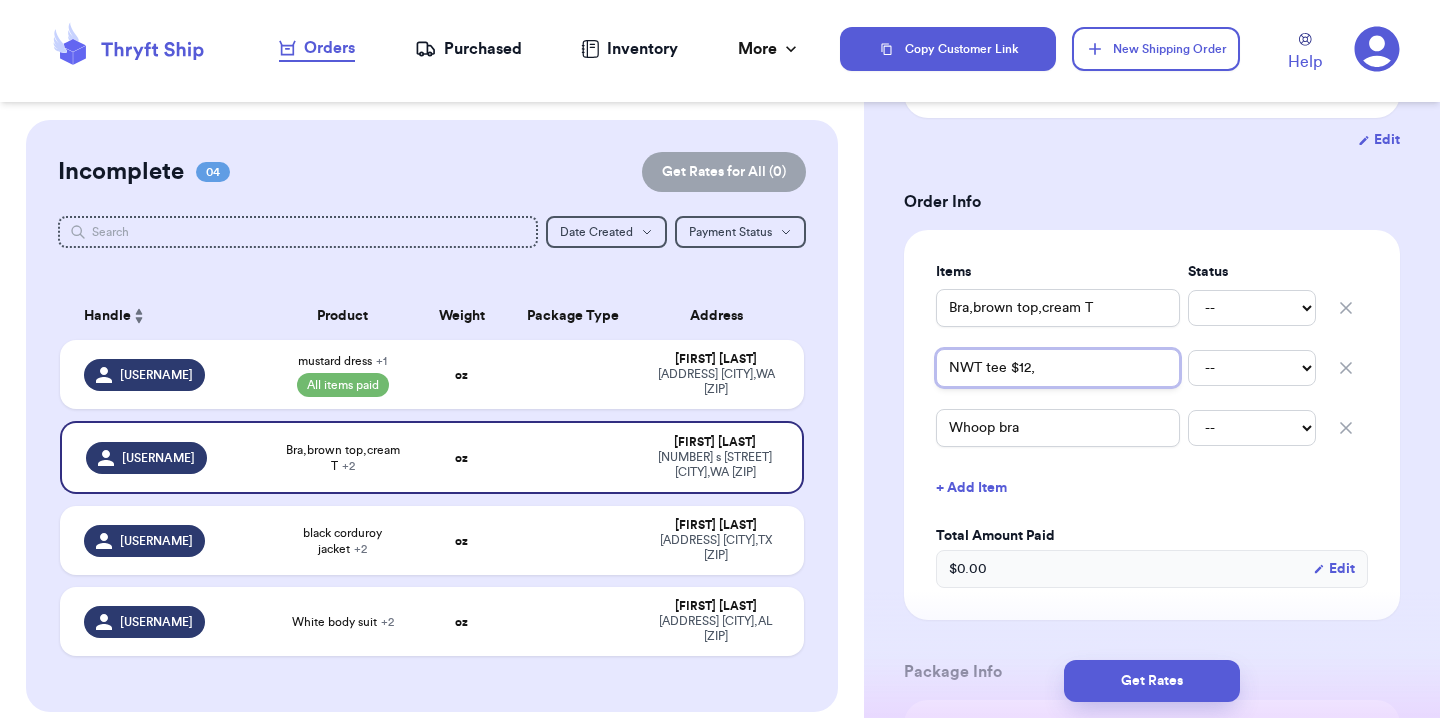type 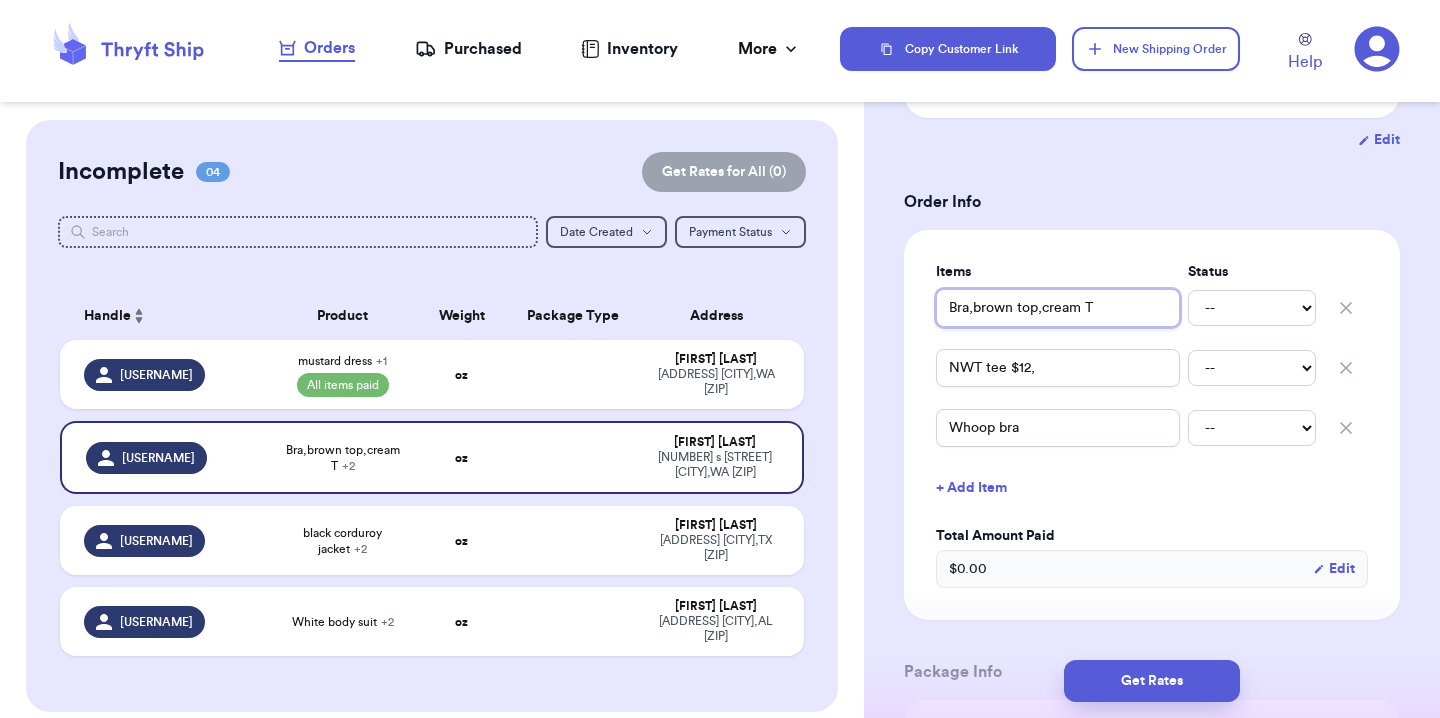 drag, startPoint x: 1104, startPoint y: 308, endPoint x: 891, endPoint y: 308, distance: 213 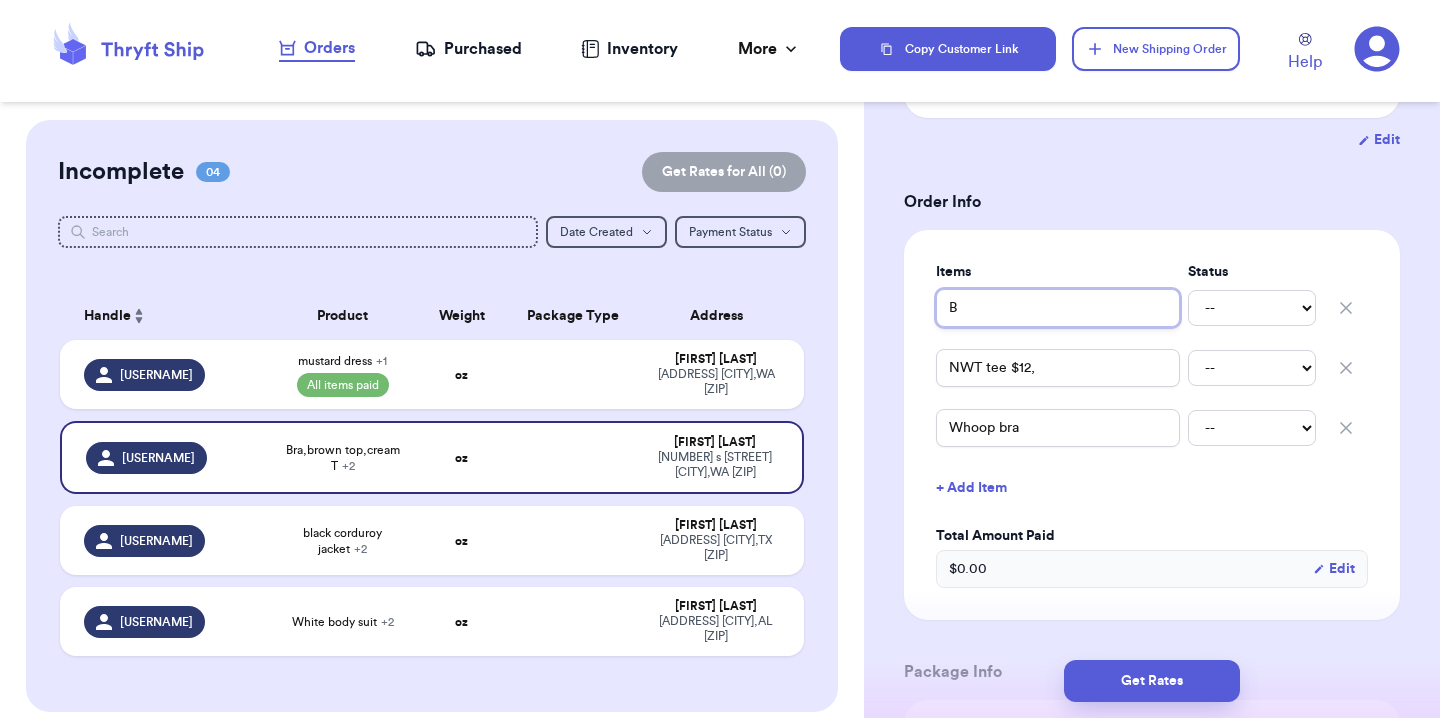 type 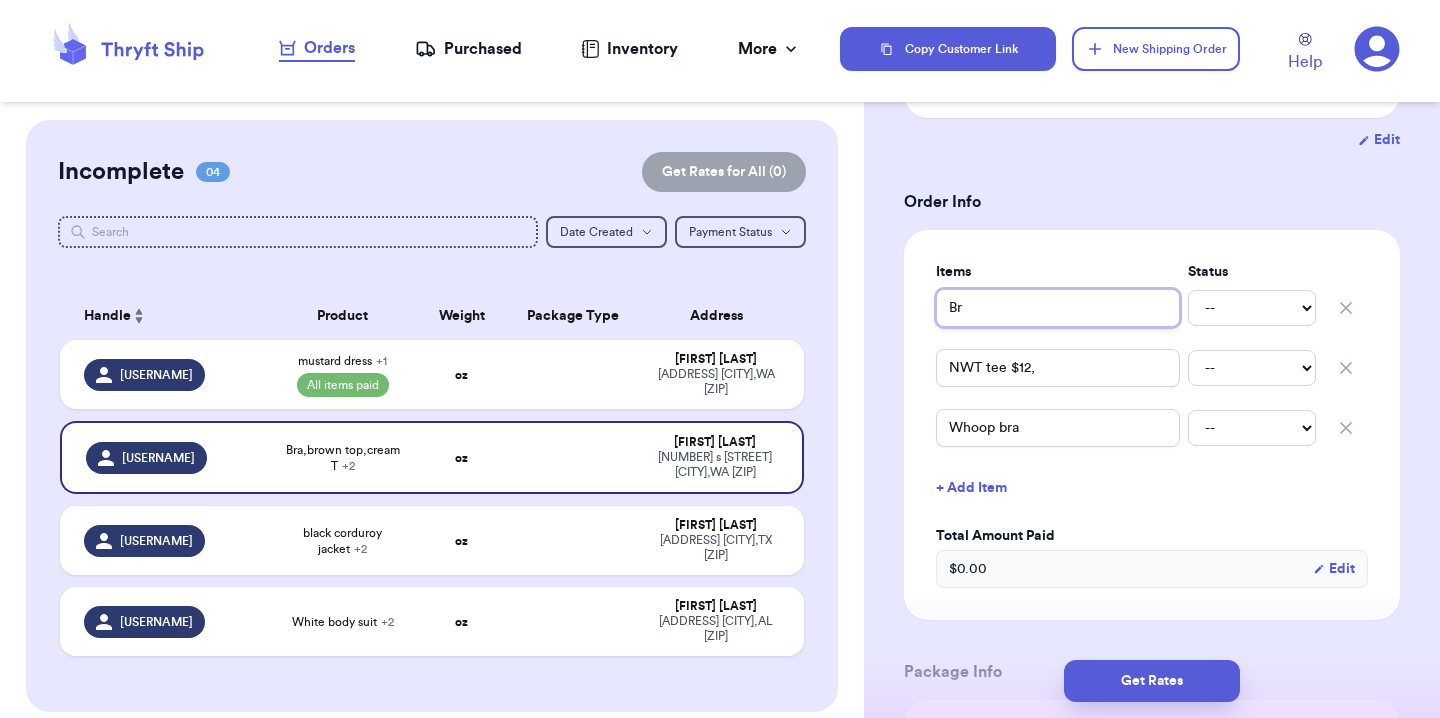 type 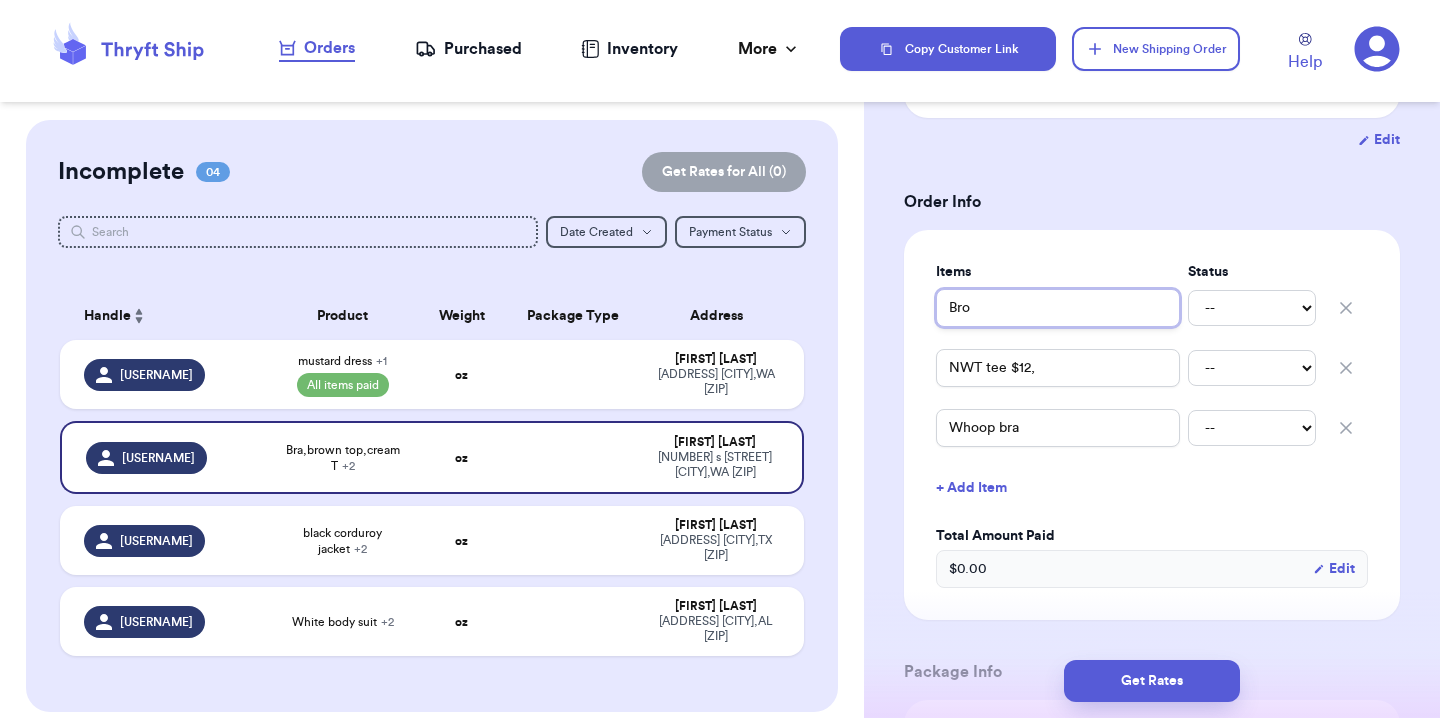 type 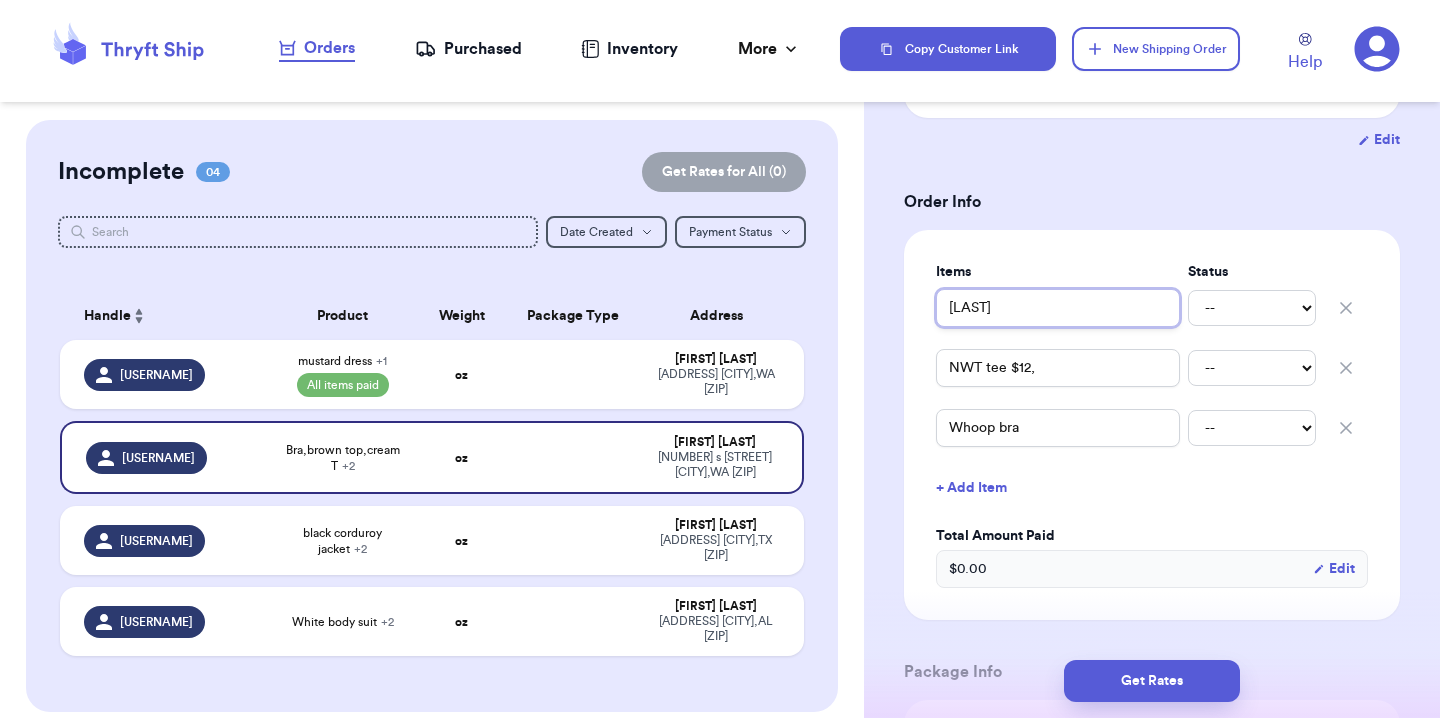 type 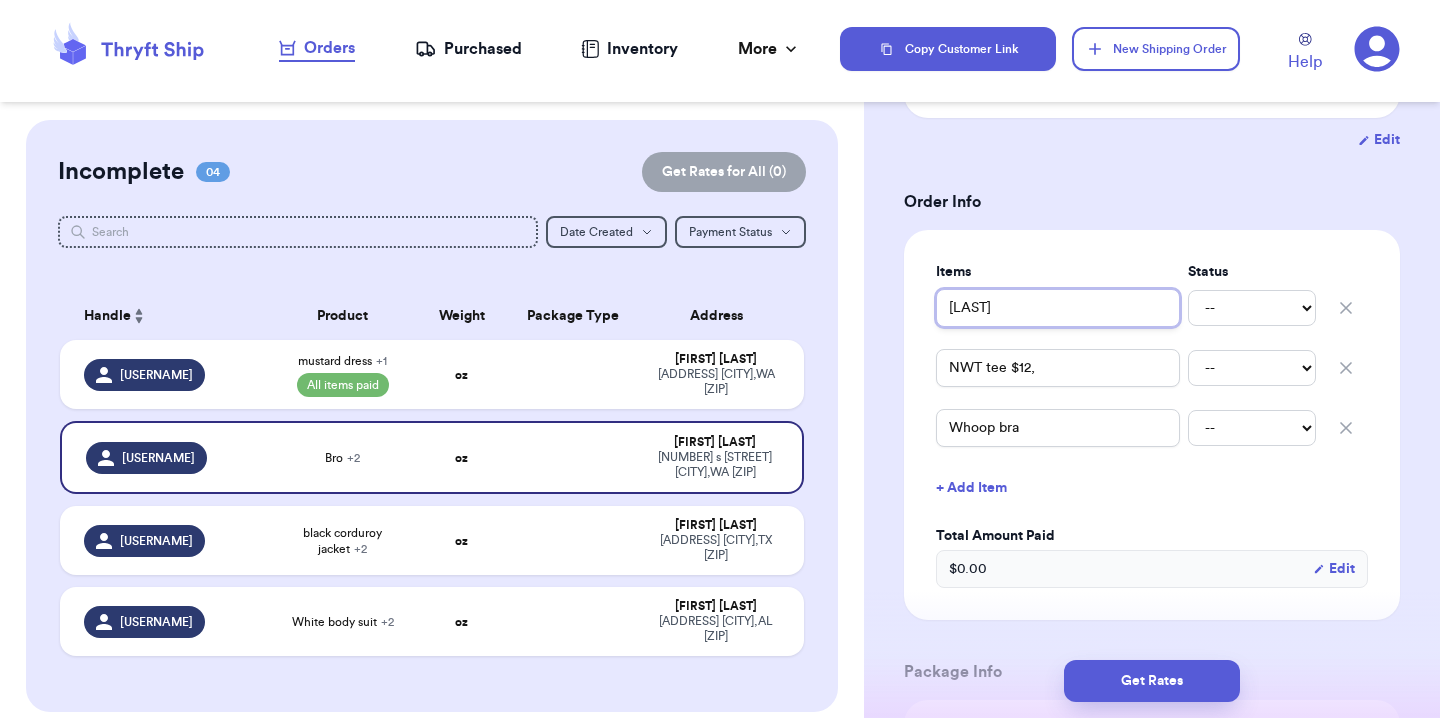 type 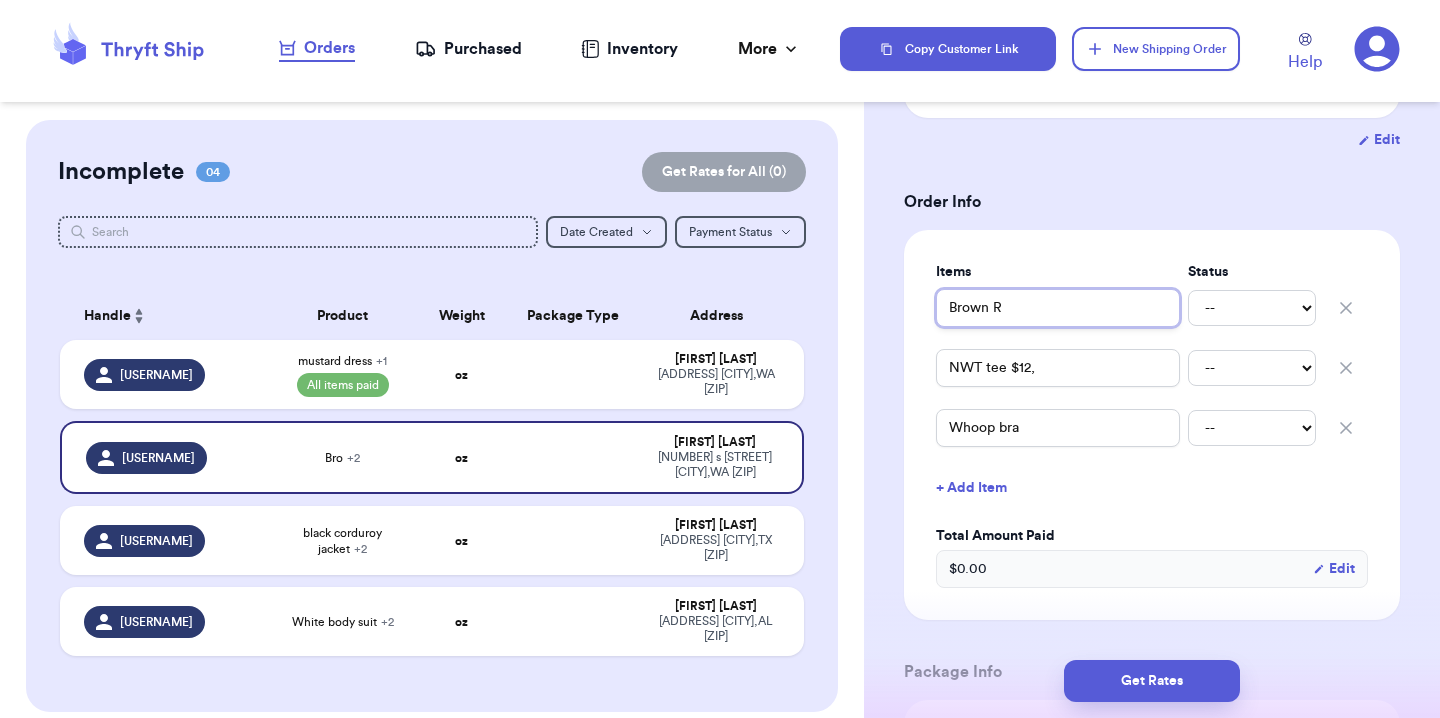 type 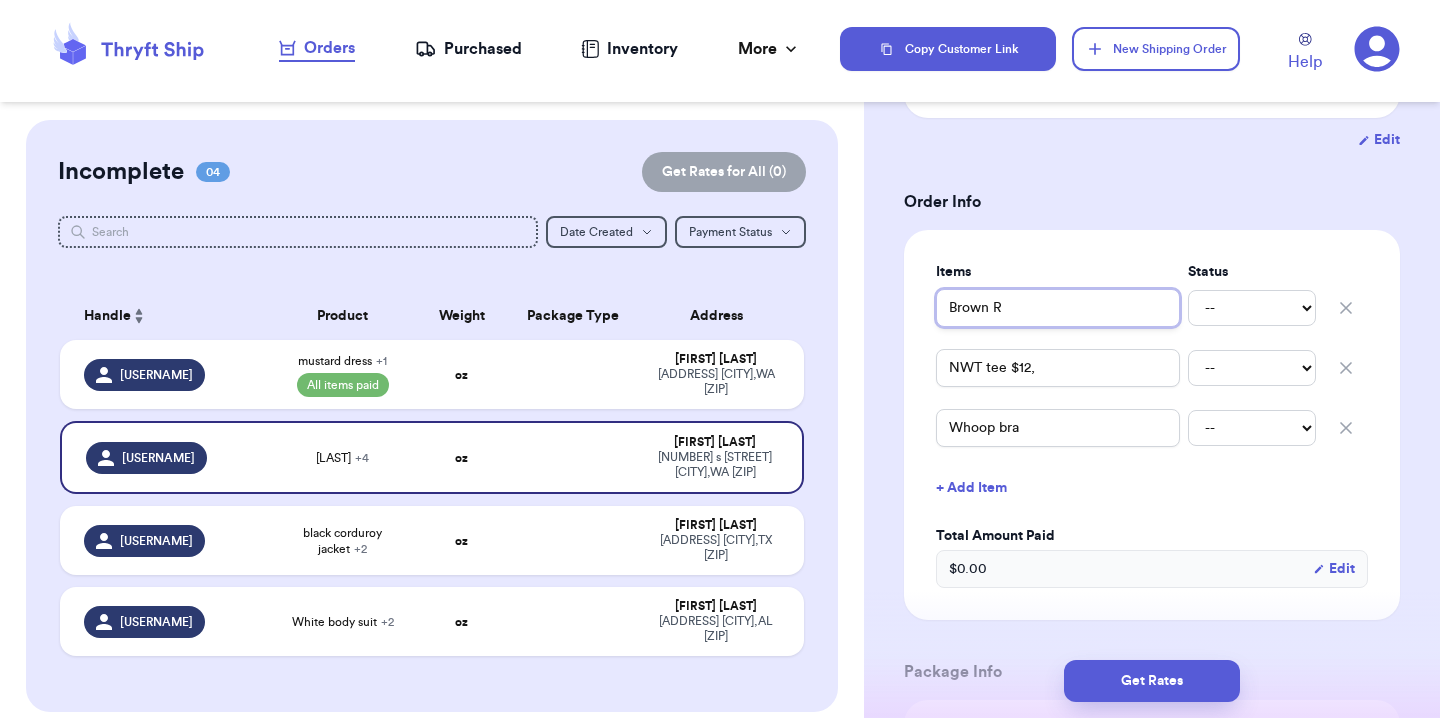 type on "[LAST]" 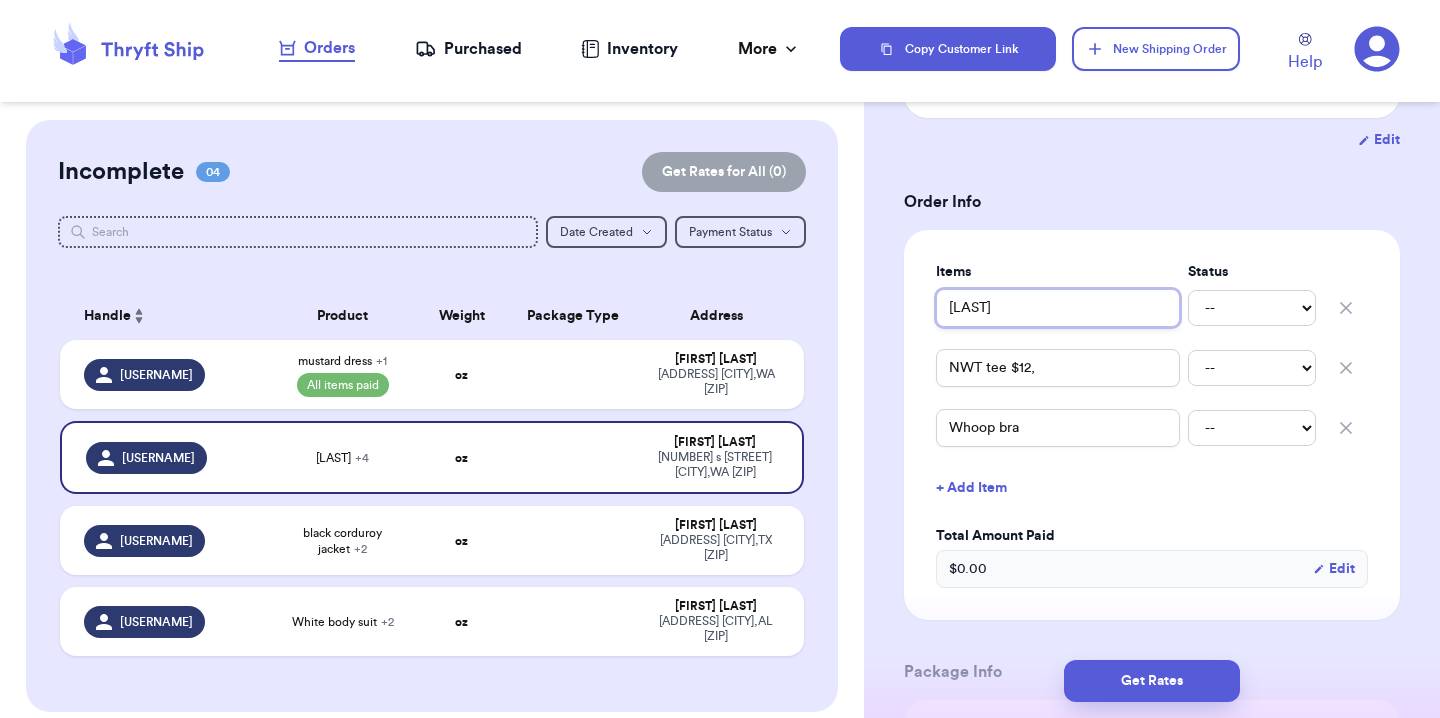 type 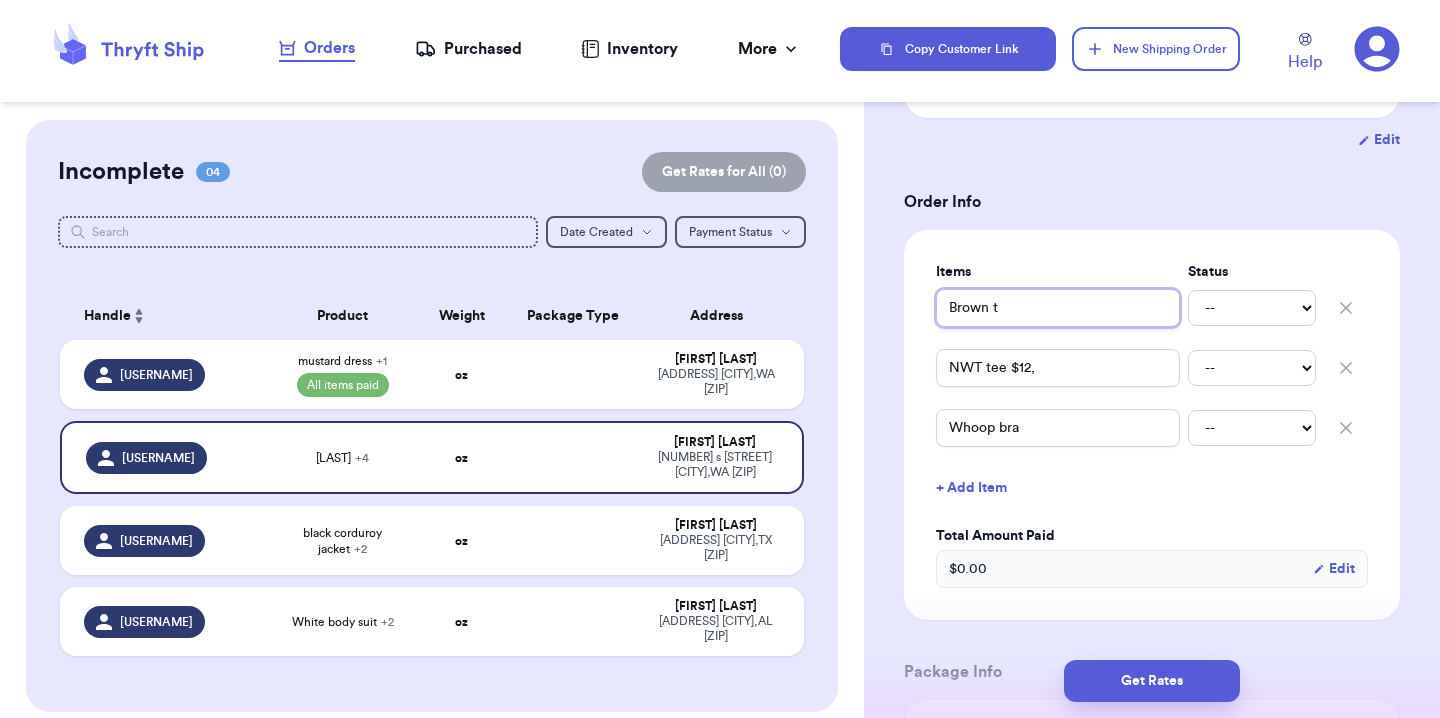 type 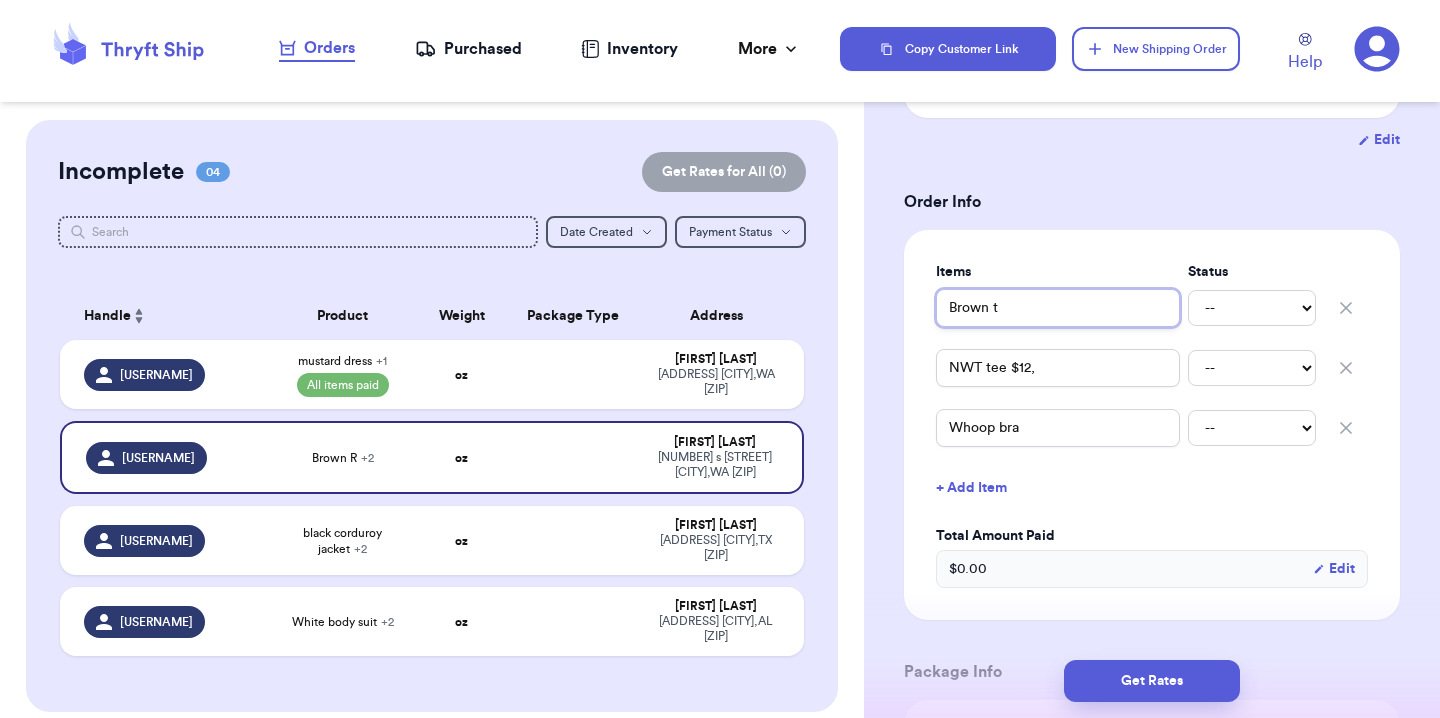 type on "Brown ta" 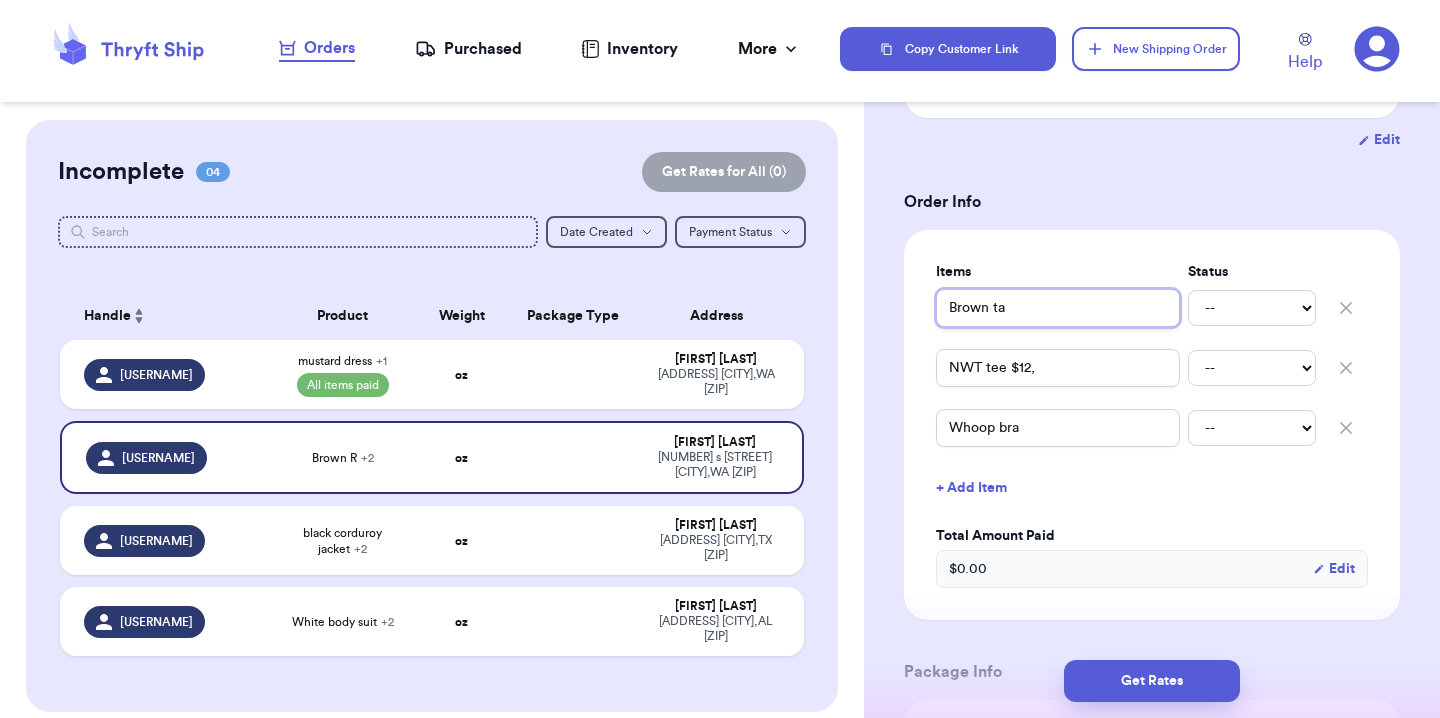 type 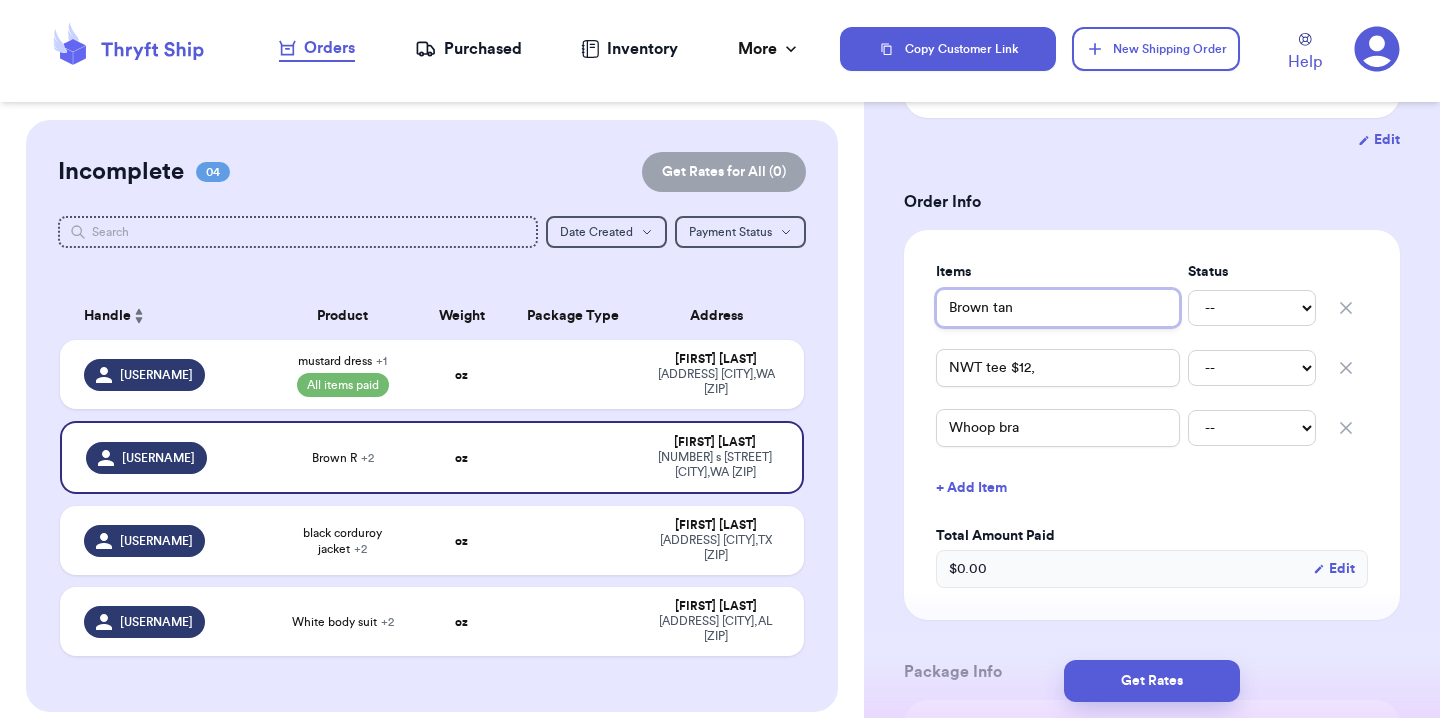 type 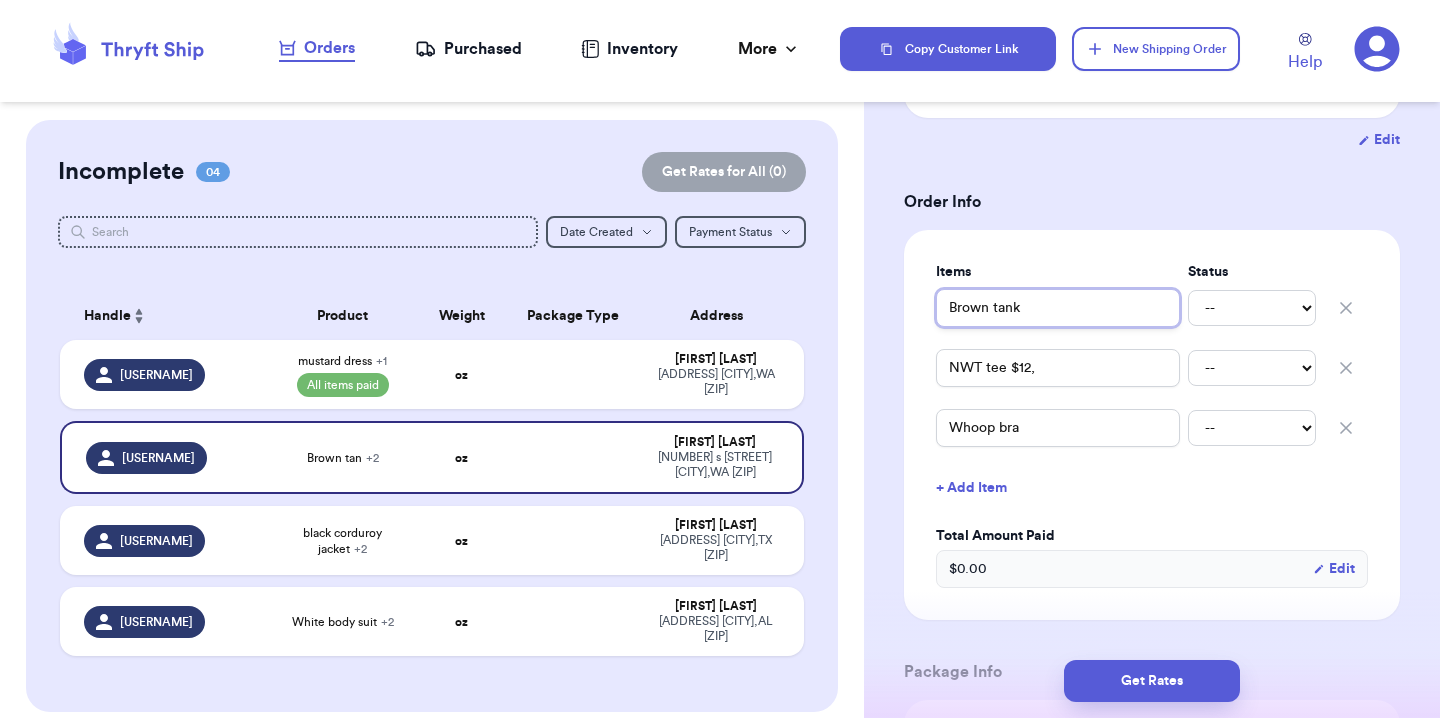 type 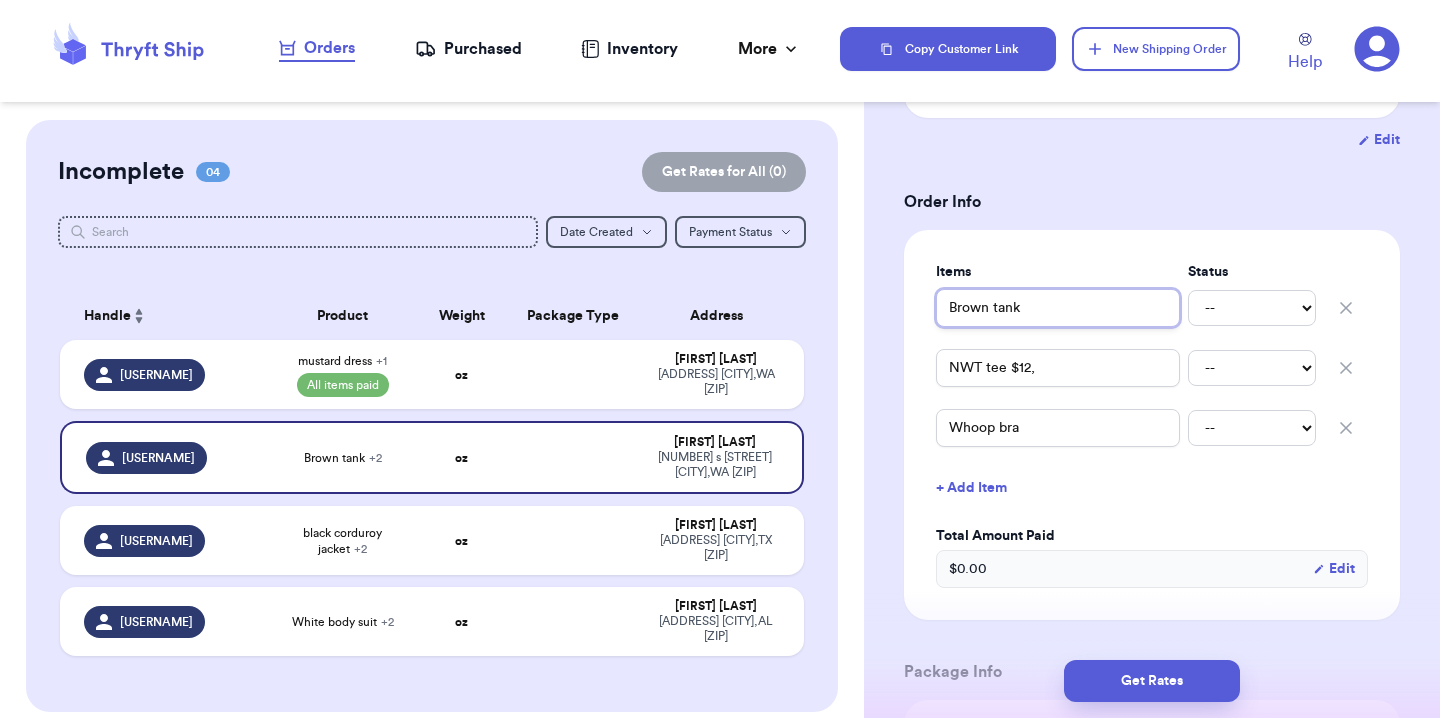 type on "Brown tank" 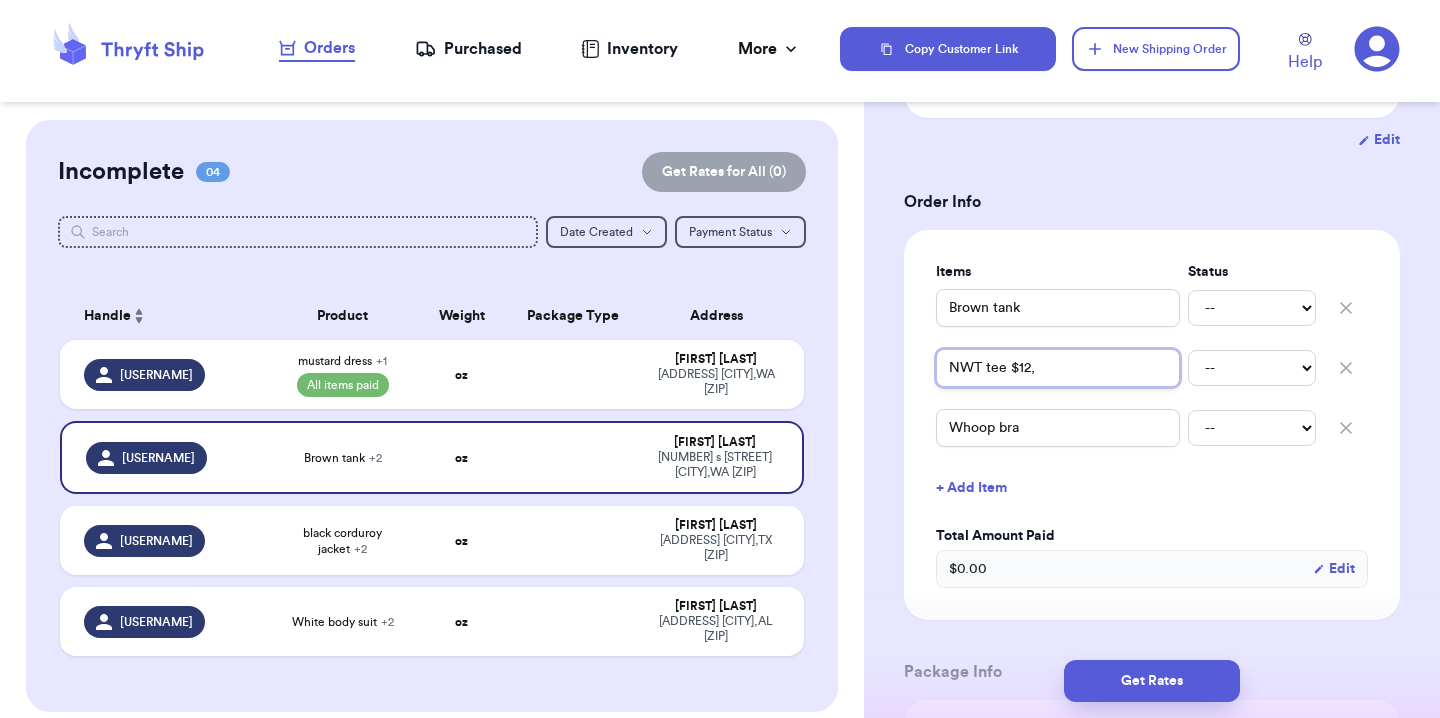 drag, startPoint x: 1049, startPoint y: 373, endPoint x: 1012, endPoint y: 373, distance: 37 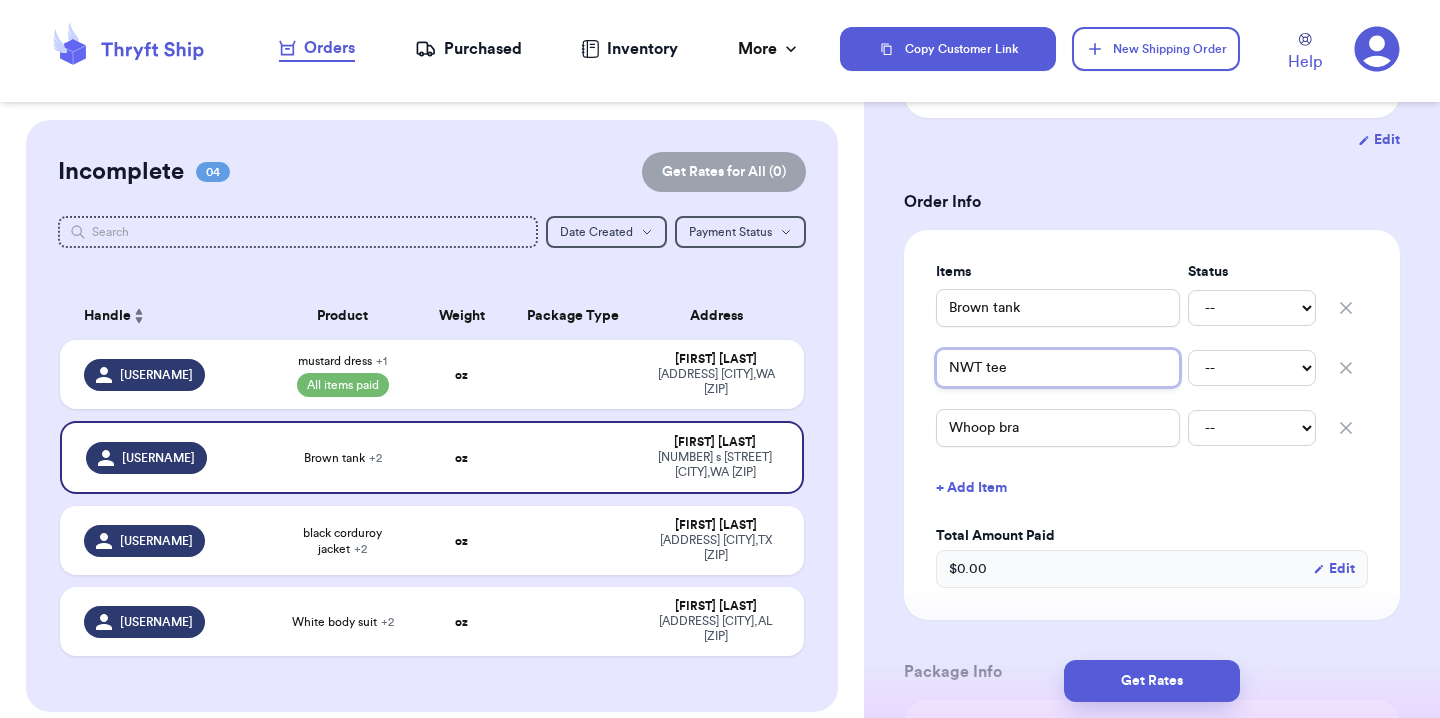 type 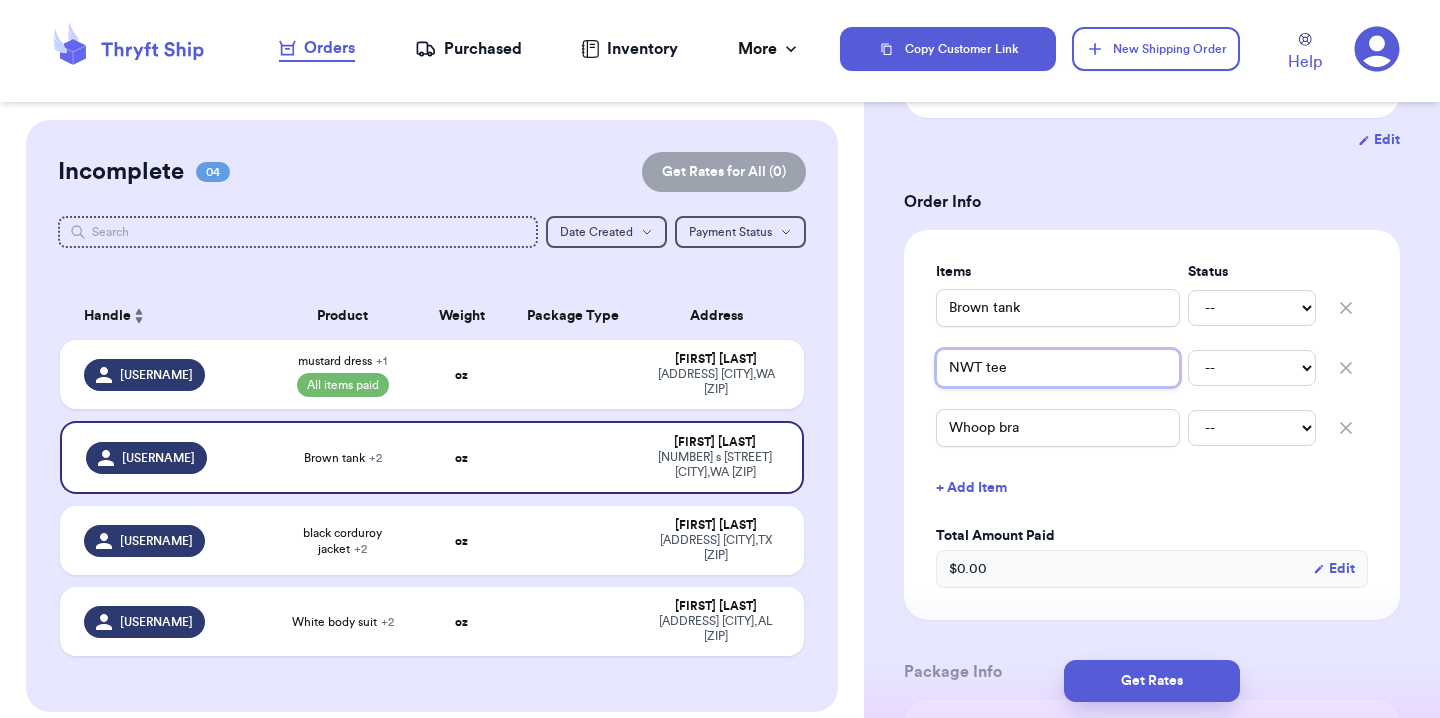 type on "NWT tee" 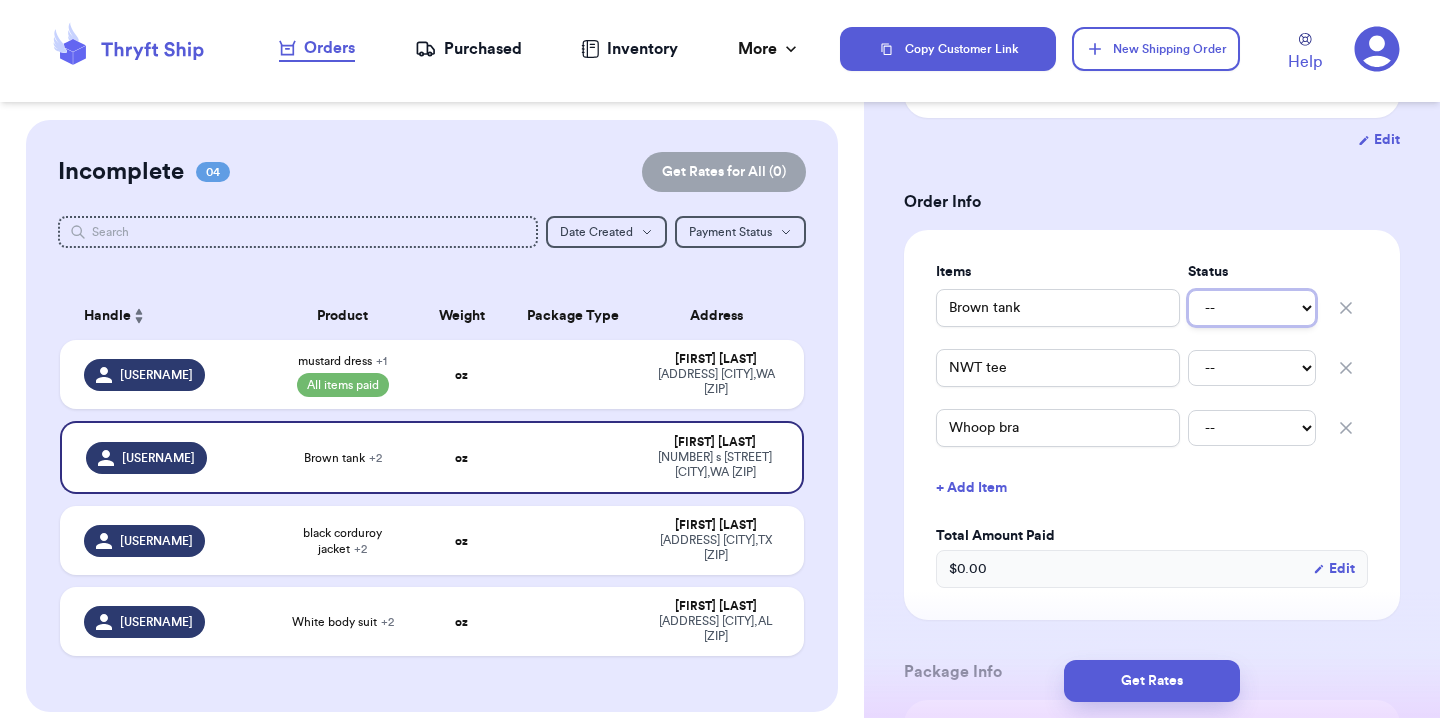 click on "-- Paid Owes" at bounding box center (1252, 308) 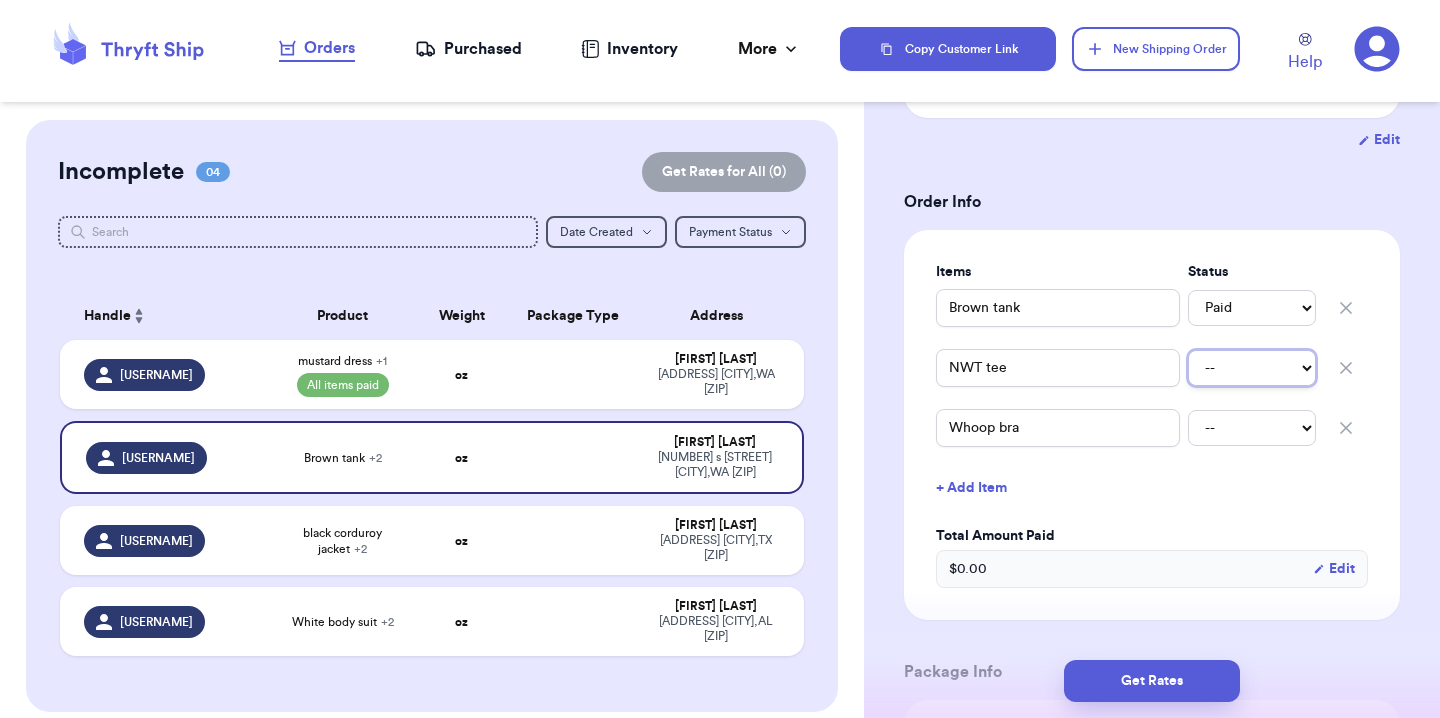 drag, startPoint x: 1296, startPoint y: 313, endPoint x: 1282, endPoint y: 359, distance: 48.08326 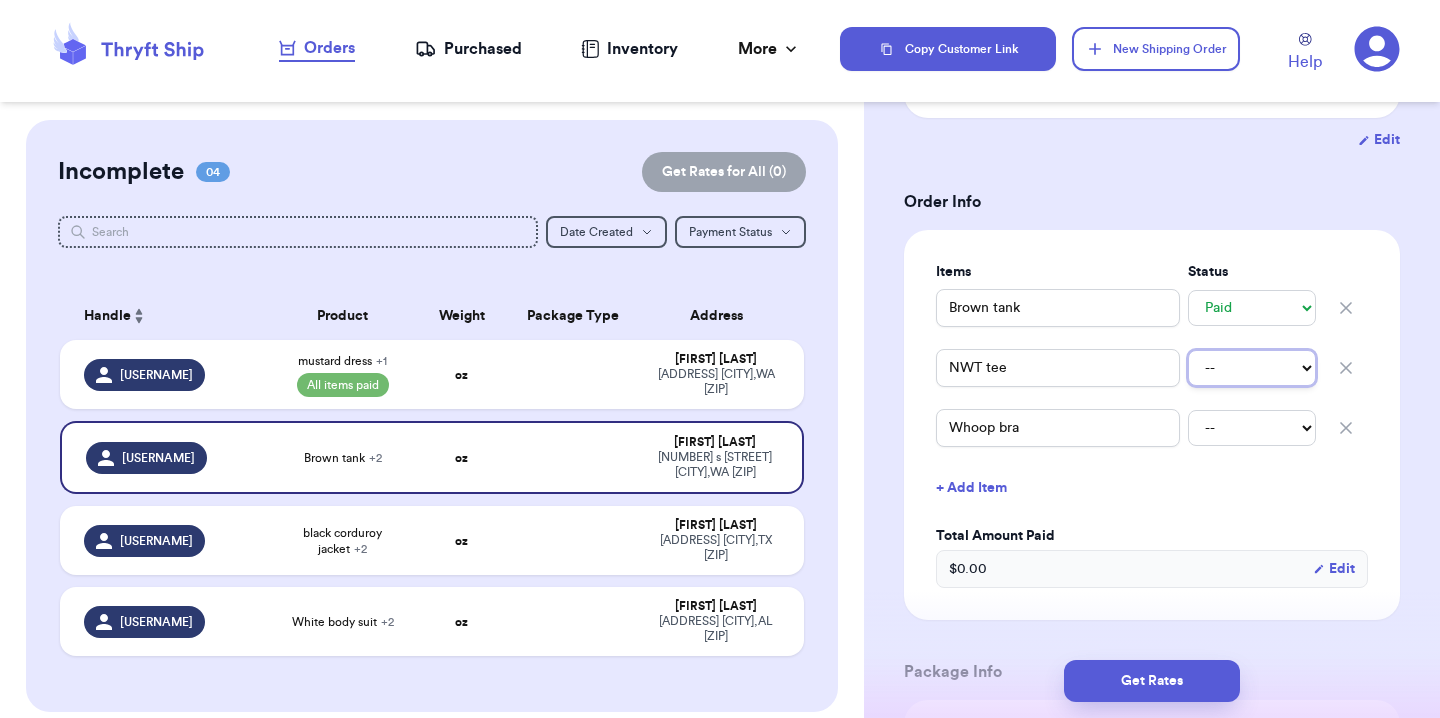 type 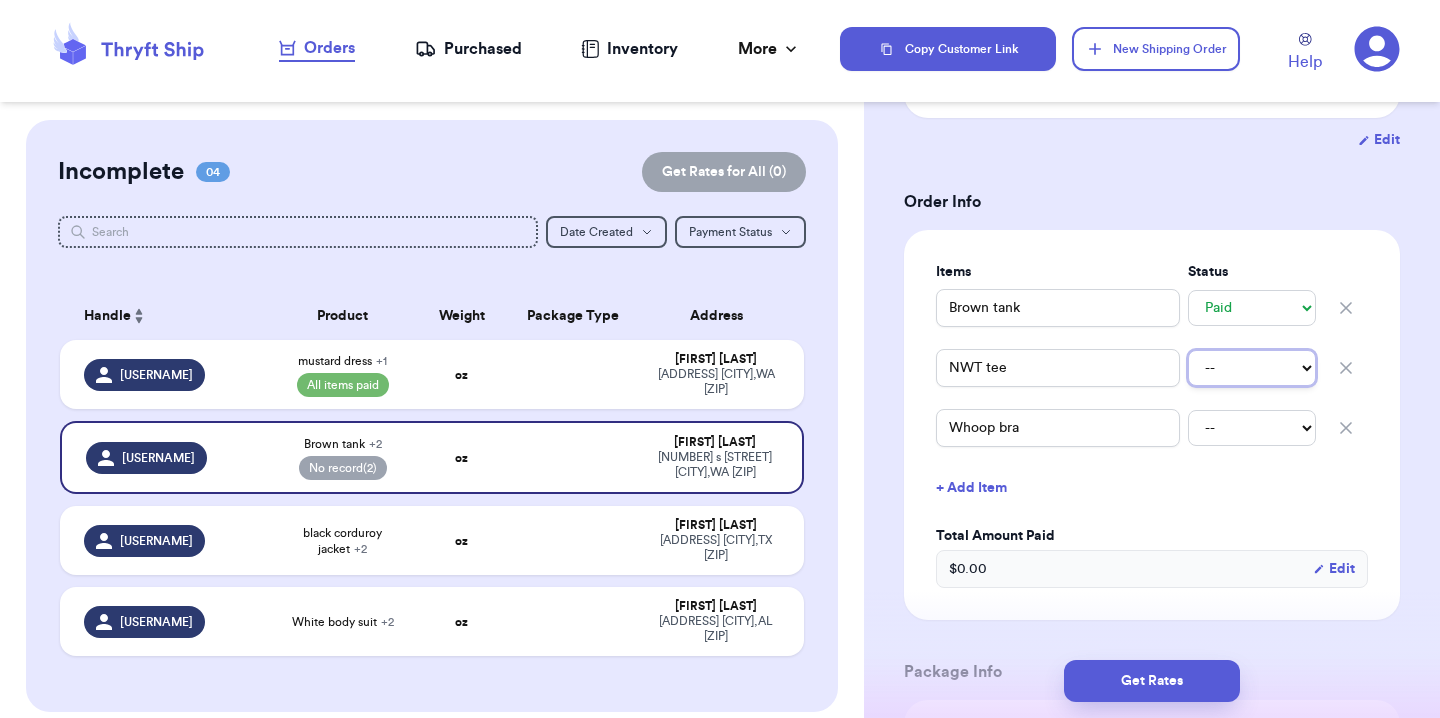 select on "paid" 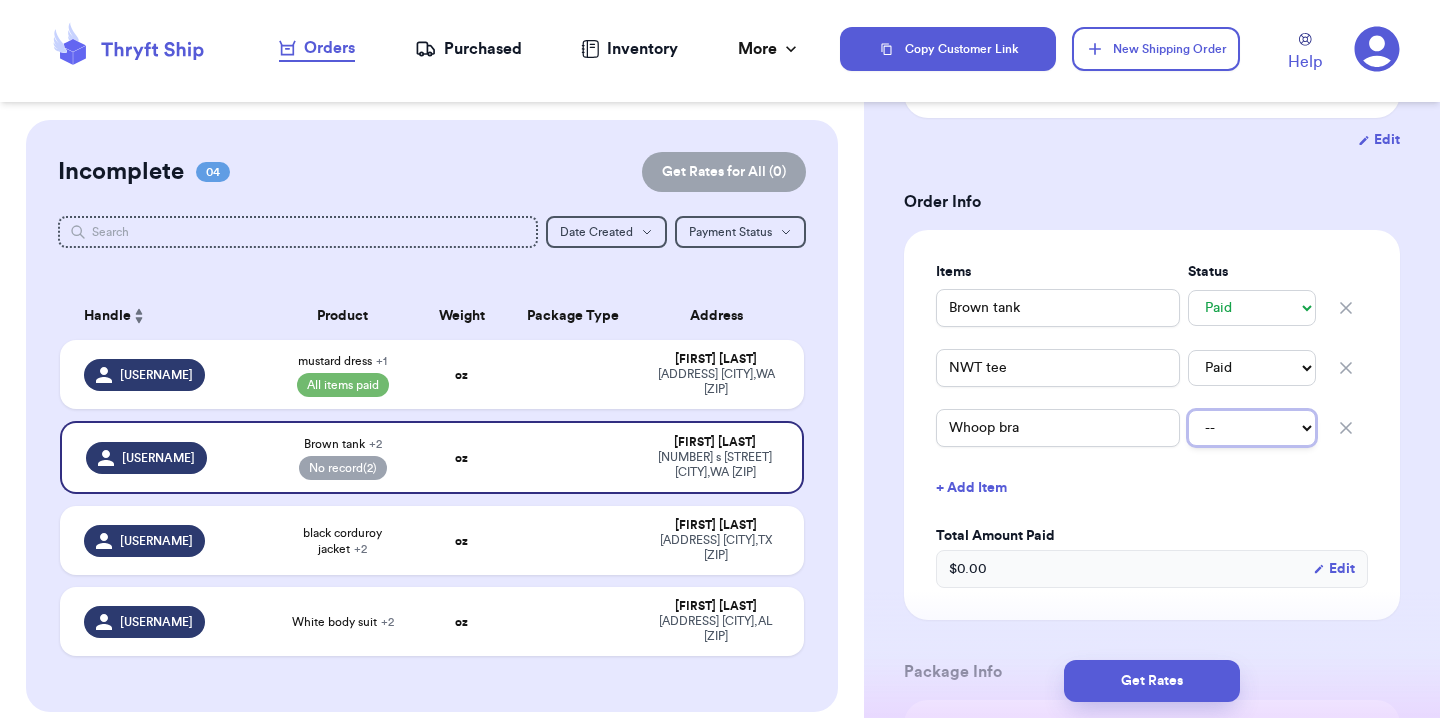 drag, startPoint x: 1282, startPoint y: 359, endPoint x: 1275, endPoint y: 421, distance: 62.39391 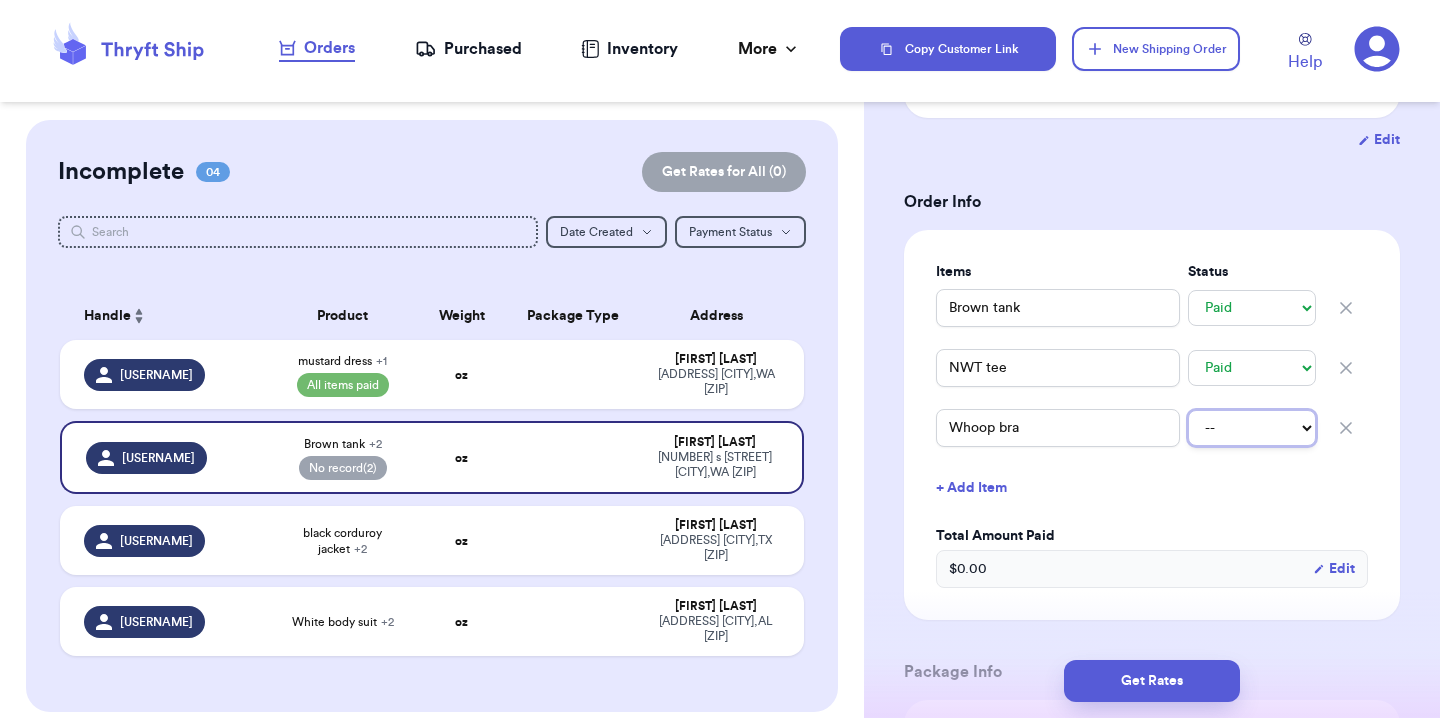 type 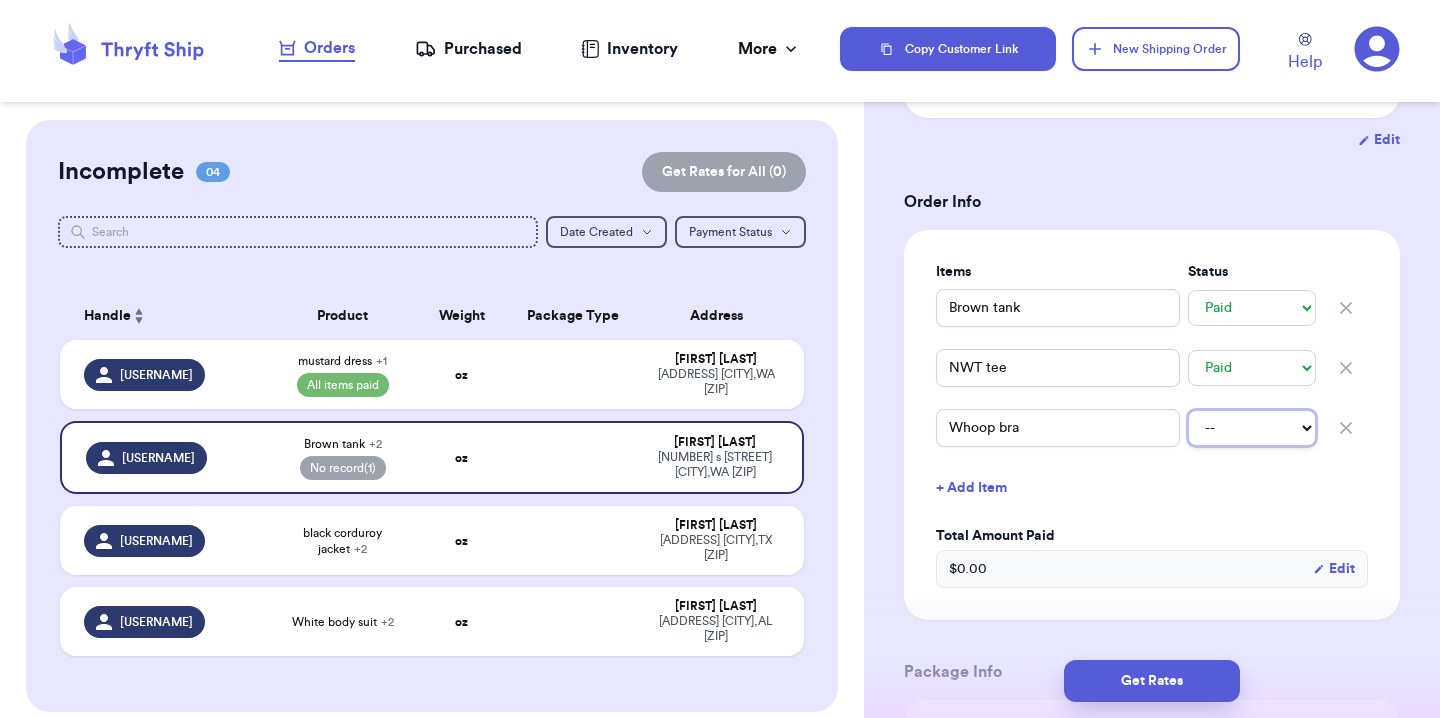 select on "paid" 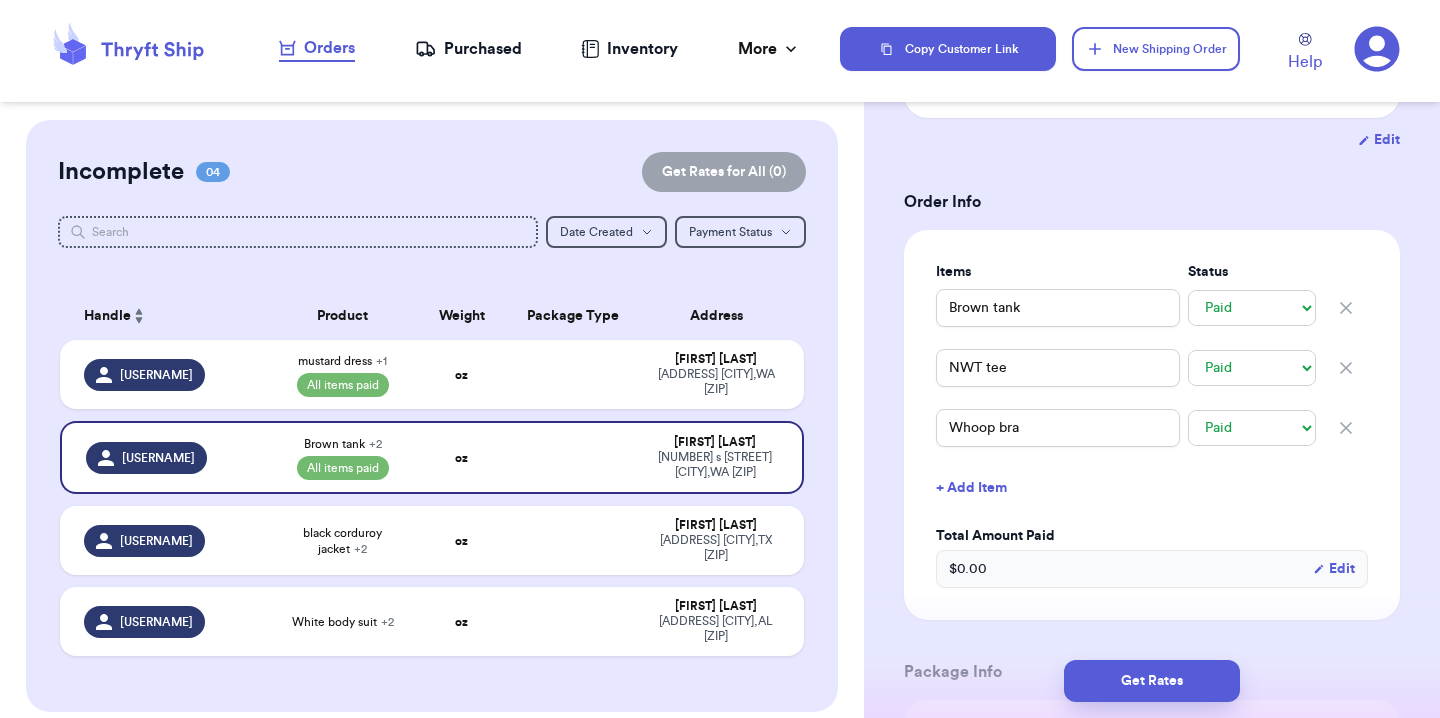 click on "Incomplete 04 Get Rates for All ( 0 ) Get Rates for All ( 0 ) Date Created Date Created Payment Status Payment Status Handle Product Weight Package Type Address [USERNAME] mustard dress + 1 All items paid  oz Reyna   Posadas [ADDRESS]   [CITY] ,  [STATE]   [ZIP] alllee_xoxo Brown tank + 2 All items paid  oz Alejandra   Cuevas [ADDRESS]   [CITY] ,  [STATE]   [ZIP] caitlin_fowble42 black corduroy jacket + 2  oz Caitlin   Fowble [ADDRESS]   [CITY] ,  [STATE]   [ZIP] jordanmay23 White body suit  + 2  oz Jordan   Slemp [ADDRESS]   [CITY] ,  [STATE]   [ZIP]" at bounding box center (432, 416) 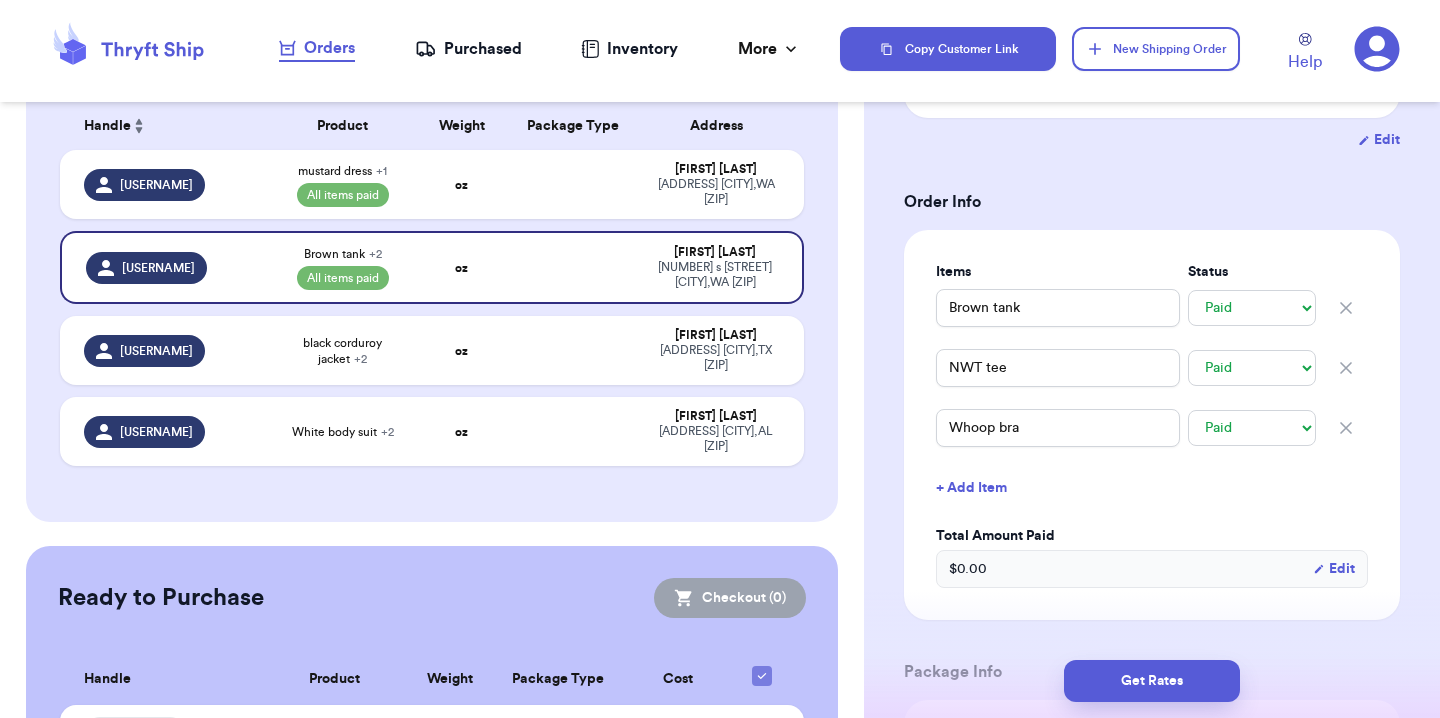 scroll, scrollTop: 191, scrollLeft: 0, axis: vertical 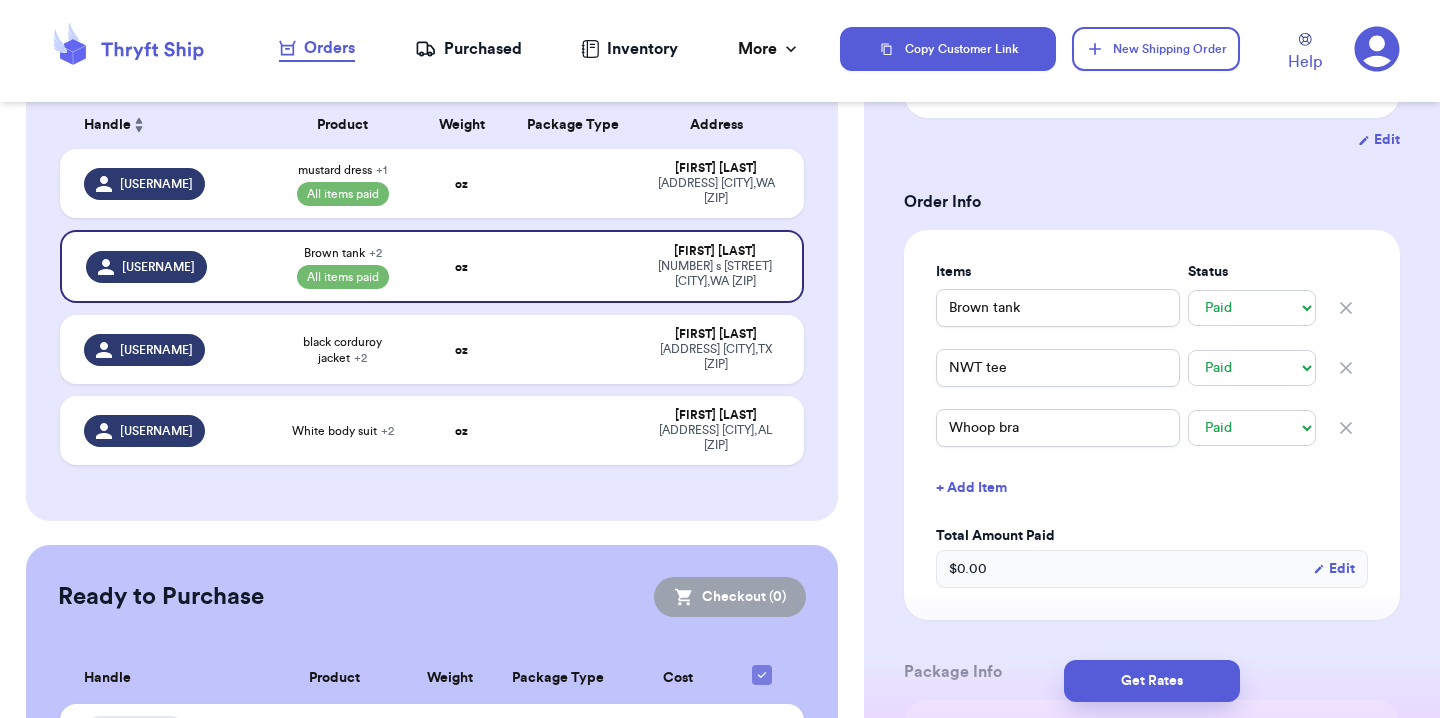 type 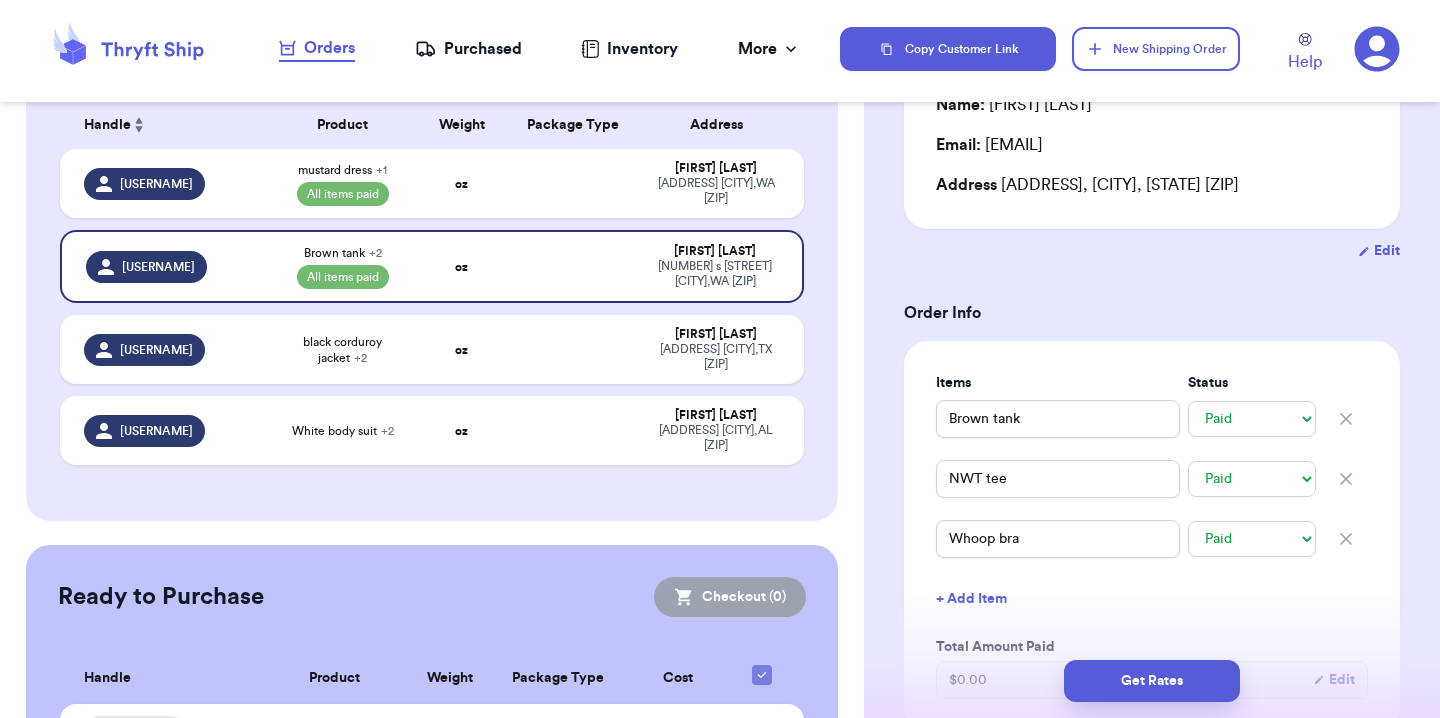 scroll, scrollTop: 0, scrollLeft: 0, axis: both 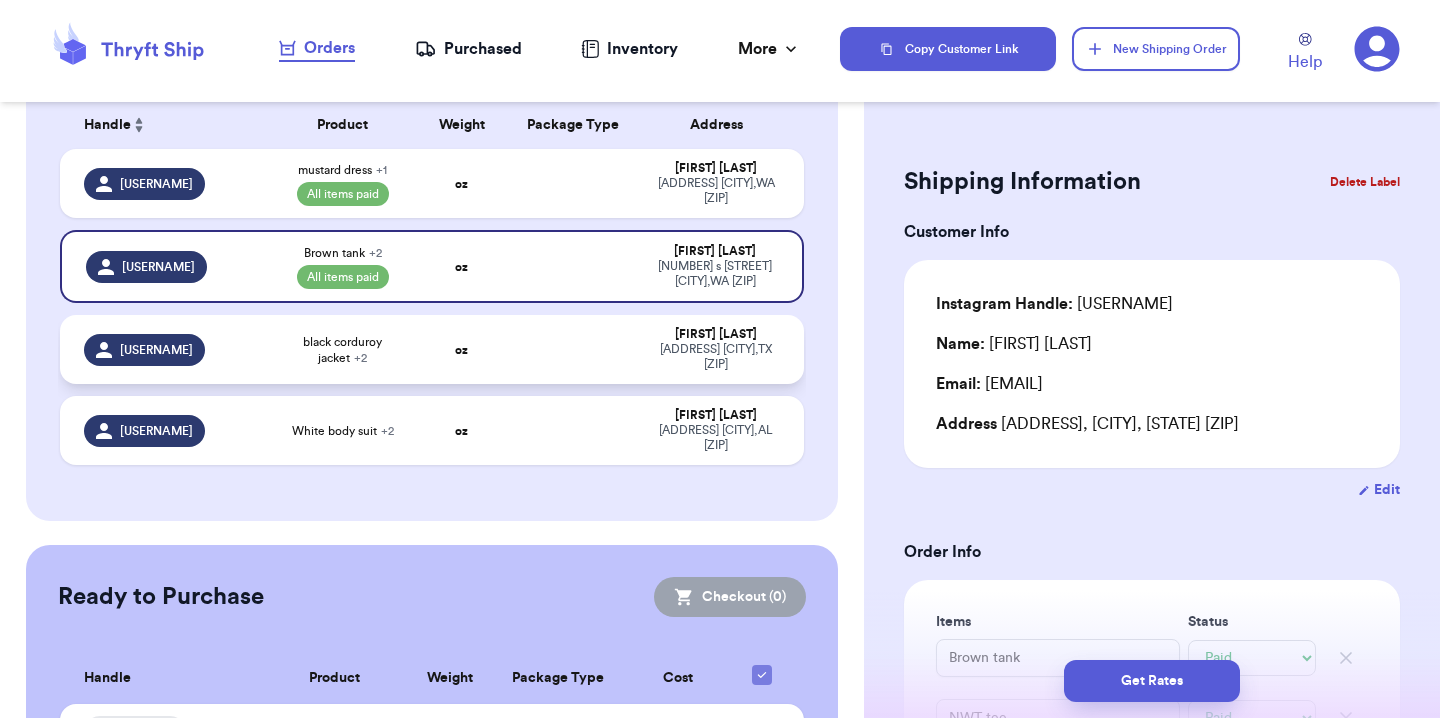 click on "black corduroy jacket + 2" at bounding box center [342, 349] 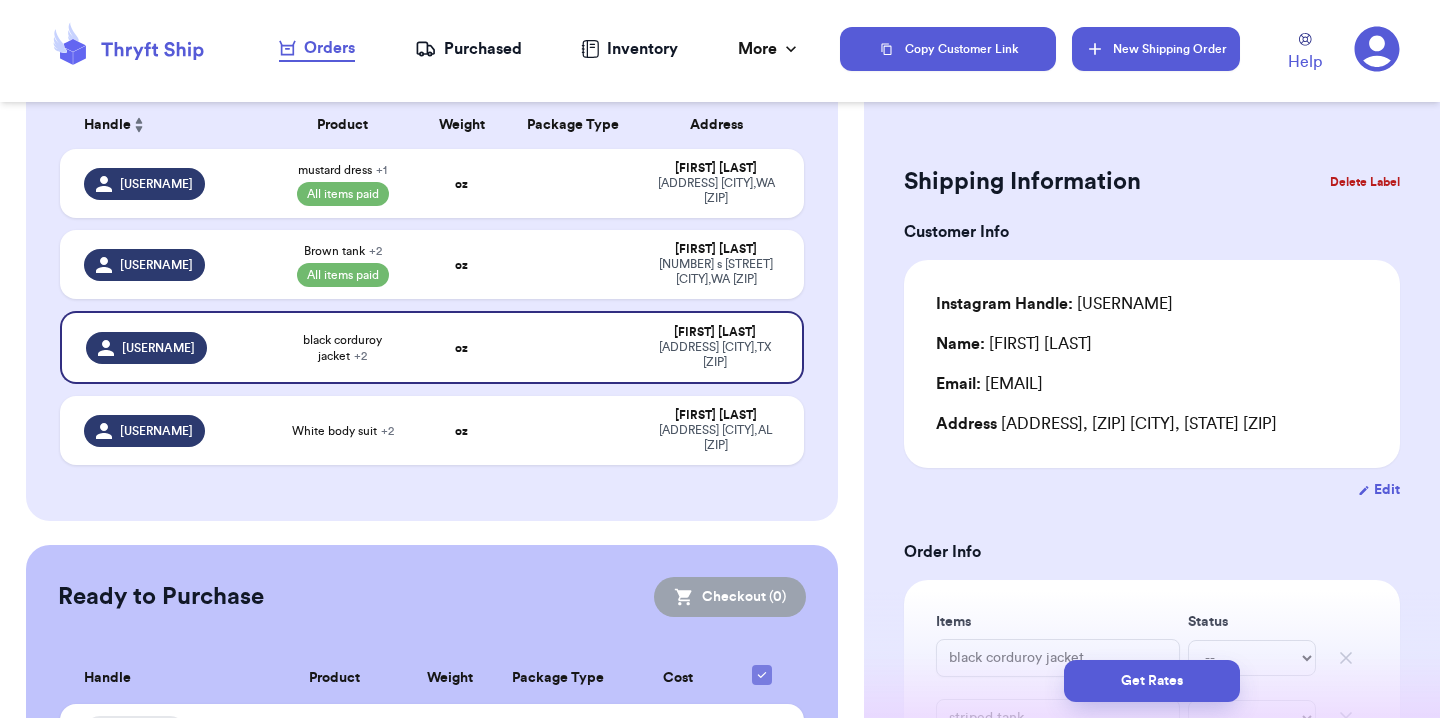 click on "New Shipping Order" at bounding box center [1156, 49] 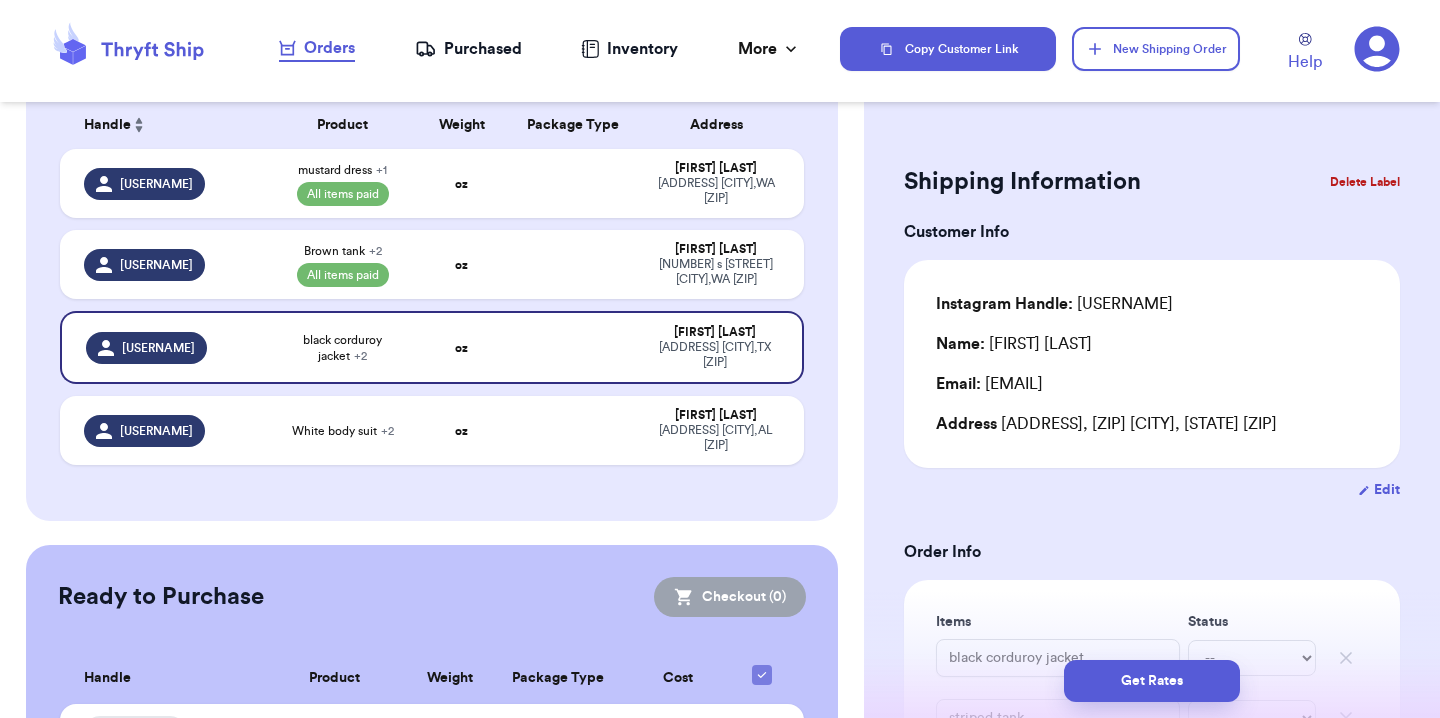 type 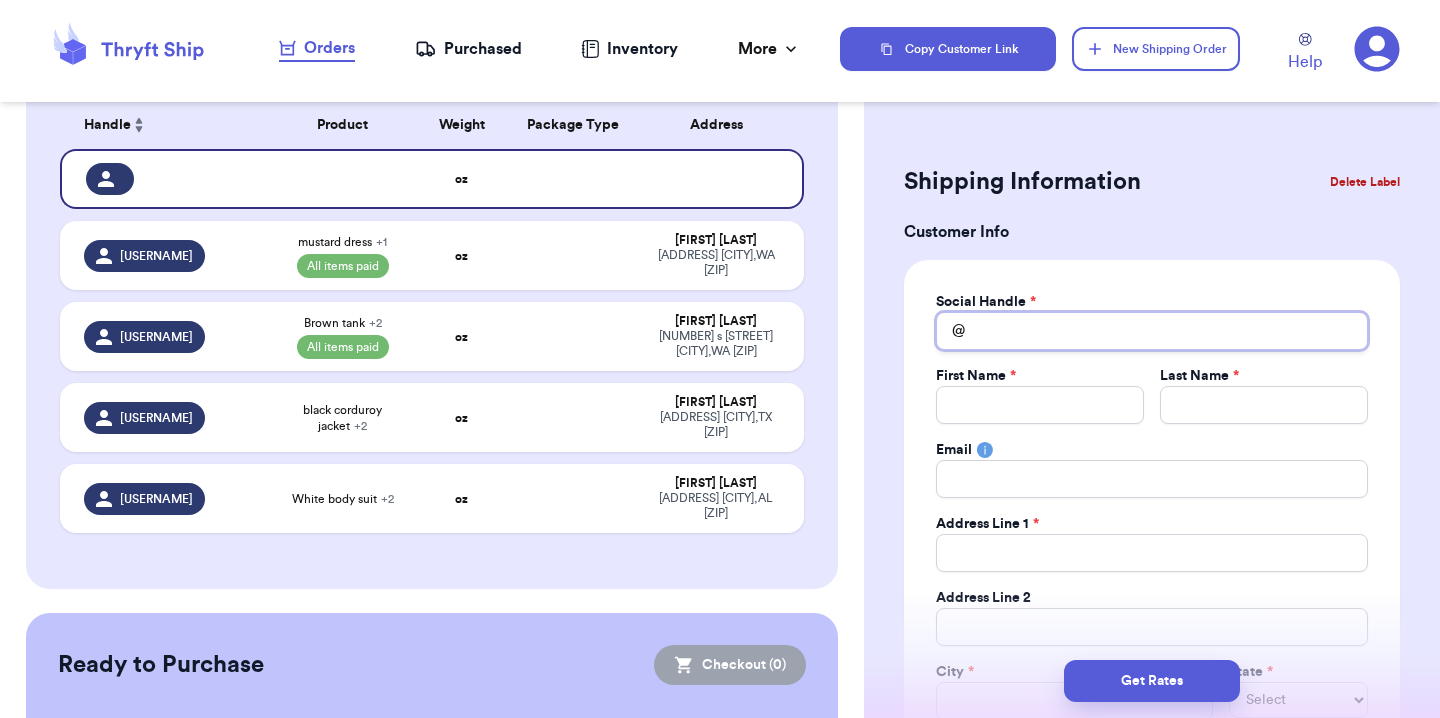 click on "Total Amount Paid" at bounding box center [1152, 331] 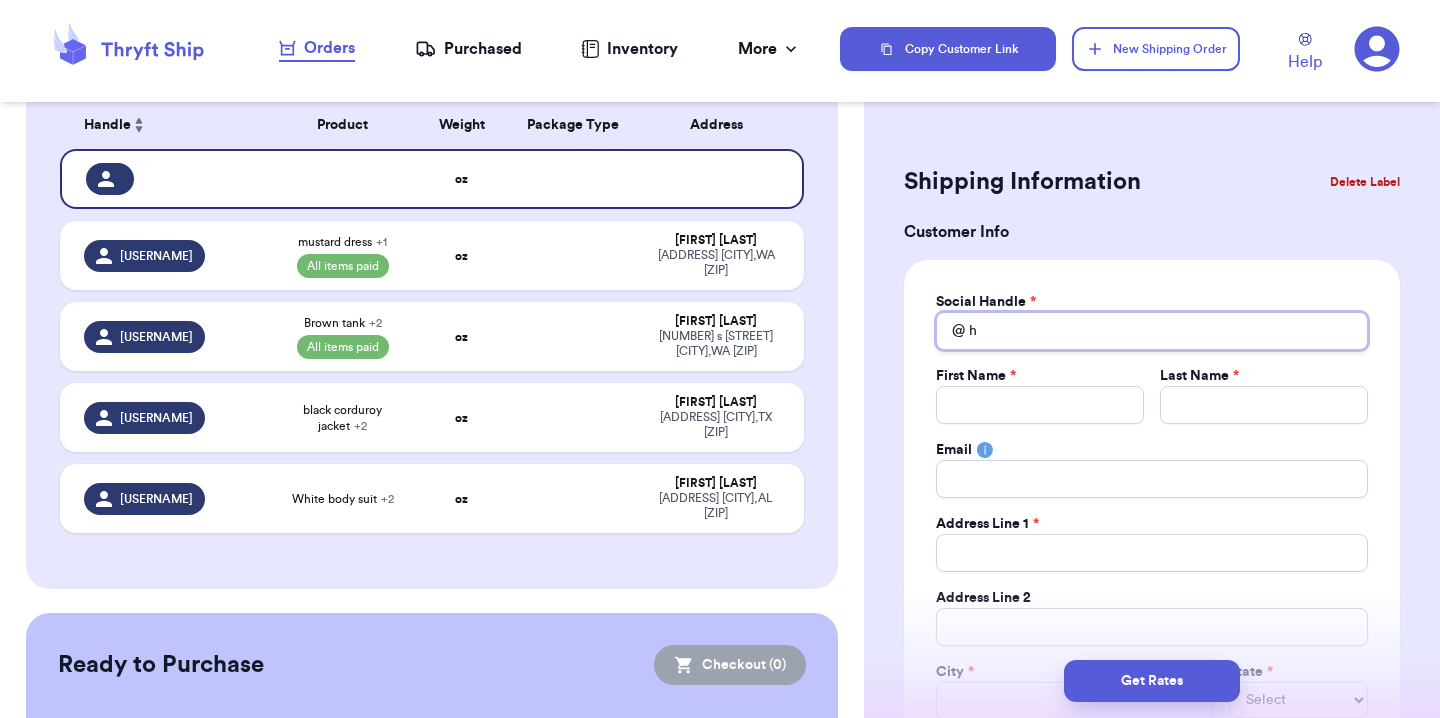 type 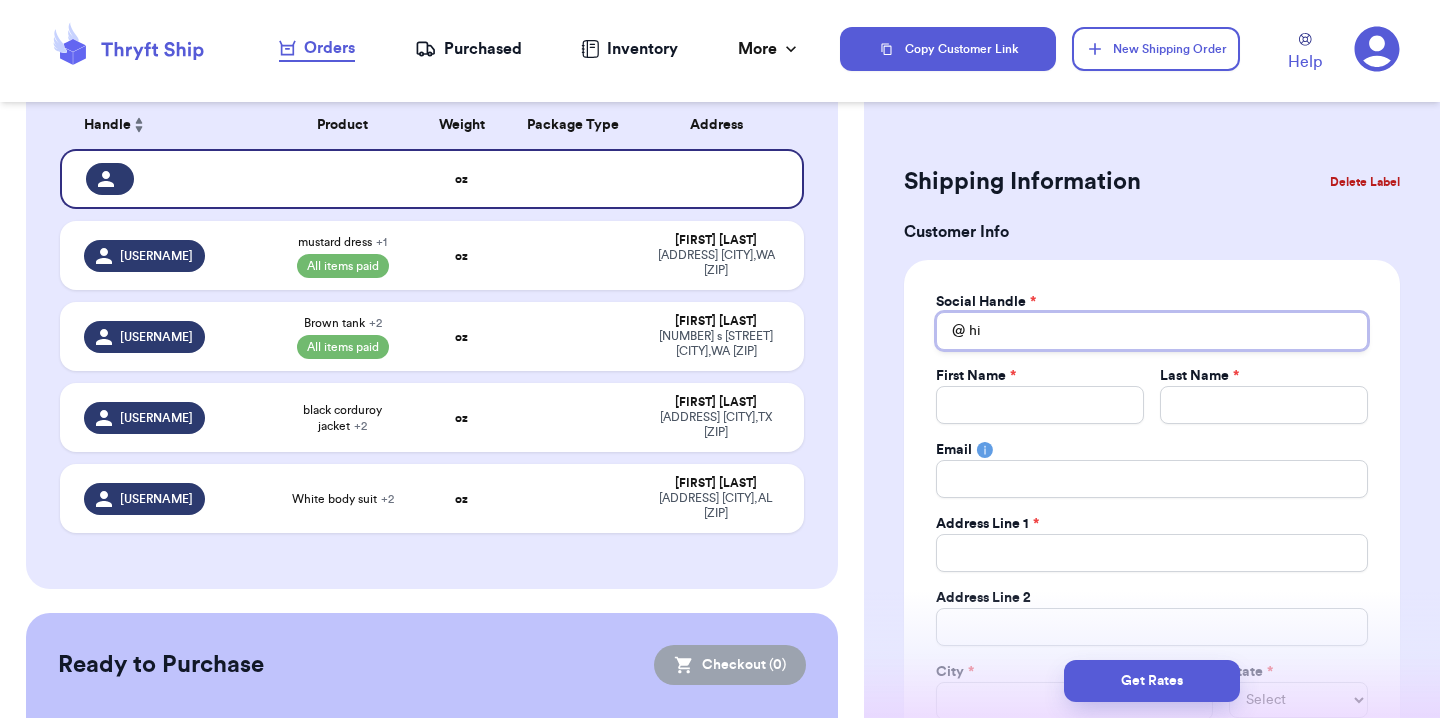 type 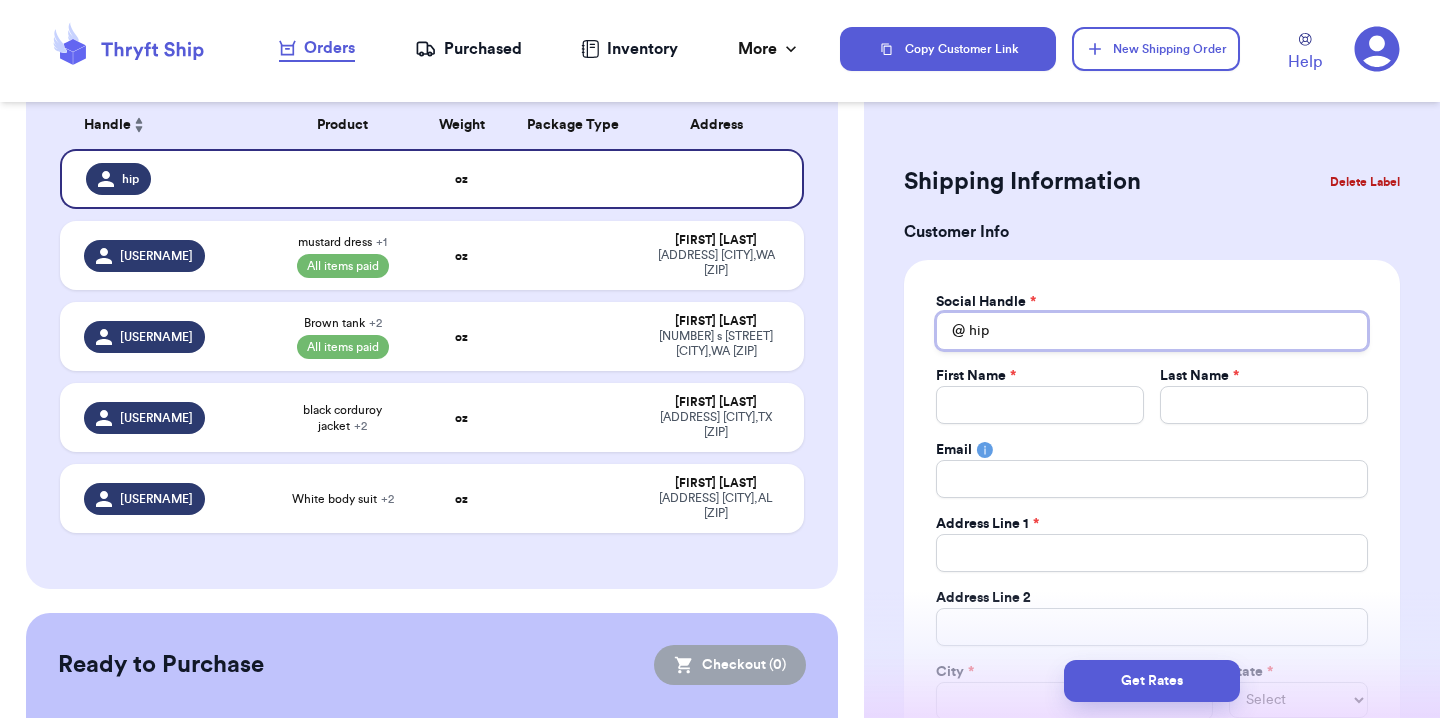 type 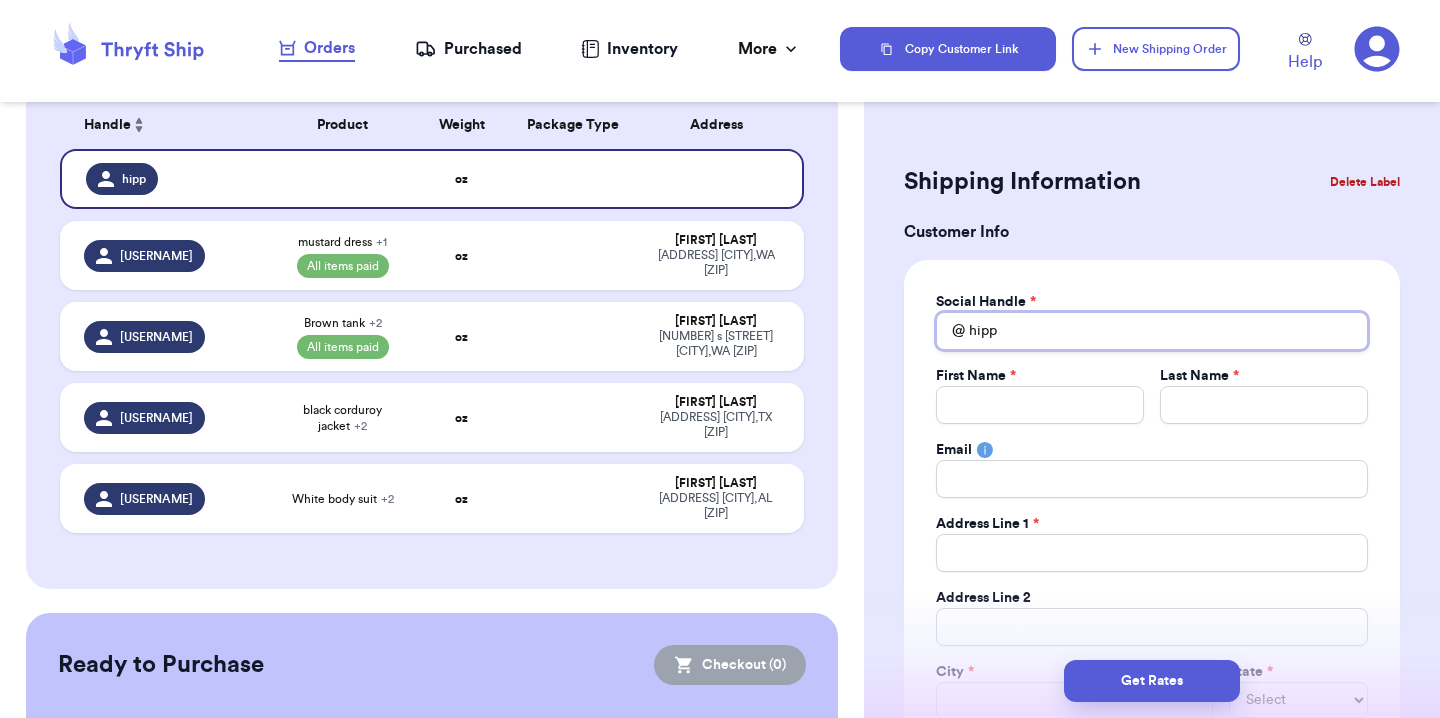 drag, startPoint x: 1026, startPoint y: 344, endPoint x: 955, endPoint y: 344, distance: 71 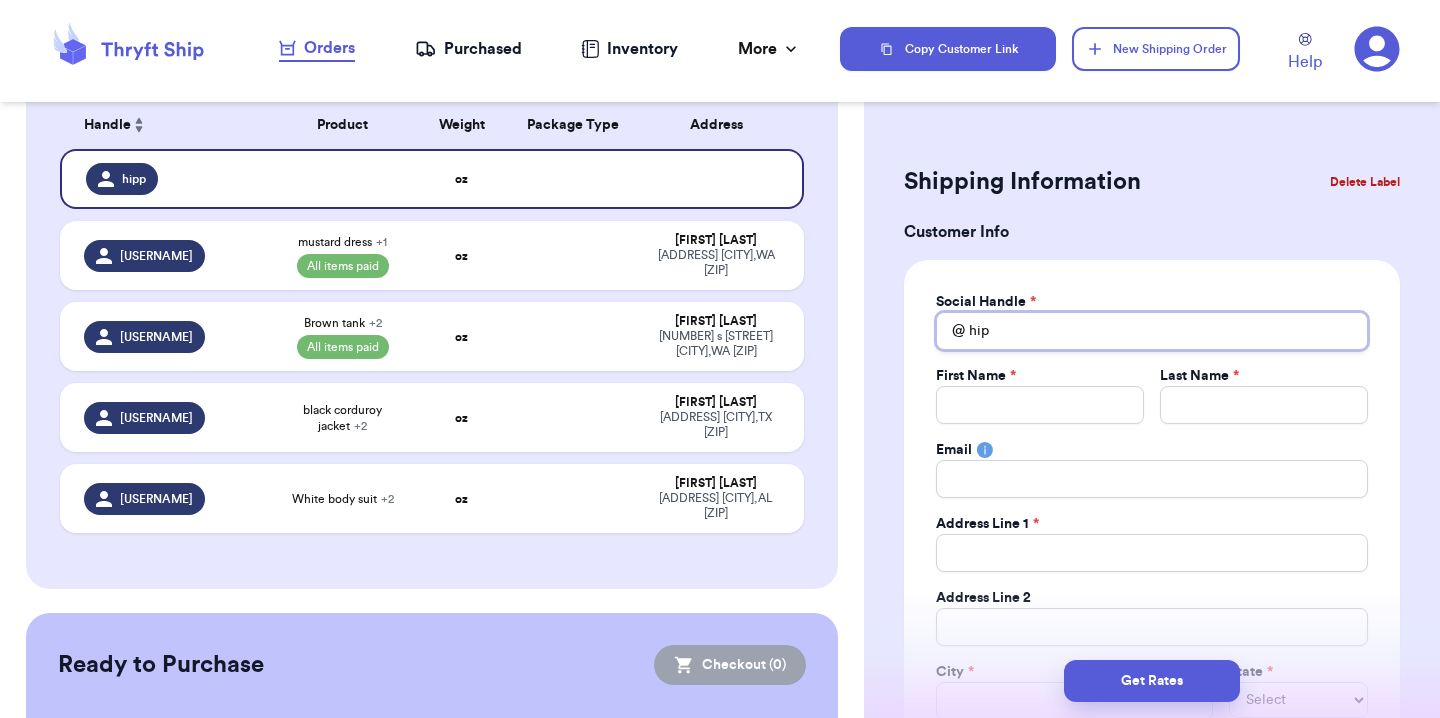 type 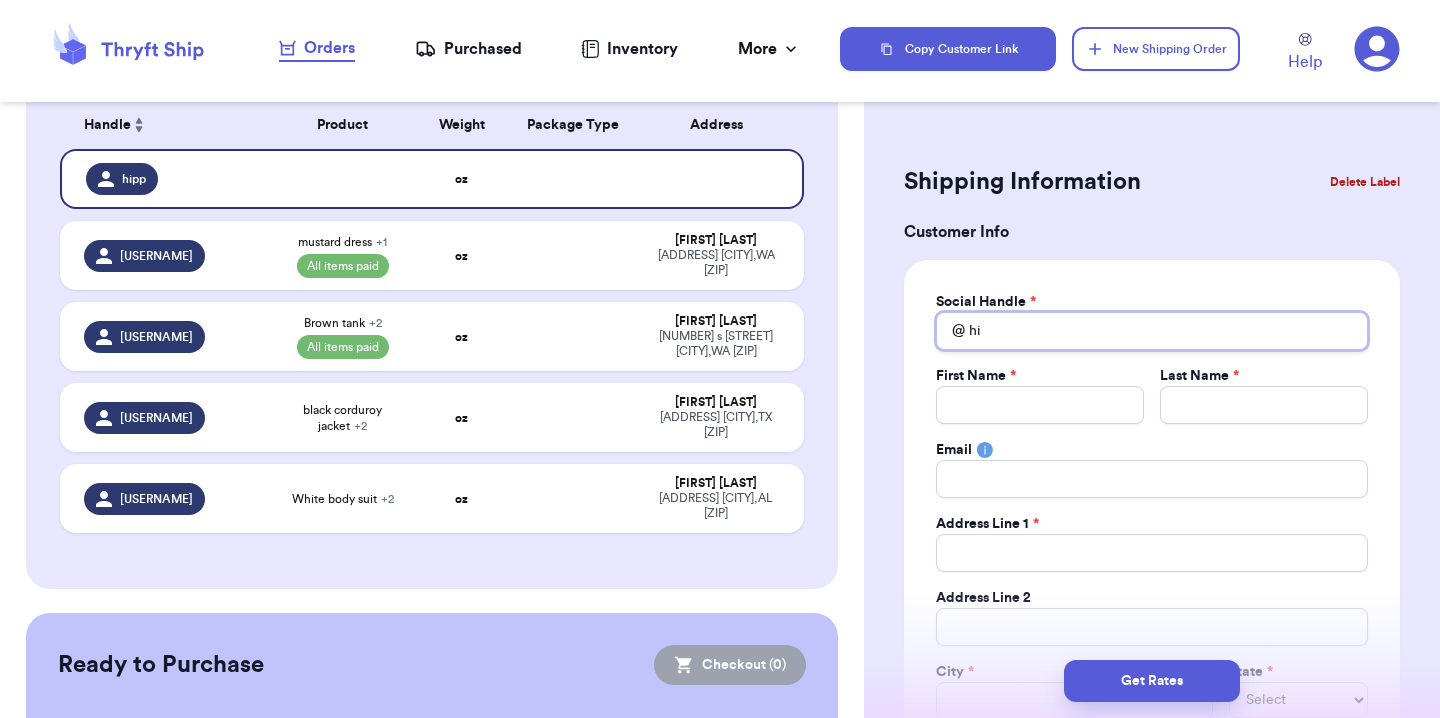 type 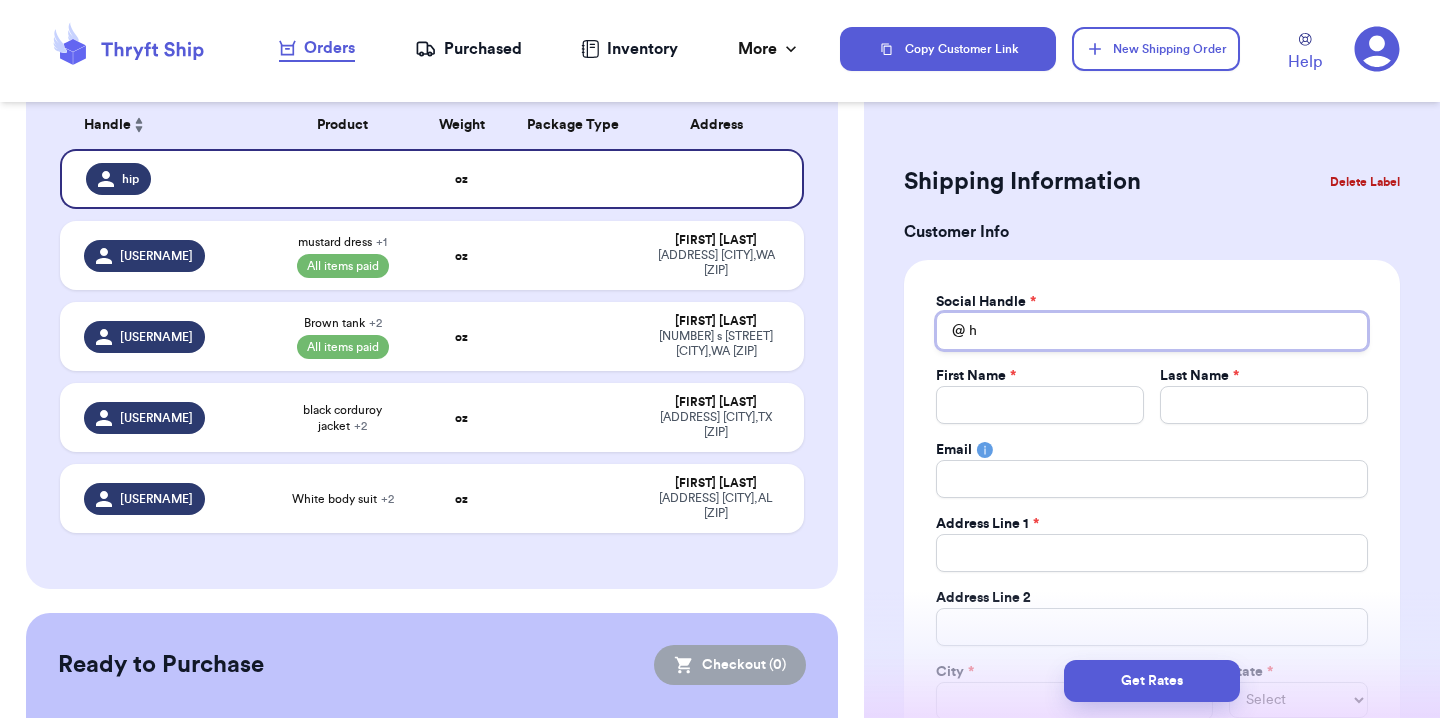 type 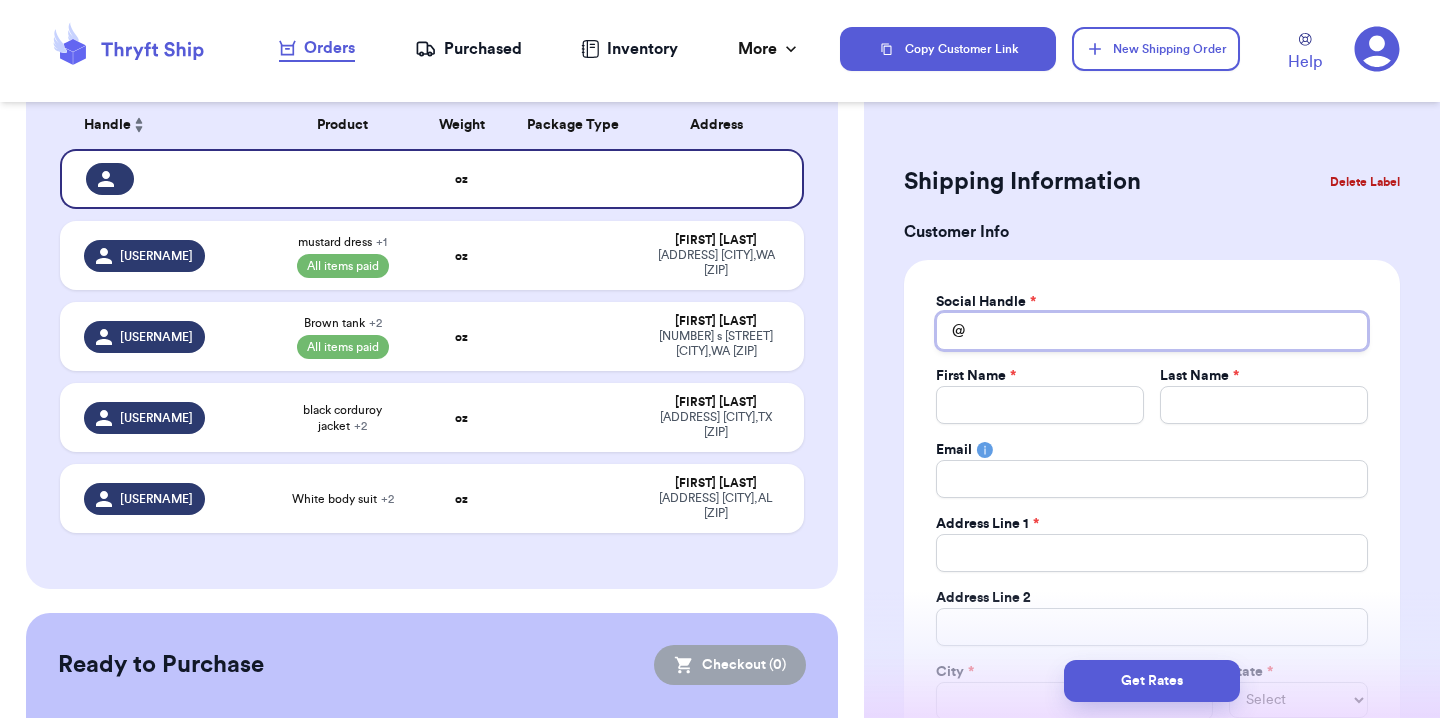 type 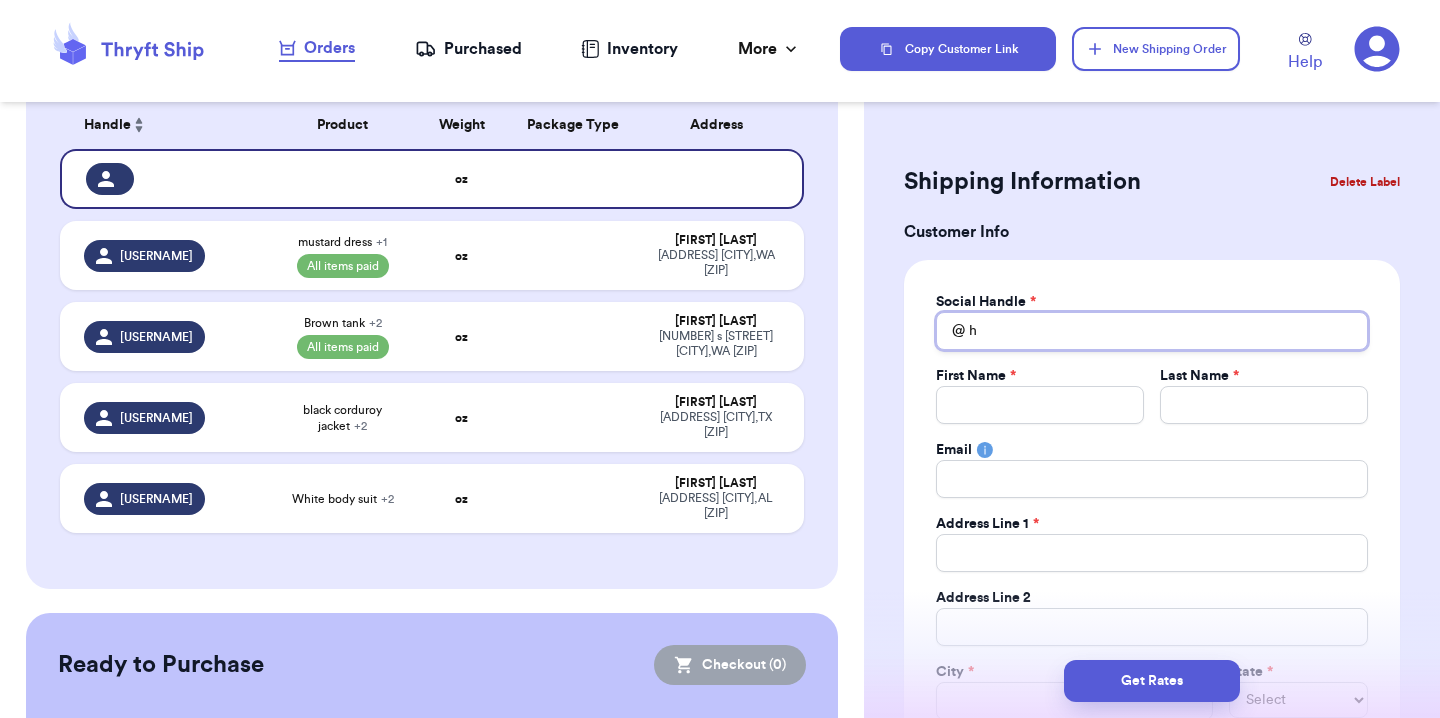 type 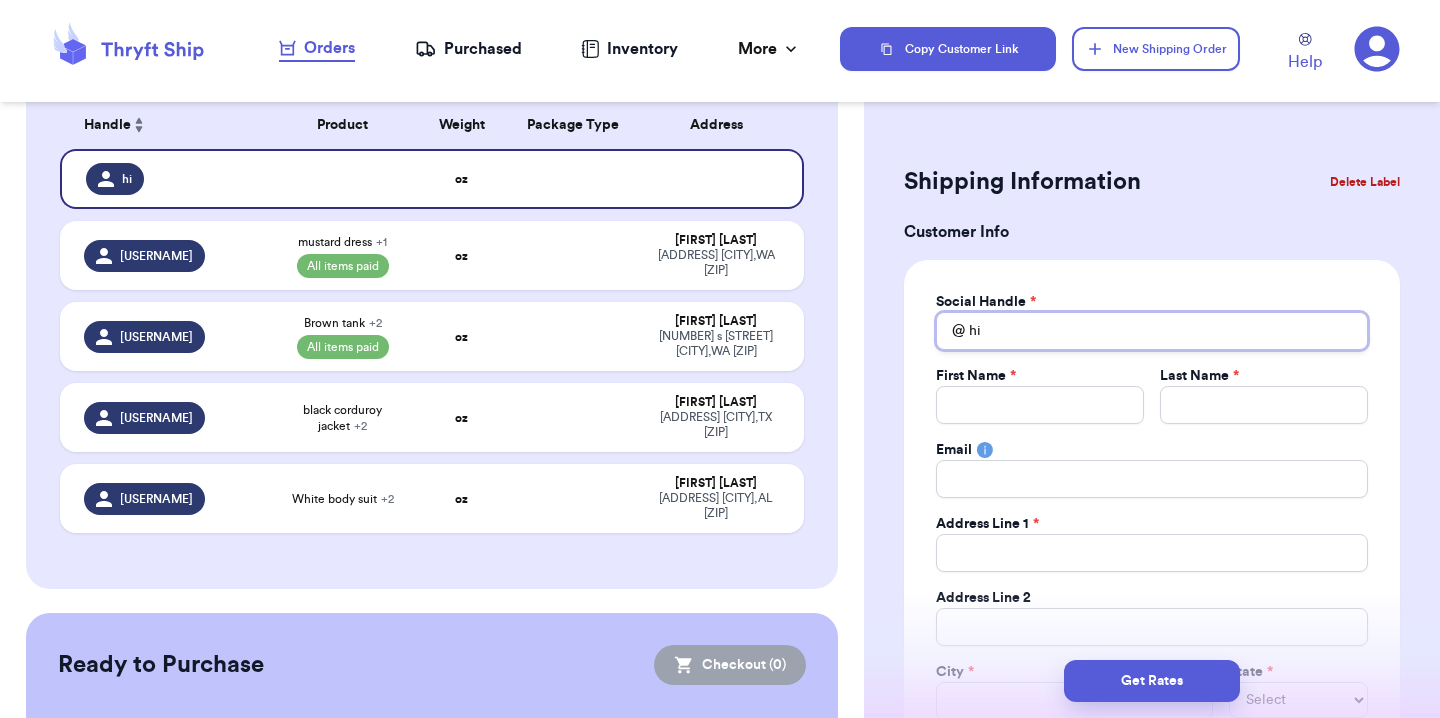type 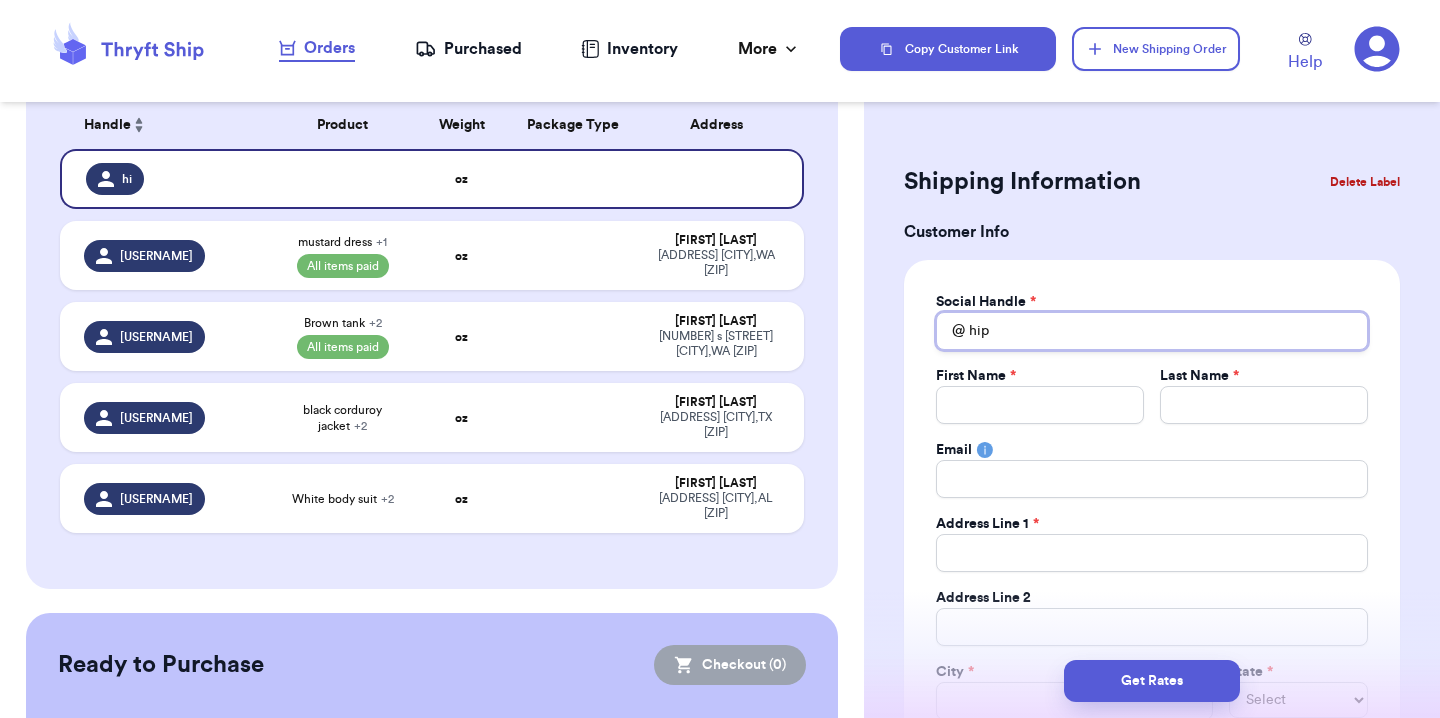 type 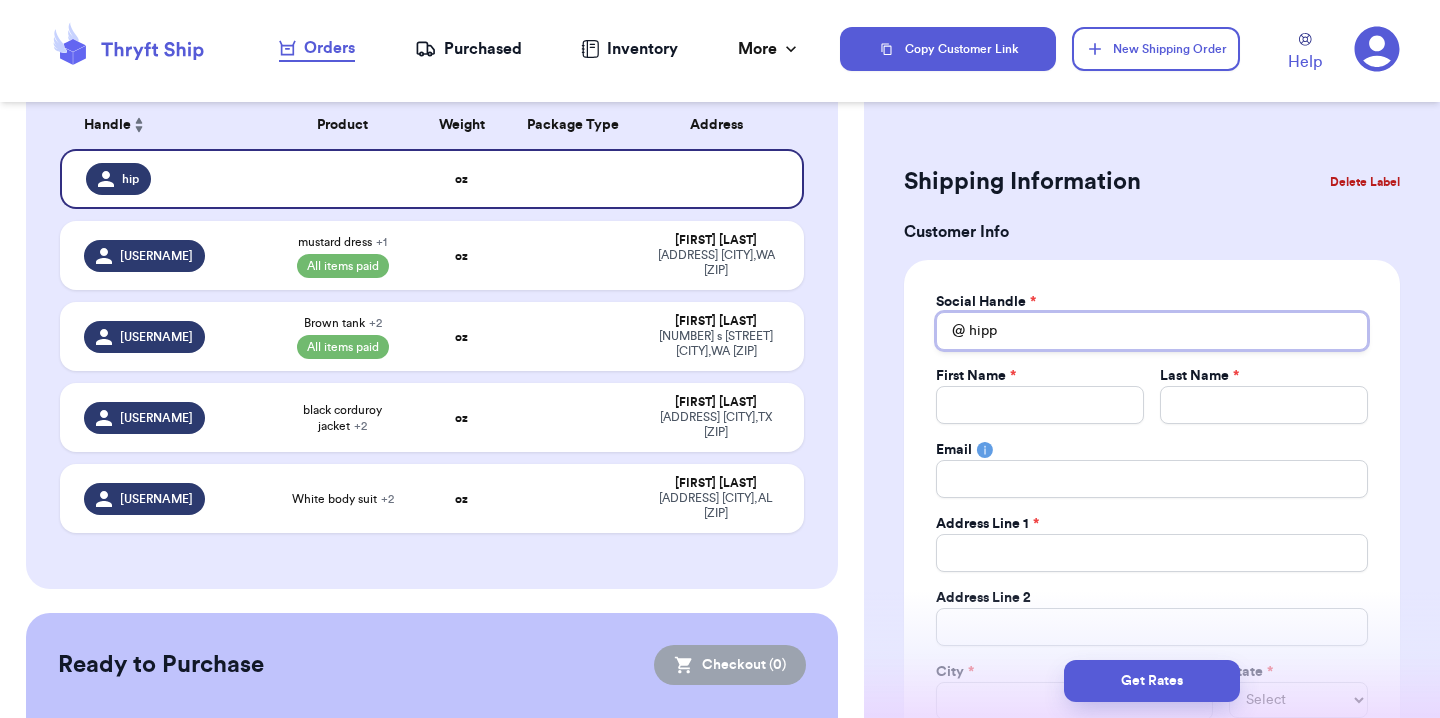 type 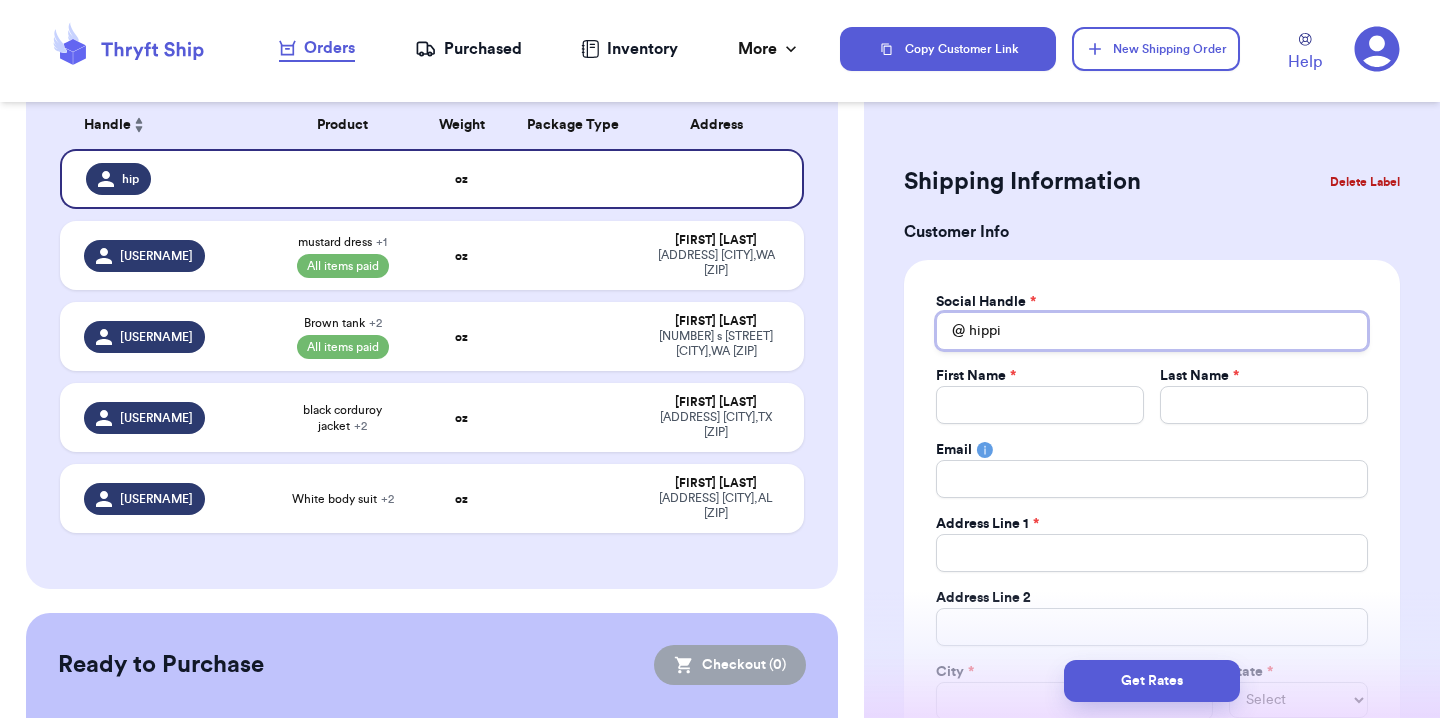 type 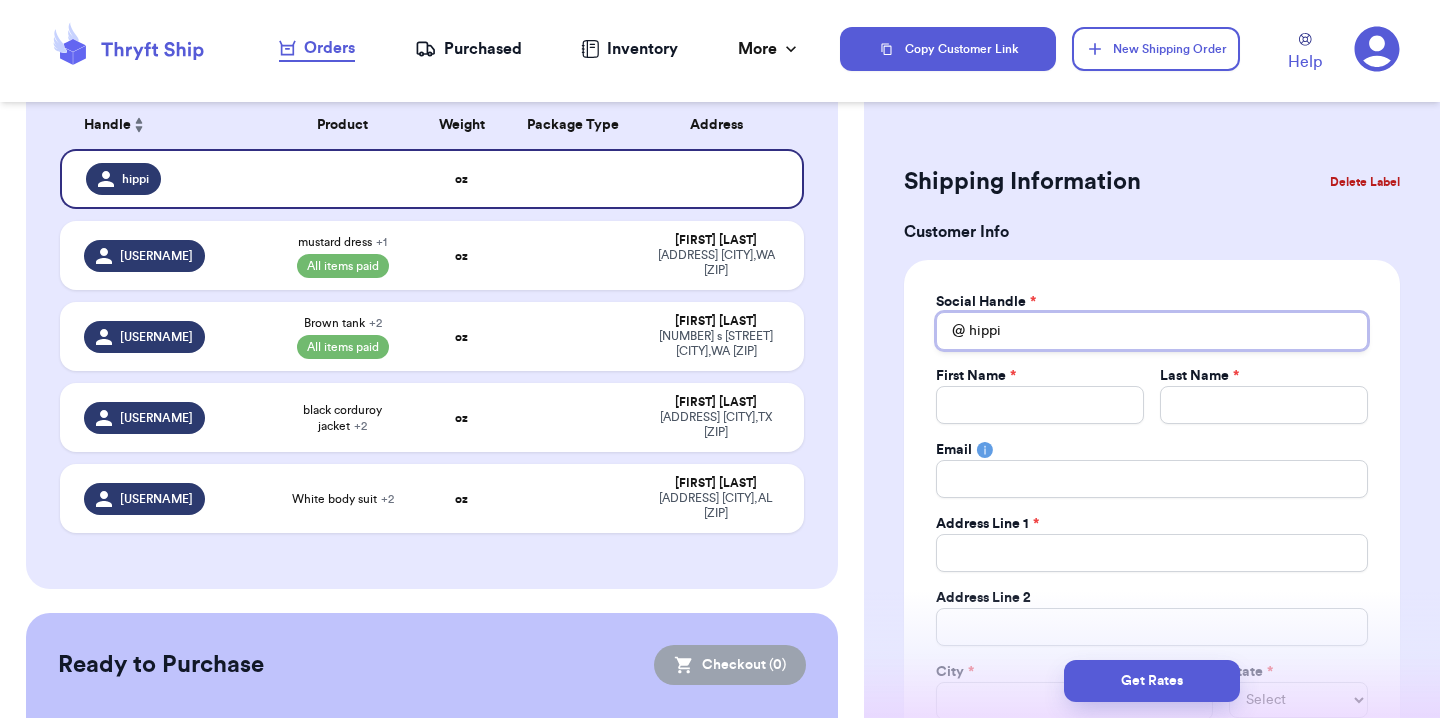 drag, startPoint x: 1032, startPoint y: 323, endPoint x: 920, endPoint y: 323, distance: 112 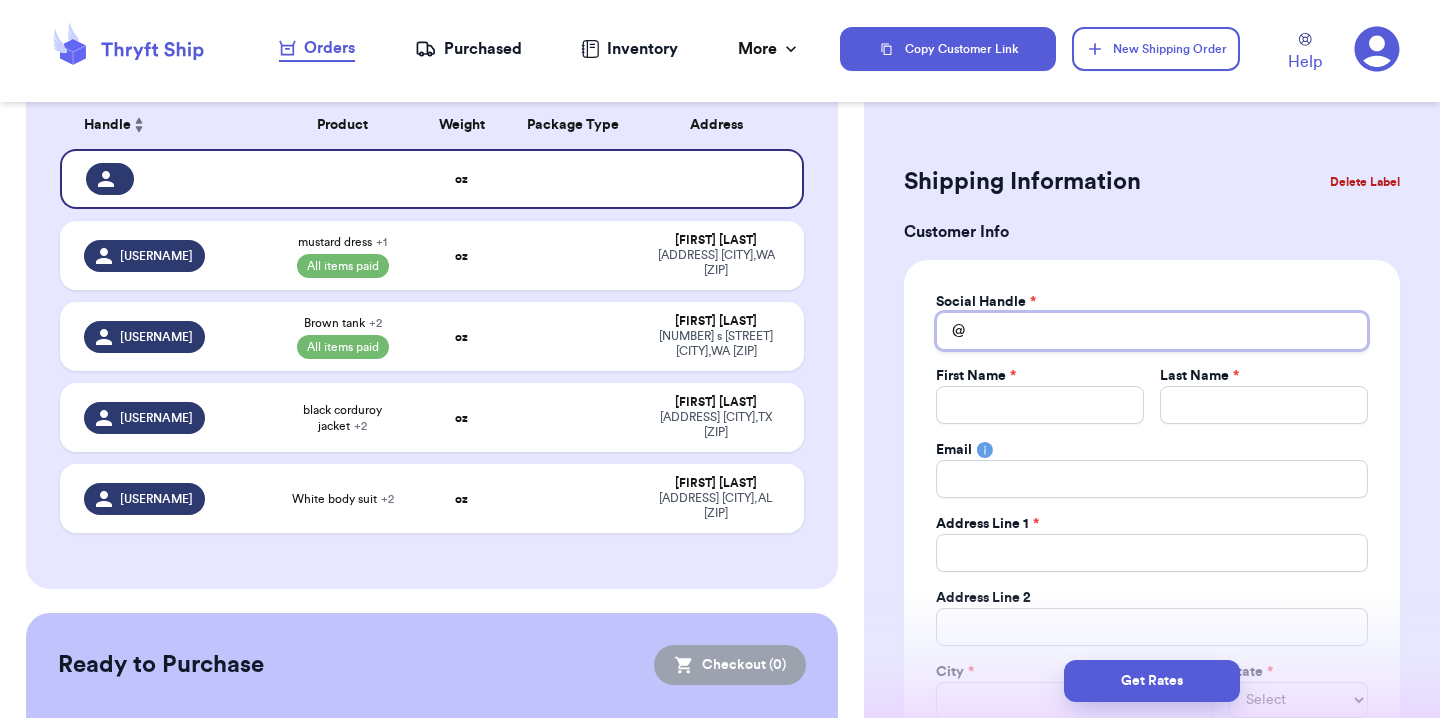 type 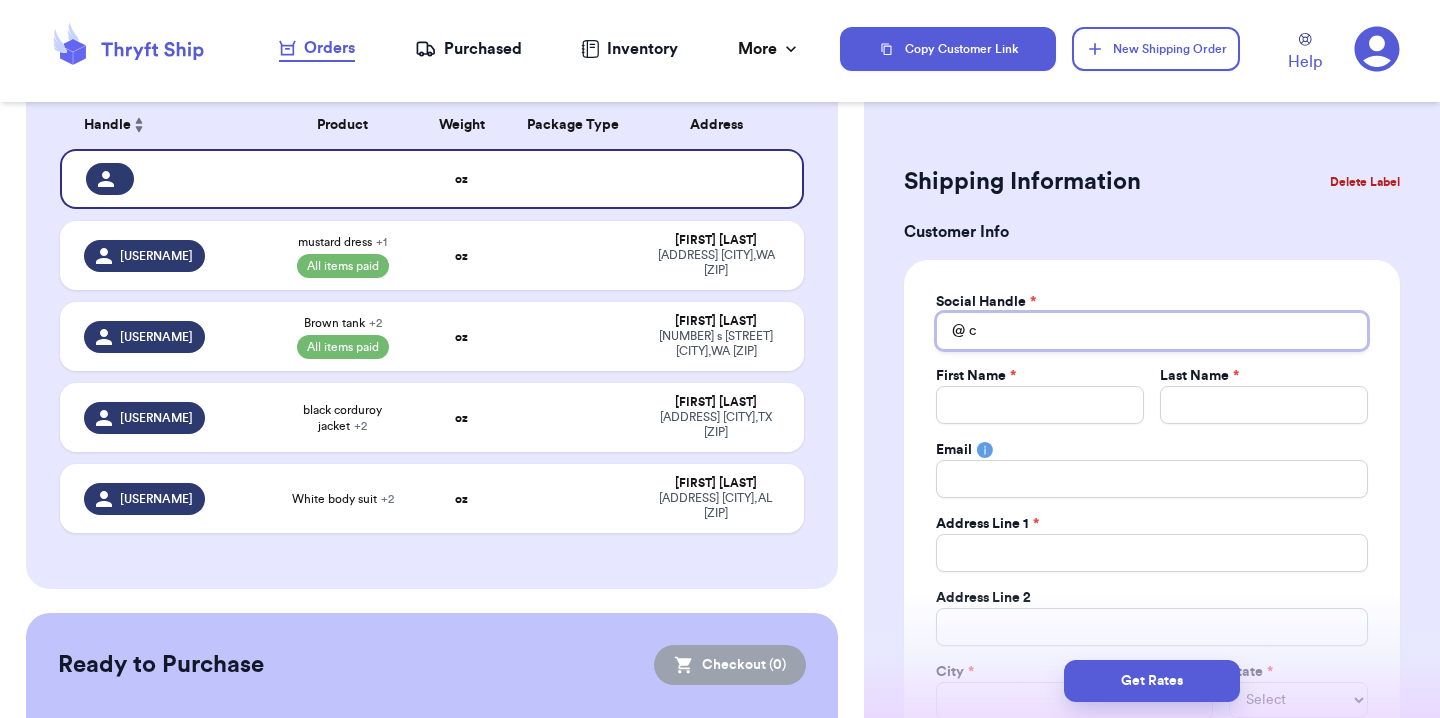 type 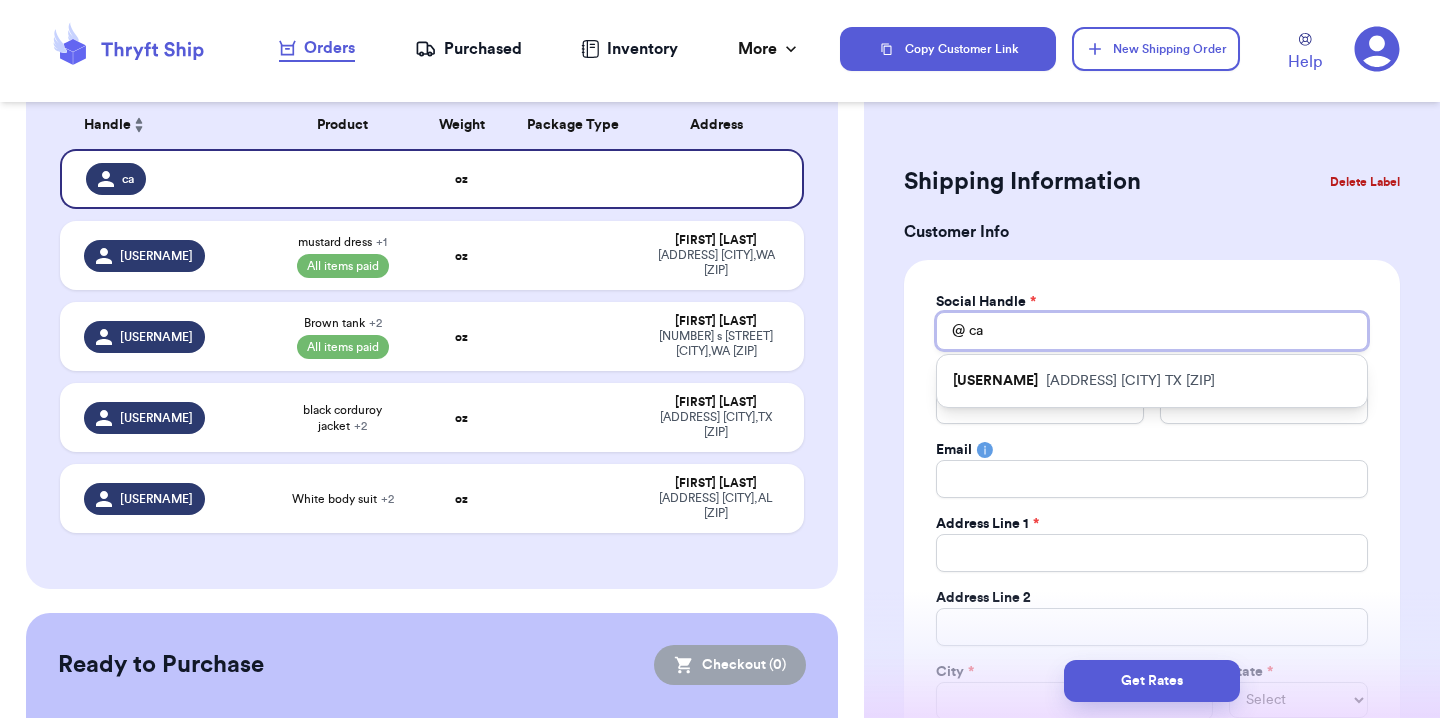 type 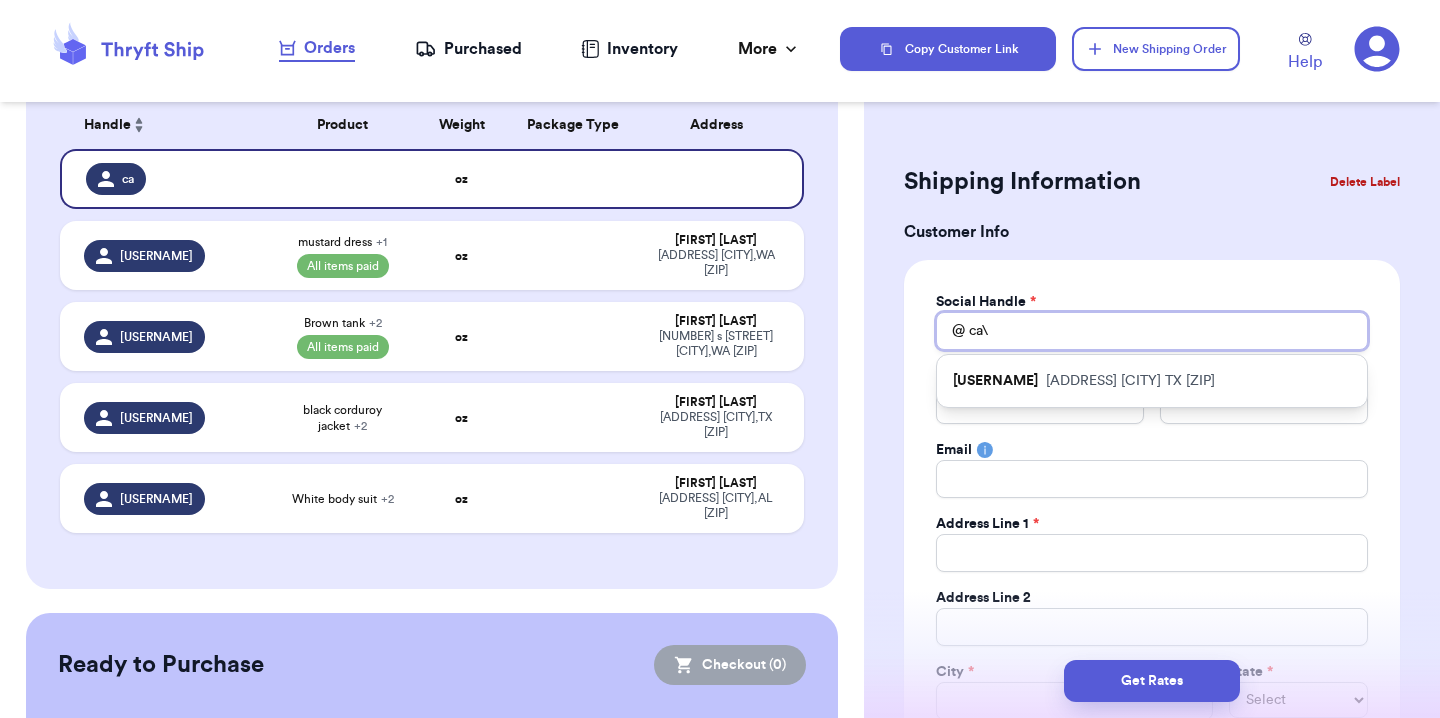 type 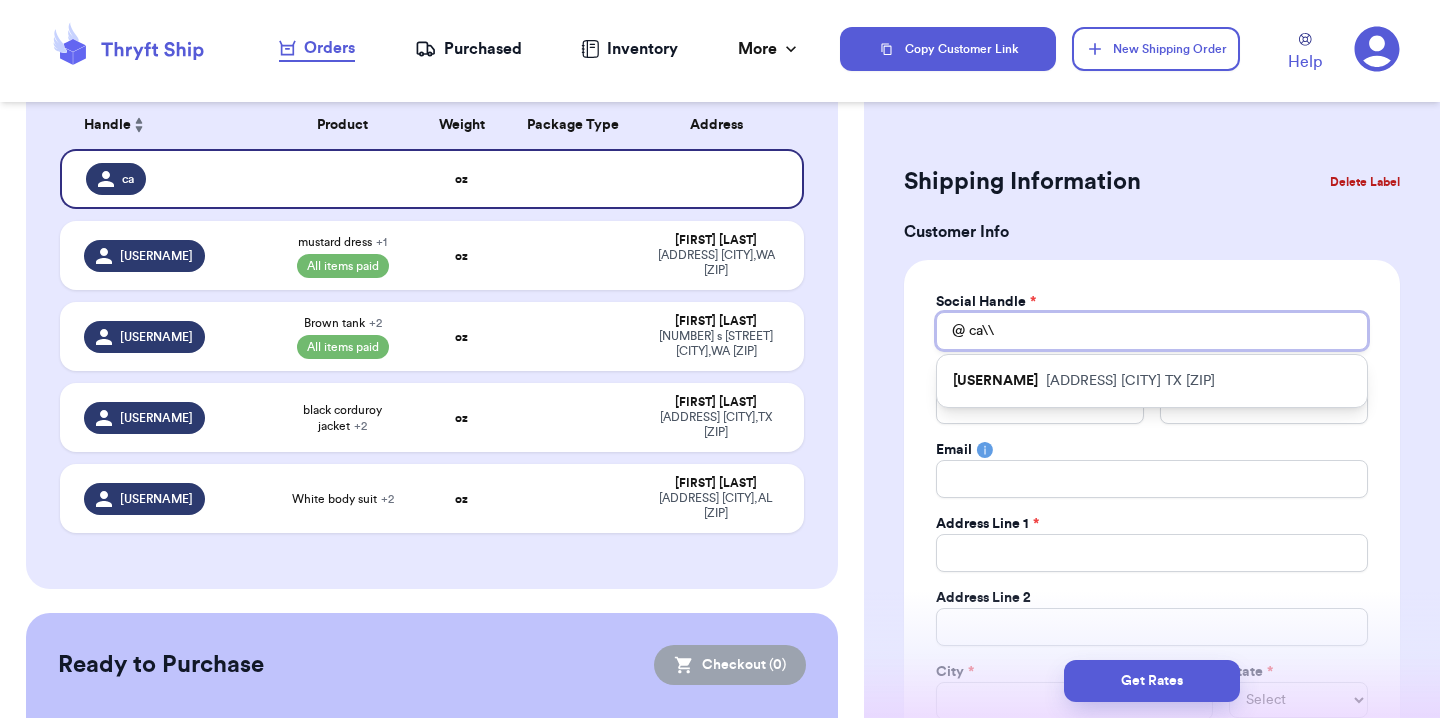 type 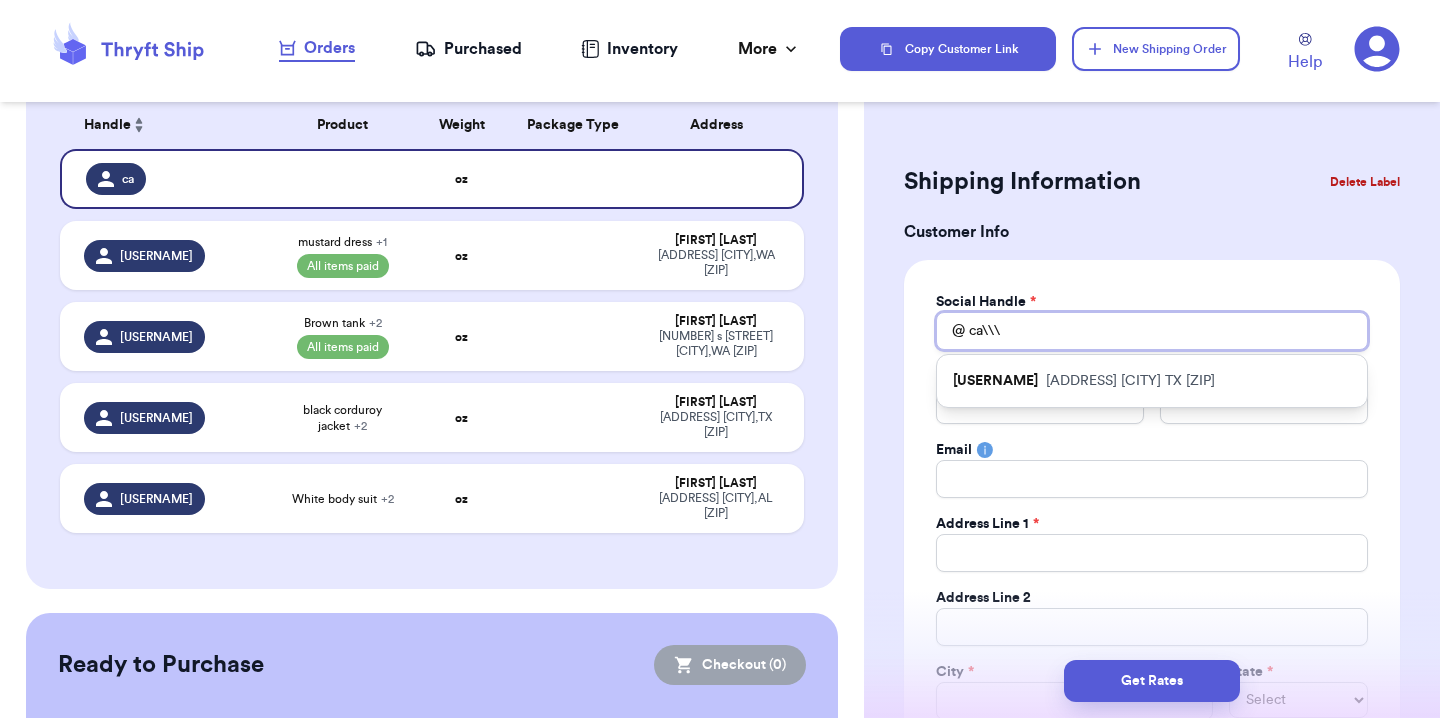 type 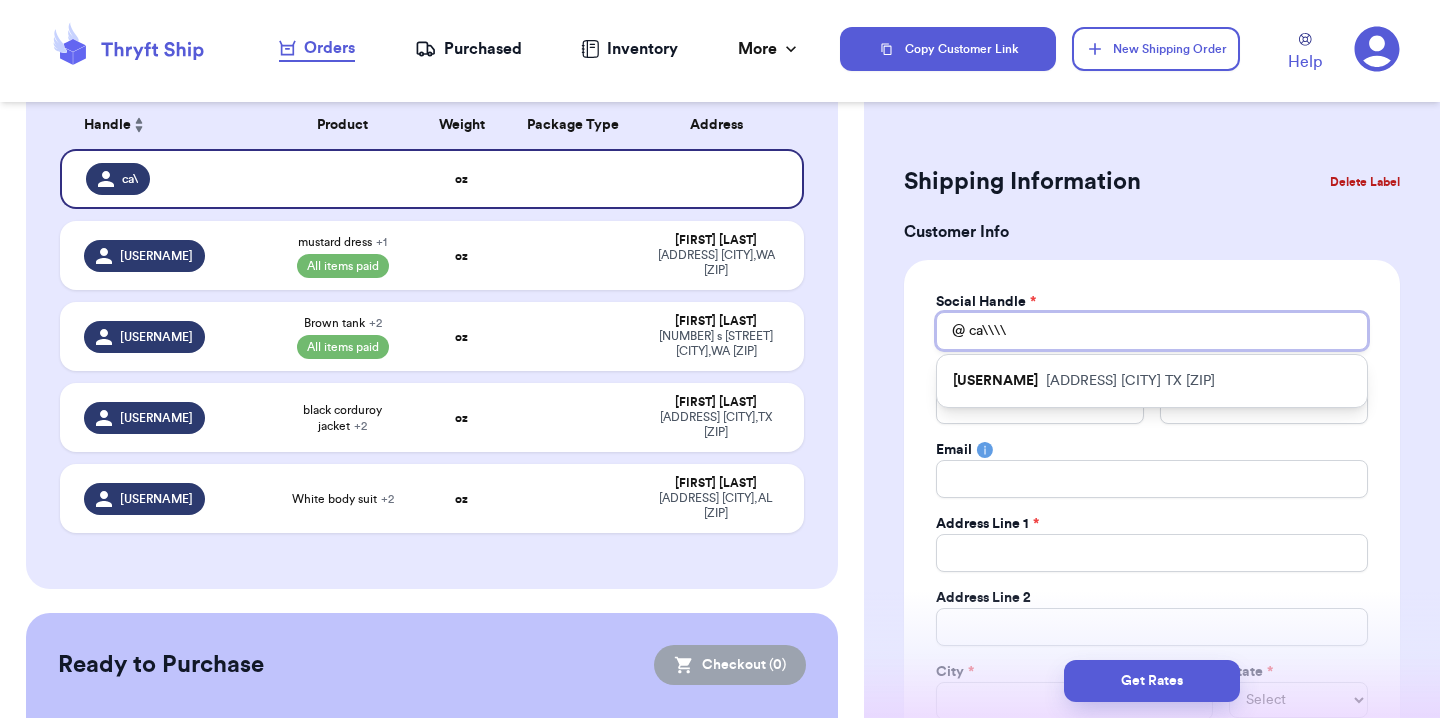 type 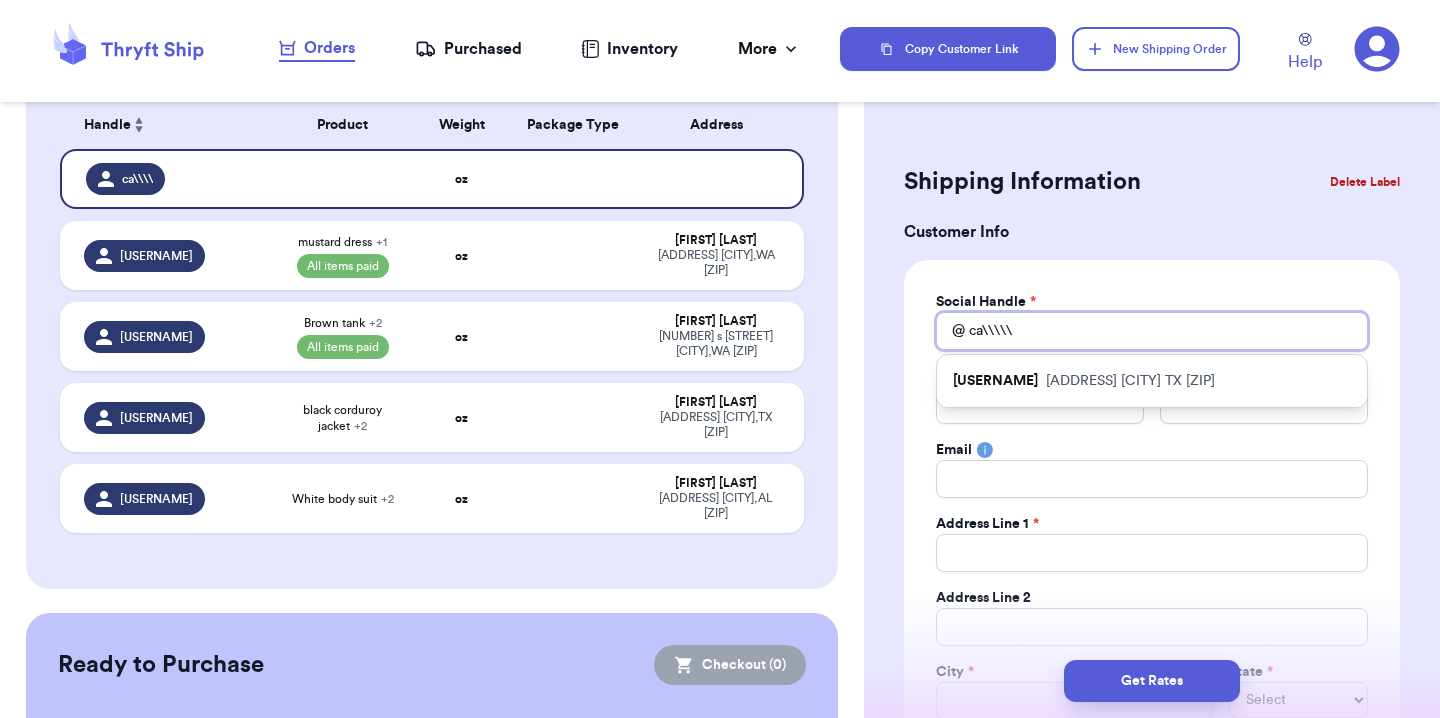 type 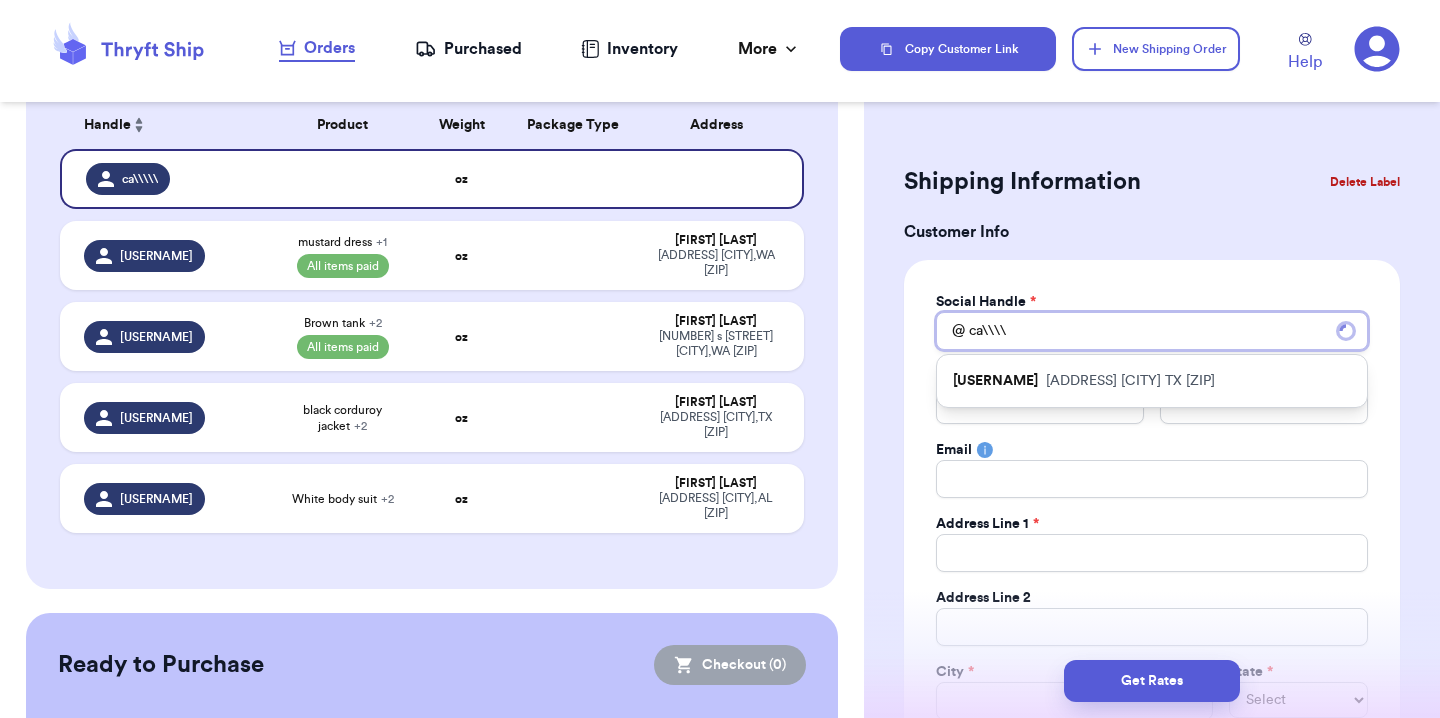 type 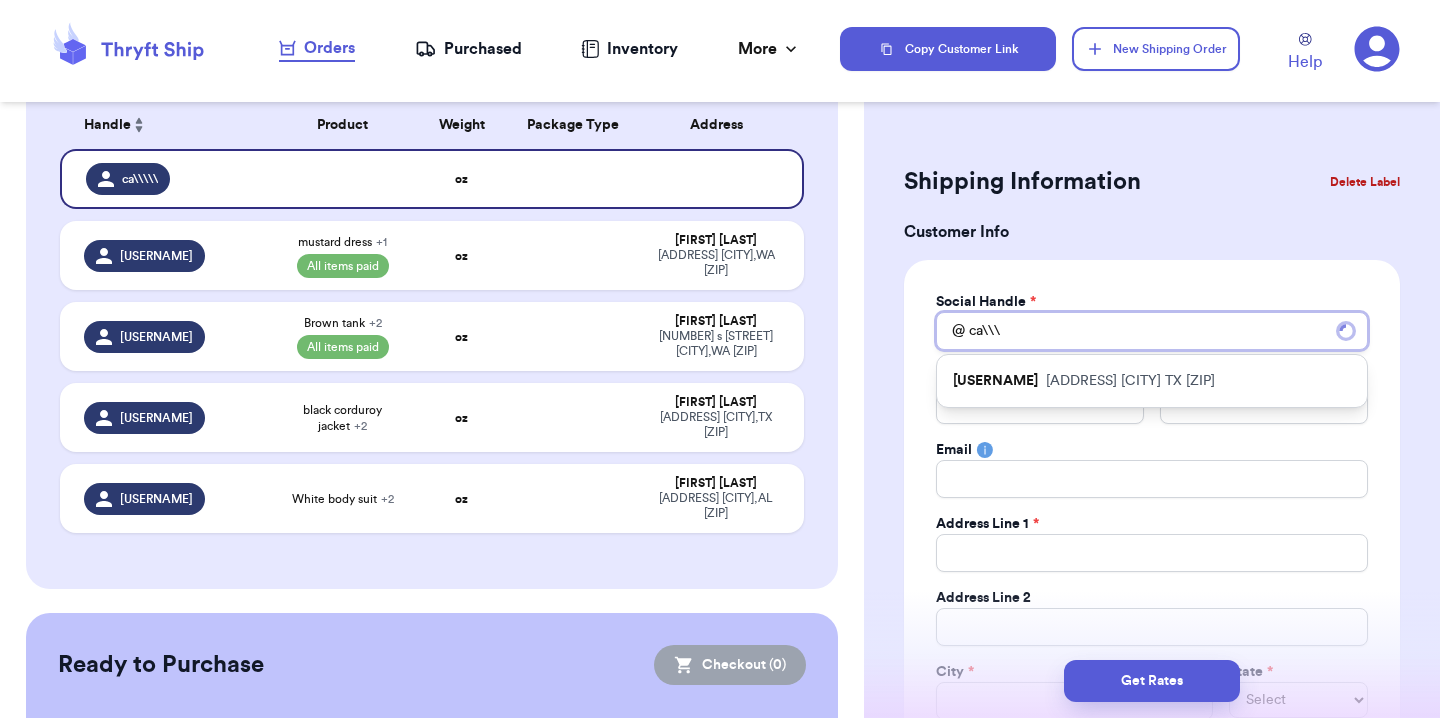 type 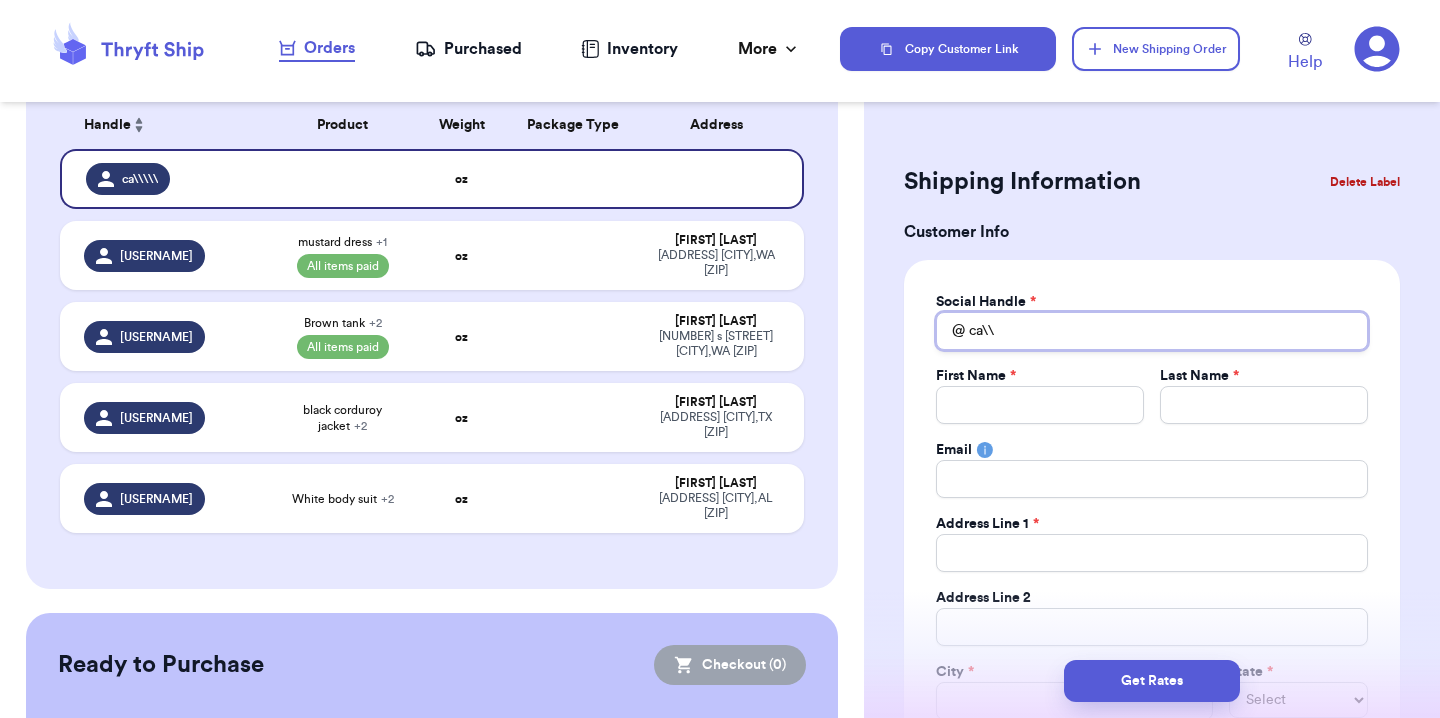 type 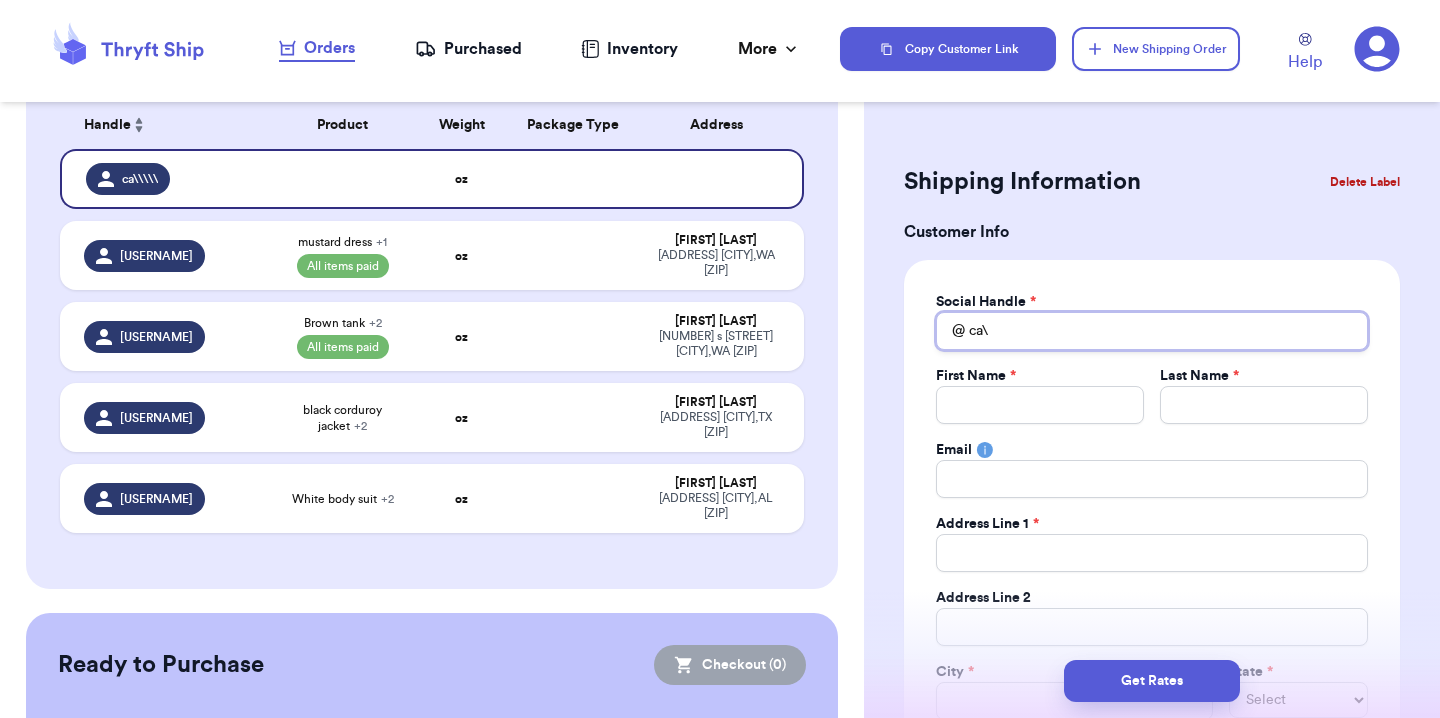 type 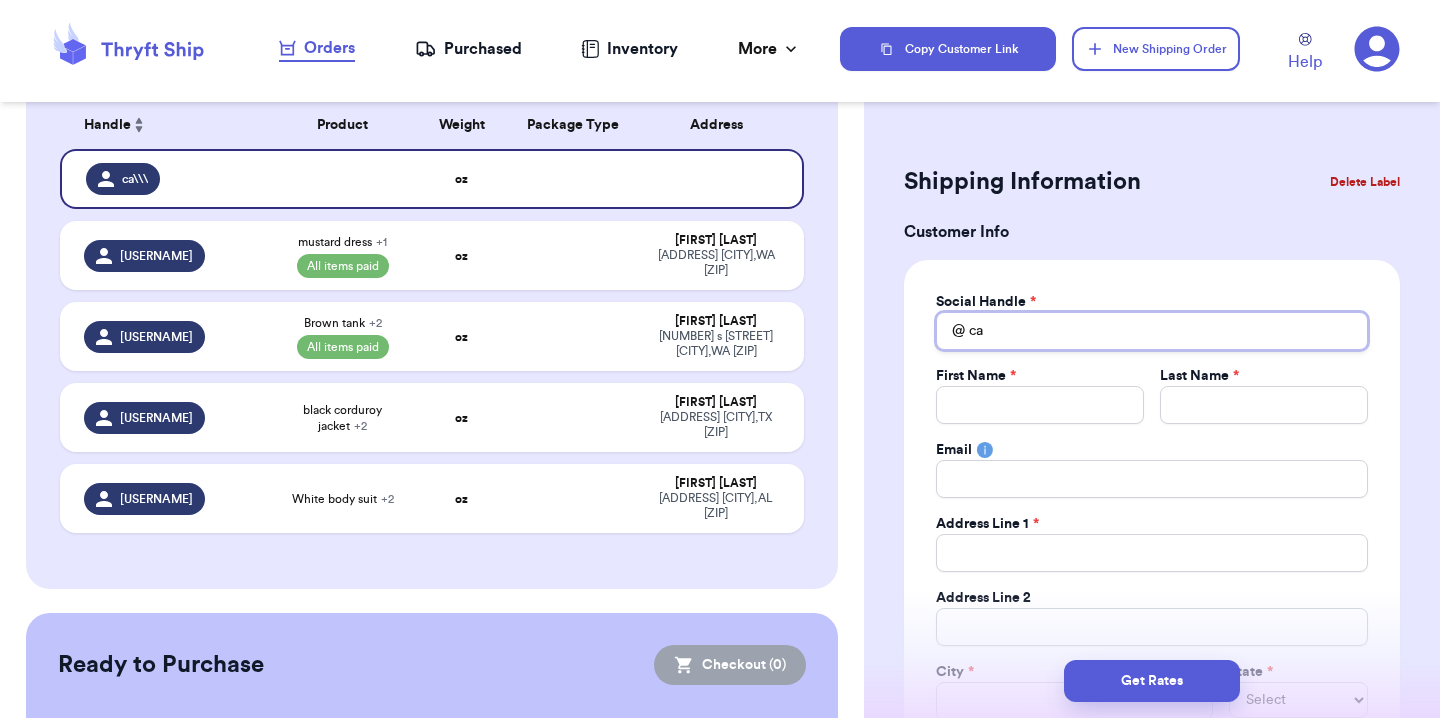 type 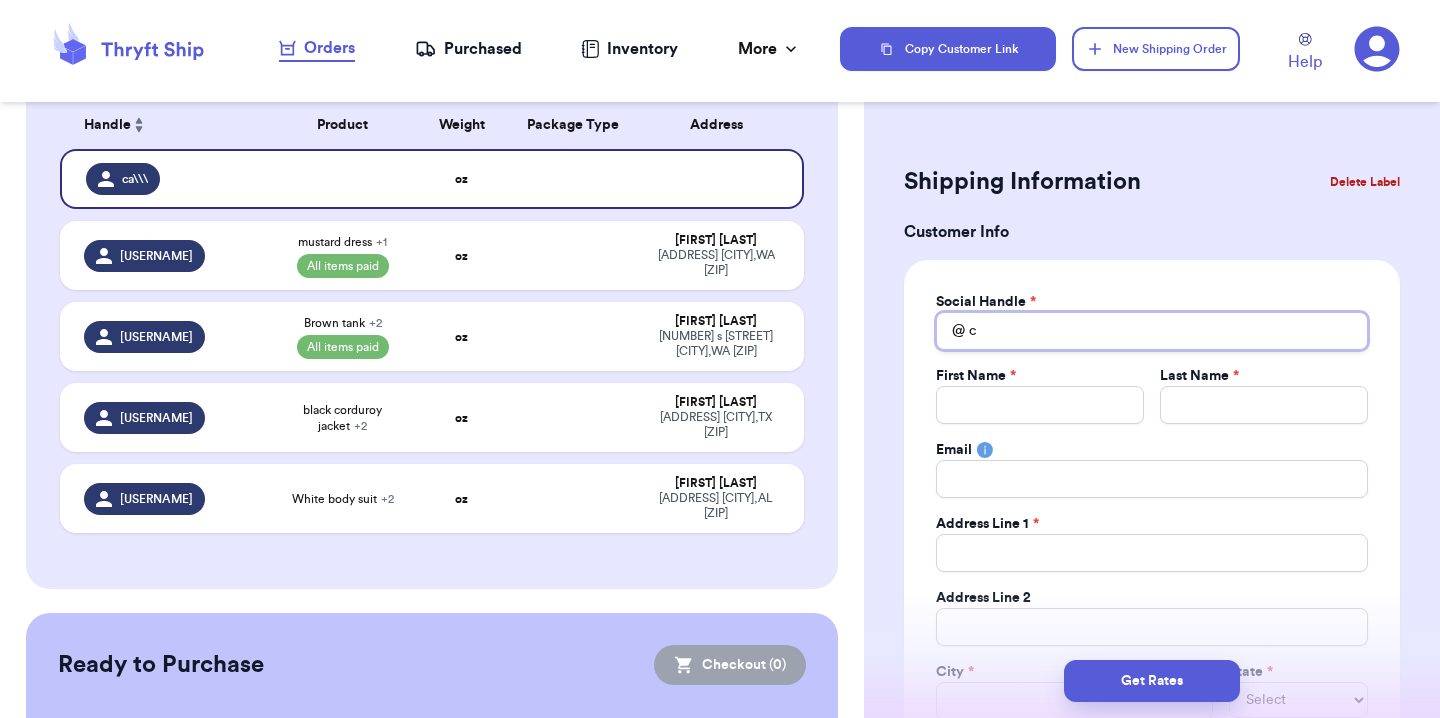 type 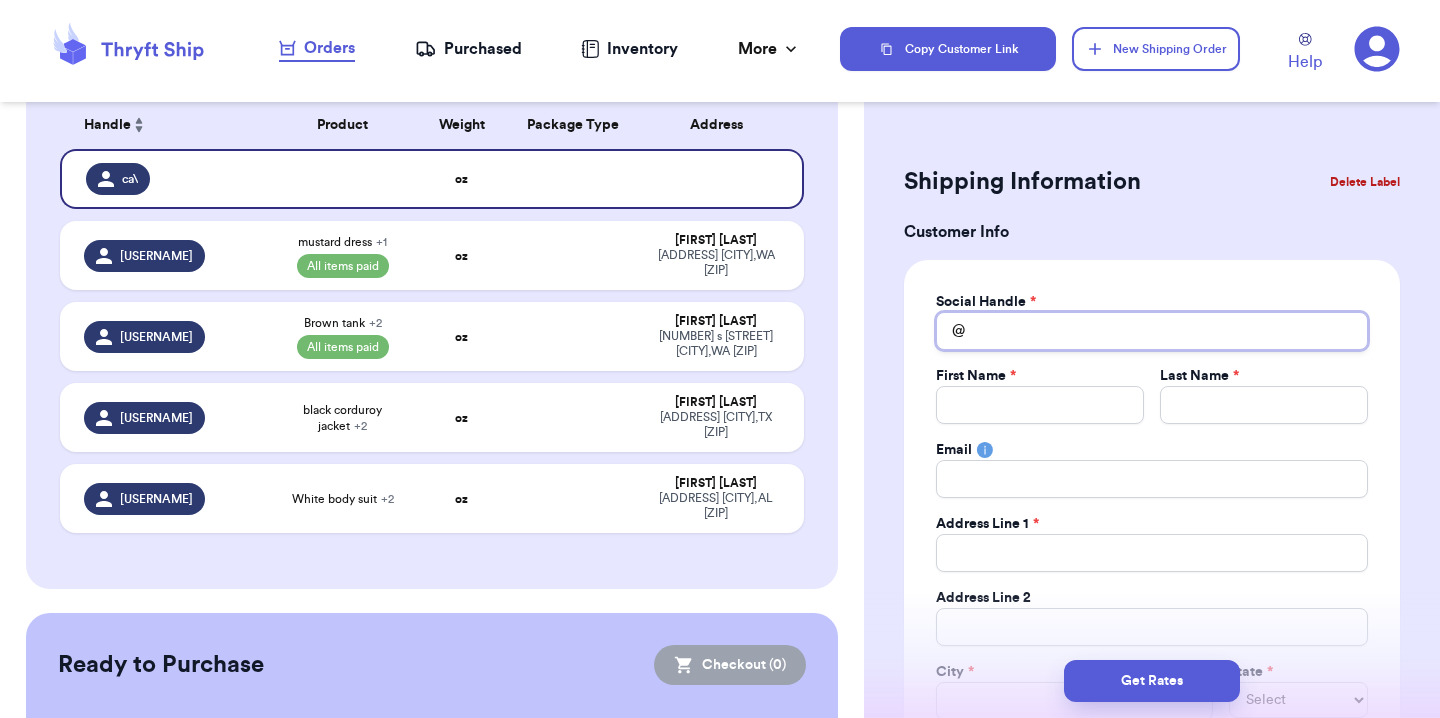 type 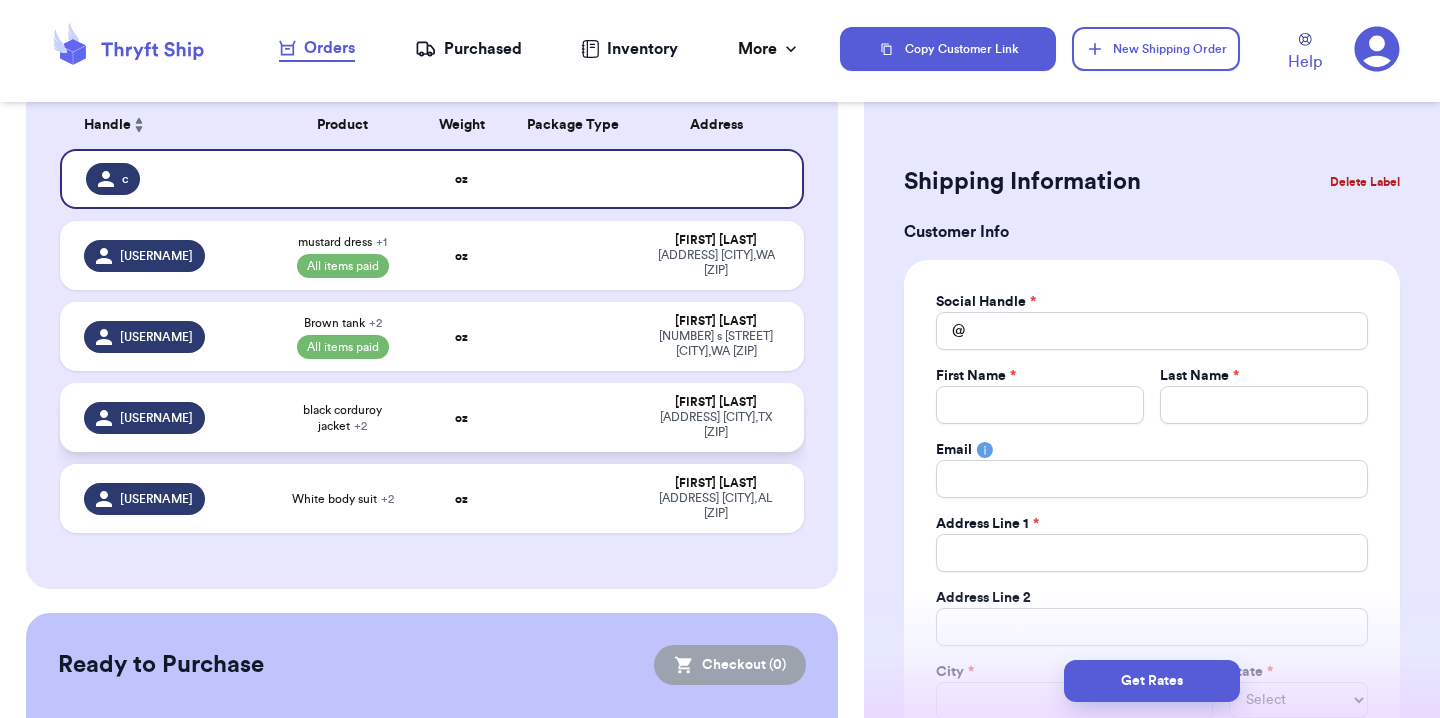 click at bounding box center (573, 417) 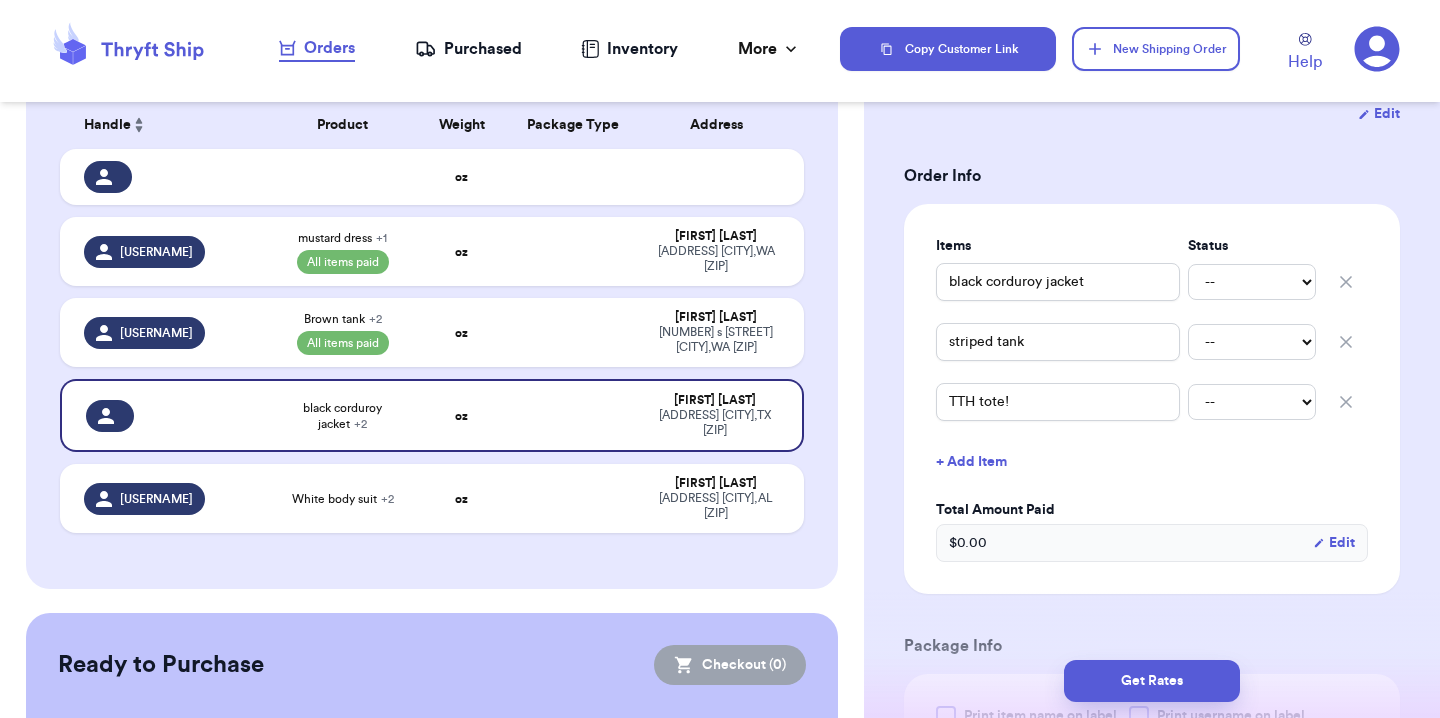 scroll, scrollTop: 378, scrollLeft: 0, axis: vertical 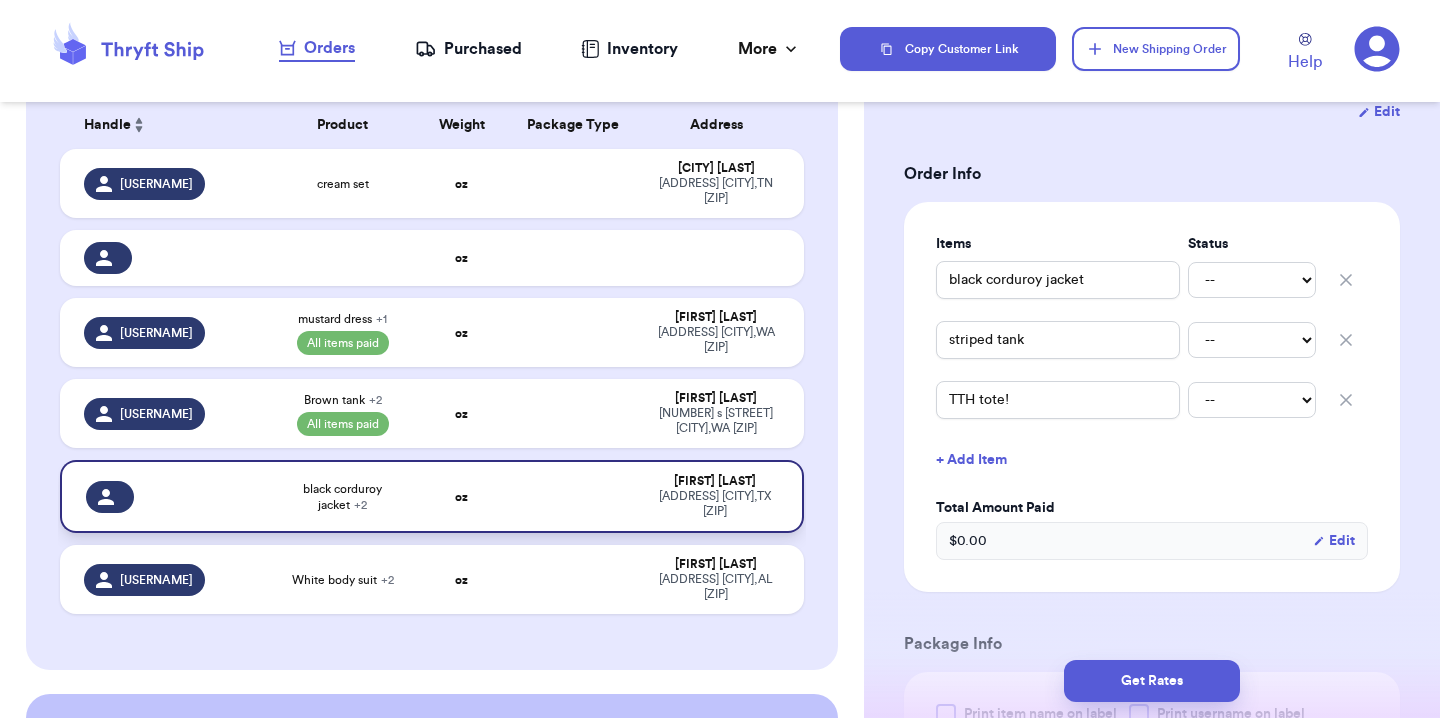 click at bounding box center (164, 496) 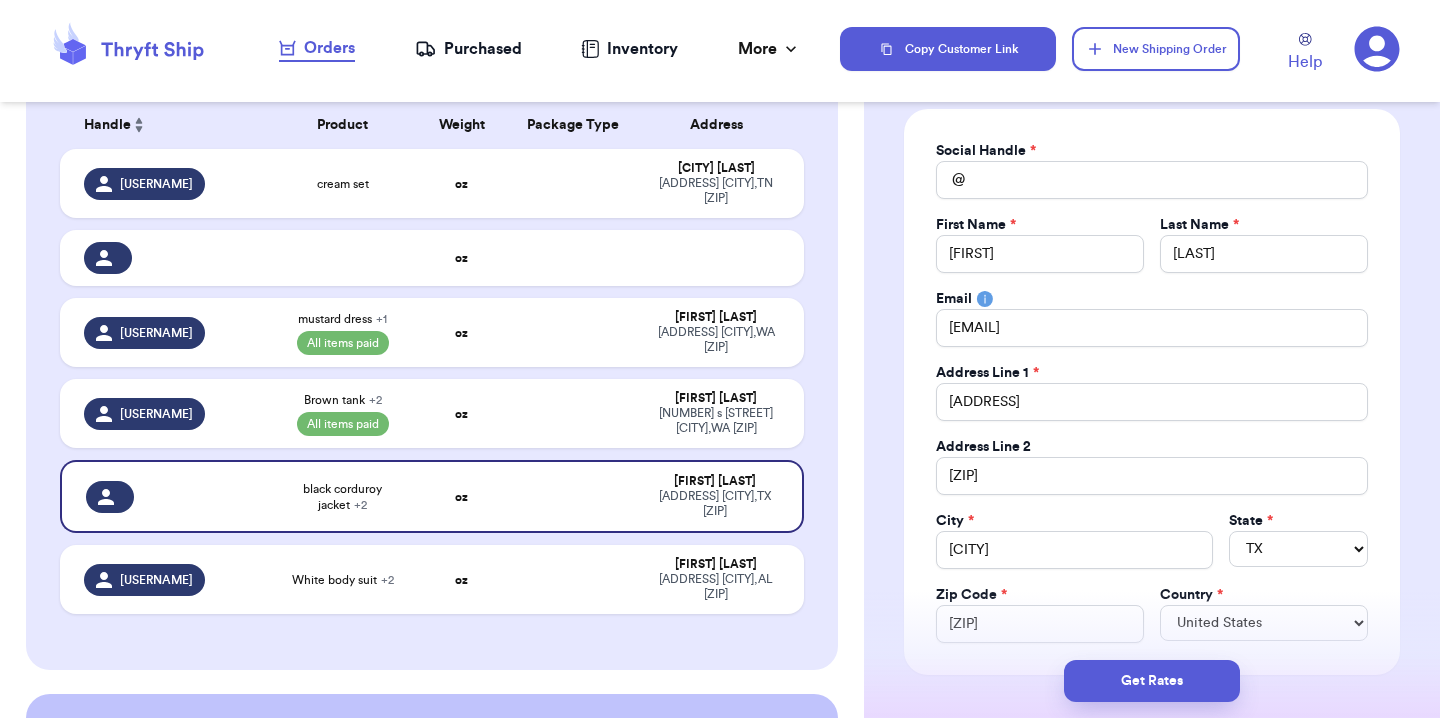 scroll, scrollTop: 0, scrollLeft: 0, axis: both 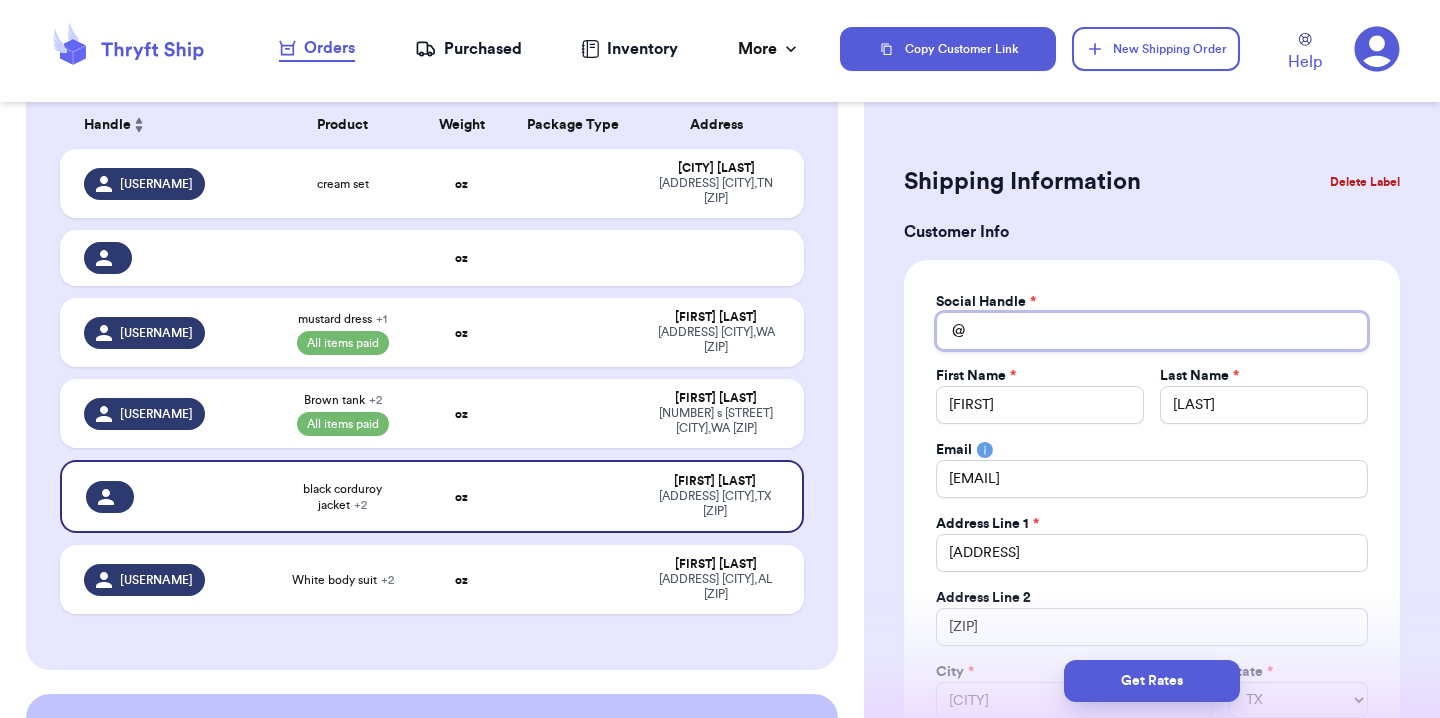 click on "Total Amount Paid" at bounding box center [1152, 331] 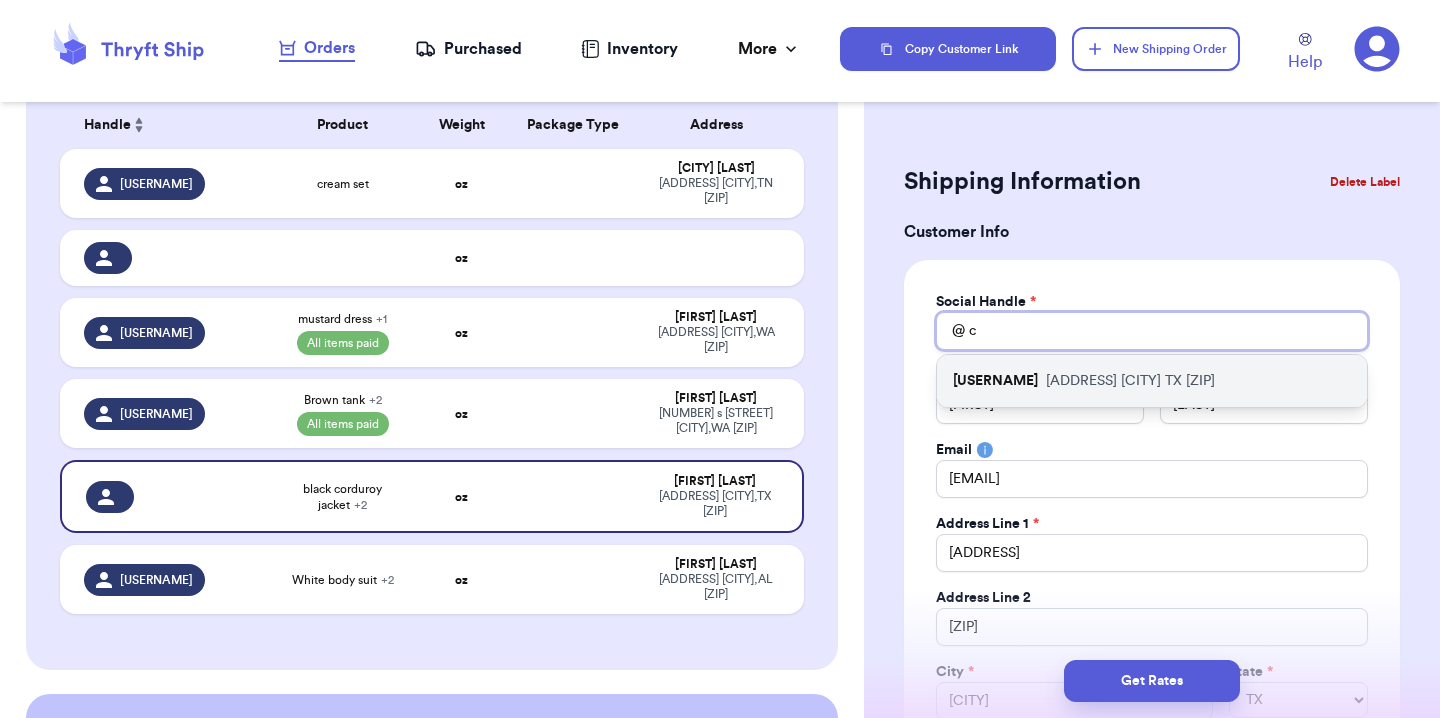 type 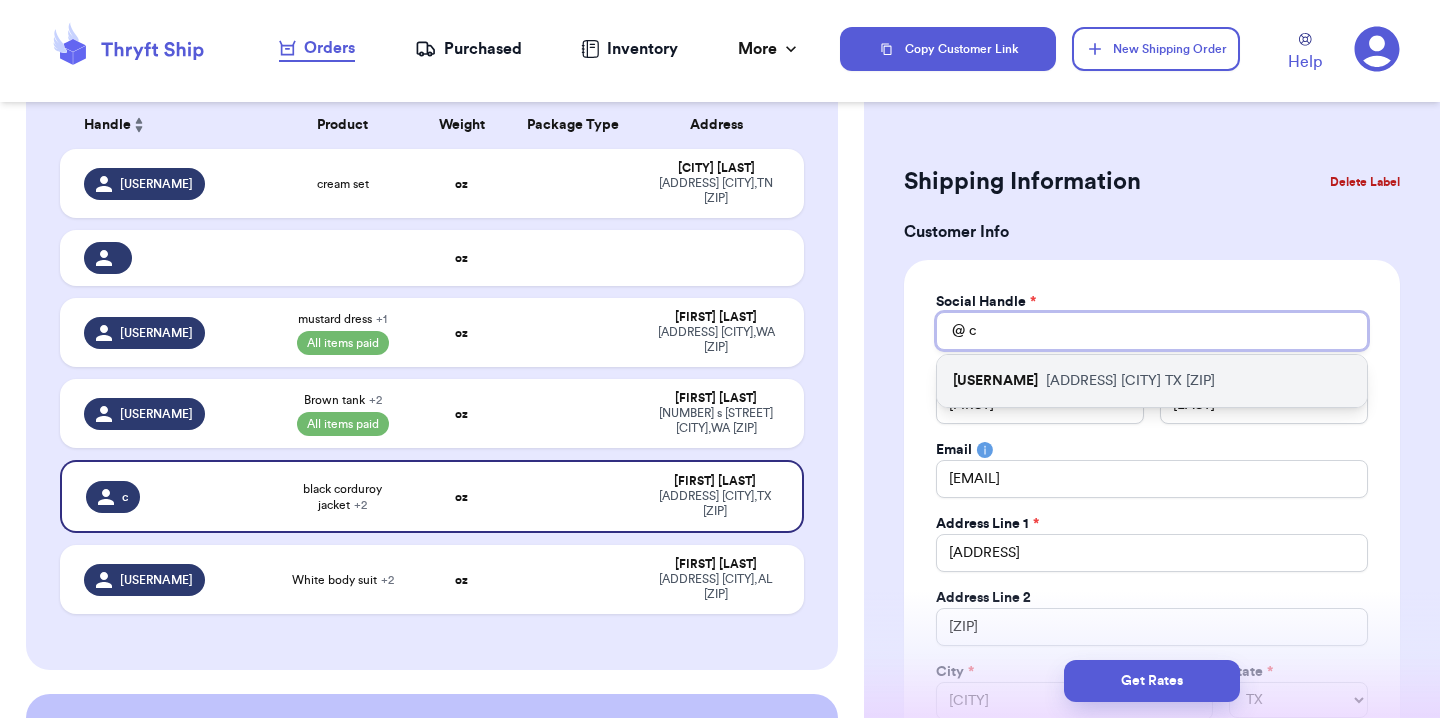 type on "c" 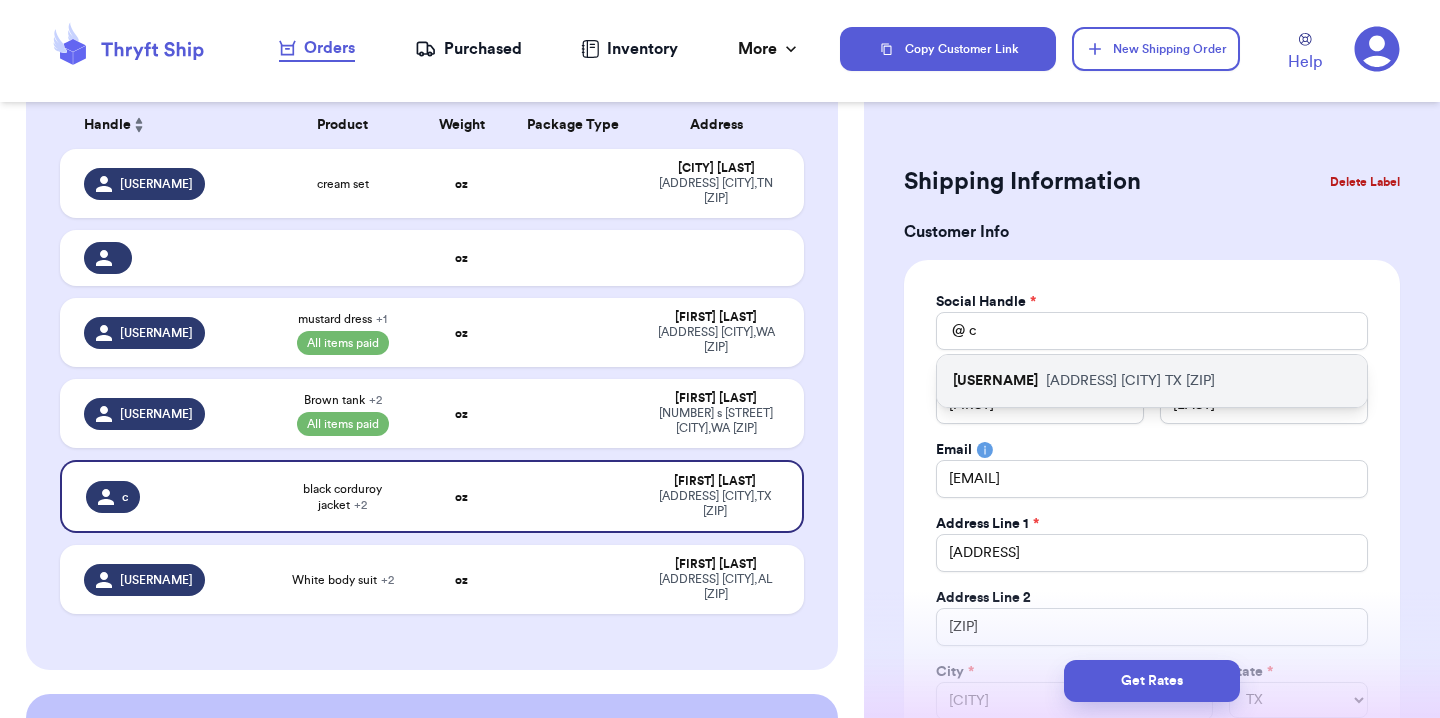 click on "[USERNAME]" at bounding box center (995, 381) 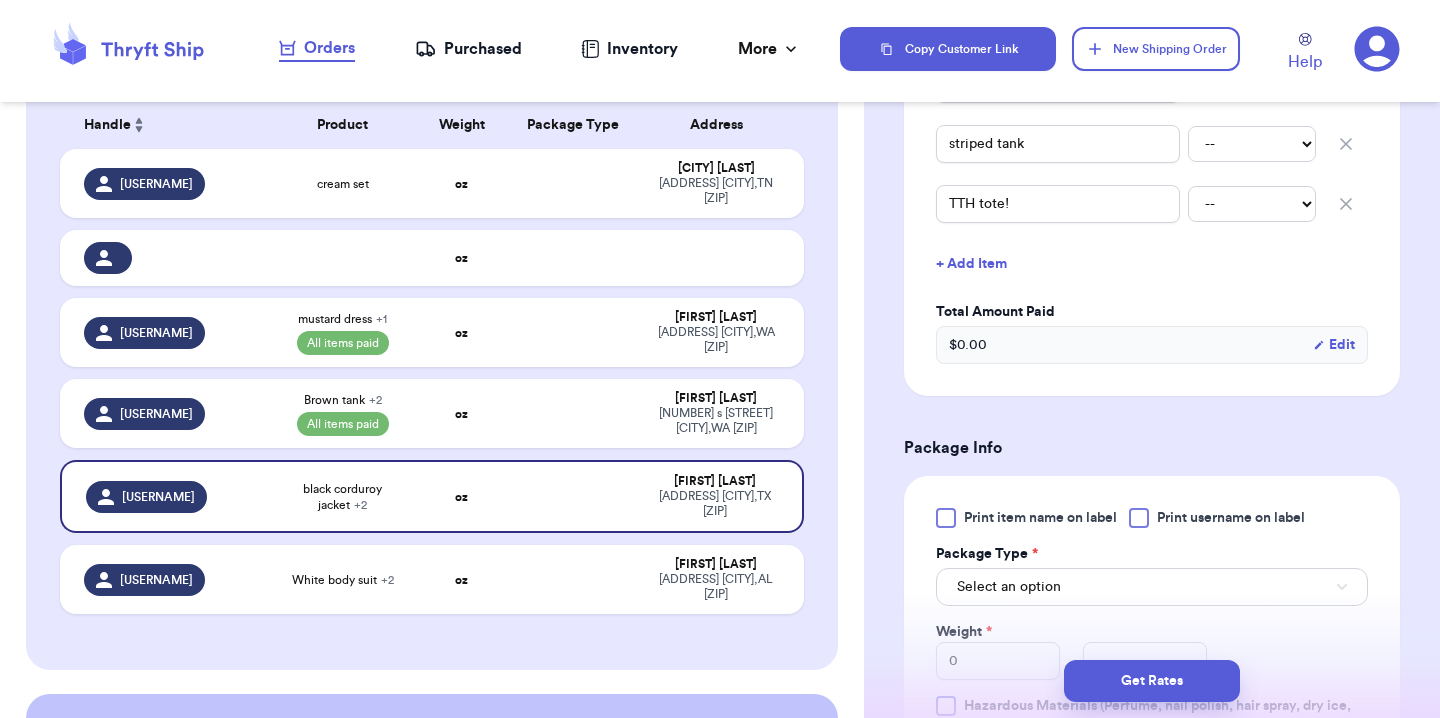 scroll, scrollTop: 907, scrollLeft: 0, axis: vertical 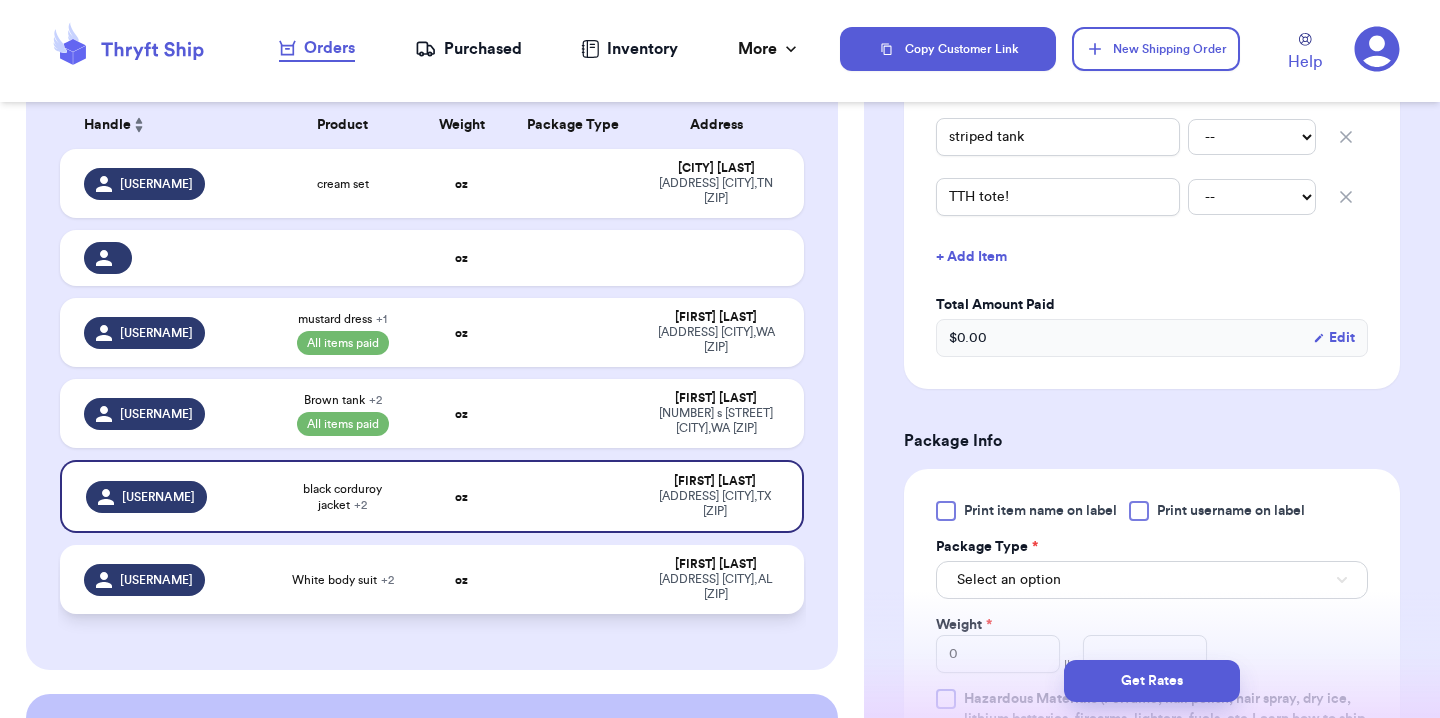 type 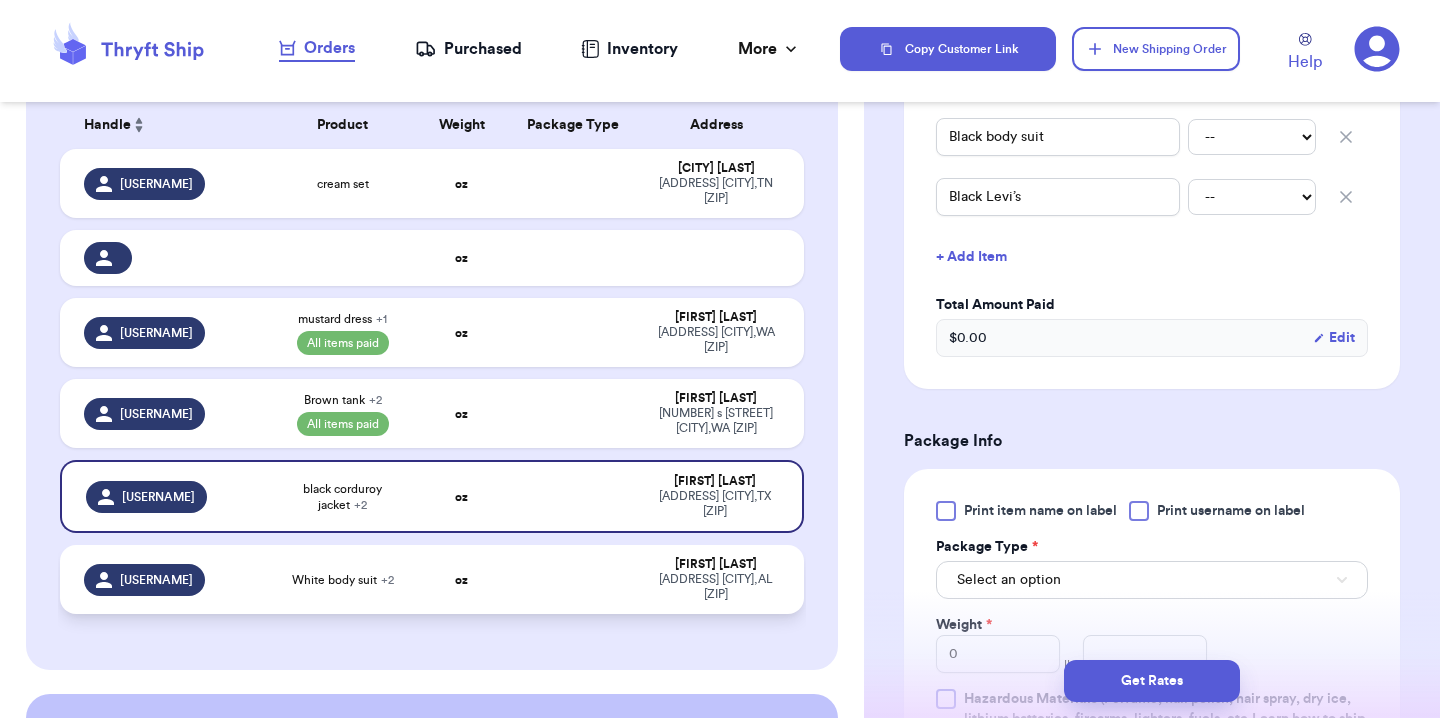 scroll, scrollTop: 579, scrollLeft: 0, axis: vertical 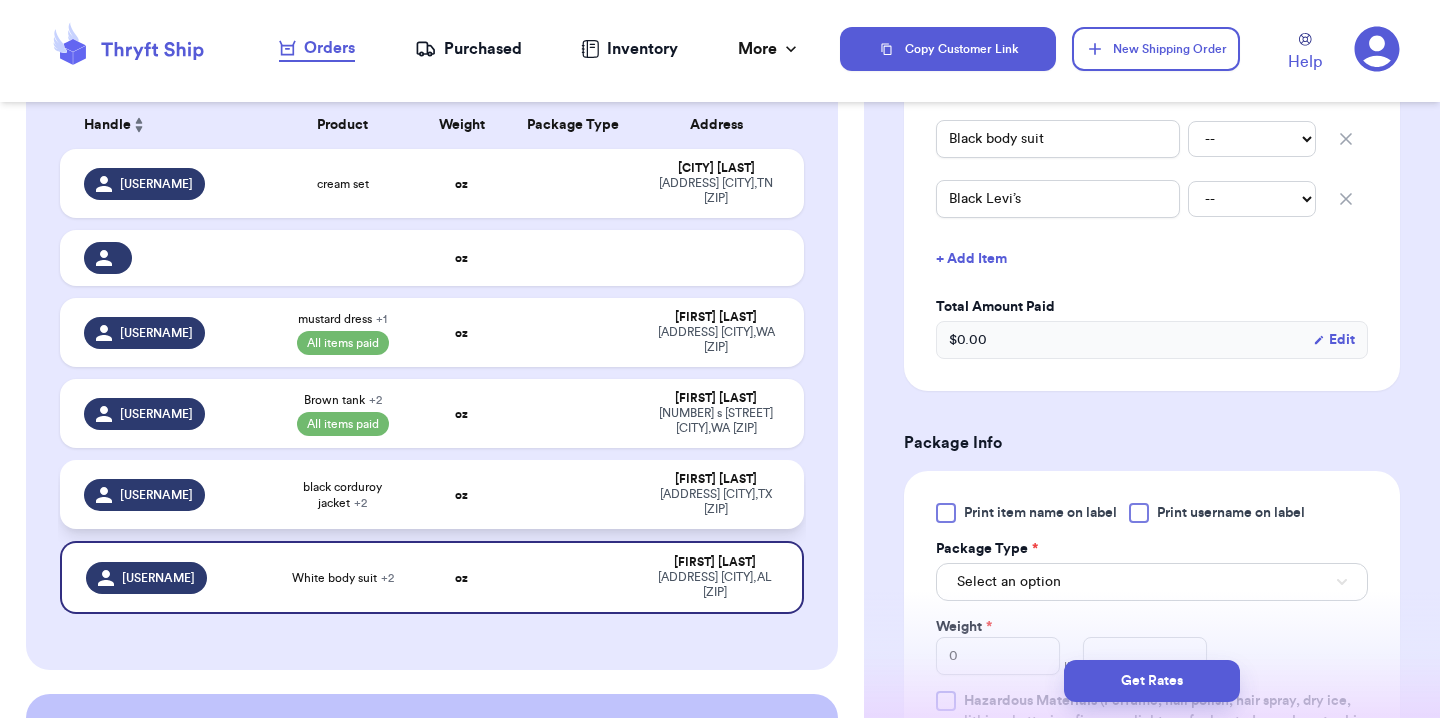 click on "[USERNAME]" at bounding box center [164, 494] 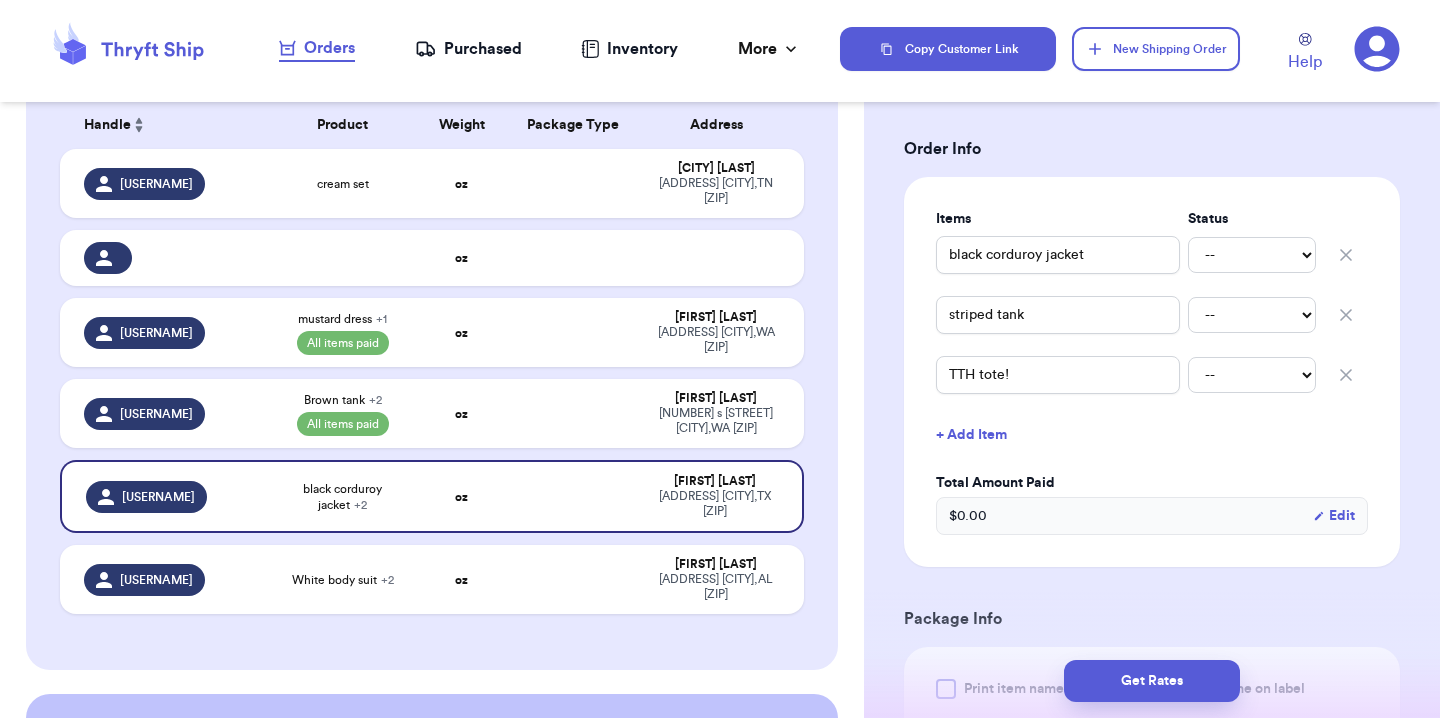 scroll, scrollTop: 400, scrollLeft: 0, axis: vertical 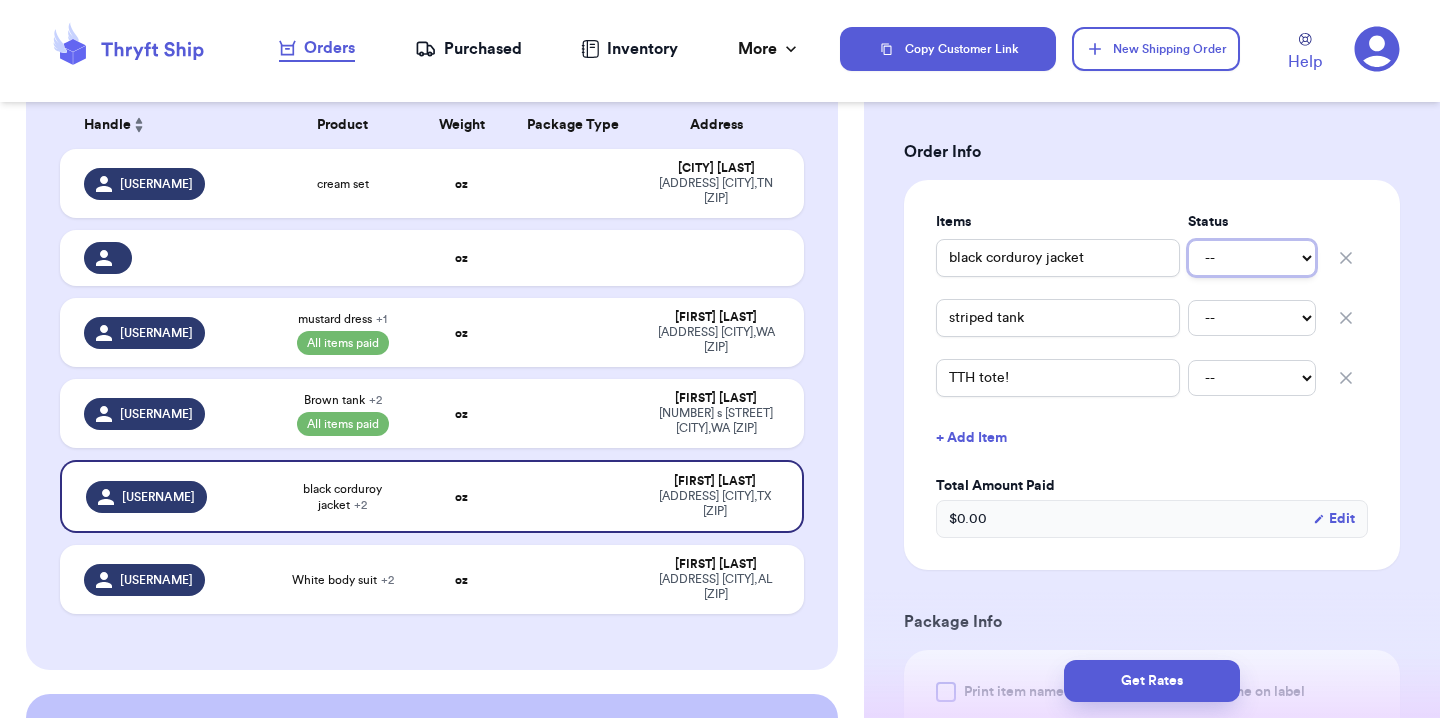 click on "-- Paid Owes" at bounding box center (1252, 258) 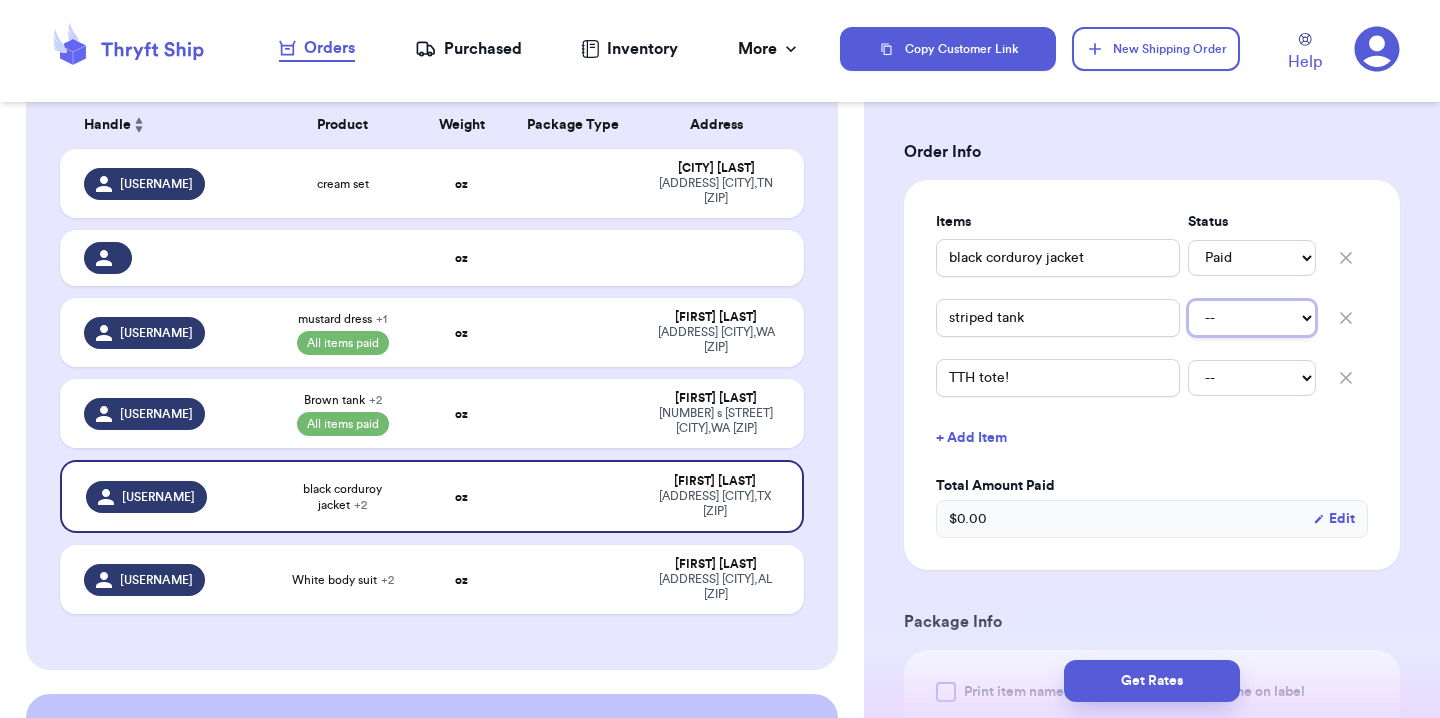 click on "-- Paid Owes" at bounding box center (1252, 318) 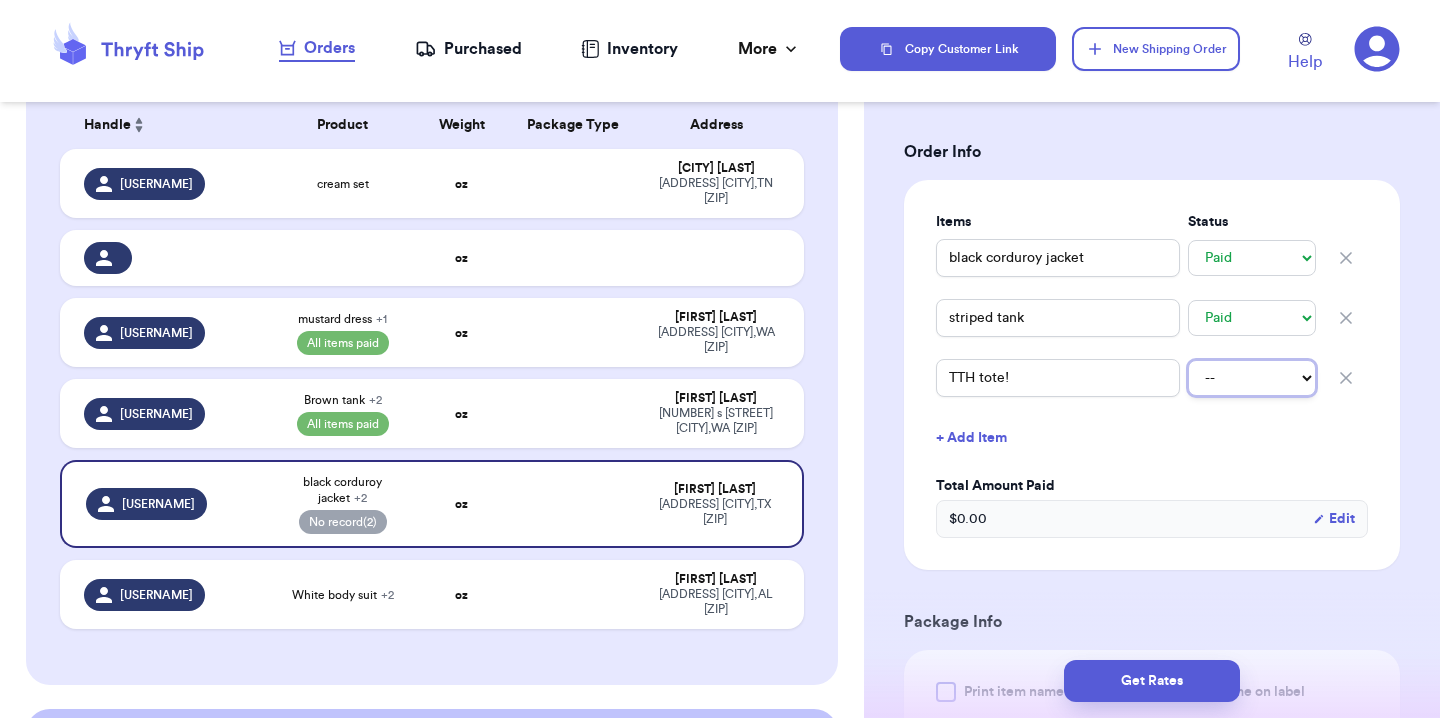 click on "-- Paid Owes" at bounding box center (1252, 378) 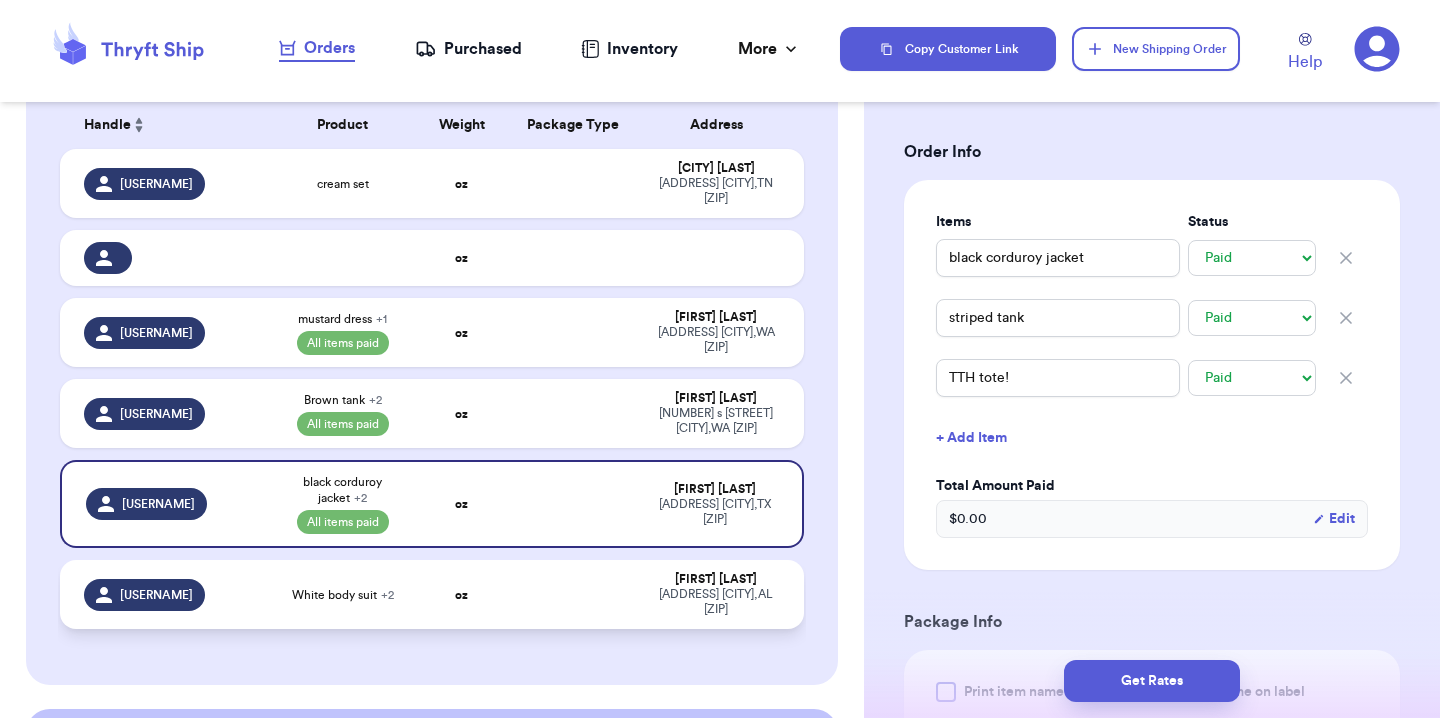 click on "[USERNAME]" at bounding box center (164, 594) 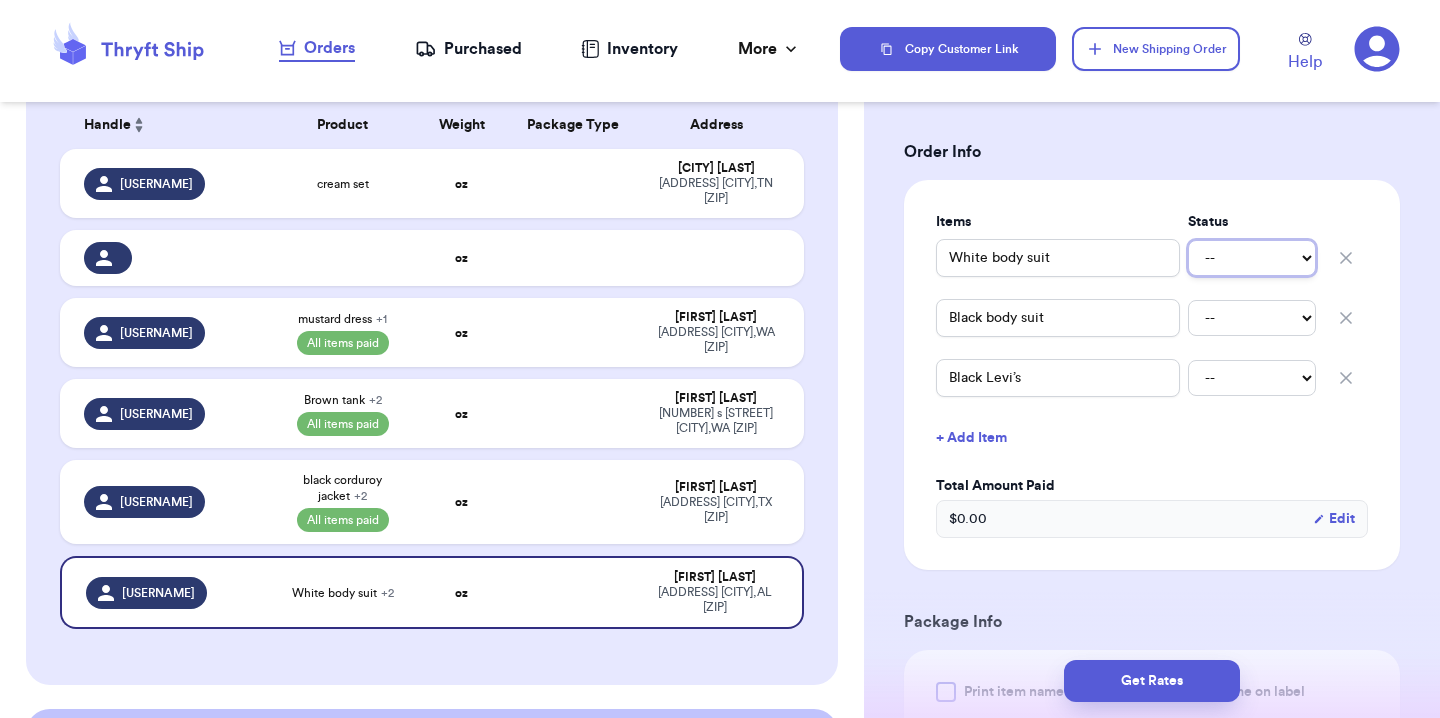 click on "-- Paid Owes" at bounding box center [1252, 258] 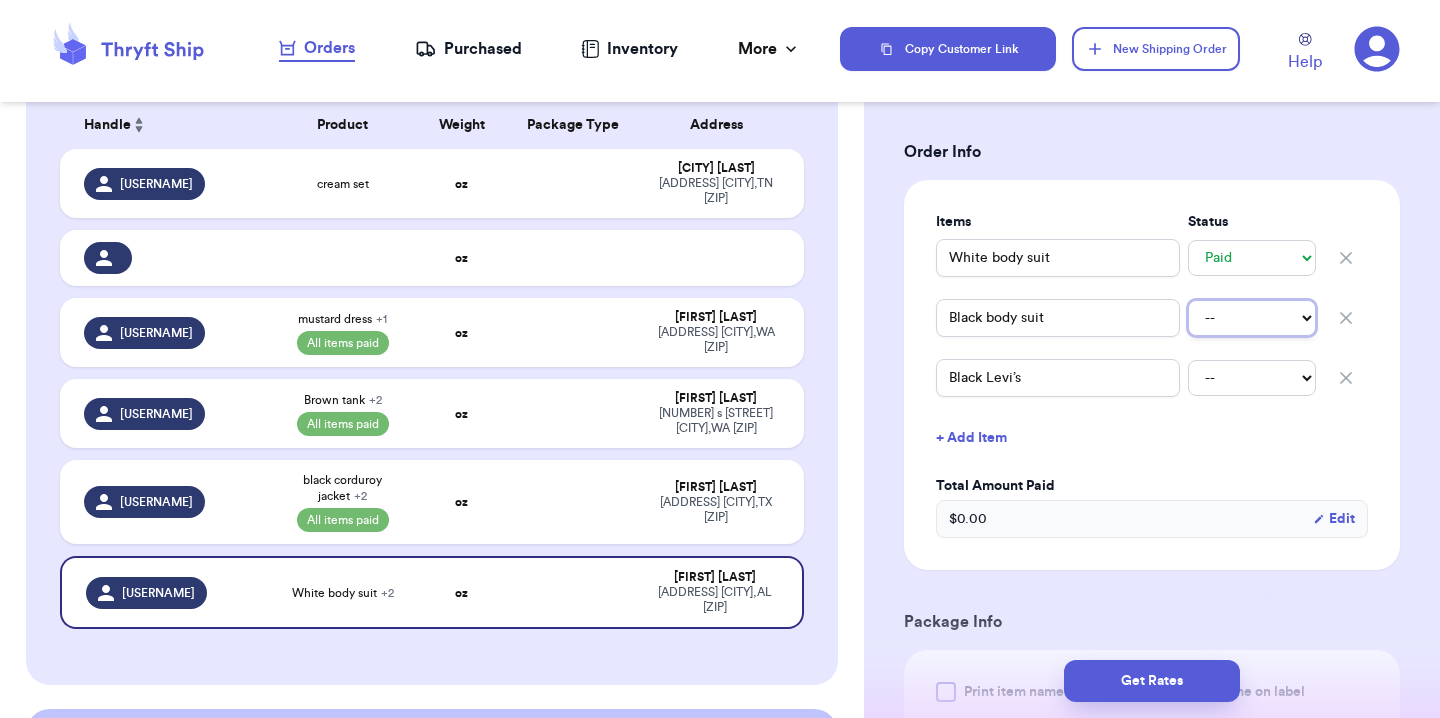 click on "-- Paid Owes" at bounding box center (1252, 318) 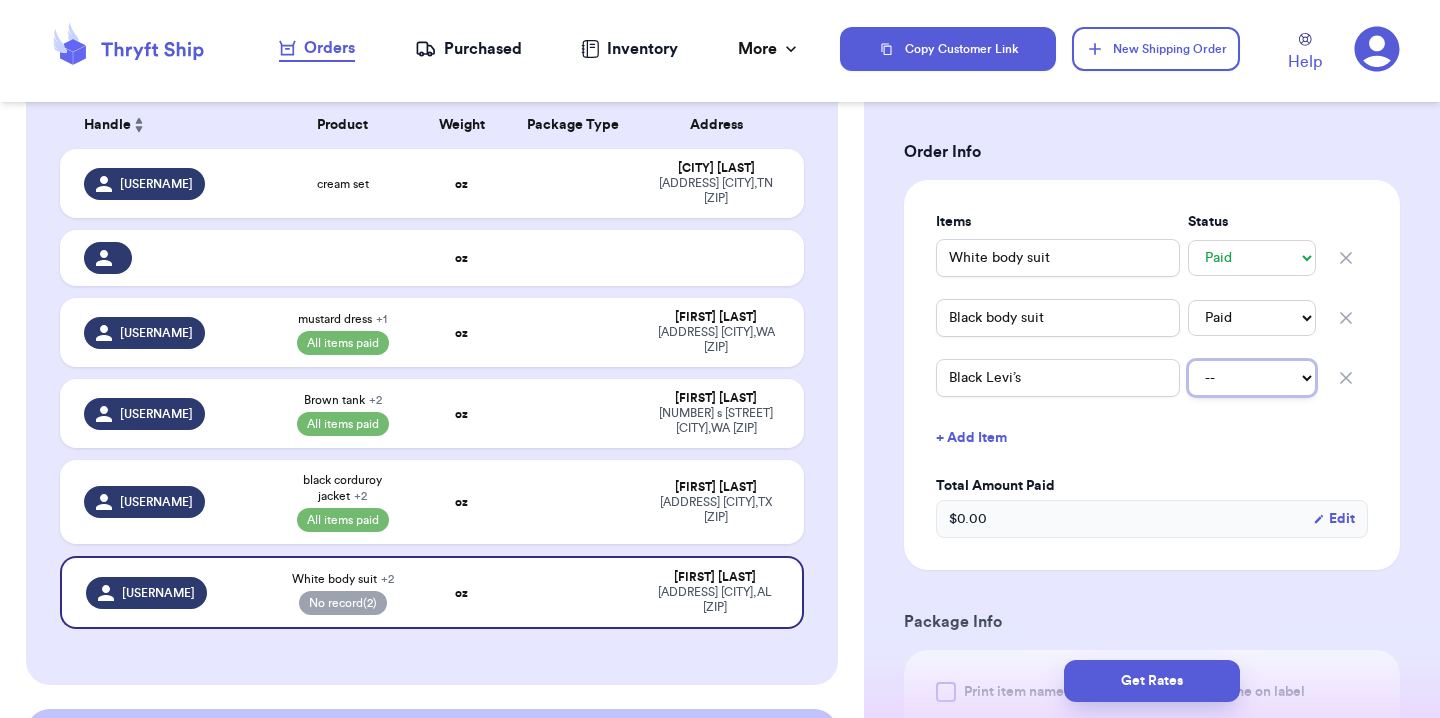 drag, startPoint x: 1282, startPoint y: 324, endPoint x: 1286, endPoint y: 375, distance: 51.156624 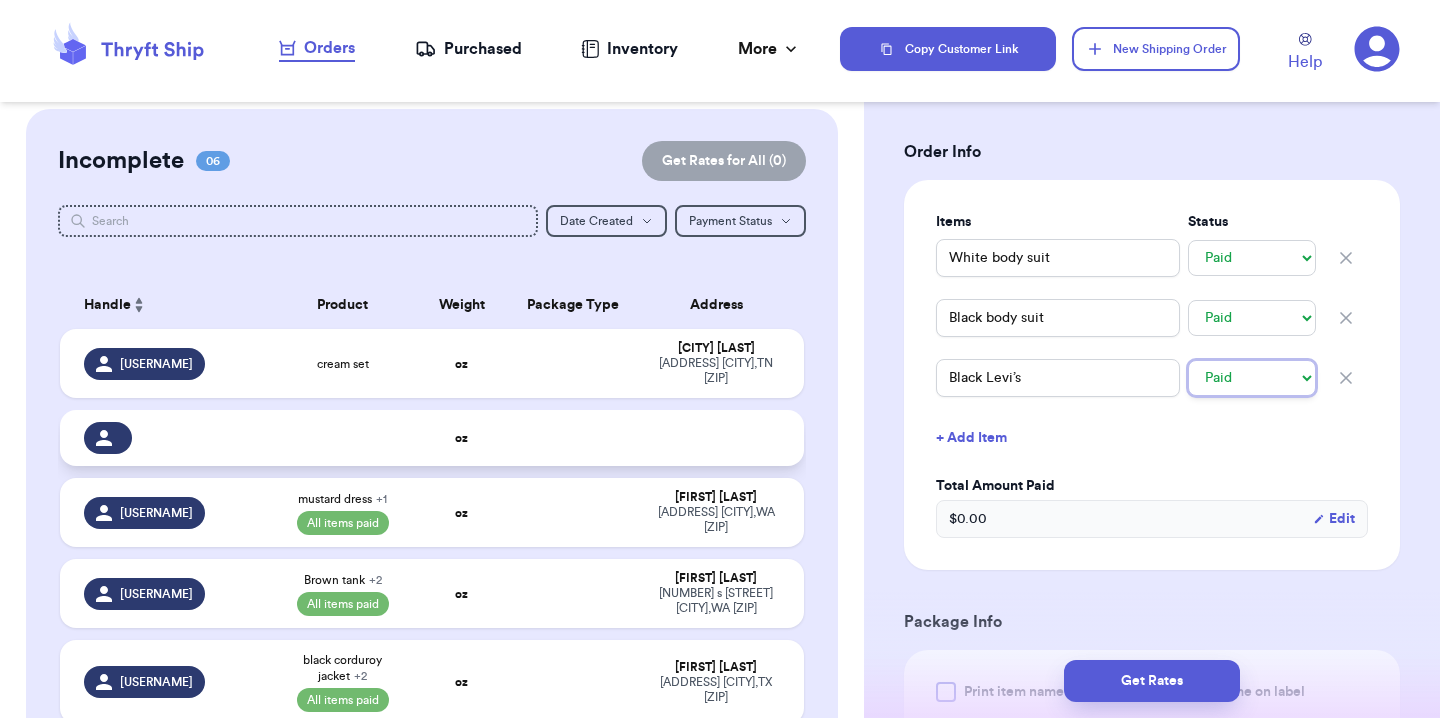 scroll, scrollTop: 8, scrollLeft: 0, axis: vertical 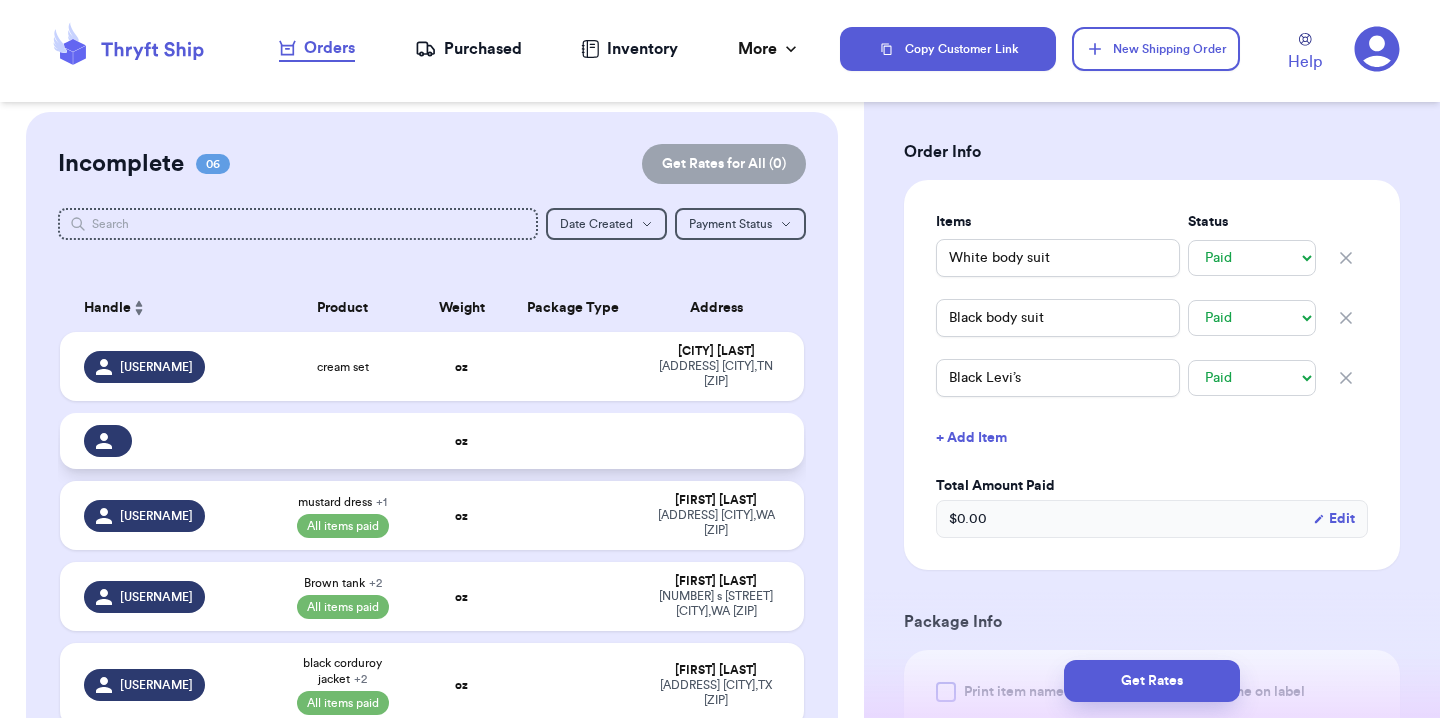 click at bounding box center (342, 441) 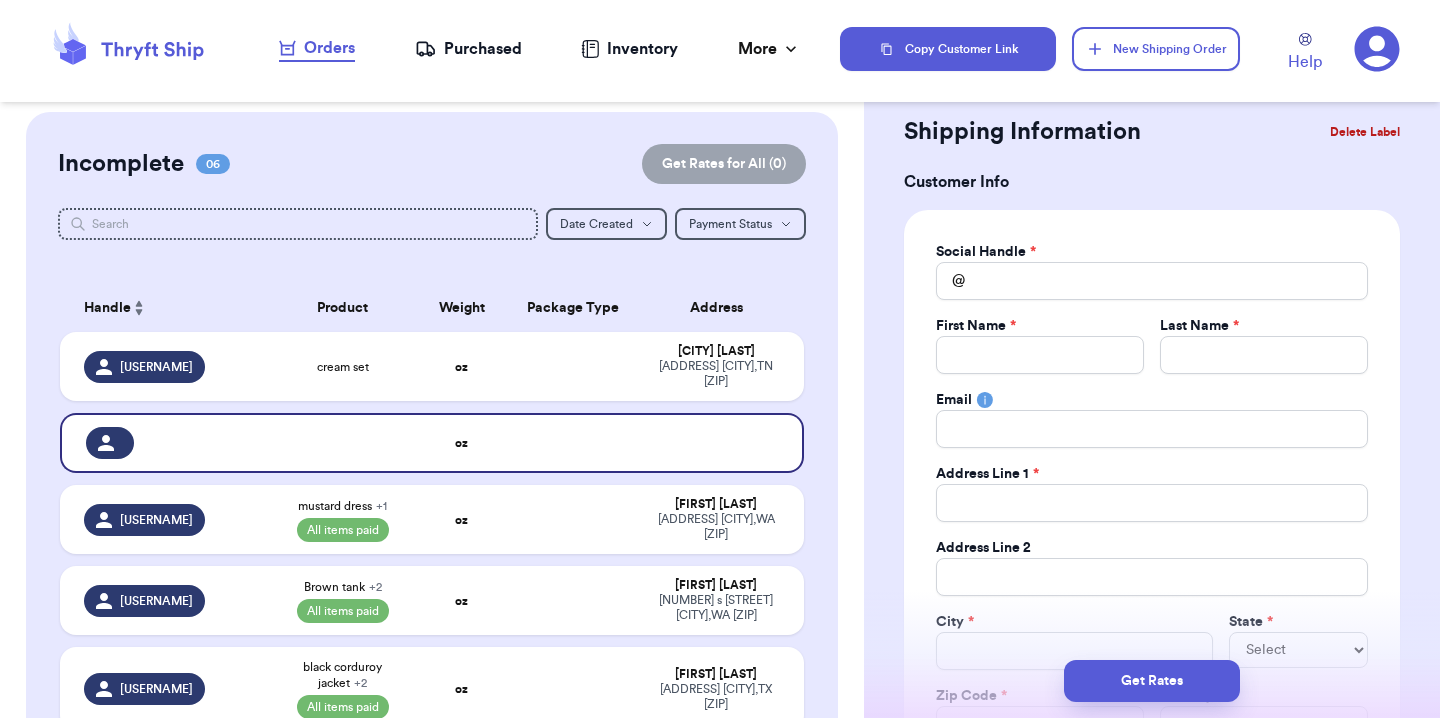 scroll, scrollTop: 0, scrollLeft: 0, axis: both 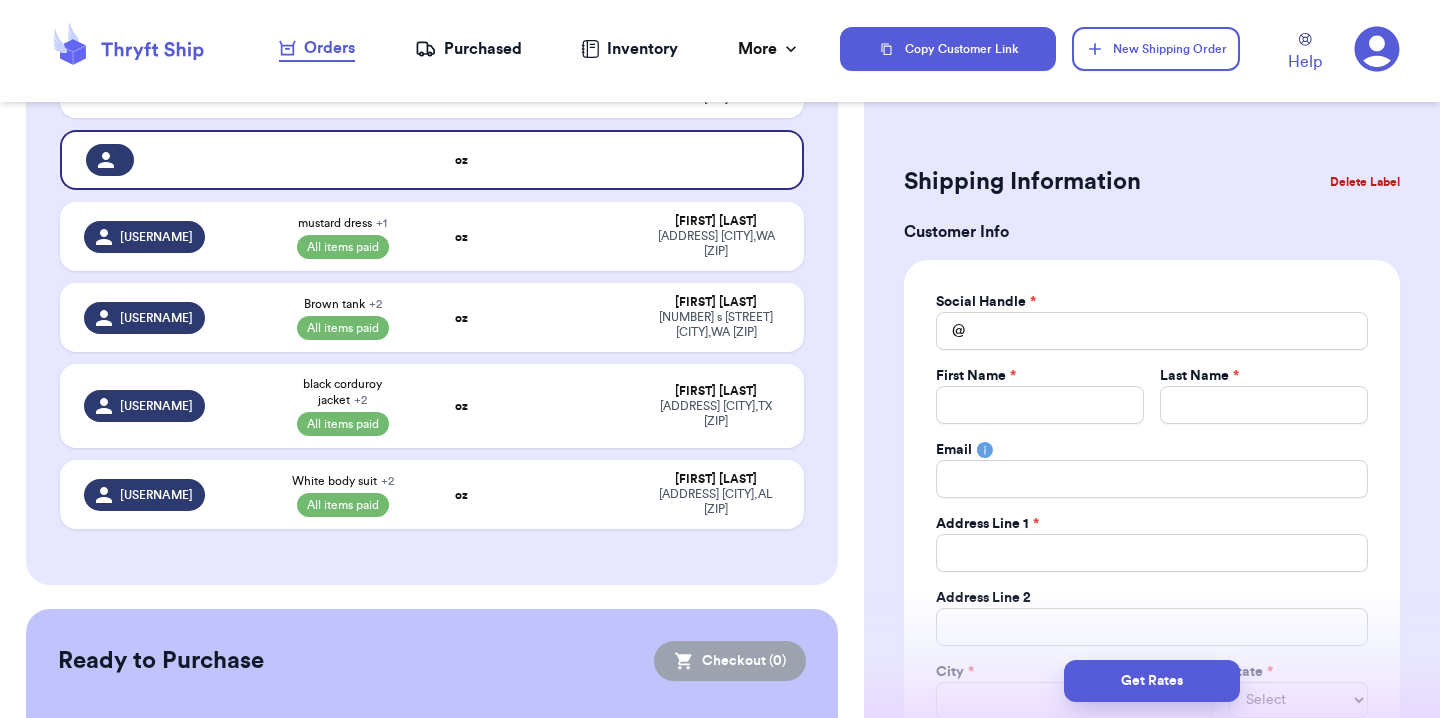 click on "Delete Label" at bounding box center [1365, 182] 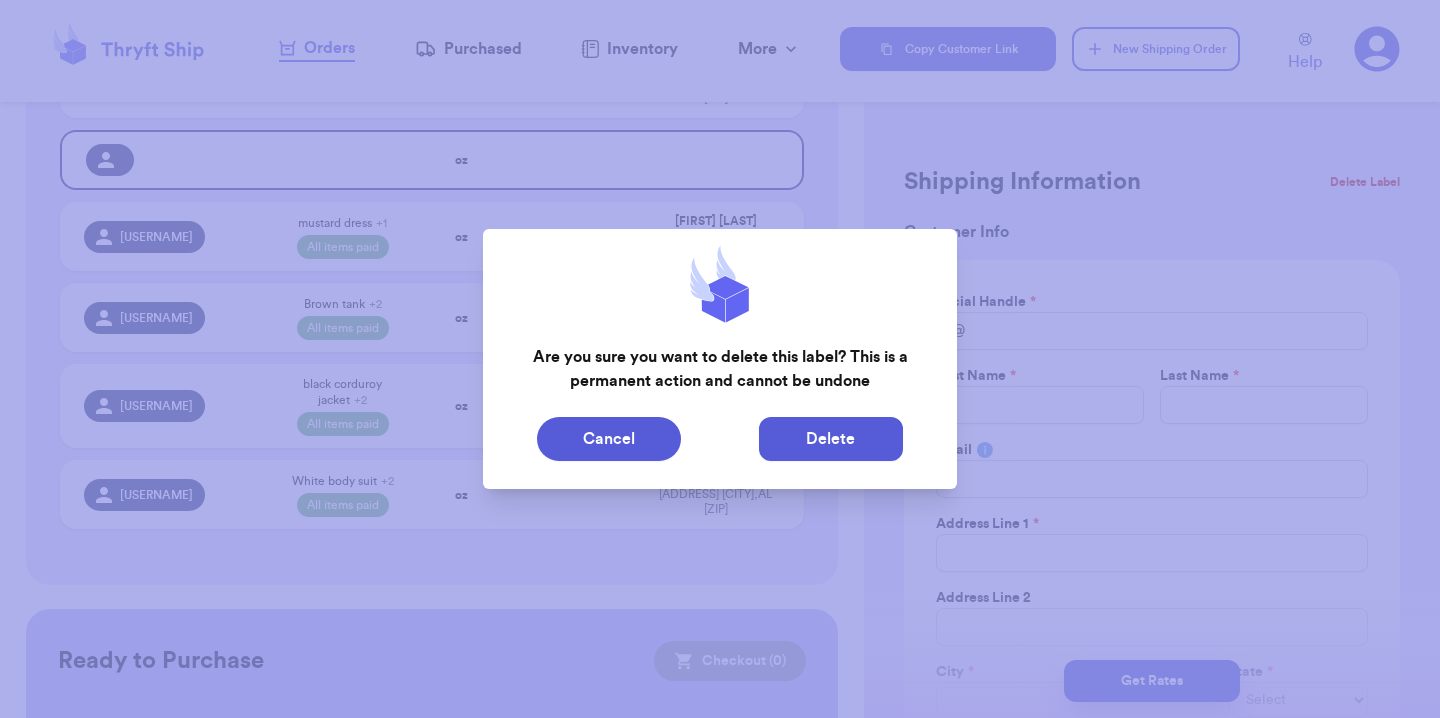 click on "Delete" at bounding box center [831, 439] 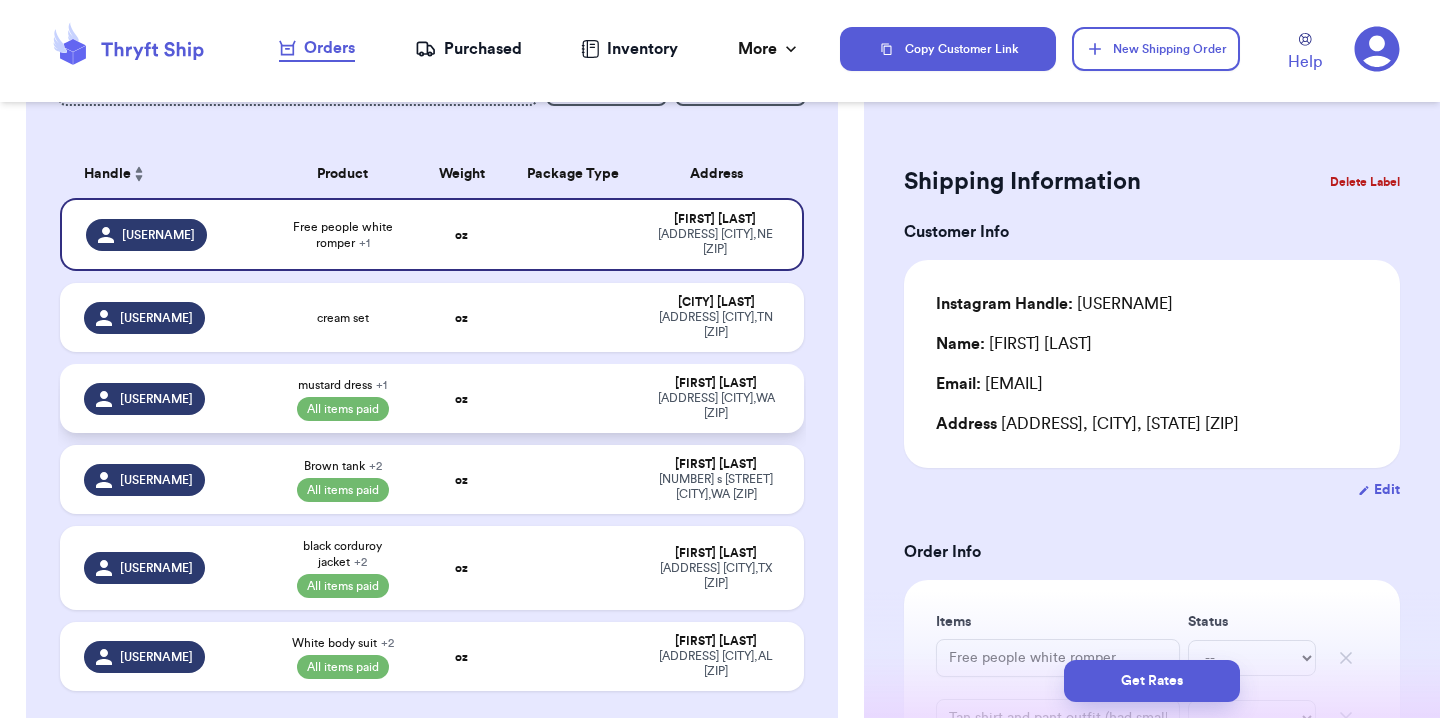 scroll, scrollTop: 133, scrollLeft: 0, axis: vertical 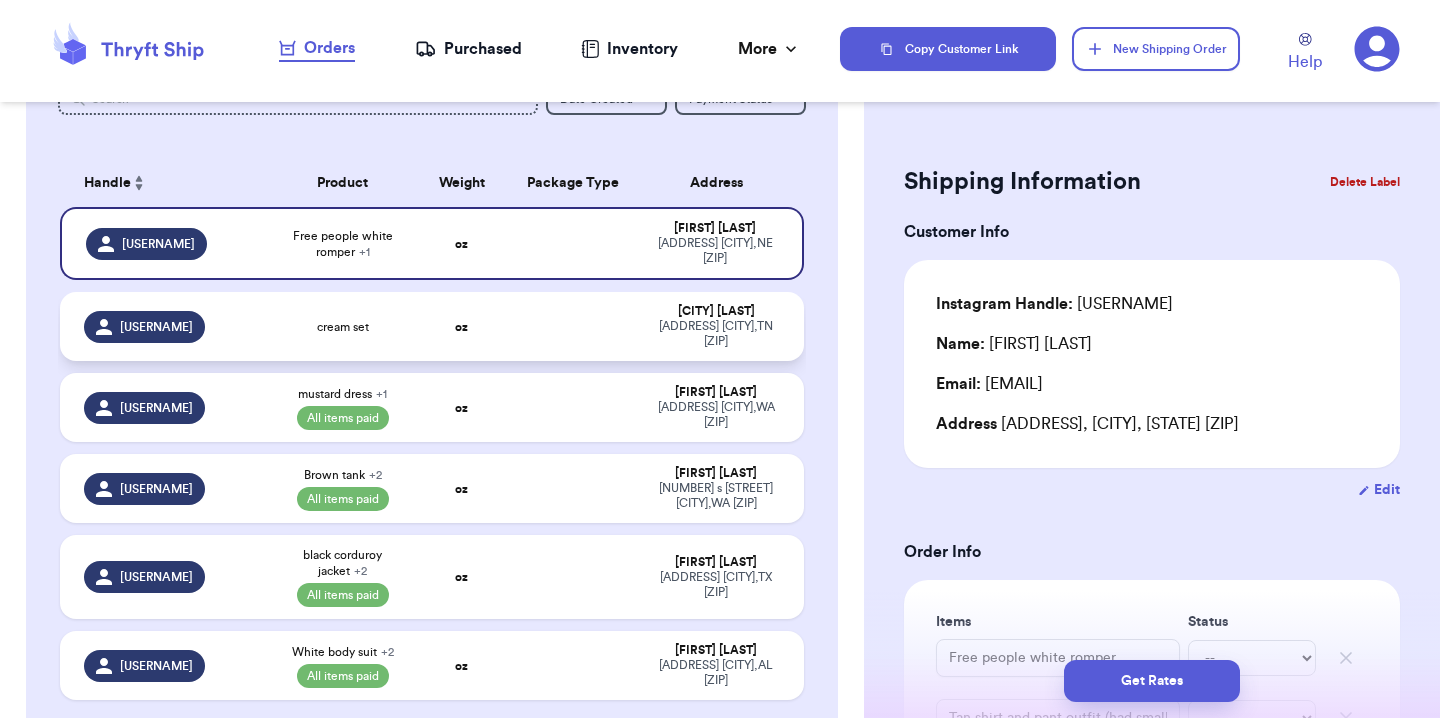 click on "cream set" at bounding box center (342, 326) 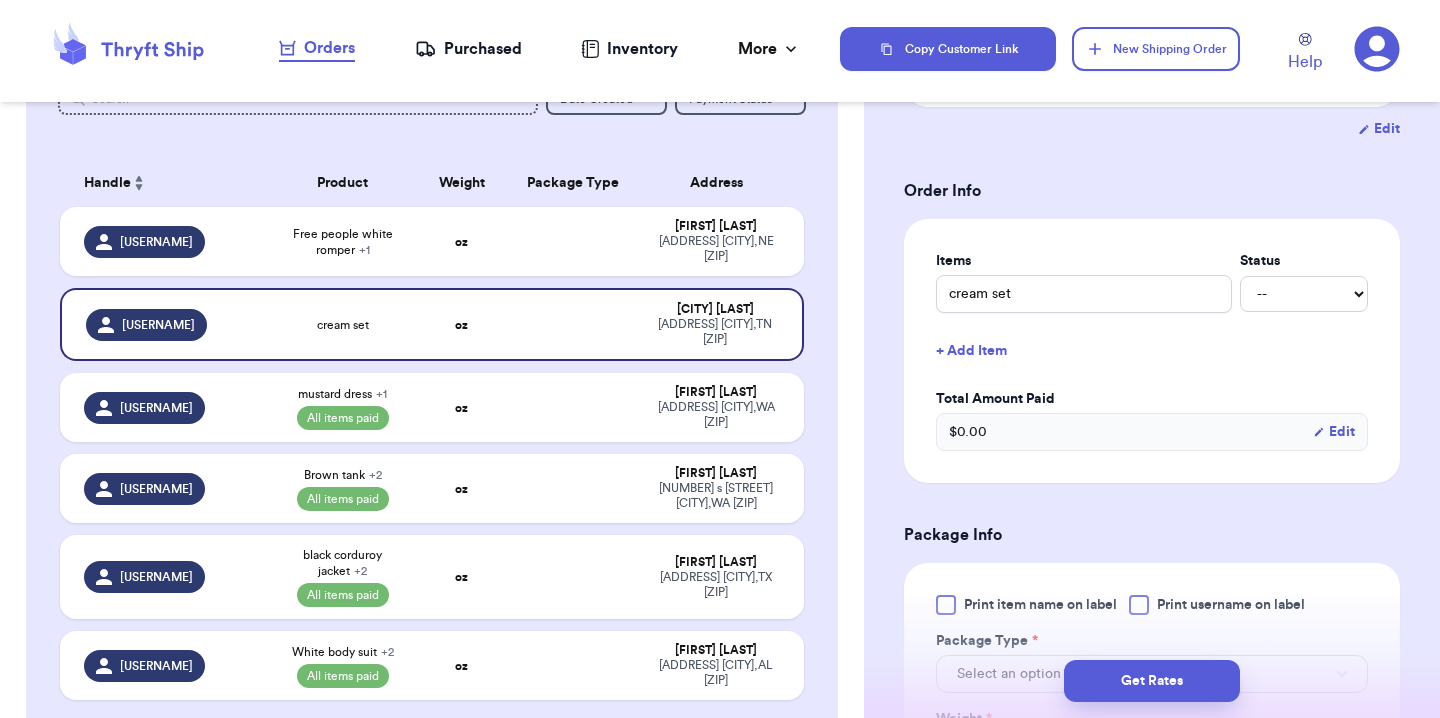 scroll, scrollTop: 375, scrollLeft: 0, axis: vertical 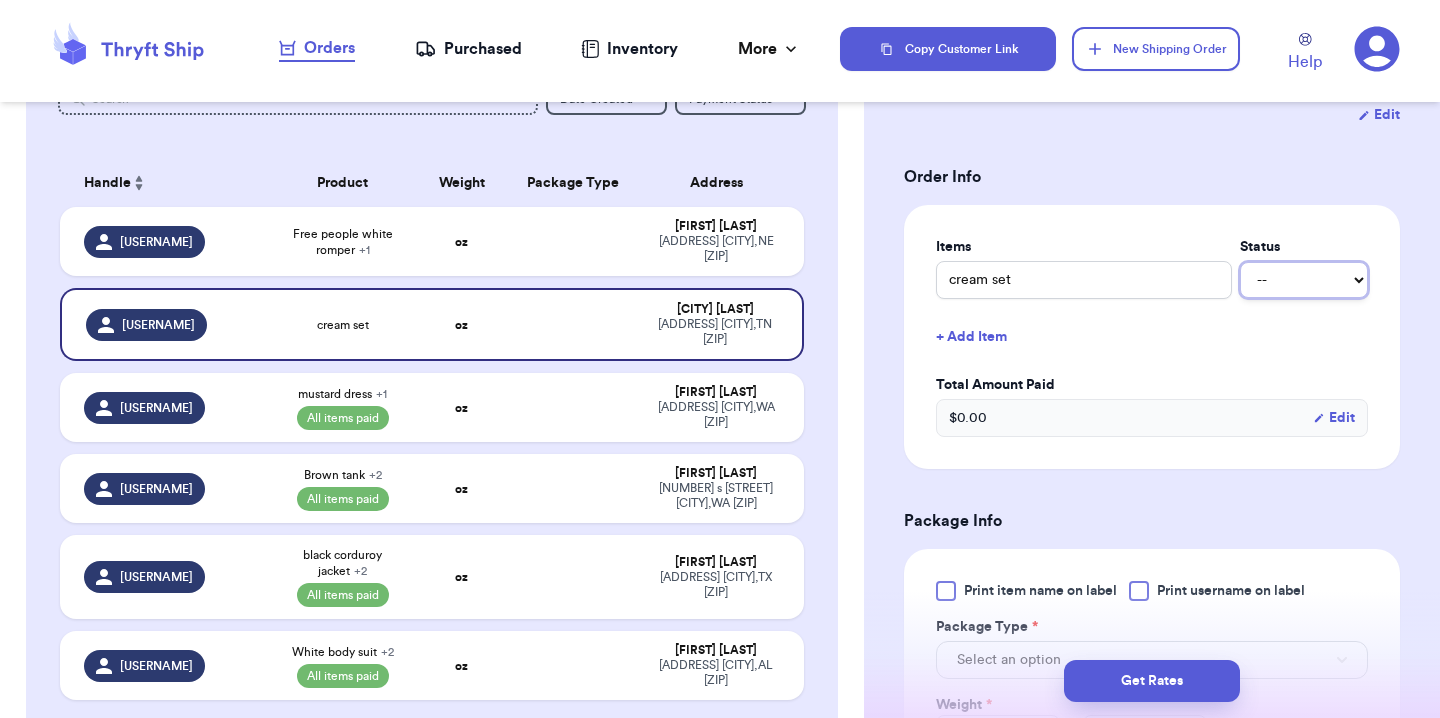 click on "-- Paid Owes" at bounding box center (1304, 280) 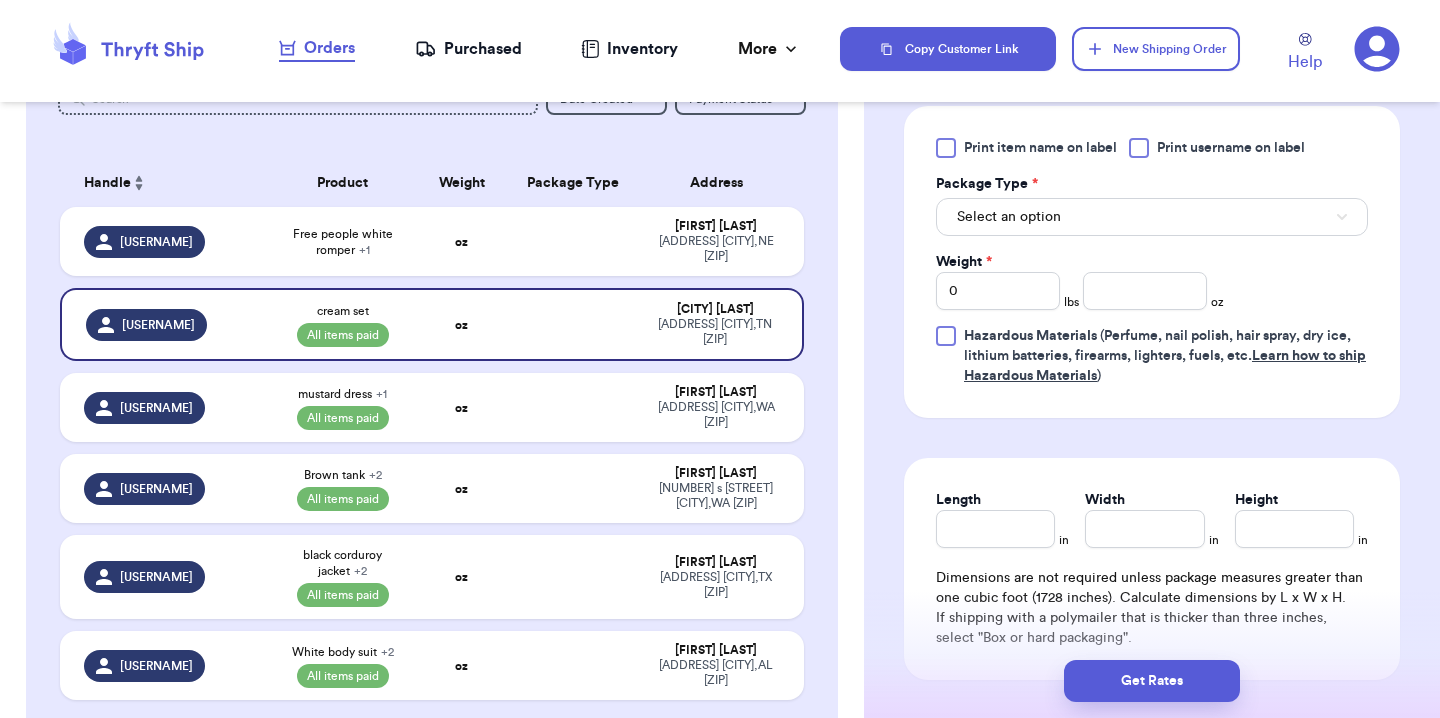 scroll, scrollTop: 0, scrollLeft: 0, axis: both 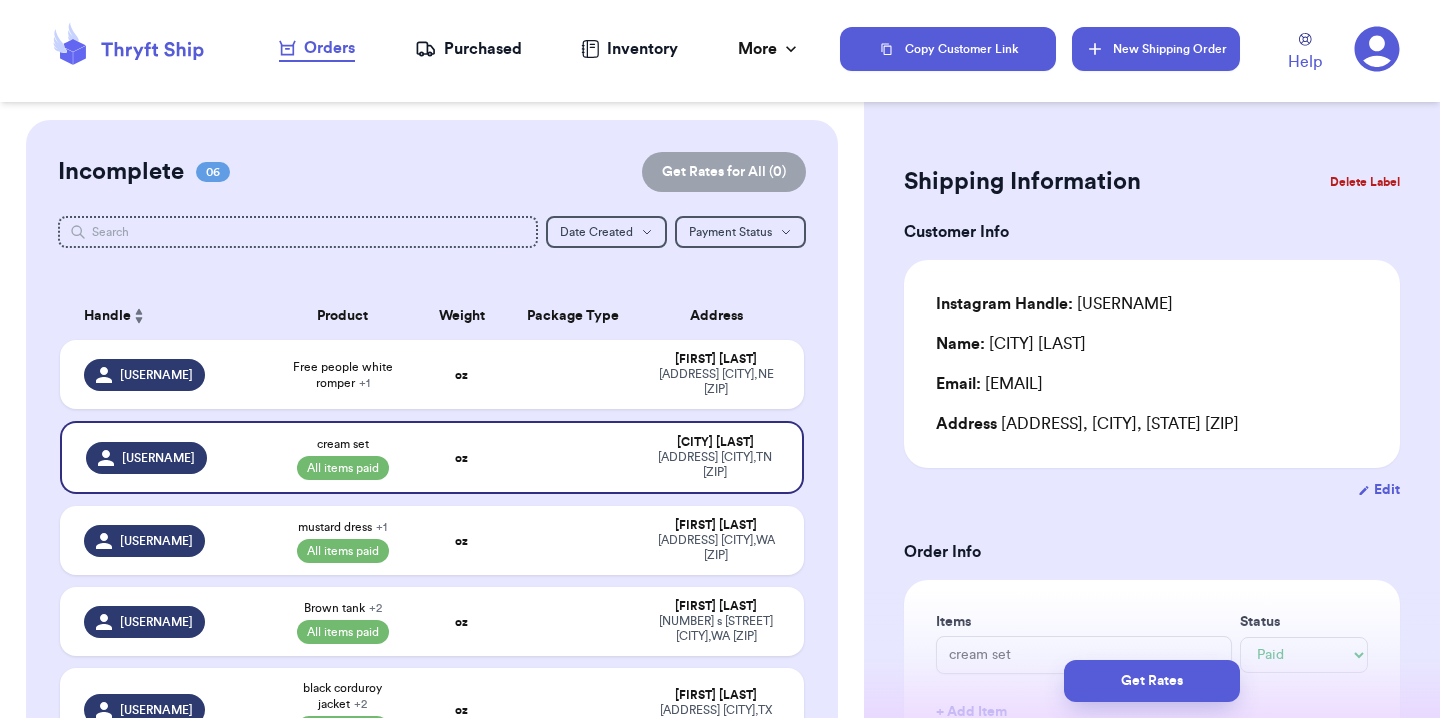 click on "New Shipping Order" at bounding box center (1156, 49) 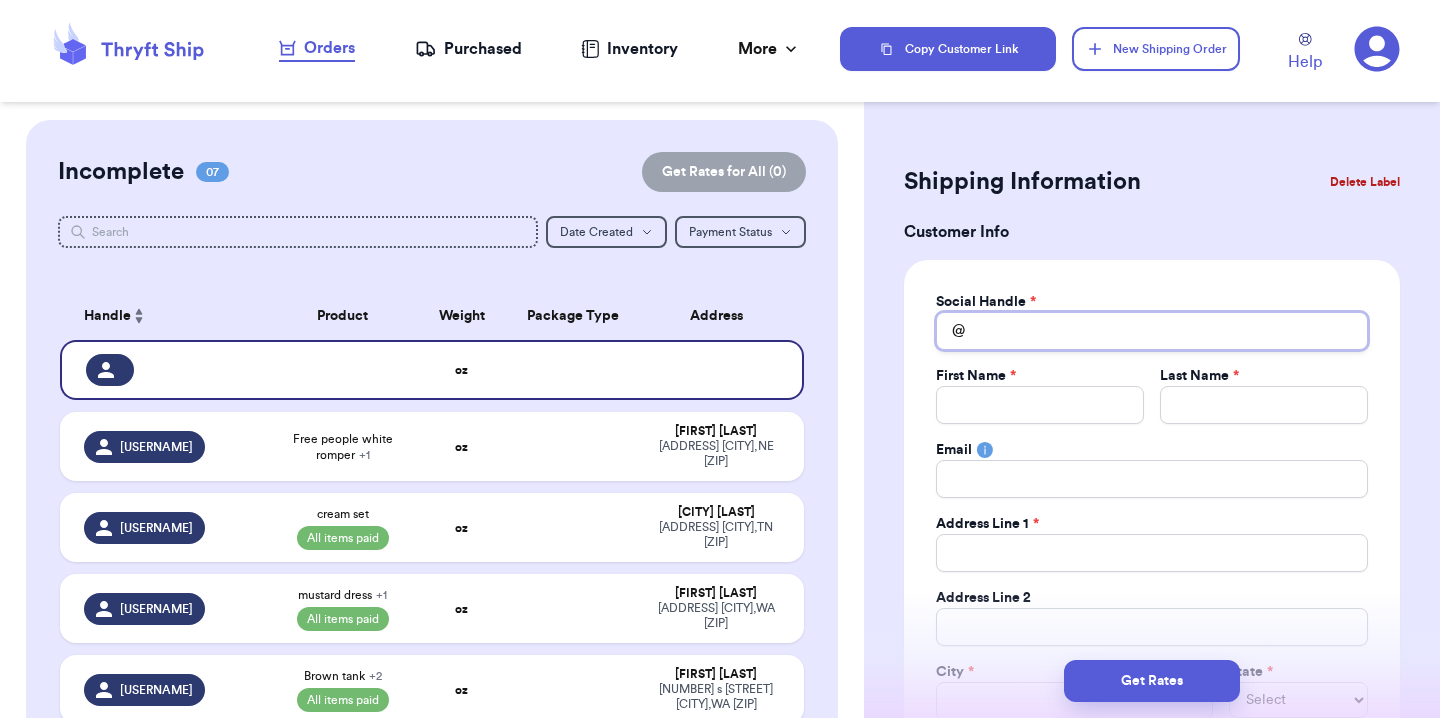 click on "Total Amount Paid" at bounding box center (1152, 331) 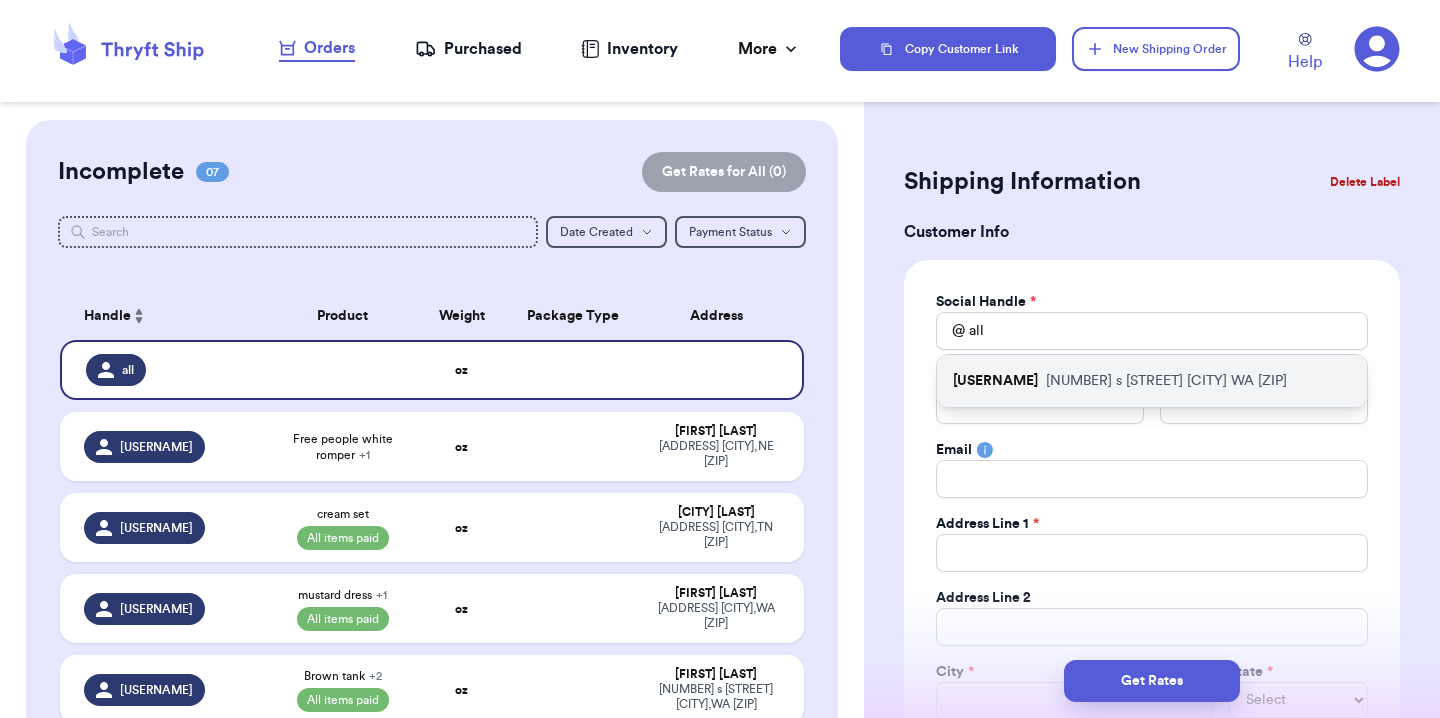 click on "[USERNAME]" at bounding box center [995, 381] 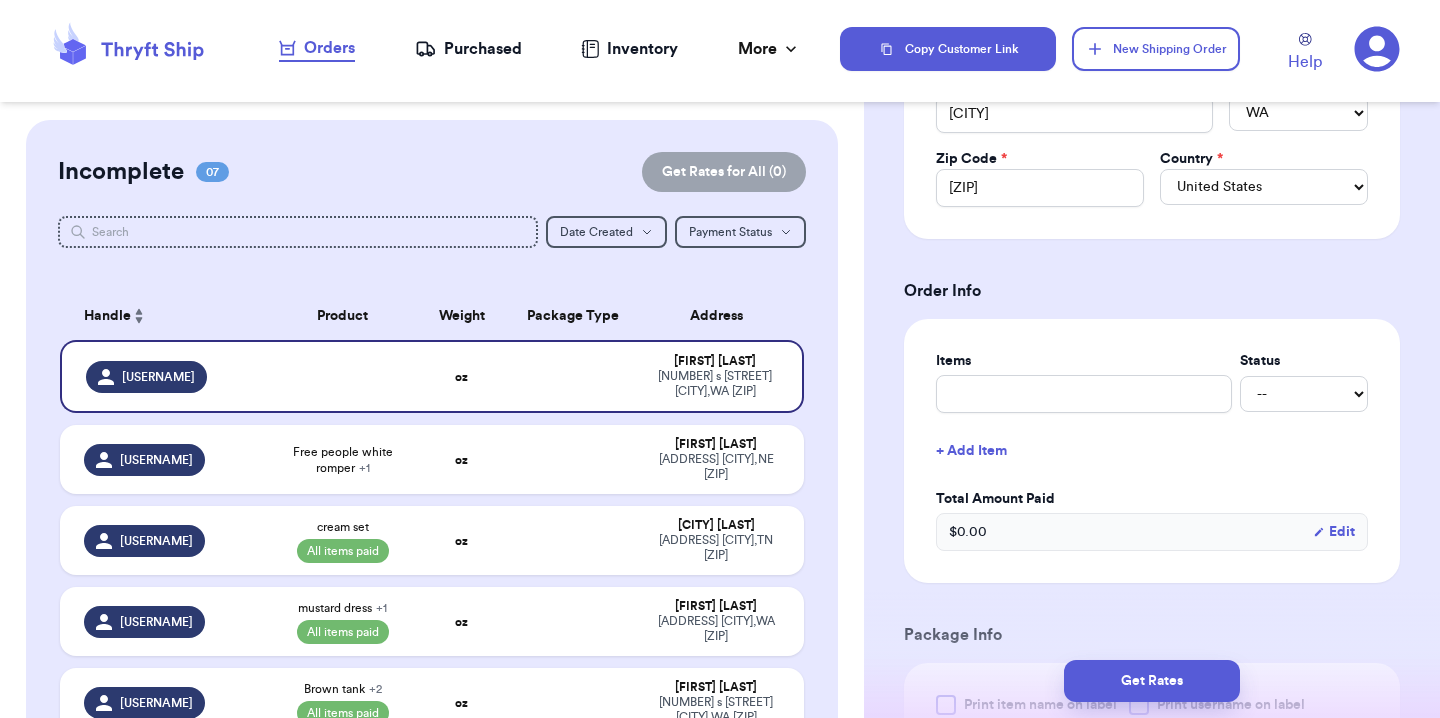 scroll, scrollTop: 666, scrollLeft: 0, axis: vertical 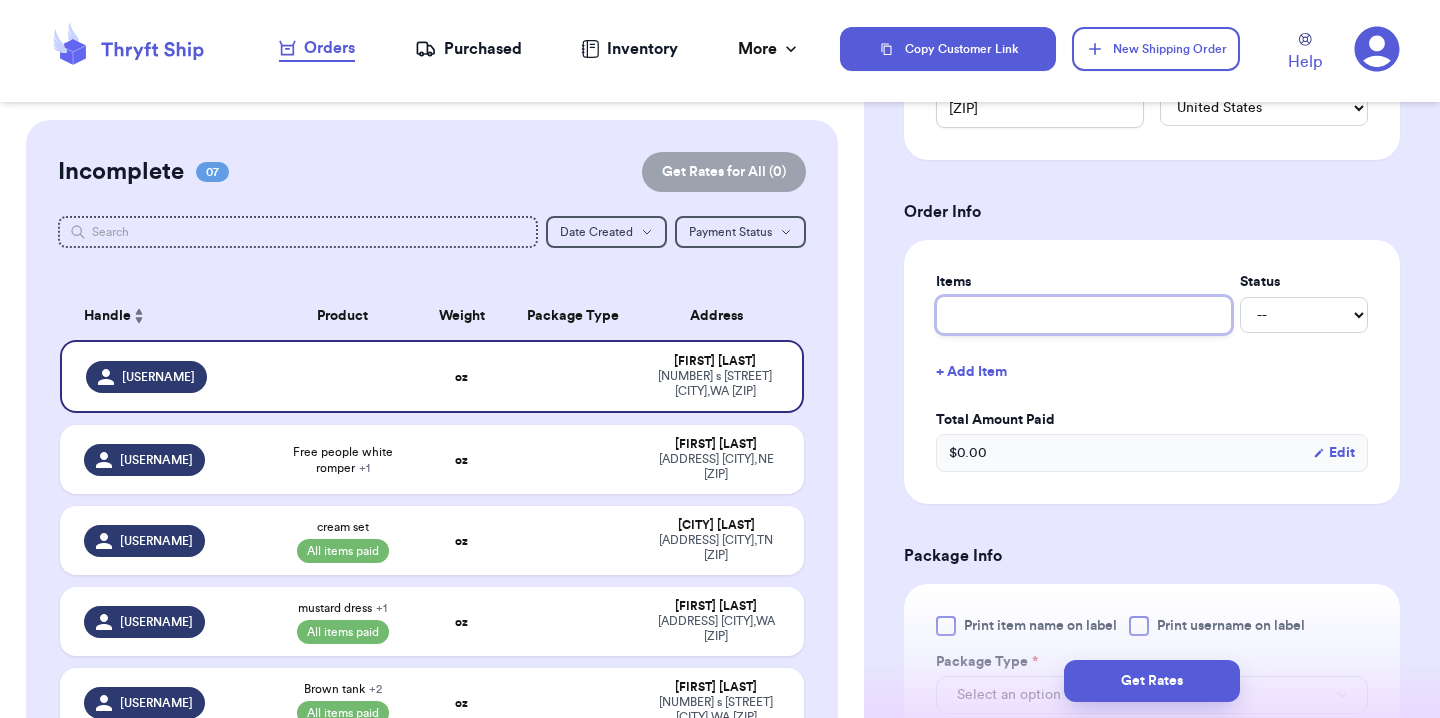 click at bounding box center (1084, 315) 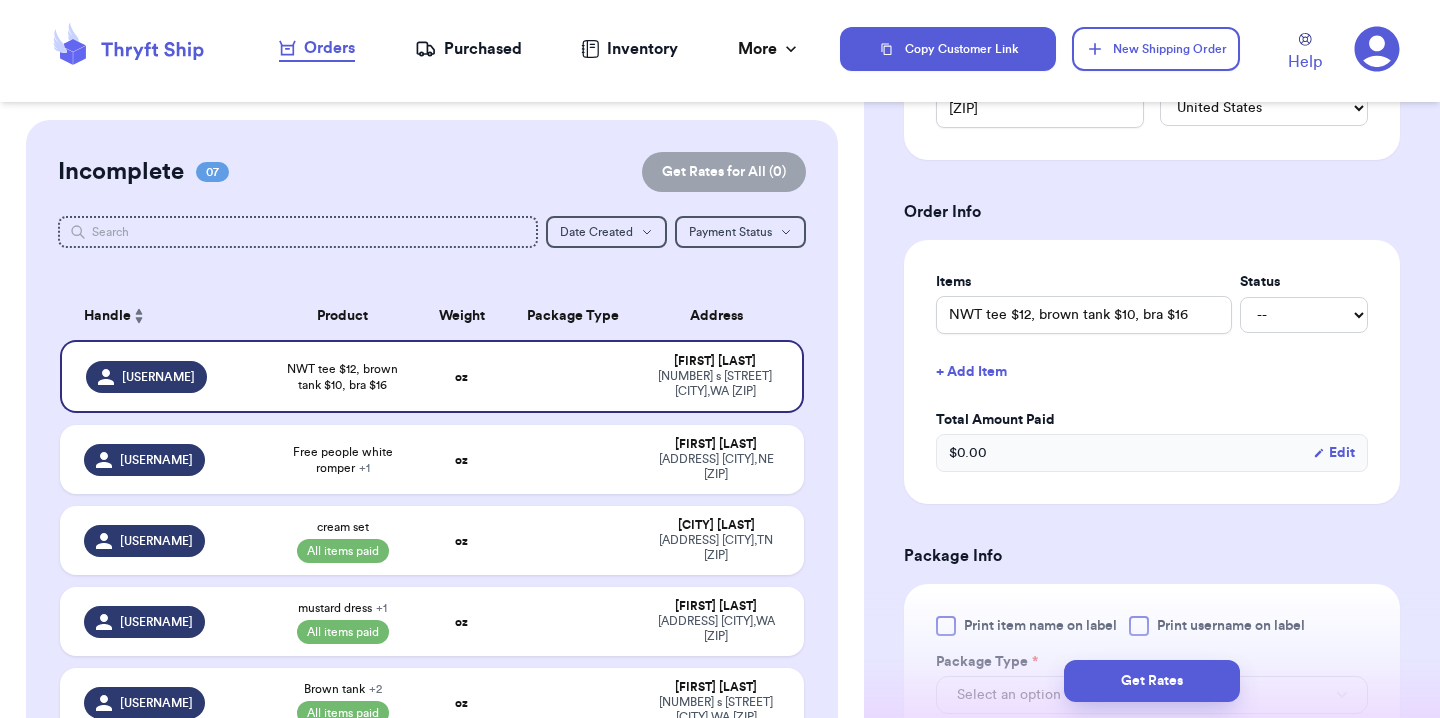 click on "+ Add Item" at bounding box center (1152, 372) 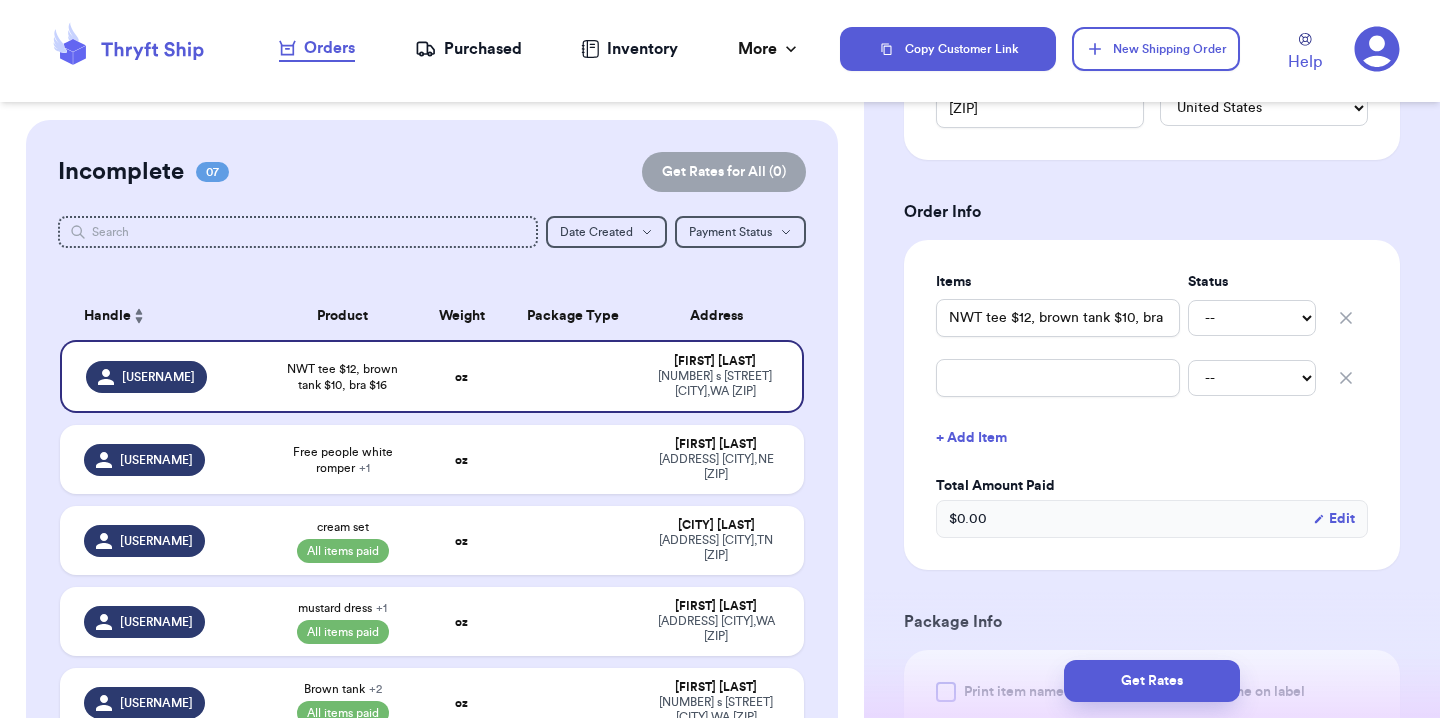 click on "+ Add Item" at bounding box center (1152, 438) 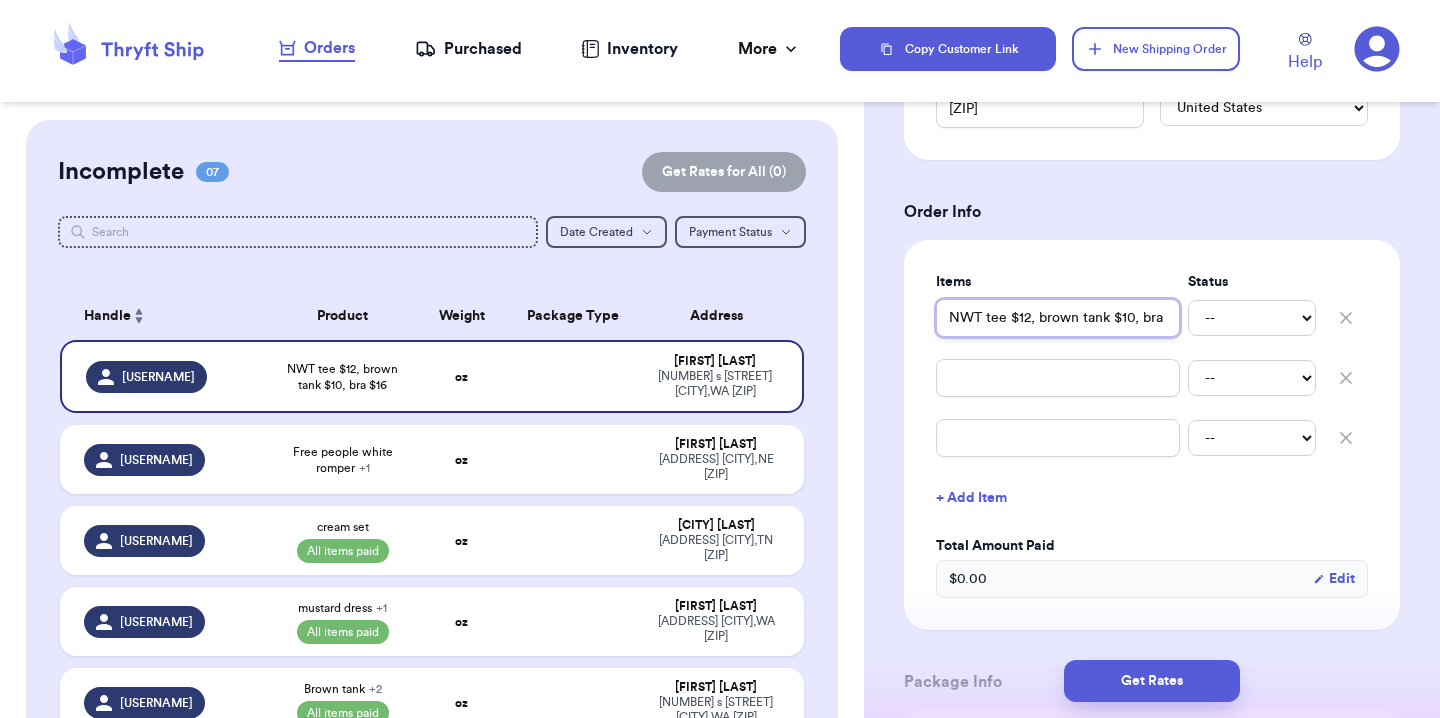 scroll, scrollTop: 0, scrollLeft: 35, axis: horizontal 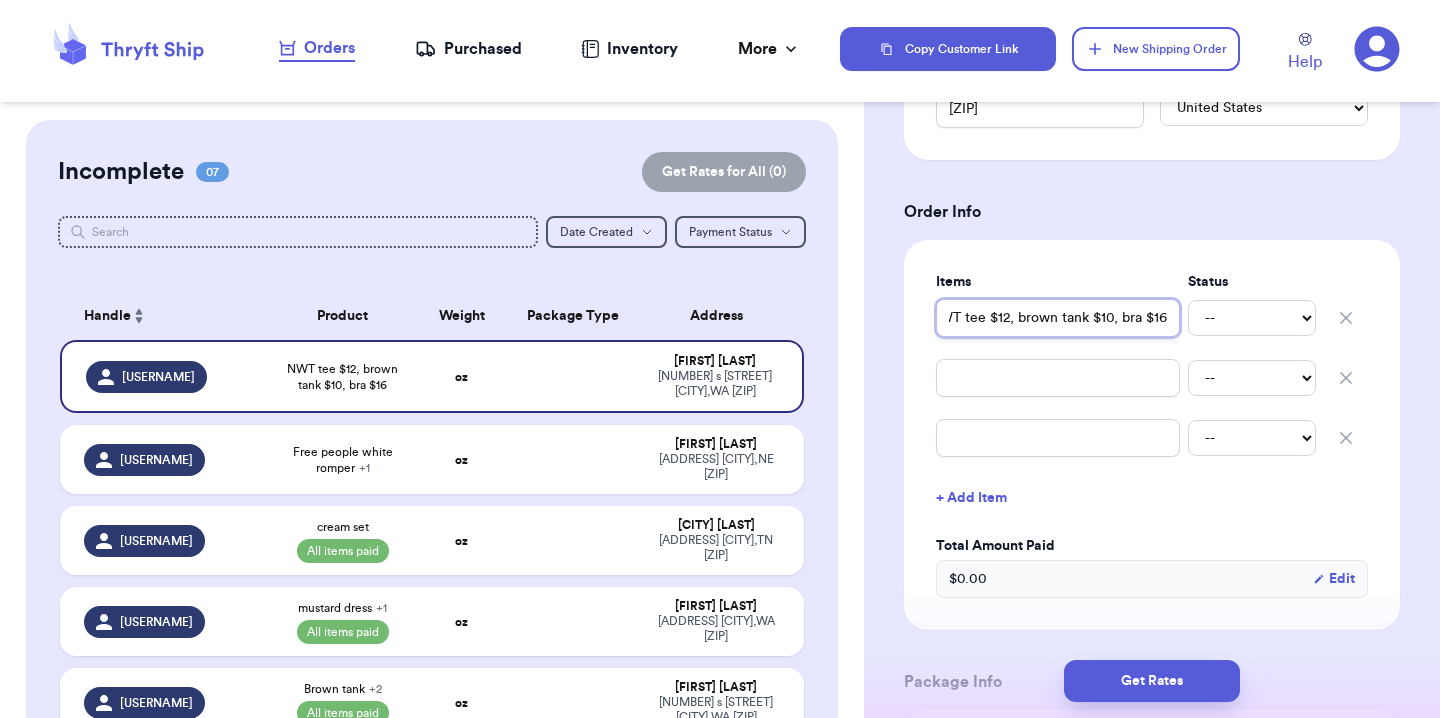 drag, startPoint x: 1010, startPoint y: 322, endPoint x: 1270, endPoint y: 326, distance: 260.03076 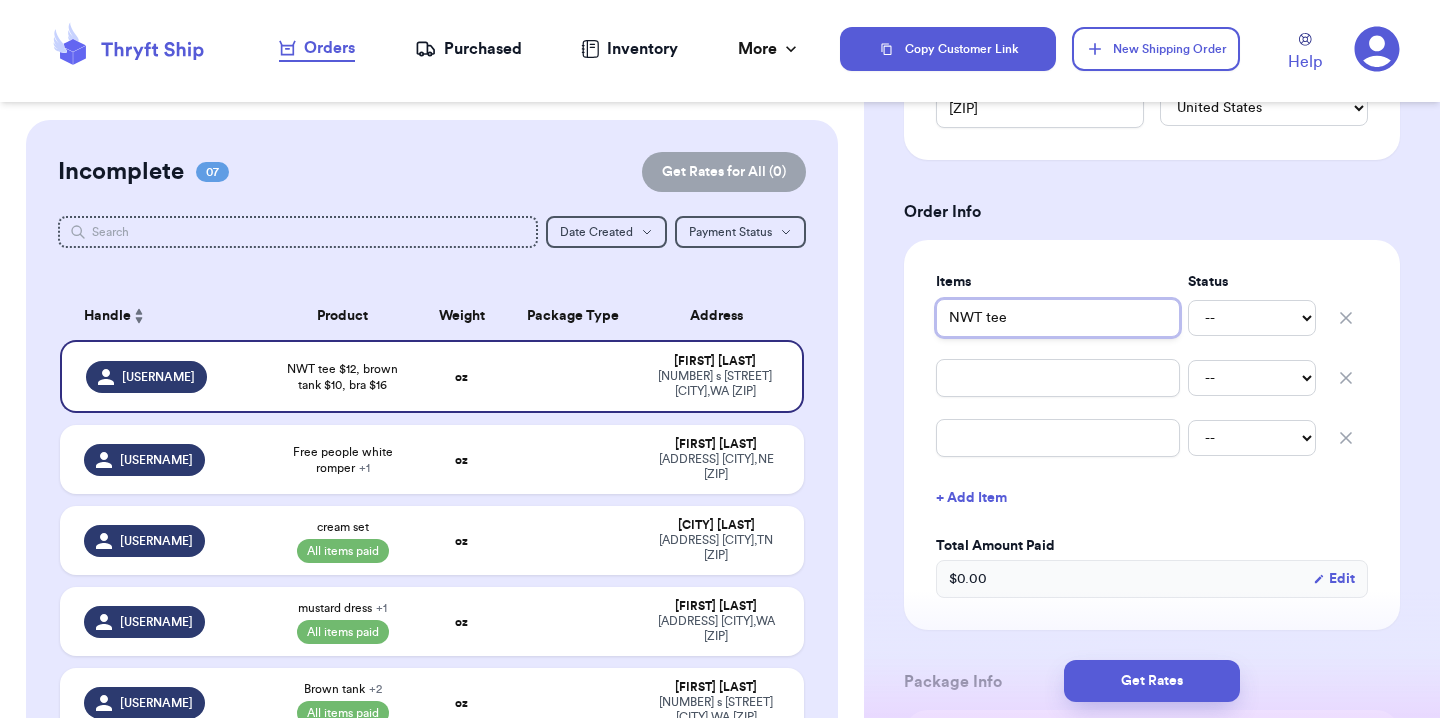 scroll, scrollTop: 0, scrollLeft: 0, axis: both 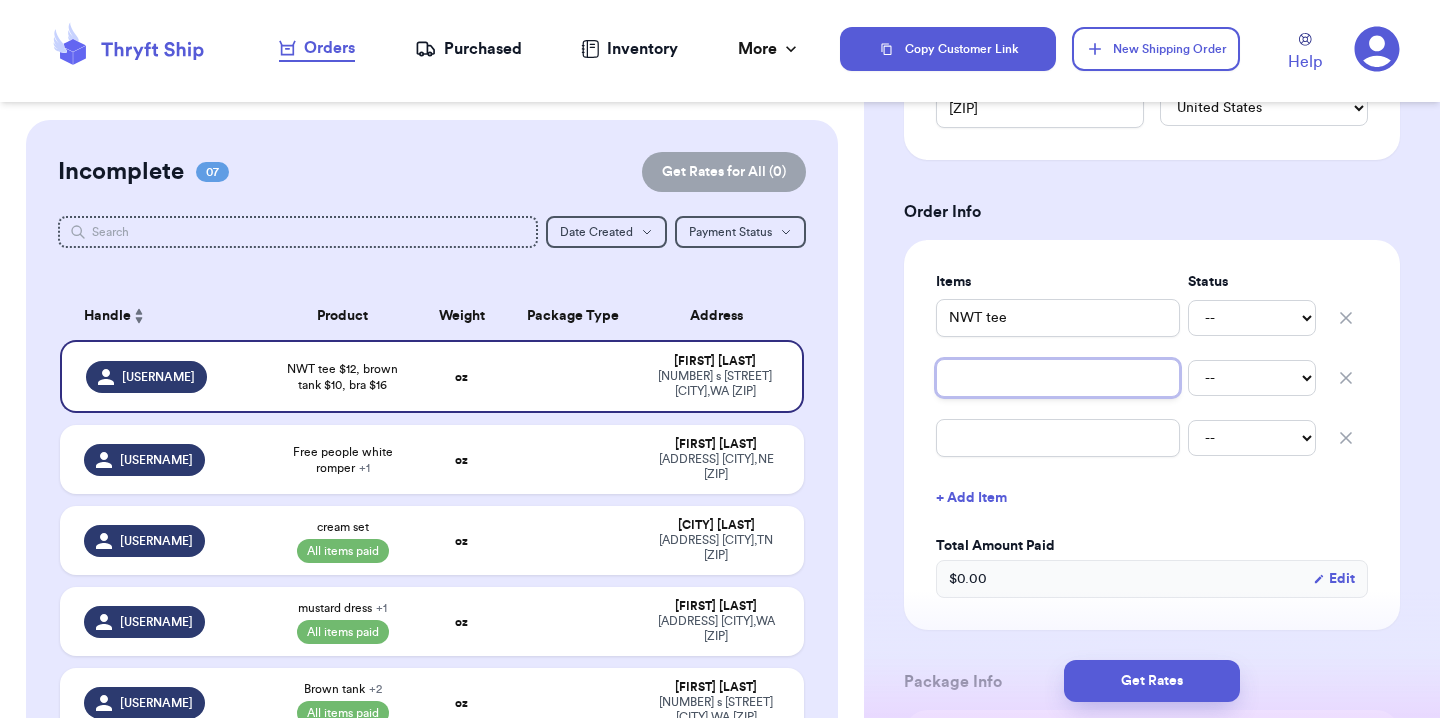 click at bounding box center (1058, 378) 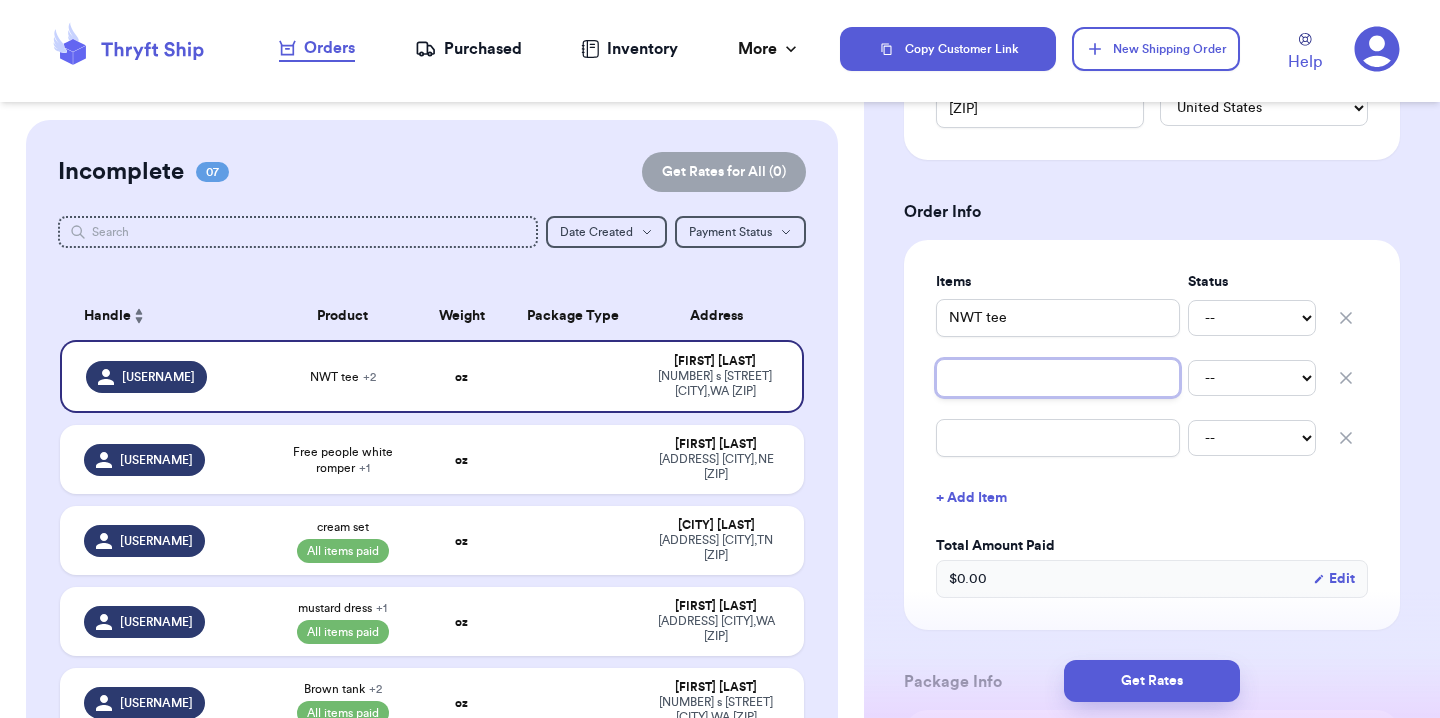 paste on "$12, brown tank $10, bra $16" 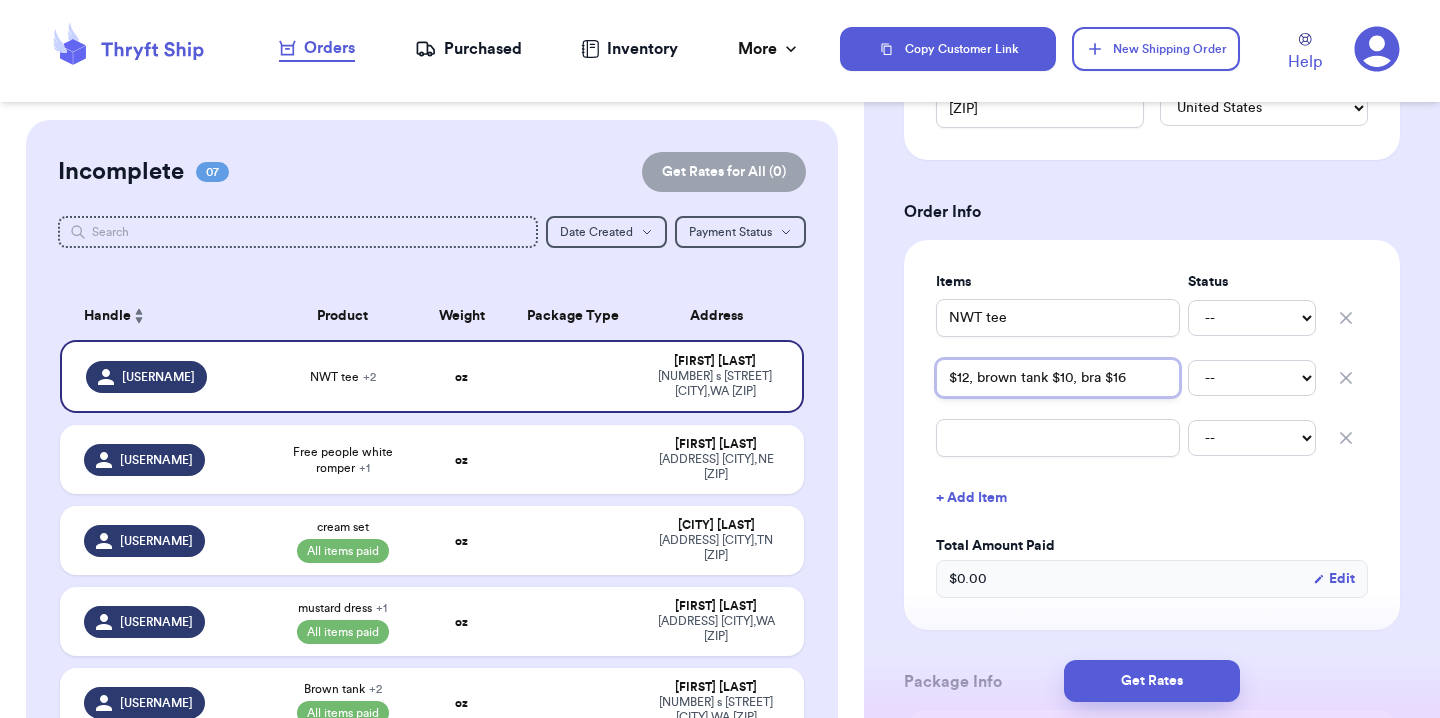 drag, startPoint x: 978, startPoint y: 383, endPoint x: 873, endPoint y: 383, distance: 105 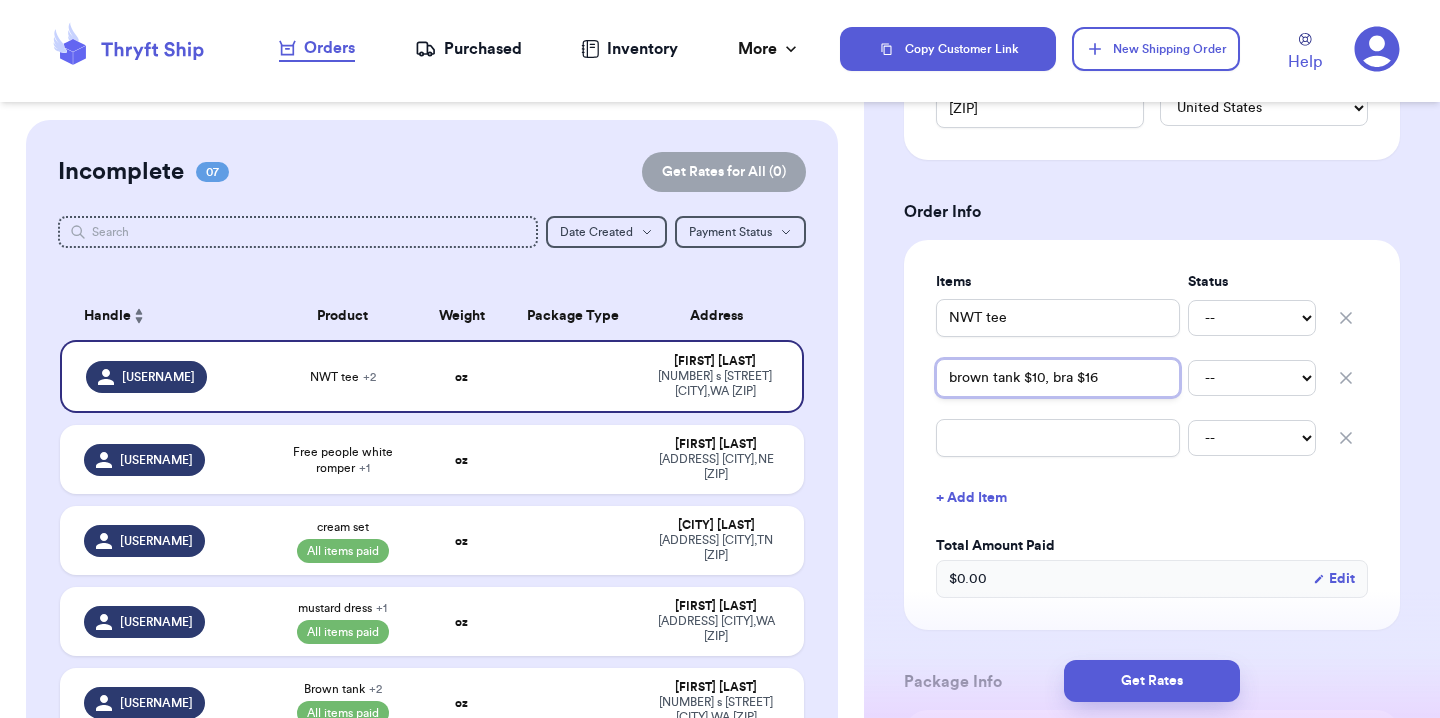 drag, startPoint x: 1055, startPoint y: 379, endPoint x: 1072, endPoint y: 379, distance: 17 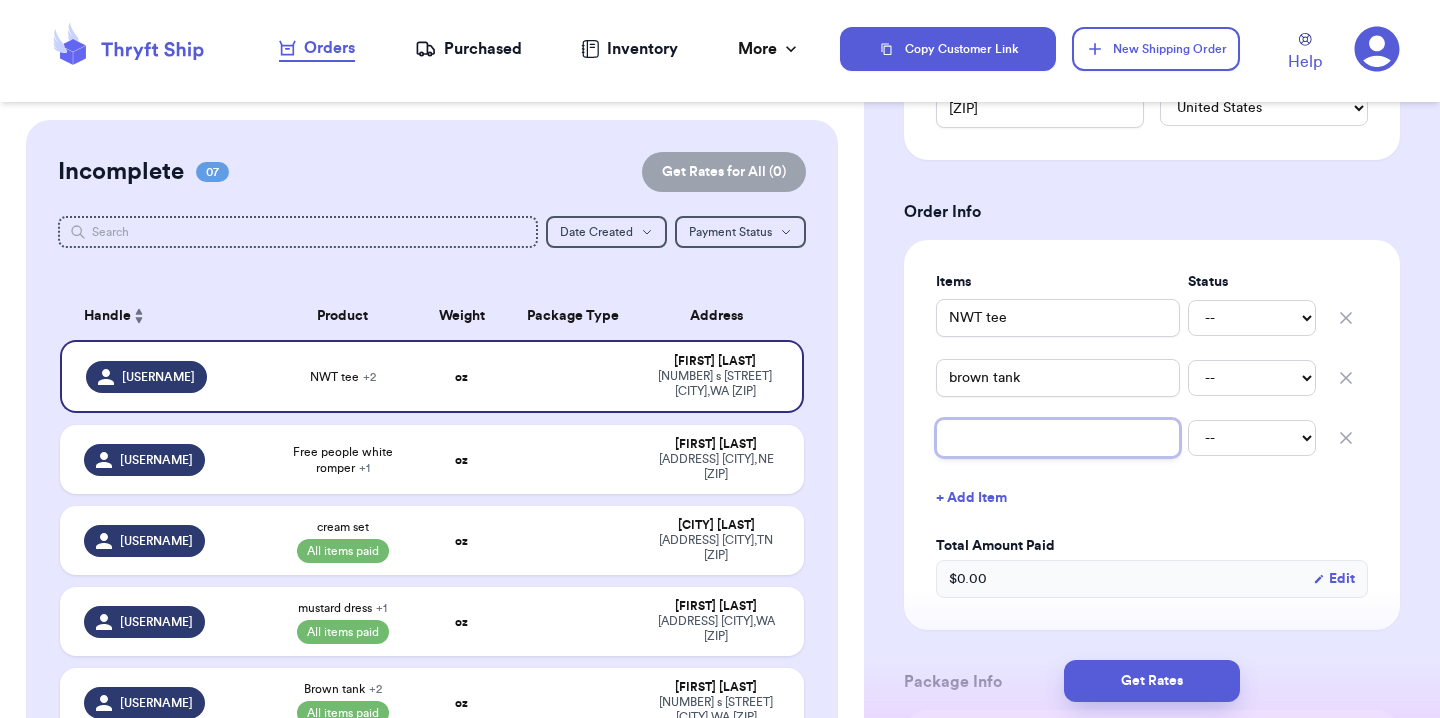 click at bounding box center (1058, 438) 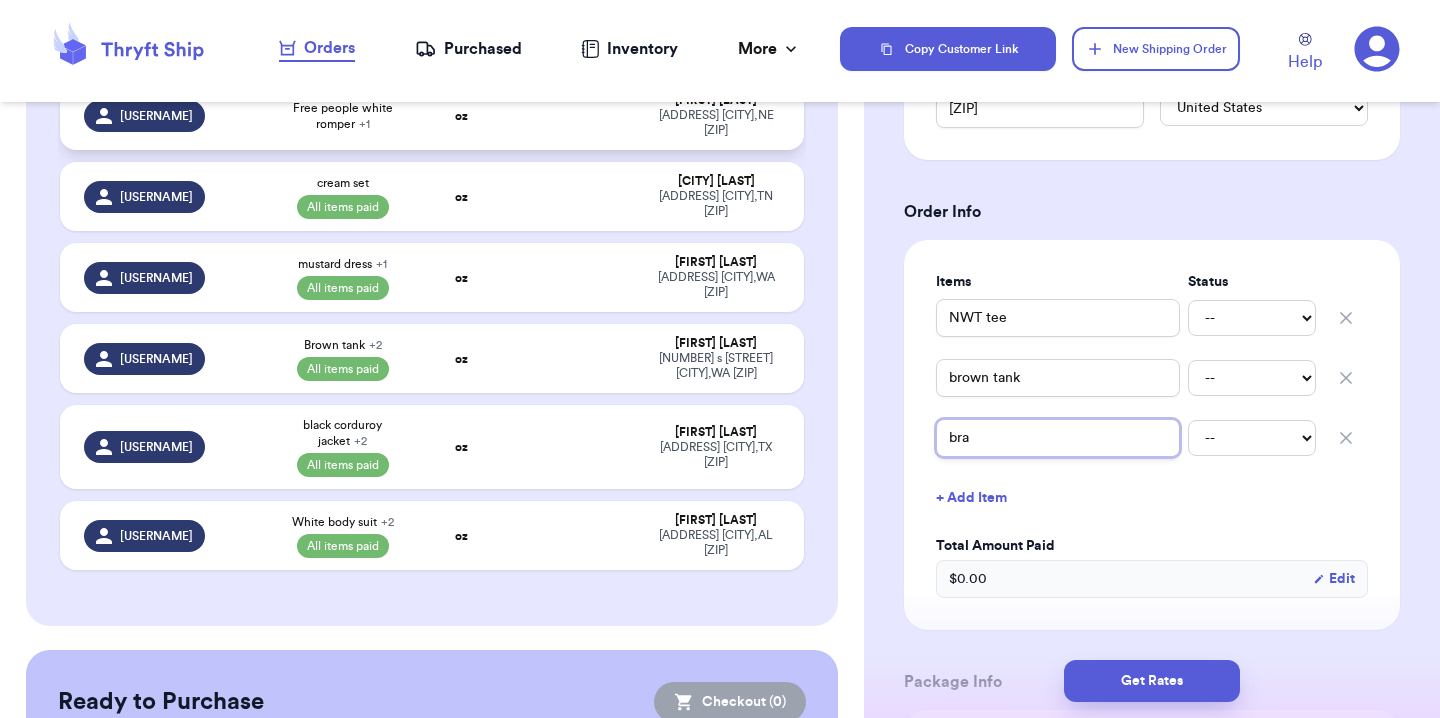 scroll, scrollTop: 350, scrollLeft: 0, axis: vertical 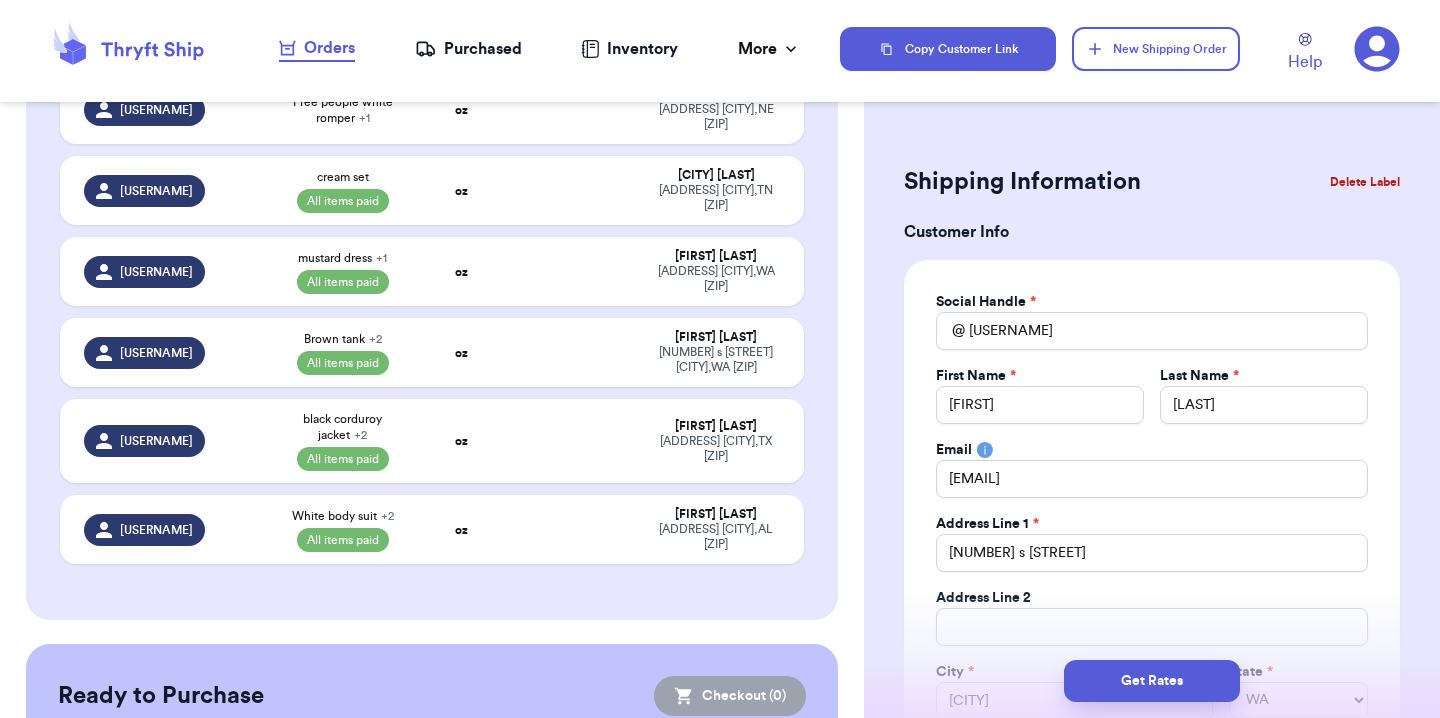 click on "Delete Label" at bounding box center [1365, 182] 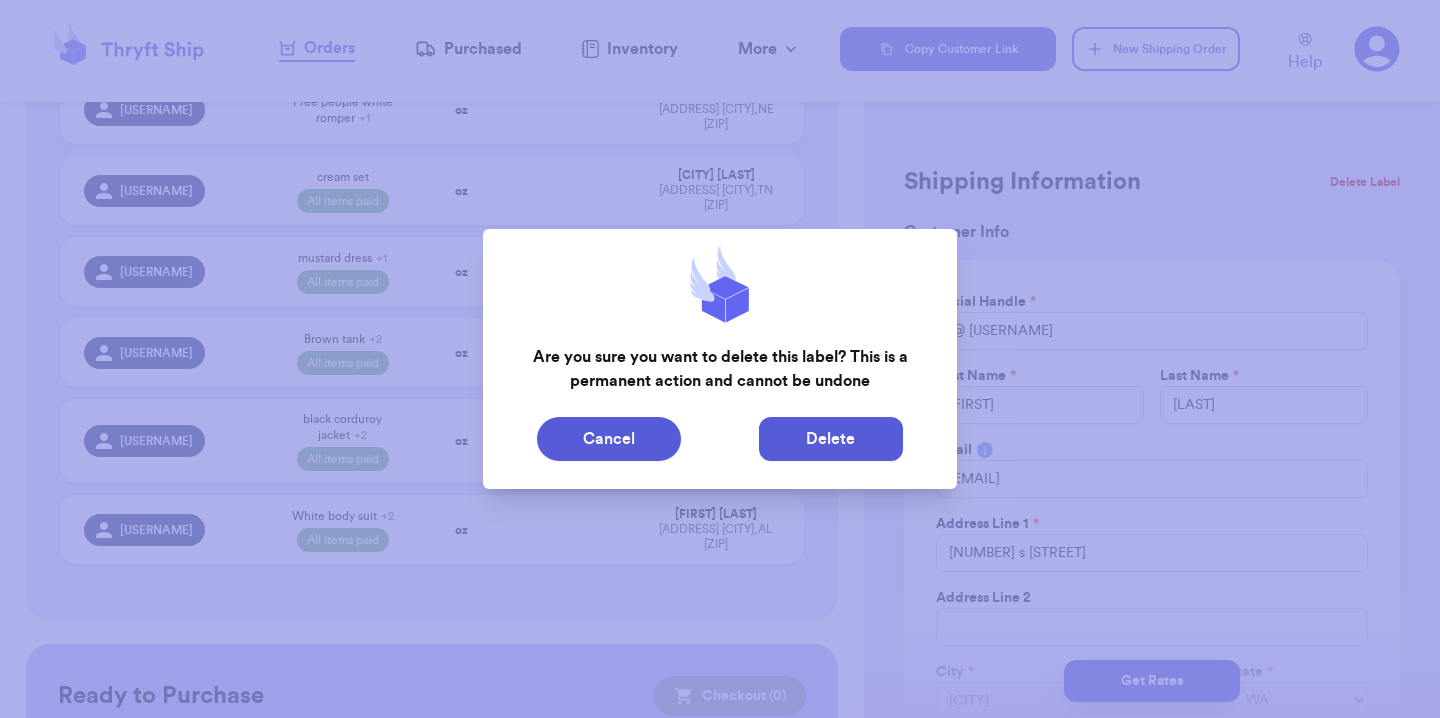 click on "Delete" at bounding box center [831, 439] 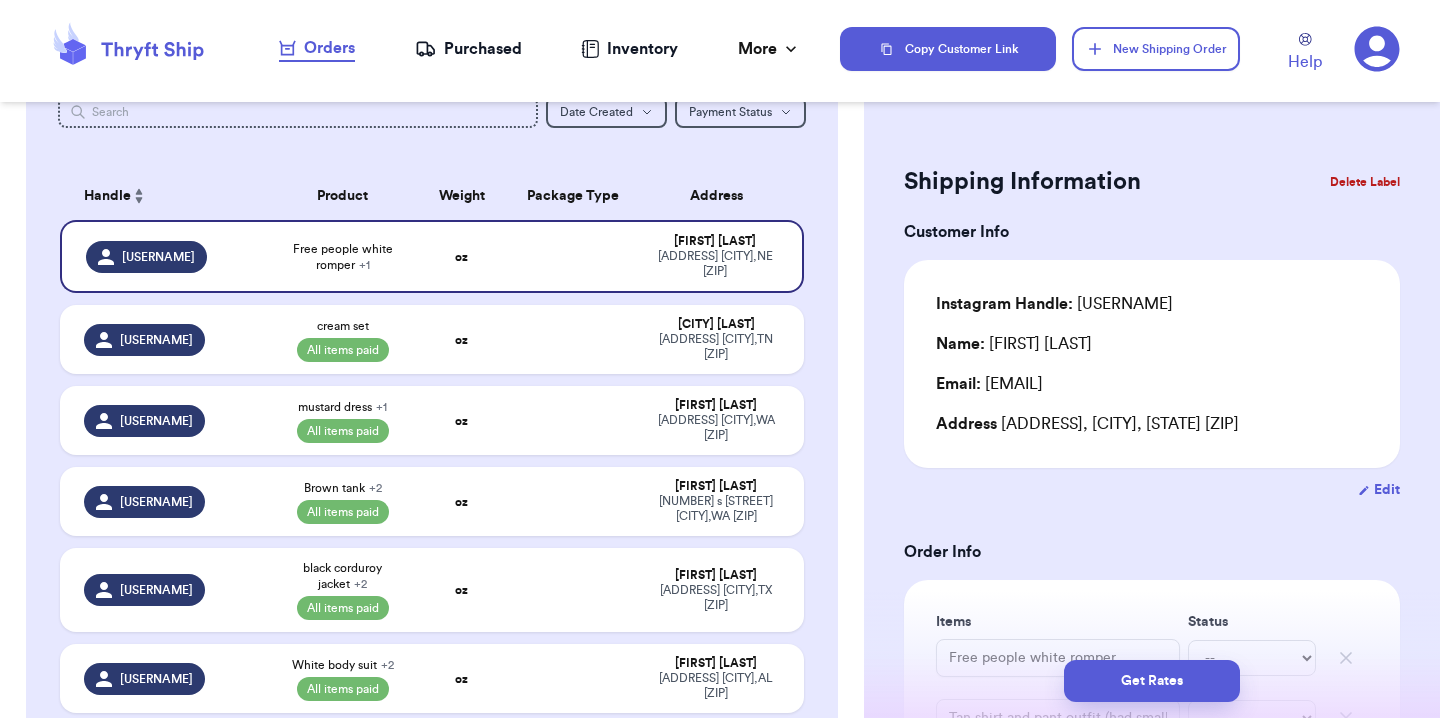 scroll, scrollTop: 0, scrollLeft: 0, axis: both 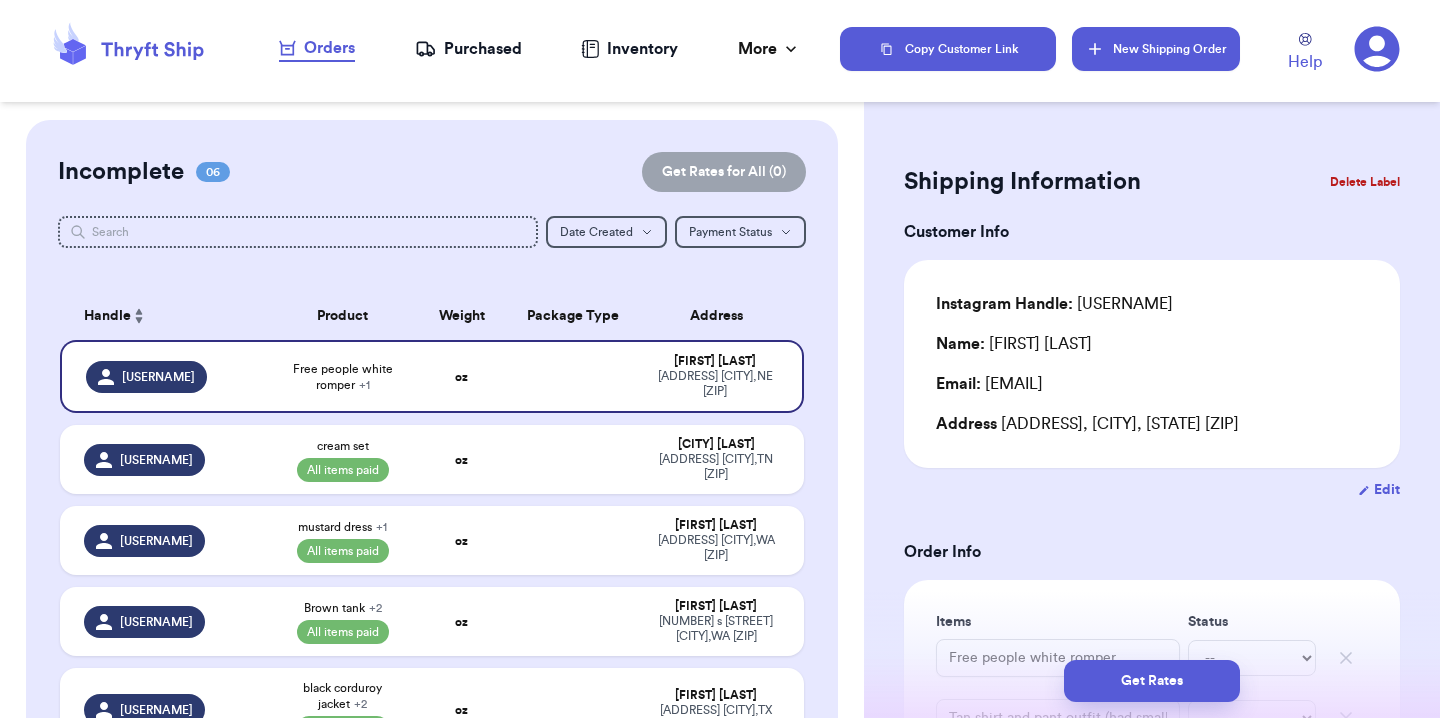 click on "New Shipping Order" at bounding box center [1156, 49] 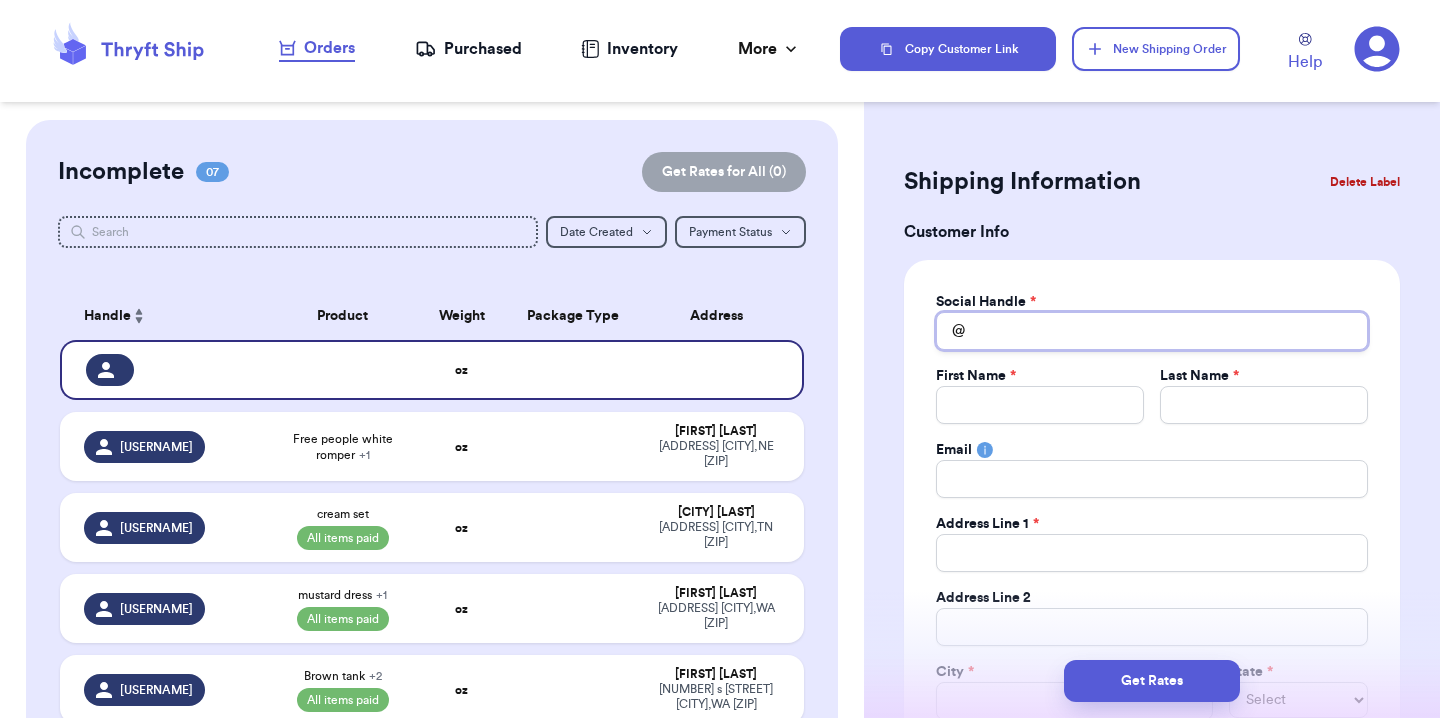 click on "Total Amount Paid" at bounding box center (1152, 331) 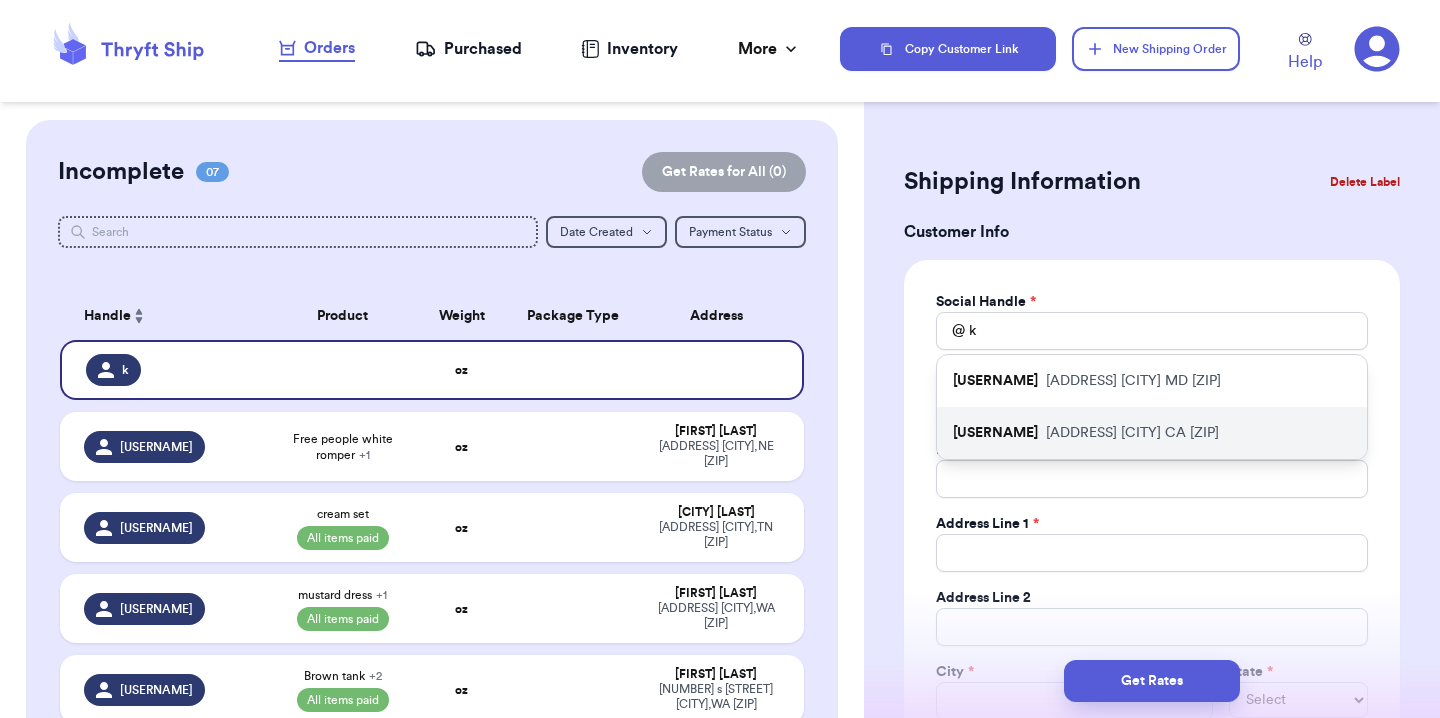 click on "[USERNAME] [ADDRESS]   [CITY]   [STATE]   [ZIP]" at bounding box center [1152, 433] 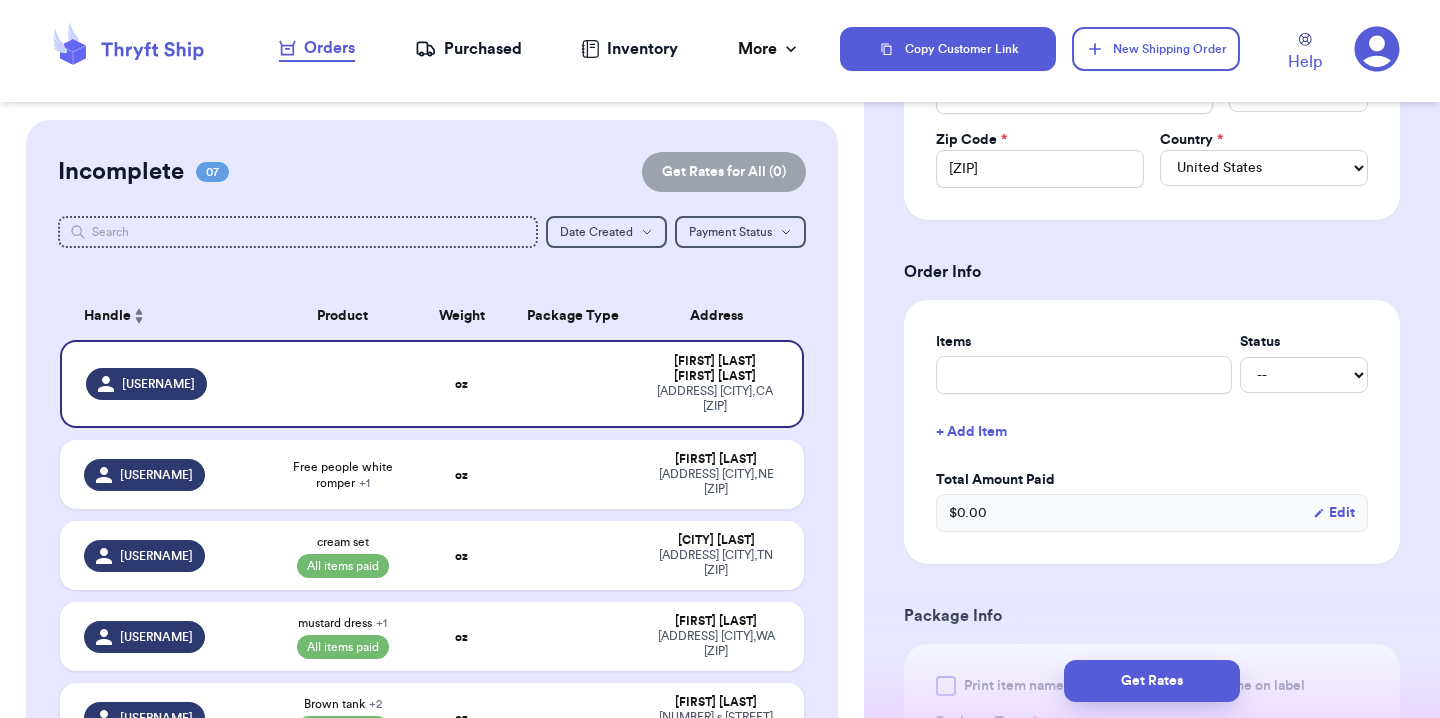 scroll, scrollTop: 608, scrollLeft: 0, axis: vertical 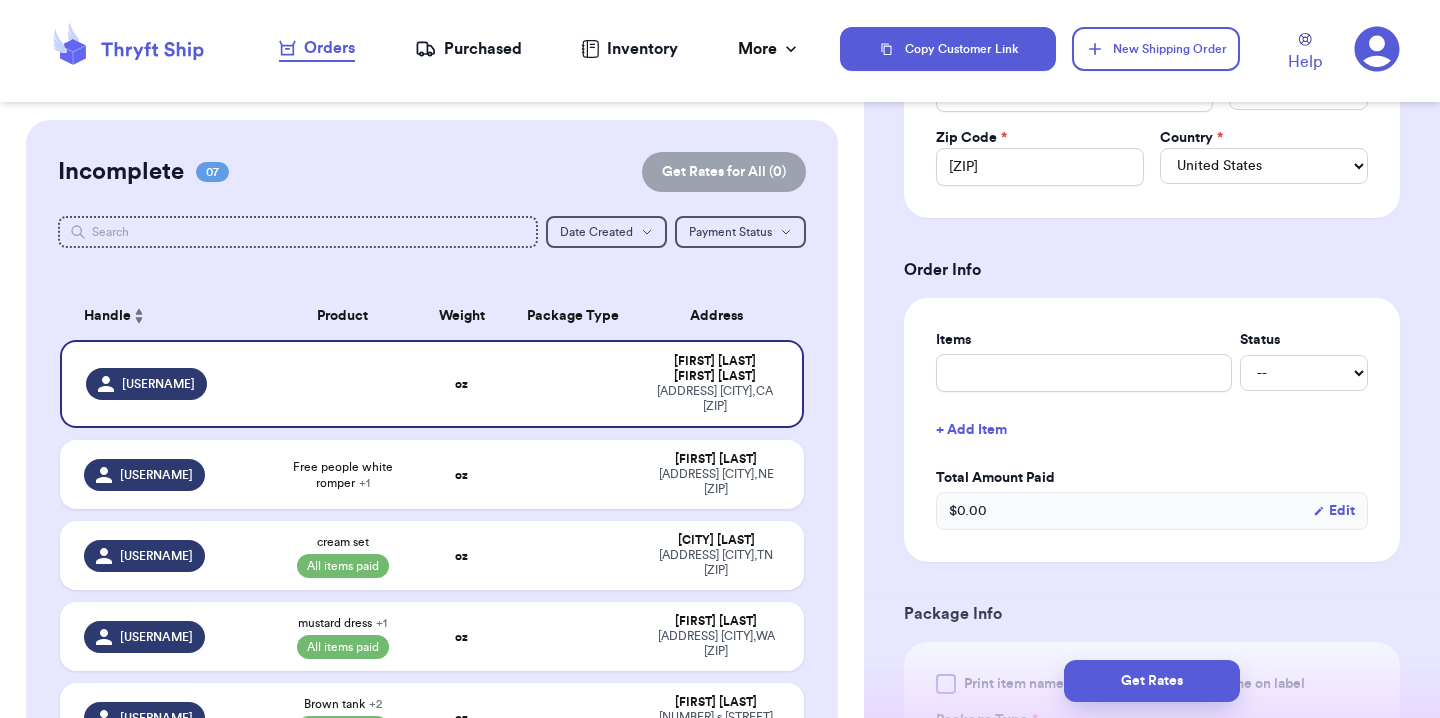click on "-- Paid Owes" at bounding box center [1152, 373] 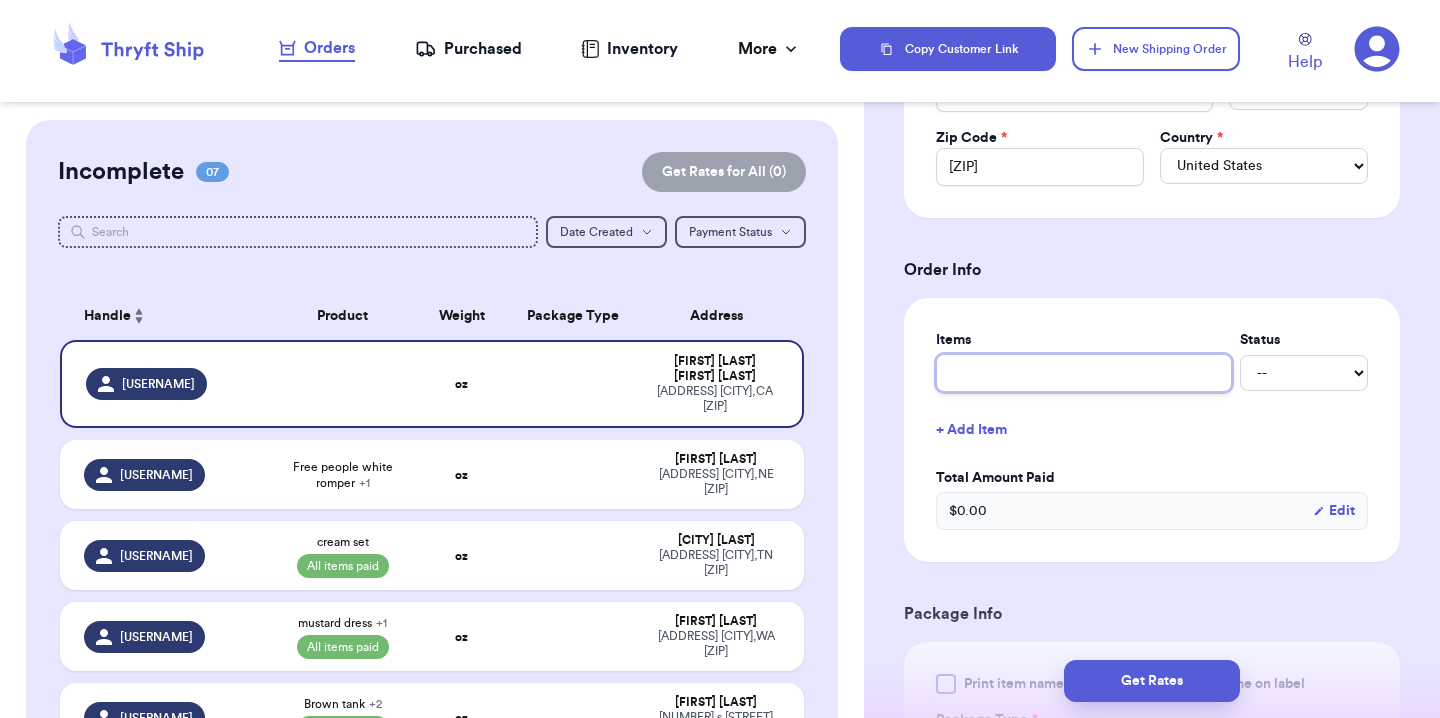 click at bounding box center (1084, 373) 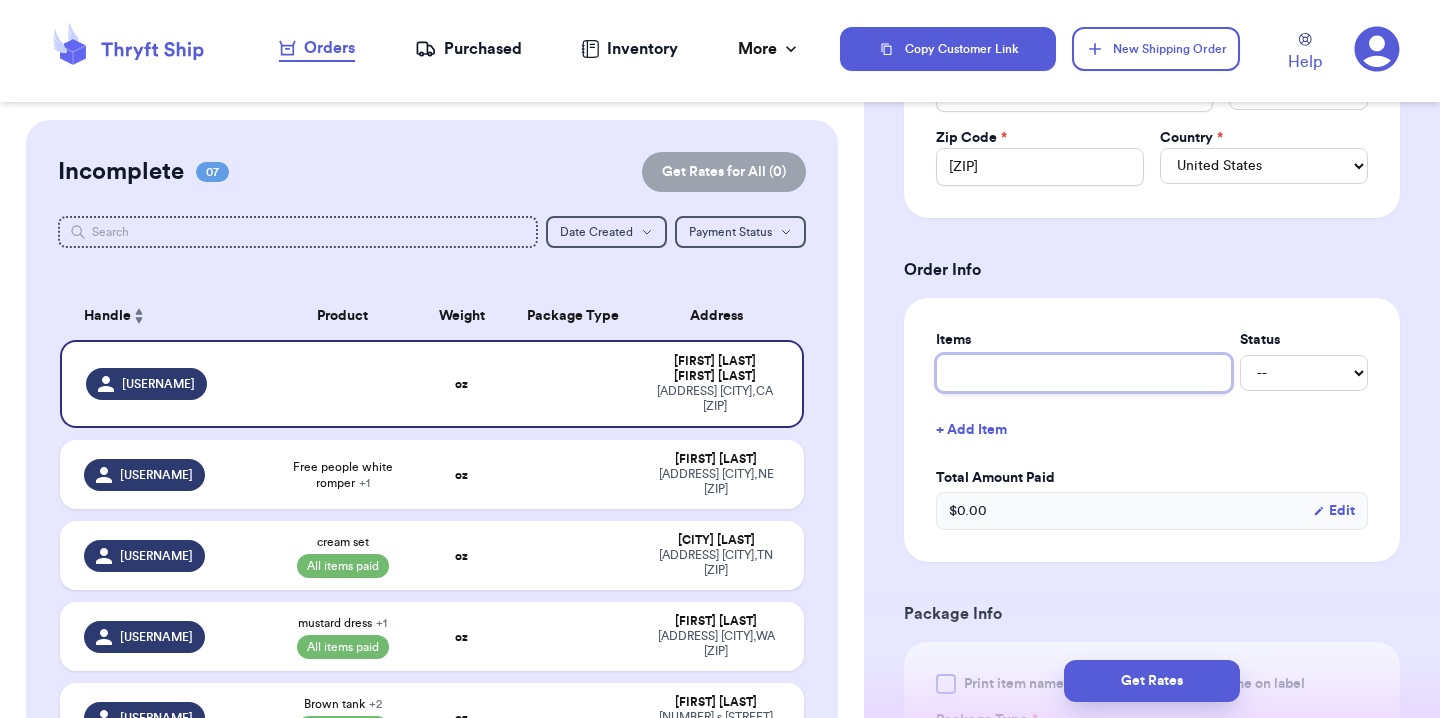 paste on "Champaign $16, NWT long sleeve $16, XL collar brown $16" 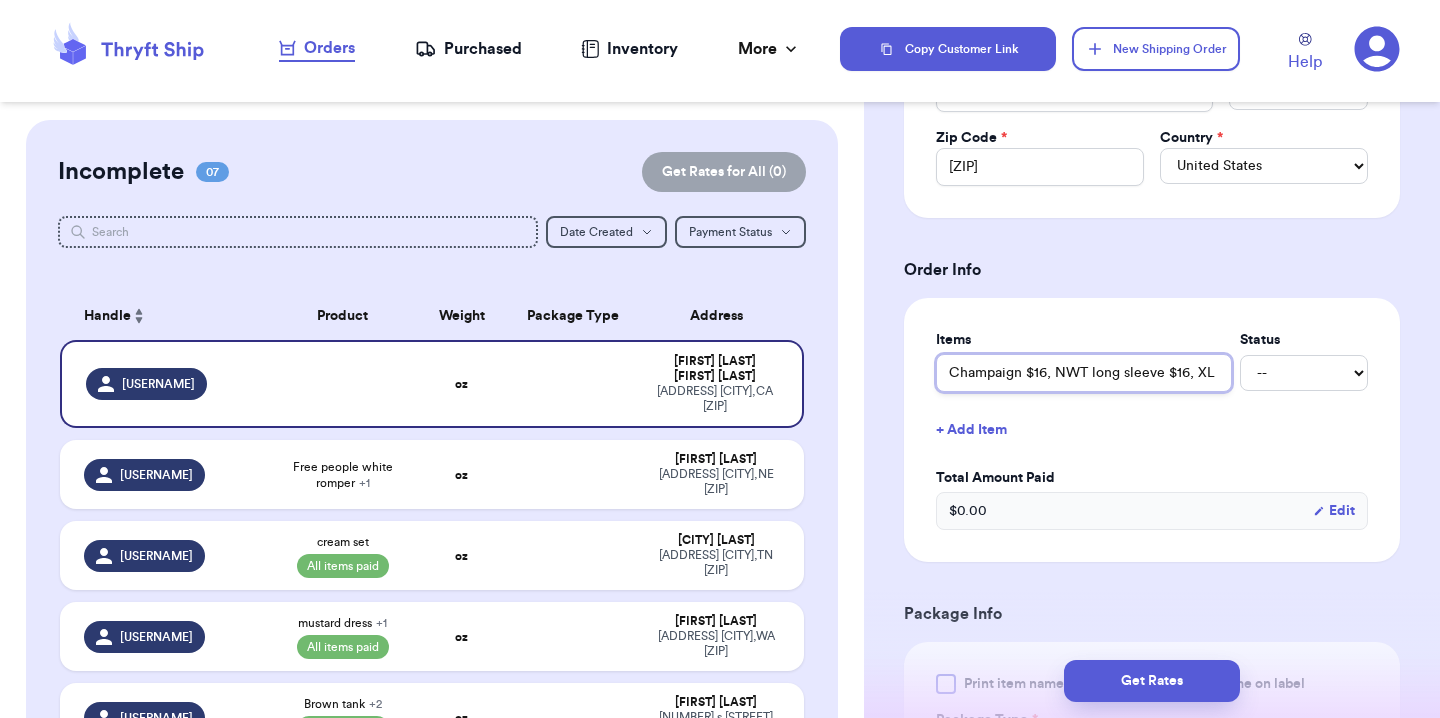 scroll, scrollTop: 0, scrollLeft: 112, axis: horizontal 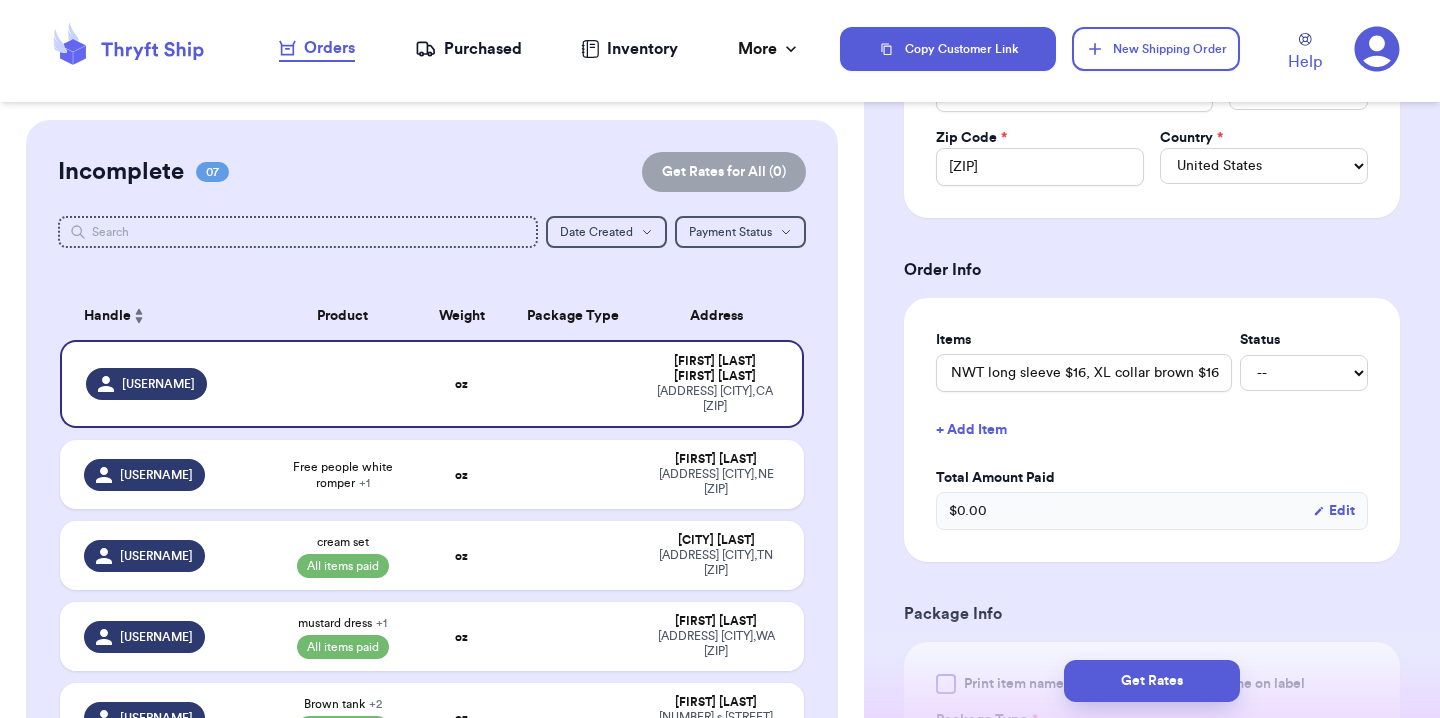 click on "+ Add Item" at bounding box center [1152, 430] 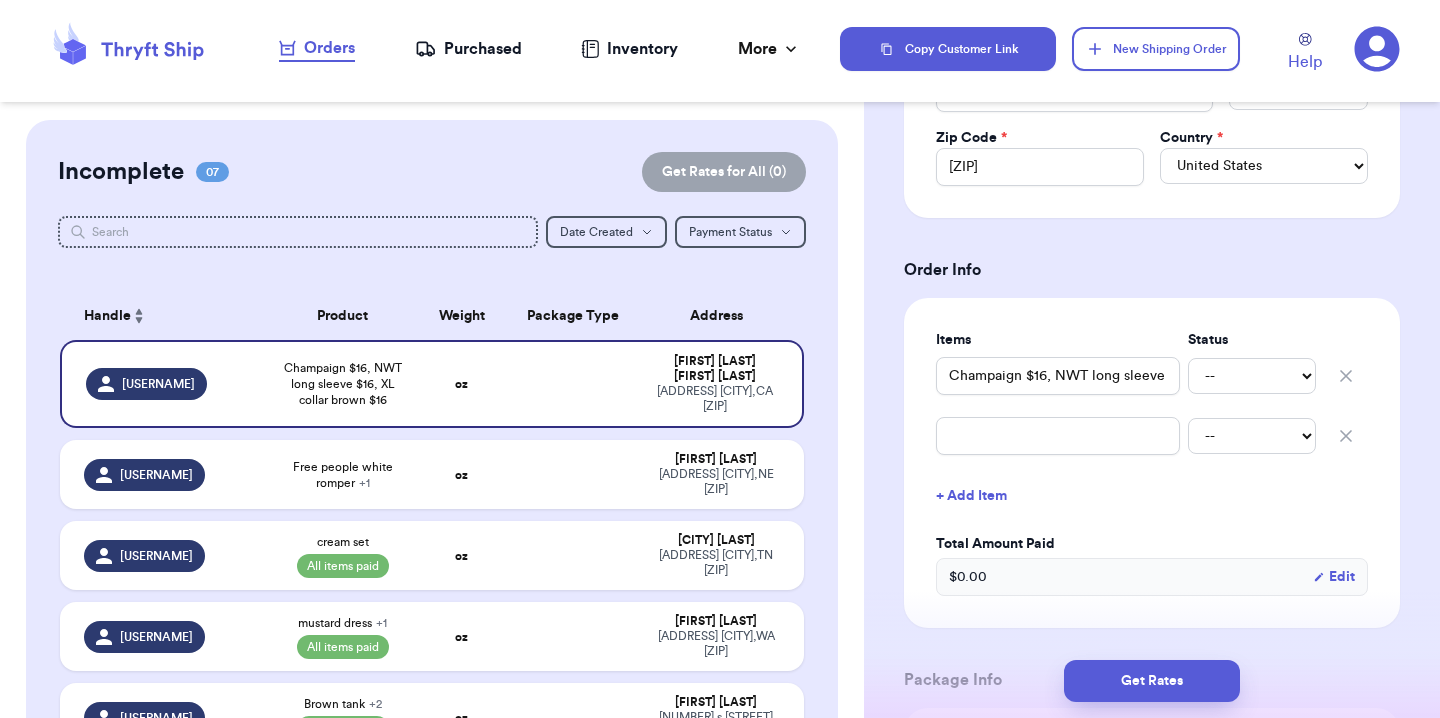 click on "+ Add Item" at bounding box center (1152, 496) 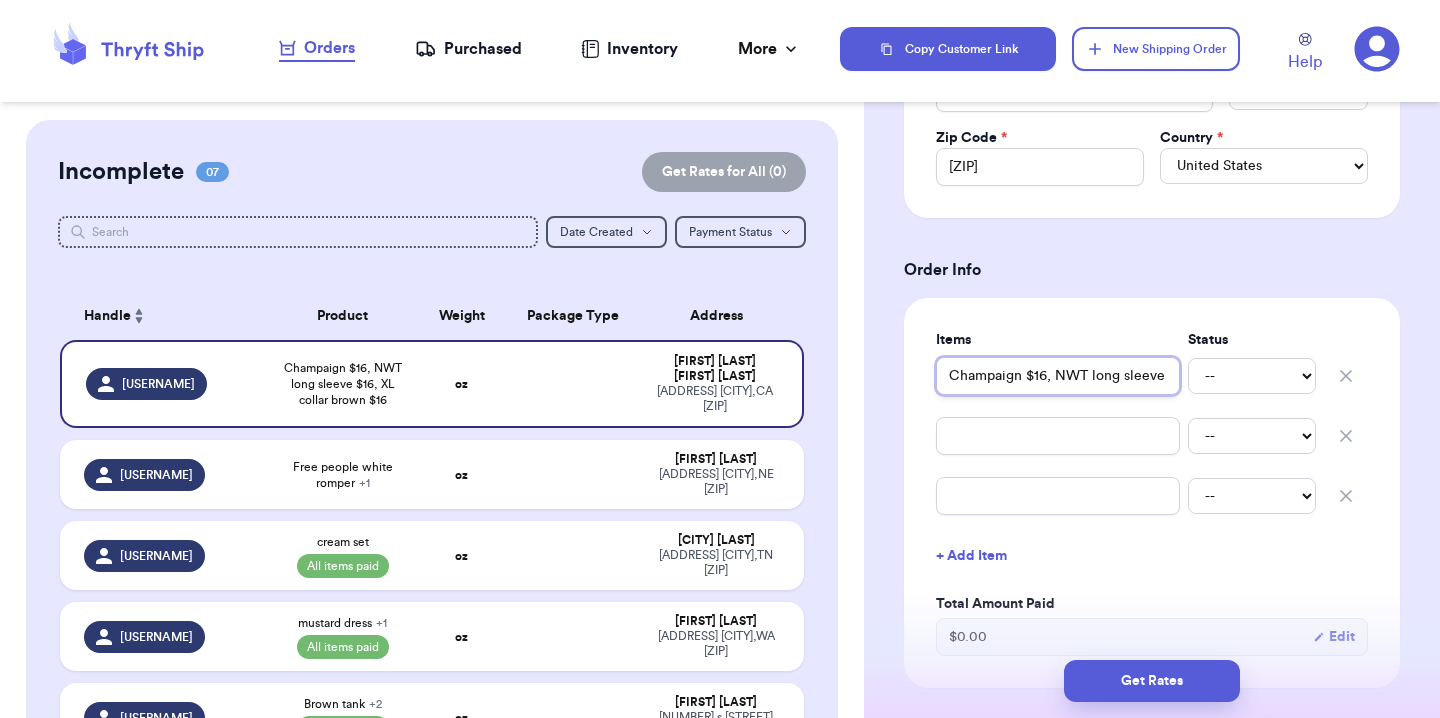 drag, startPoint x: 1044, startPoint y: 379, endPoint x: 935, endPoint y: 378, distance: 109.004585 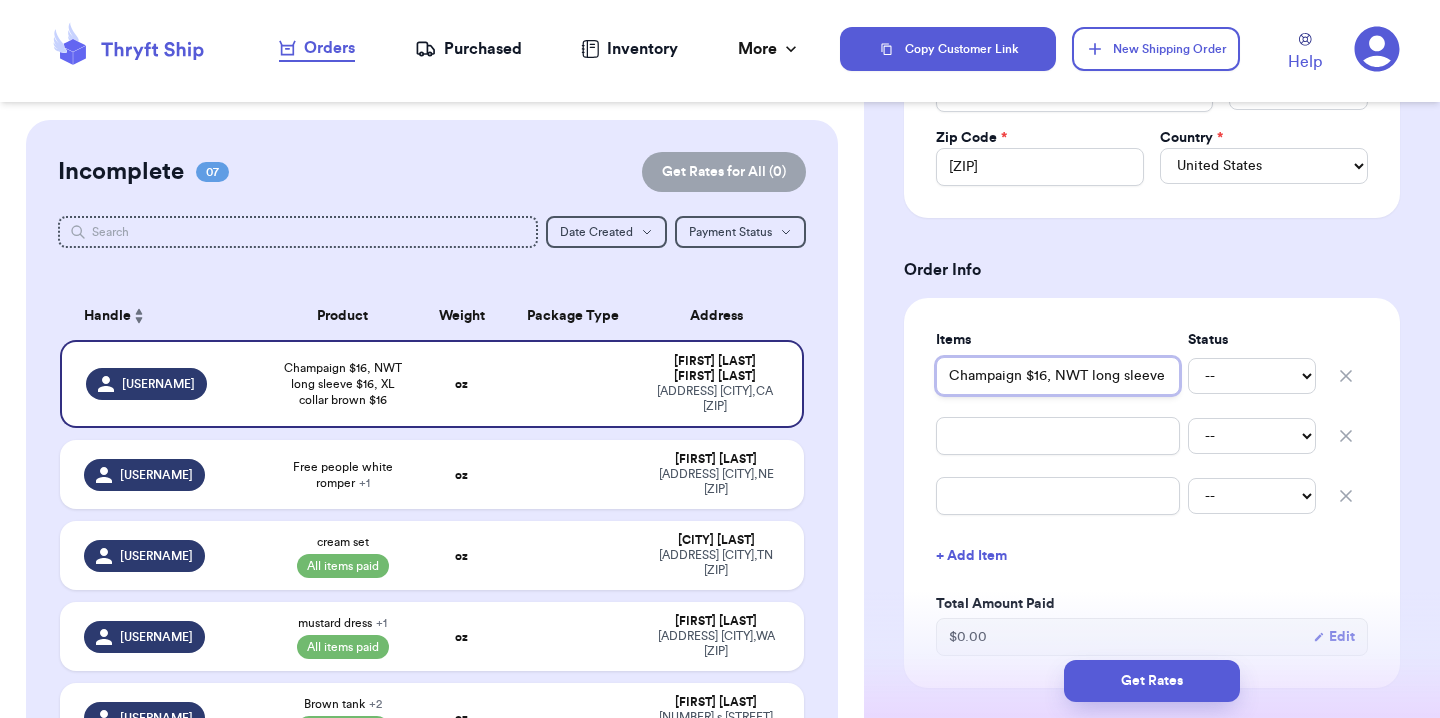 click on "Champaign $16, NWT long sleeve $16, XL collar brown $16" at bounding box center (1058, 376) 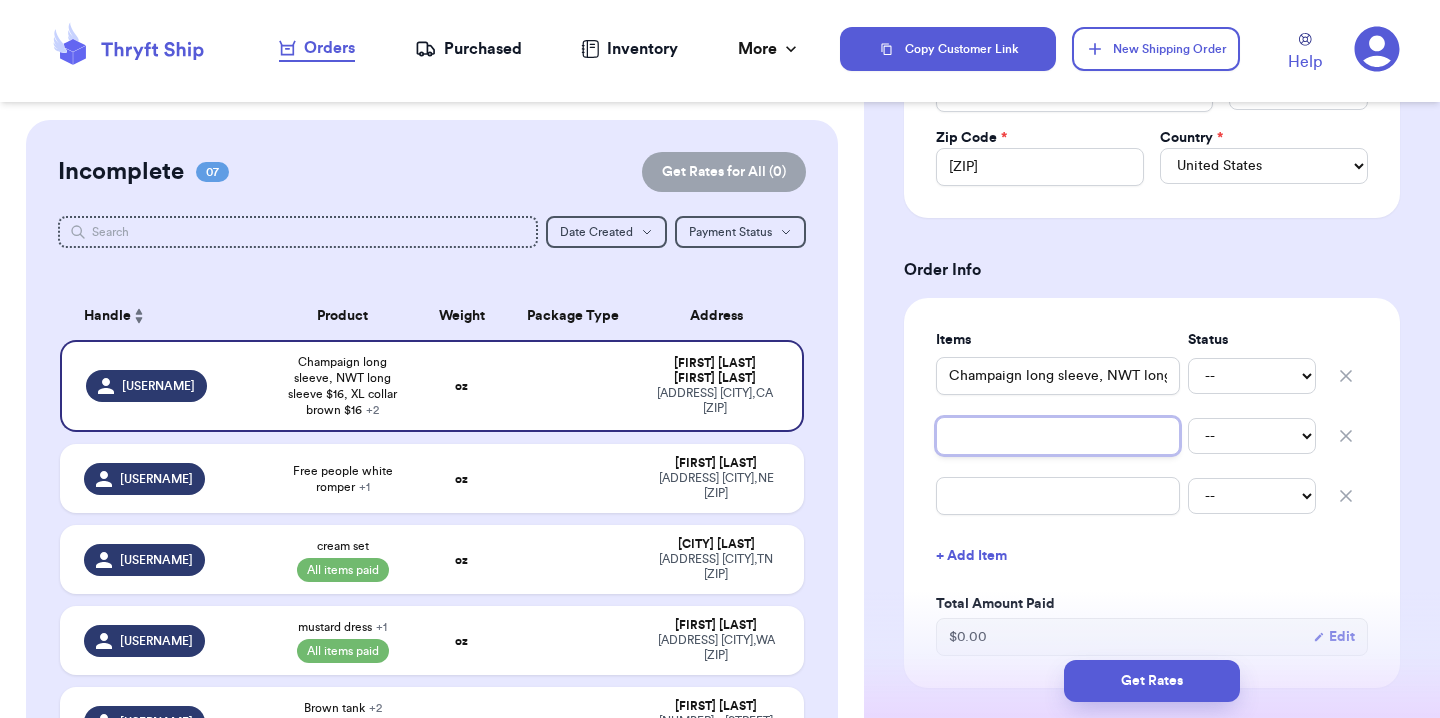 click at bounding box center (1058, 436) 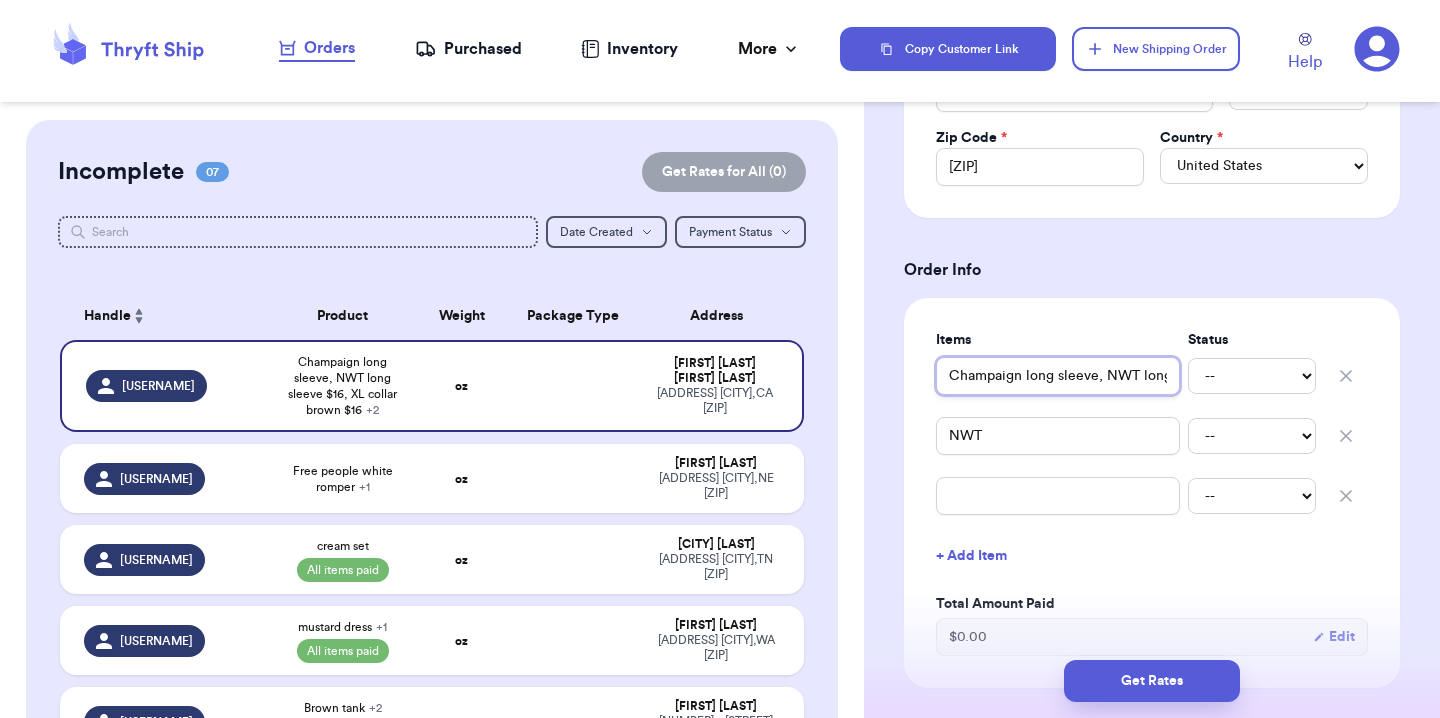 click on "Champaign long sleeve, NWT long sleeve $16, XL collar brown $16" at bounding box center [1058, 376] 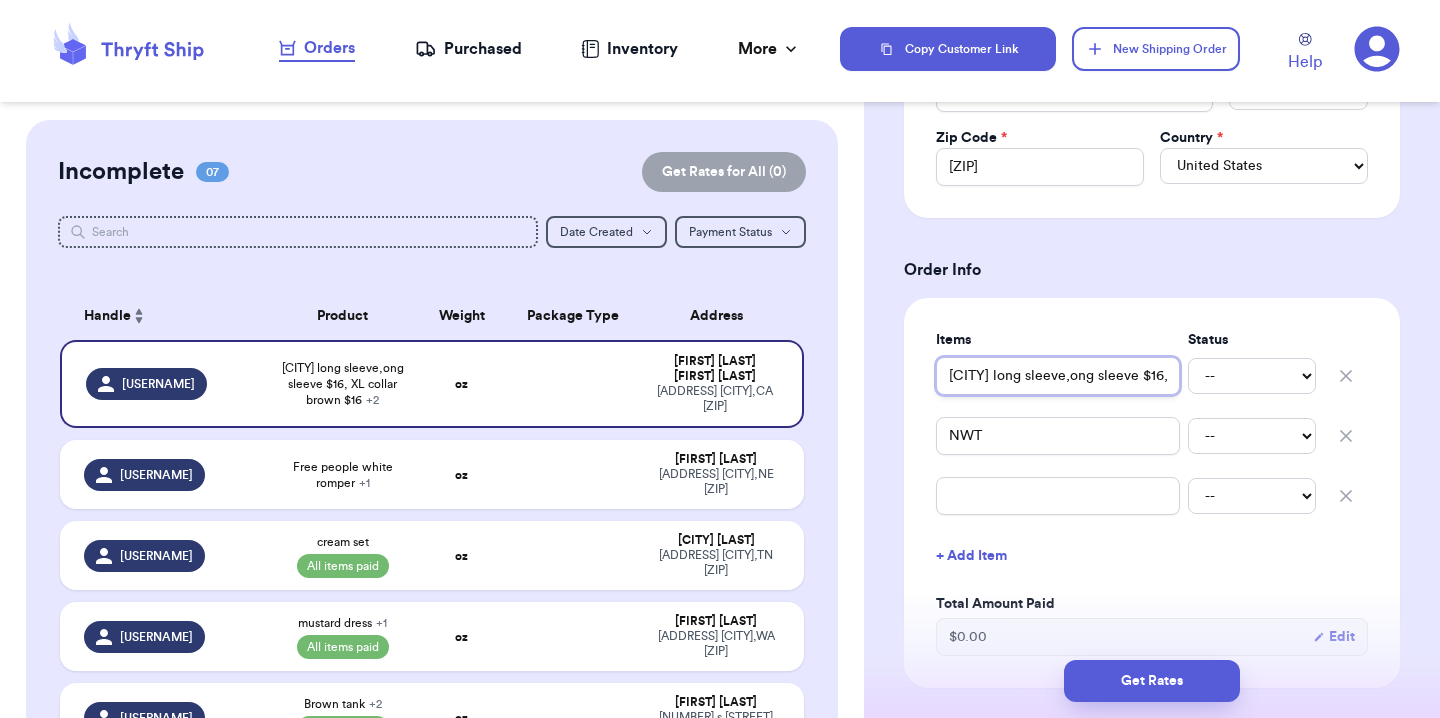 click on "[CITY] long sleeve,ong sleeve $16, XL collar brown $16" at bounding box center [1058, 376] 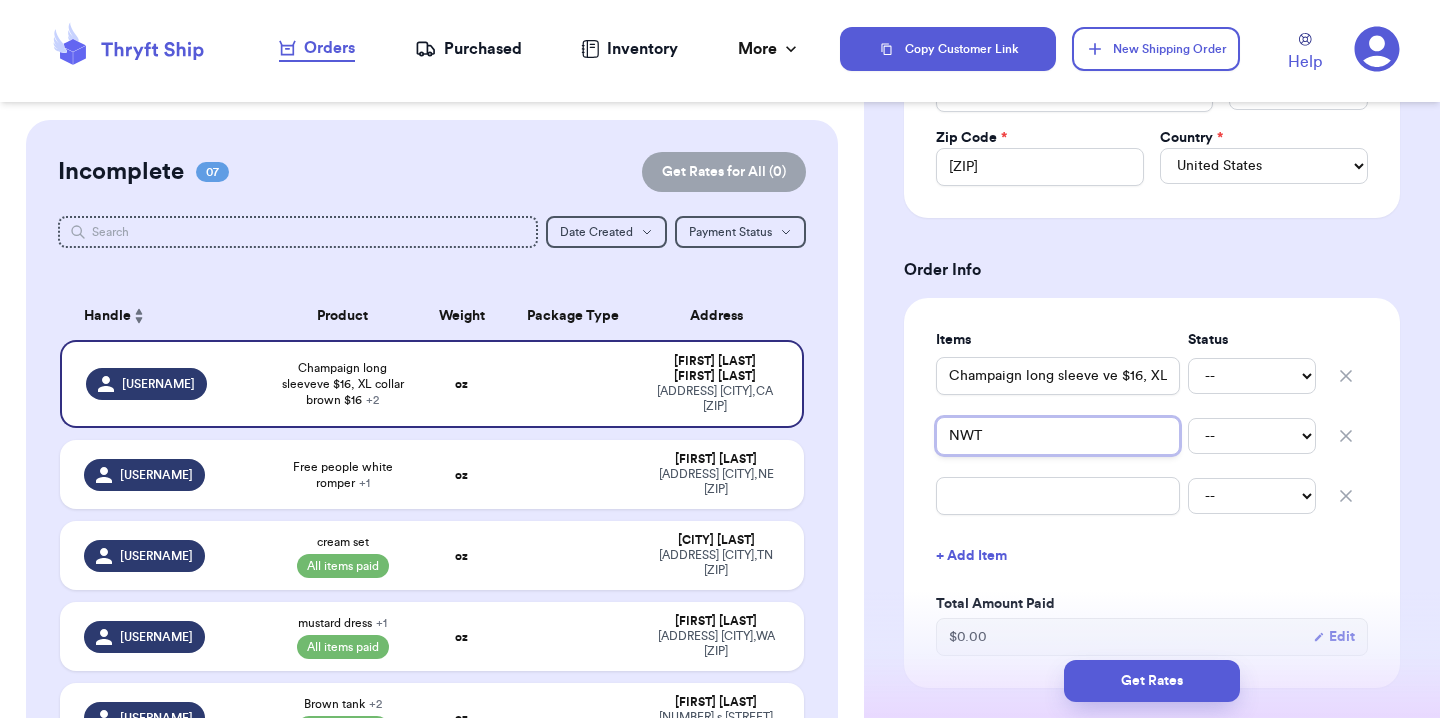 click on "NWT" at bounding box center [1058, 436] 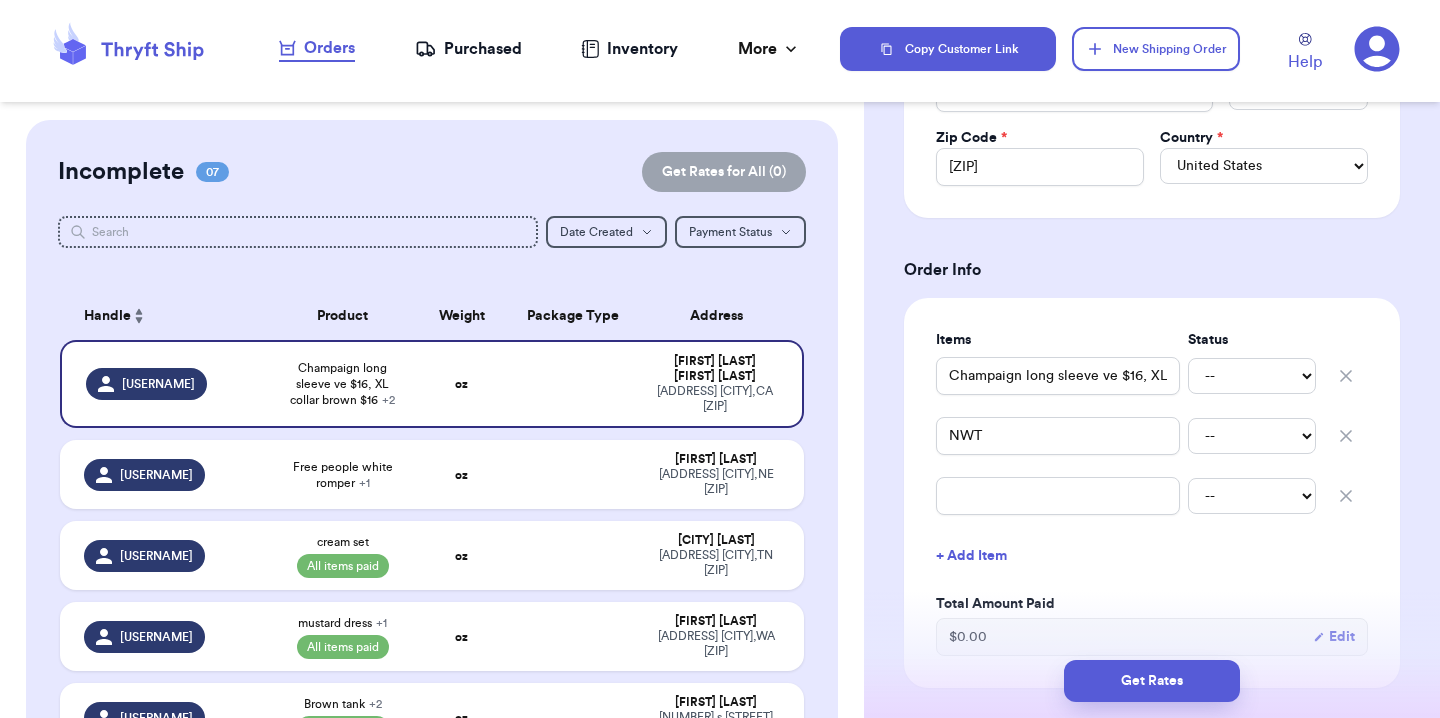click on "Items Status Champaign long sleeve ve $16, XL collar brown $16 -- Paid Owes NWT -- Paid Owes -- Paid Owes + Add Item Total Amount Paid $ 0.00 Edit" at bounding box center (1152, 493) 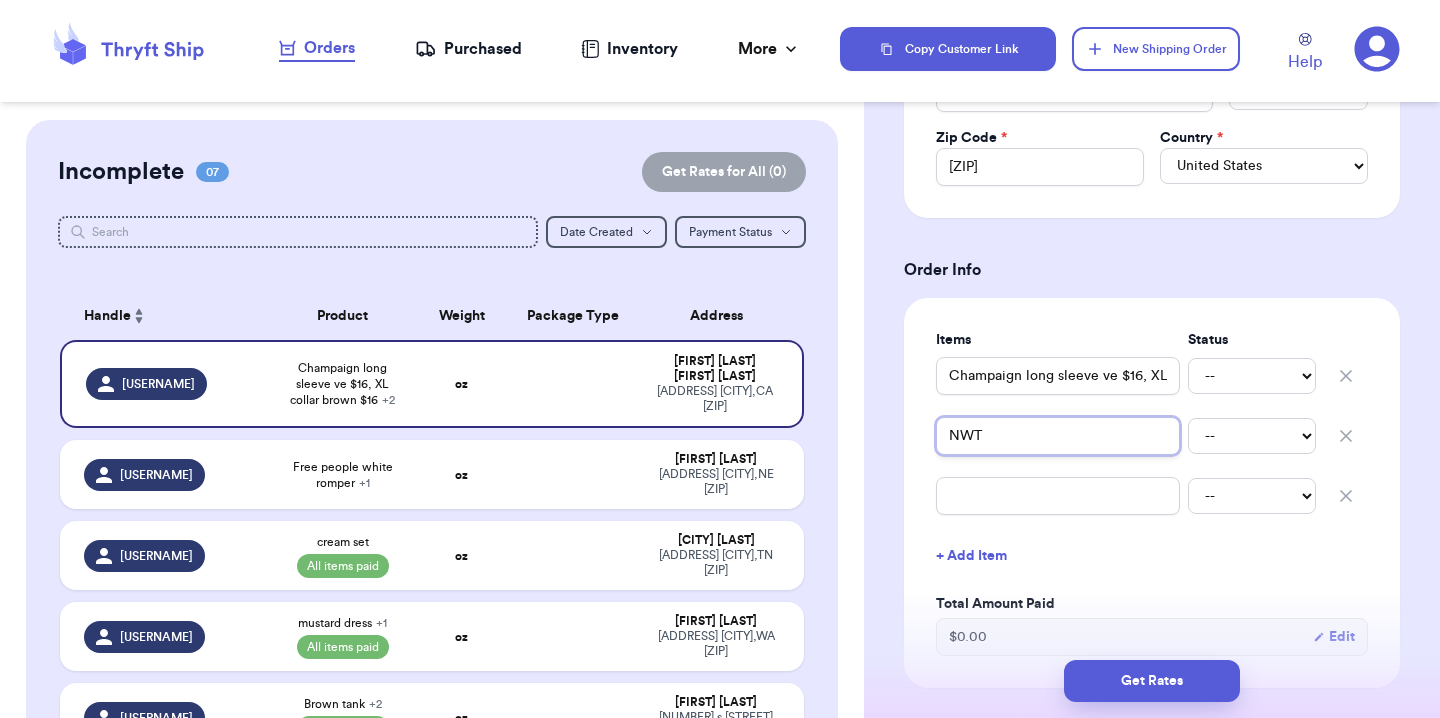 click on "NWT" at bounding box center (1058, 436) 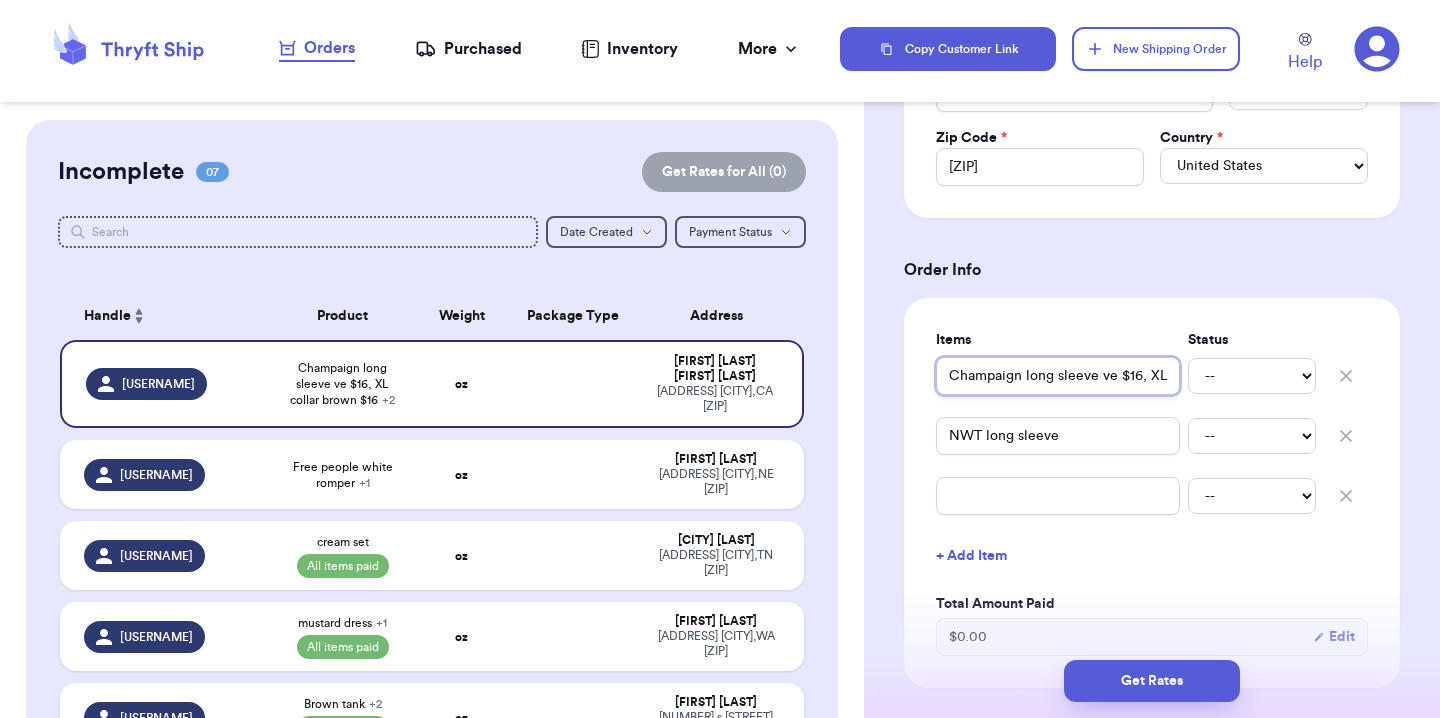 click on "Champaign long sleeve ve $16, XL collar brown $16" at bounding box center [1058, 376] 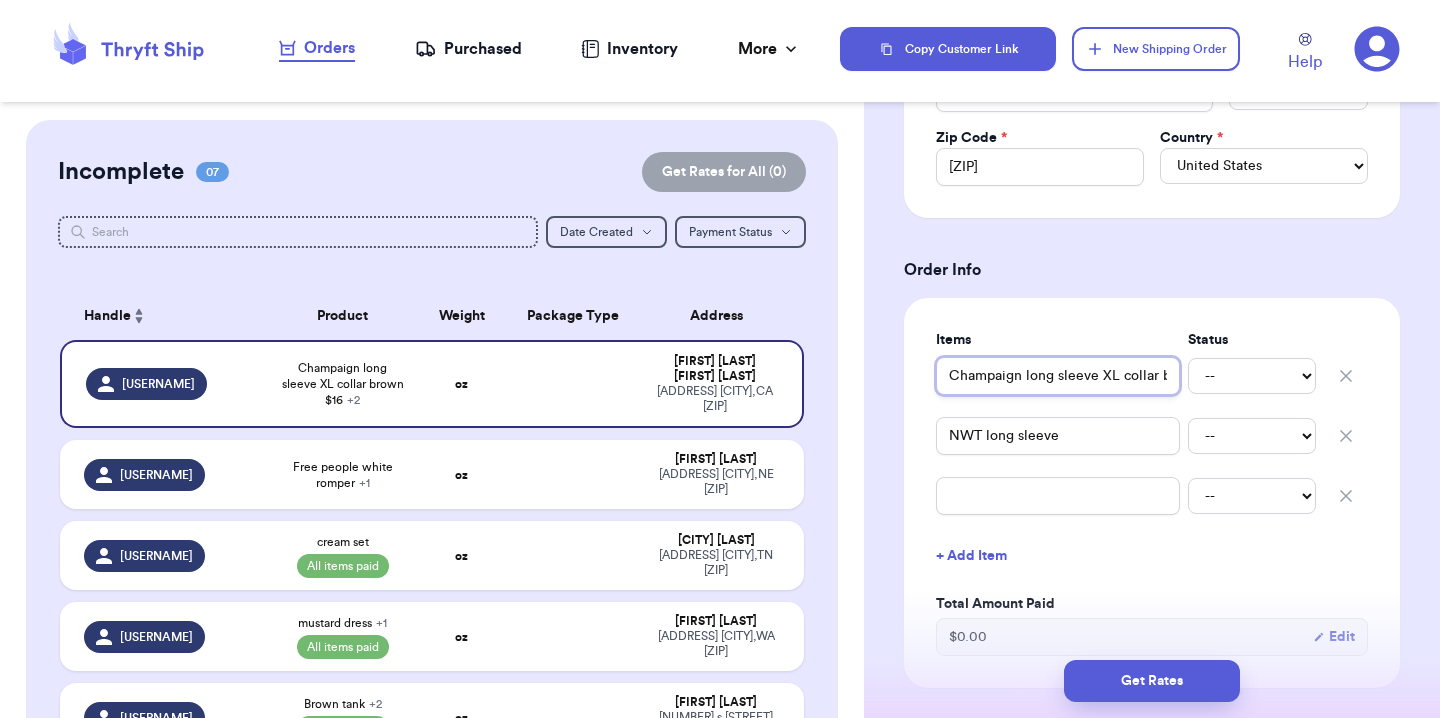 click on "Champaign long sleeve XL collar brown $16" at bounding box center (1058, 376) 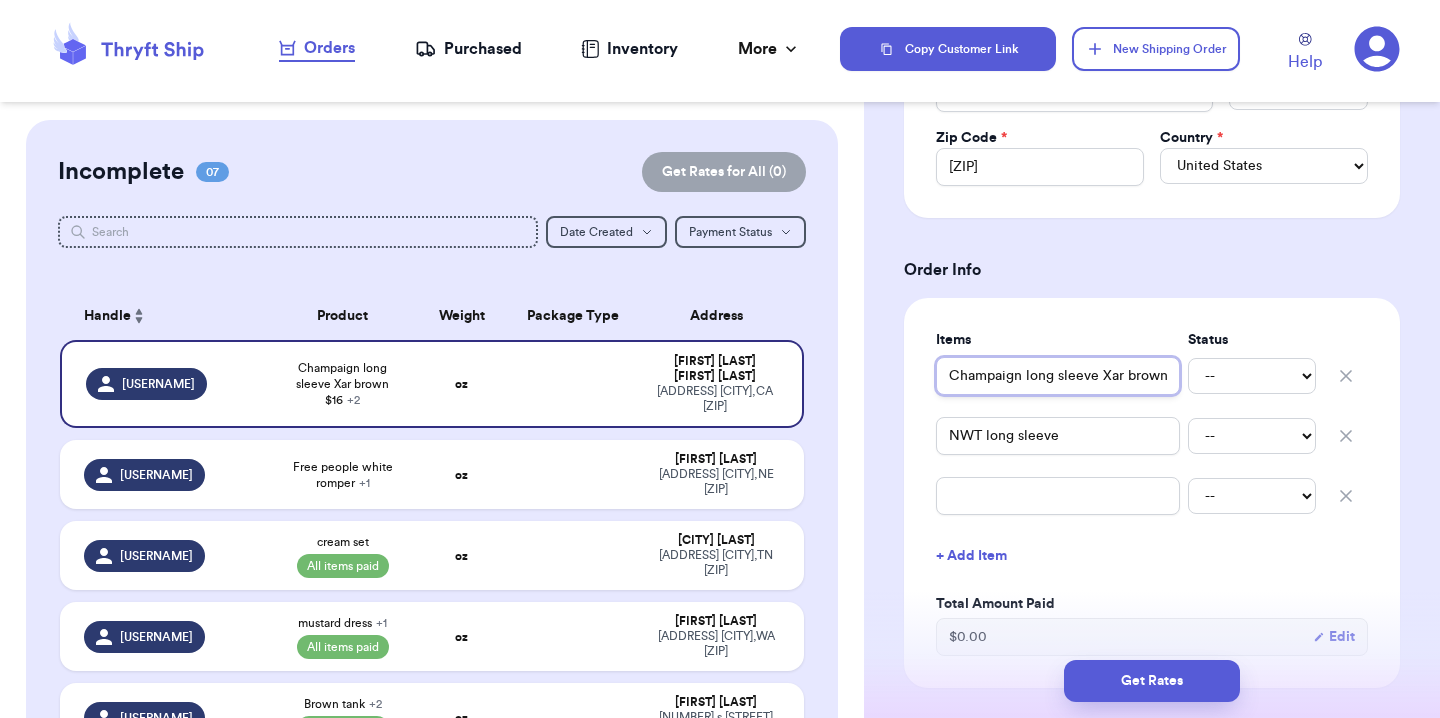 scroll, scrollTop: 0, scrollLeft: 36, axis: horizontal 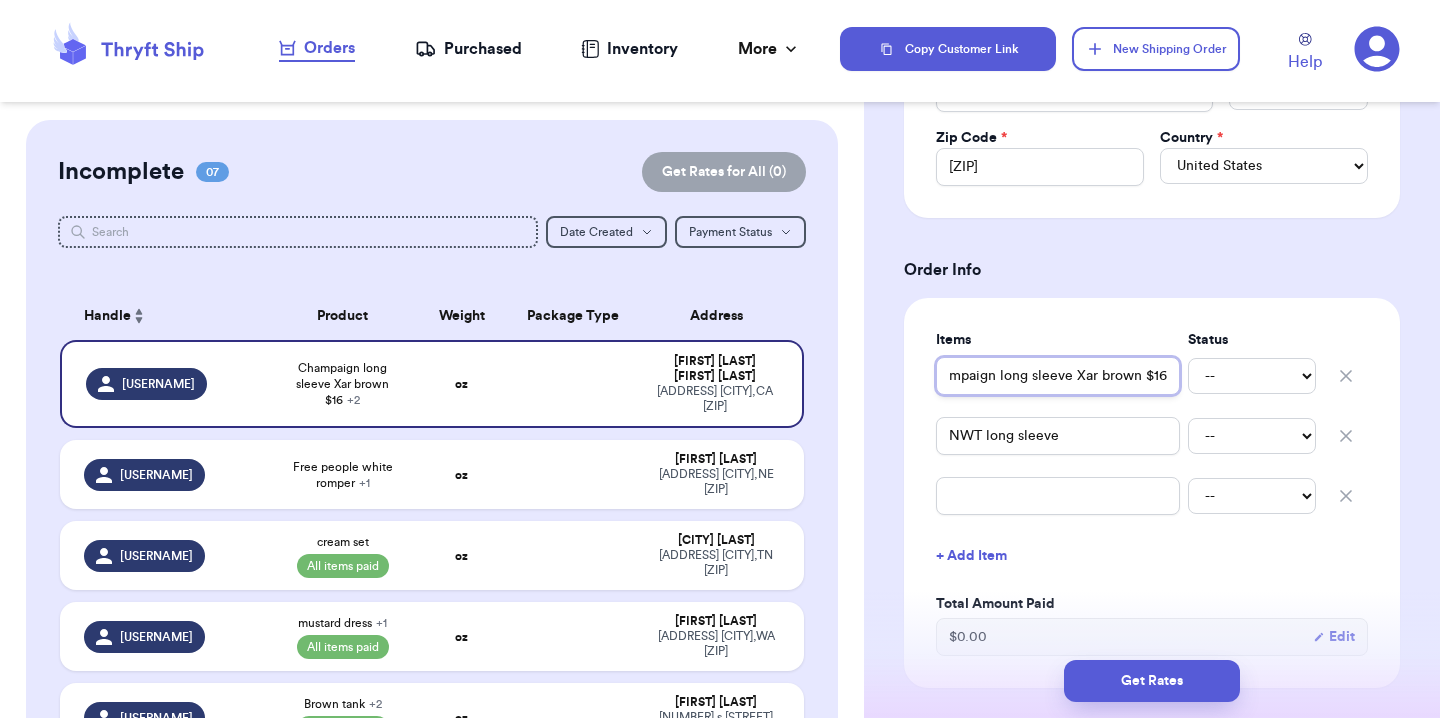drag, startPoint x: 1098, startPoint y: 379, endPoint x: 1284, endPoint y: 385, distance: 186.09676 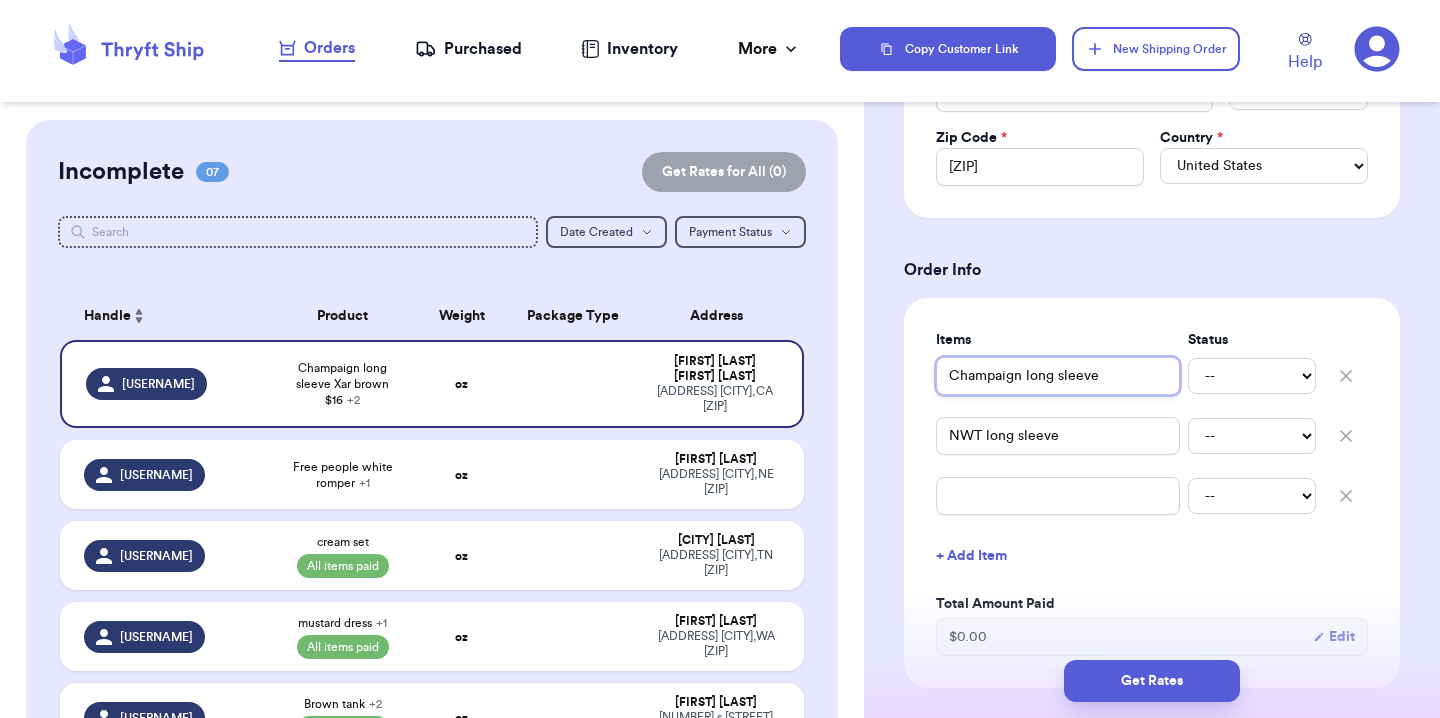 scroll, scrollTop: 0, scrollLeft: 0, axis: both 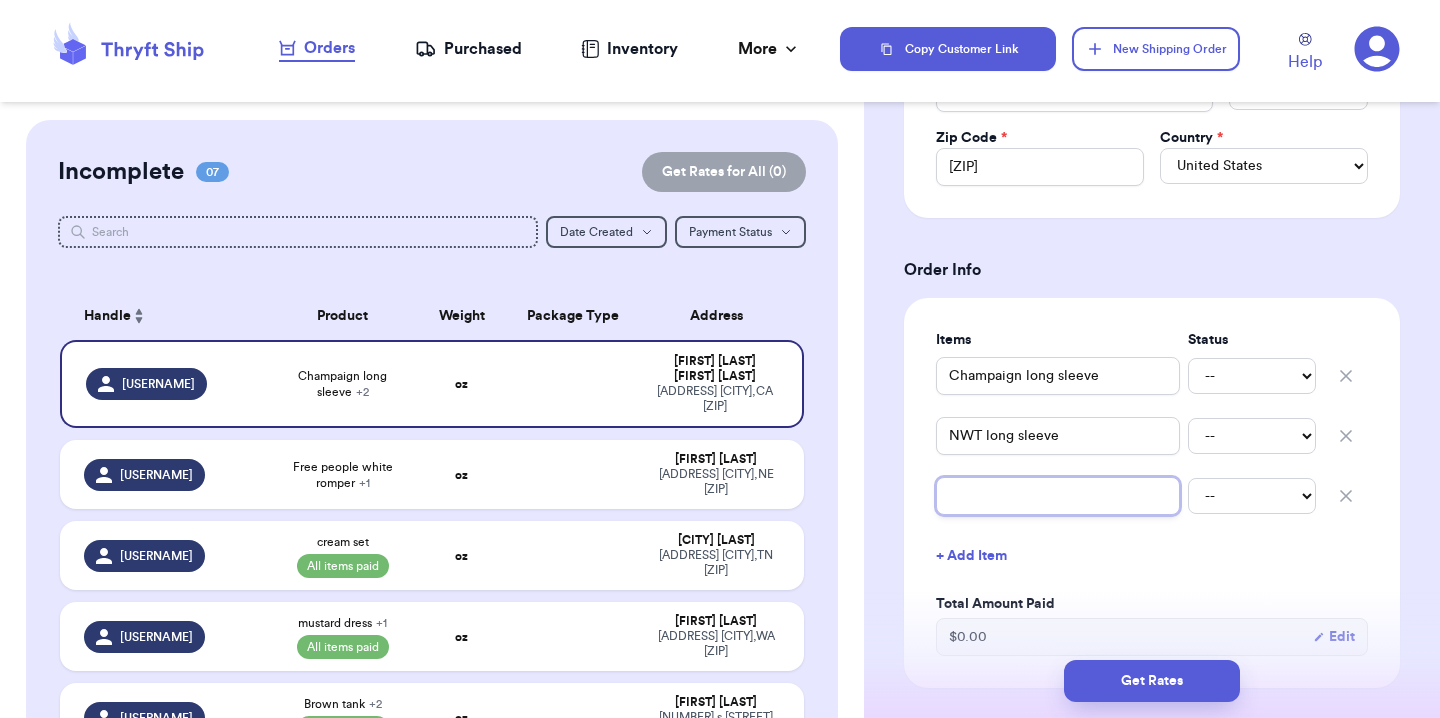 click at bounding box center (1058, 496) 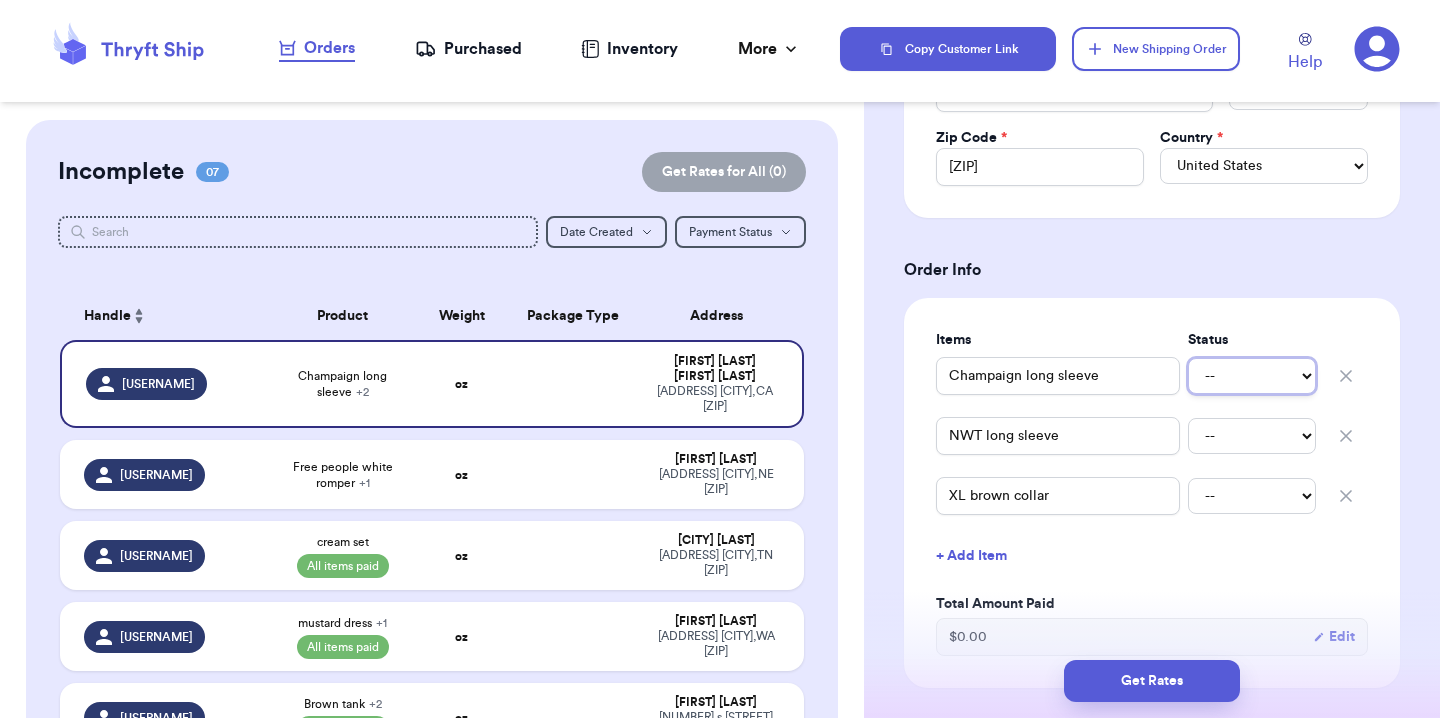 click on "-- Paid Owes" at bounding box center [1252, 376] 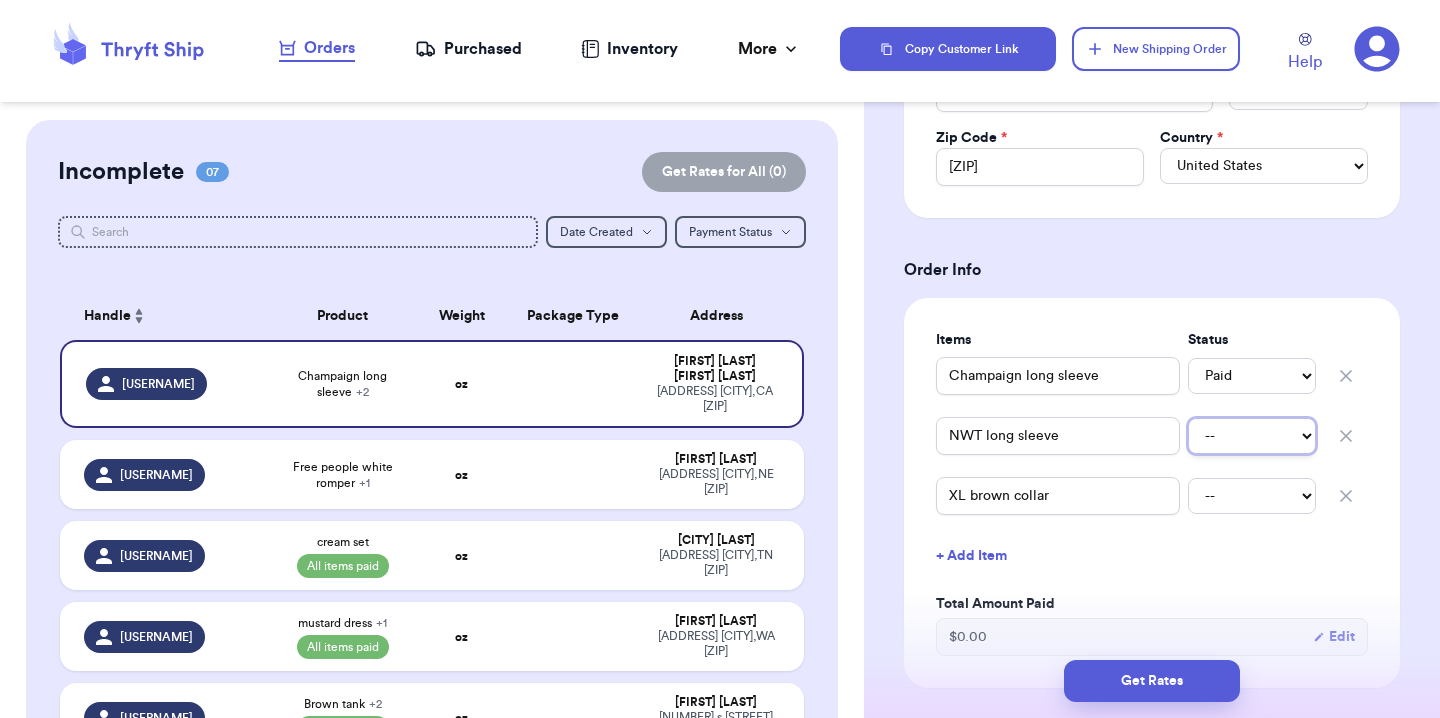 drag, startPoint x: 1236, startPoint y: 380, endPoint x: 1236, endPoint y: 429, distance: 49 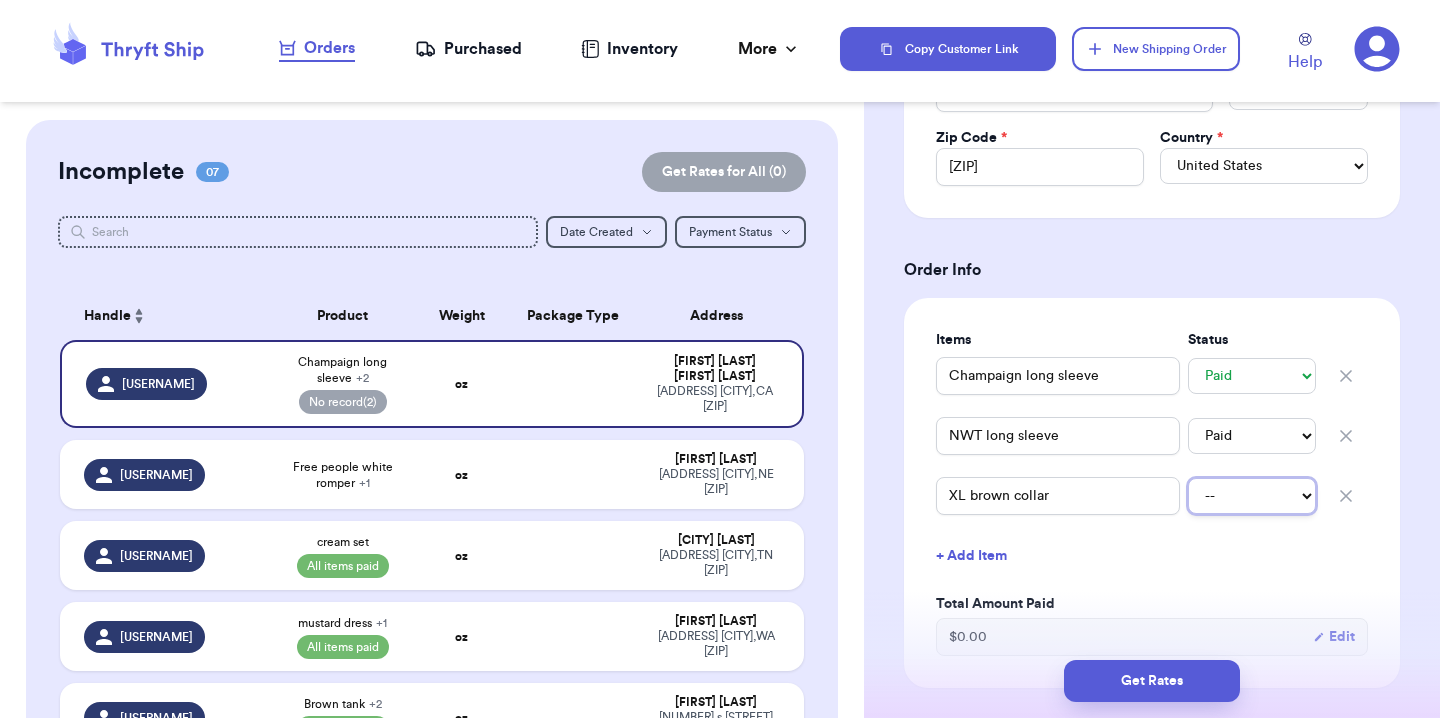 drag, startPoint x: 1236, startPoint y: 429, endPoint x: 1238, endPoint y: 491, distance: 62.03225 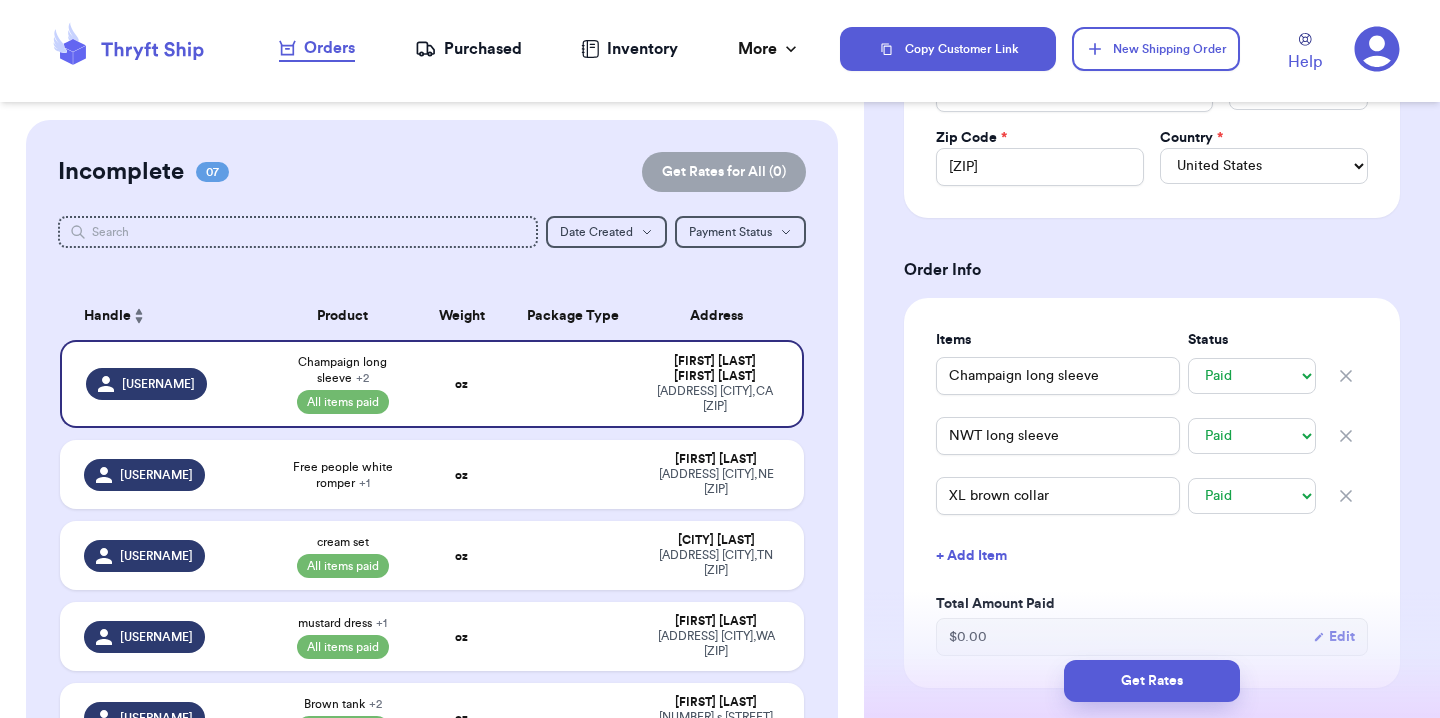 click on "Incomplete 07 Get Rates for All ( 0 ) Get Rates for All ( 0 ) Date Created Date Created Payment Status Payment Status Handle Product Weight Package Type Address [USERNAME] Champaign long sleeve  + 2 All items paid  oz Kelley Holtom   [FIRST] [LAST] [ADDRESS]   [CITY] ,  [STATE]   [ZIP] dtichota Free people white romper + 1  oz Diane   [LAST] [ADDRESS]   [CITY] ,  [STATE]   [ZIP] hippieandfringe cream set  All items paid  oz Cheyenne   [LAST] [ADDRESS]   [CITY] ,  [STATE]   [ZIP] reyknotsandcrafts mustard dress + 1 All items paid  oz Reyna   Posadas [ADDRESS]   [CITY] ,  [STATE]   [ZIP] alllee_xoxo Brown tank + 2 All items paid  oz Alejandra   Cuevas [ADDRESS]   [CITY] ,  [STATE]   [ZIP] caitlin_fowble42 black corduroy jacket + 2 All items paid  oz Caitlin   Fowble [ADDRESS]   [CITY] ,  [STATE]   [ZIP] jordanmay23 White body suit  + 2 All items paid  oz Jordan   Slemp [ADDRESS]   [CITY] ,  [STATE]   [ZIP]" at bounding box center [432, 552] 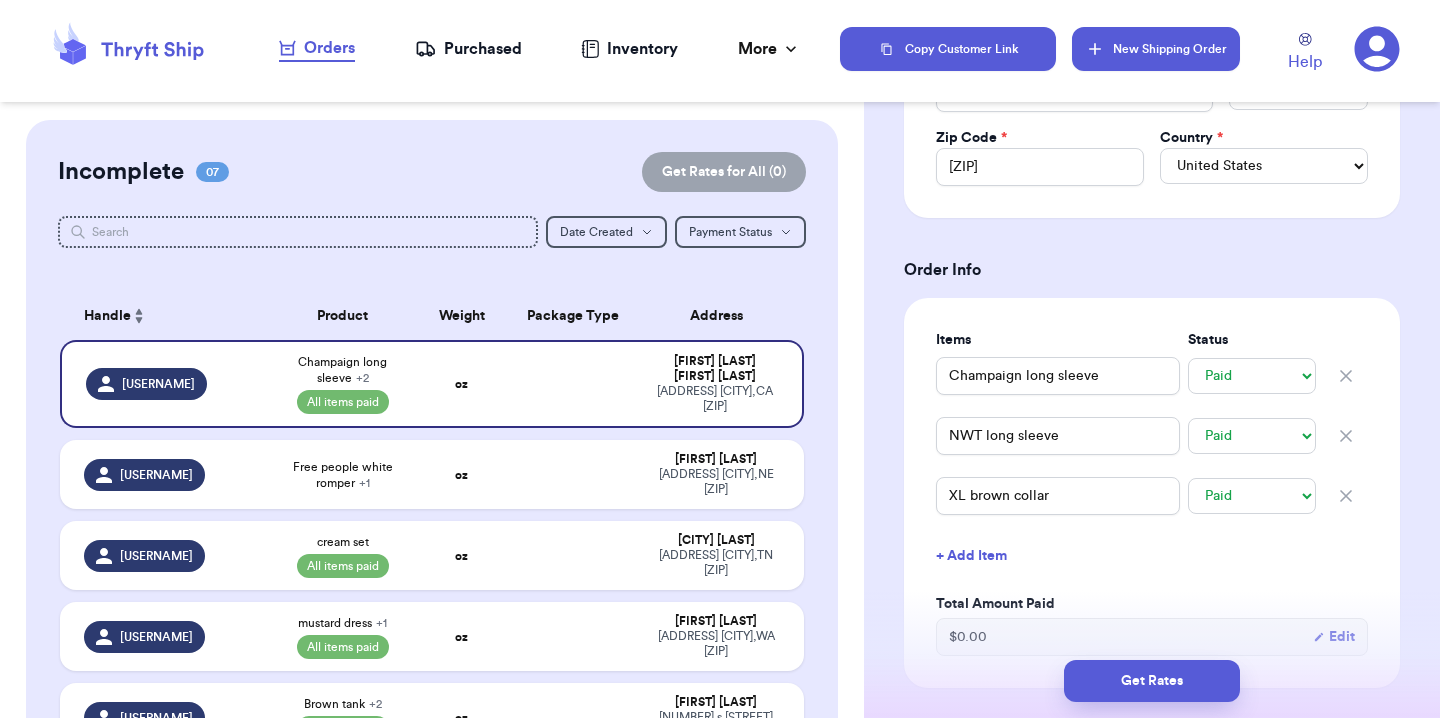 click on "New Shipping Order" at bounding box center (1156, 49) 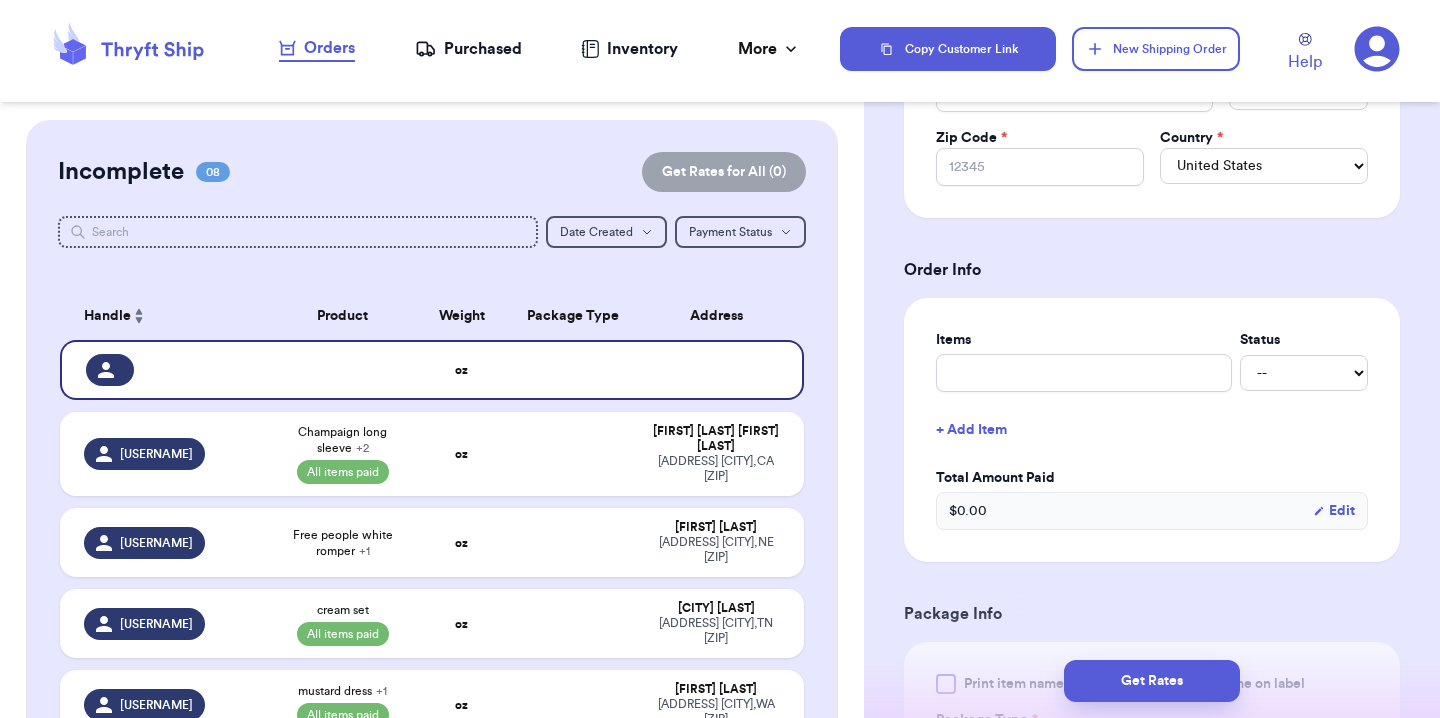 scroll, scrollTop: 0, scrollLeft: 0, axis: both 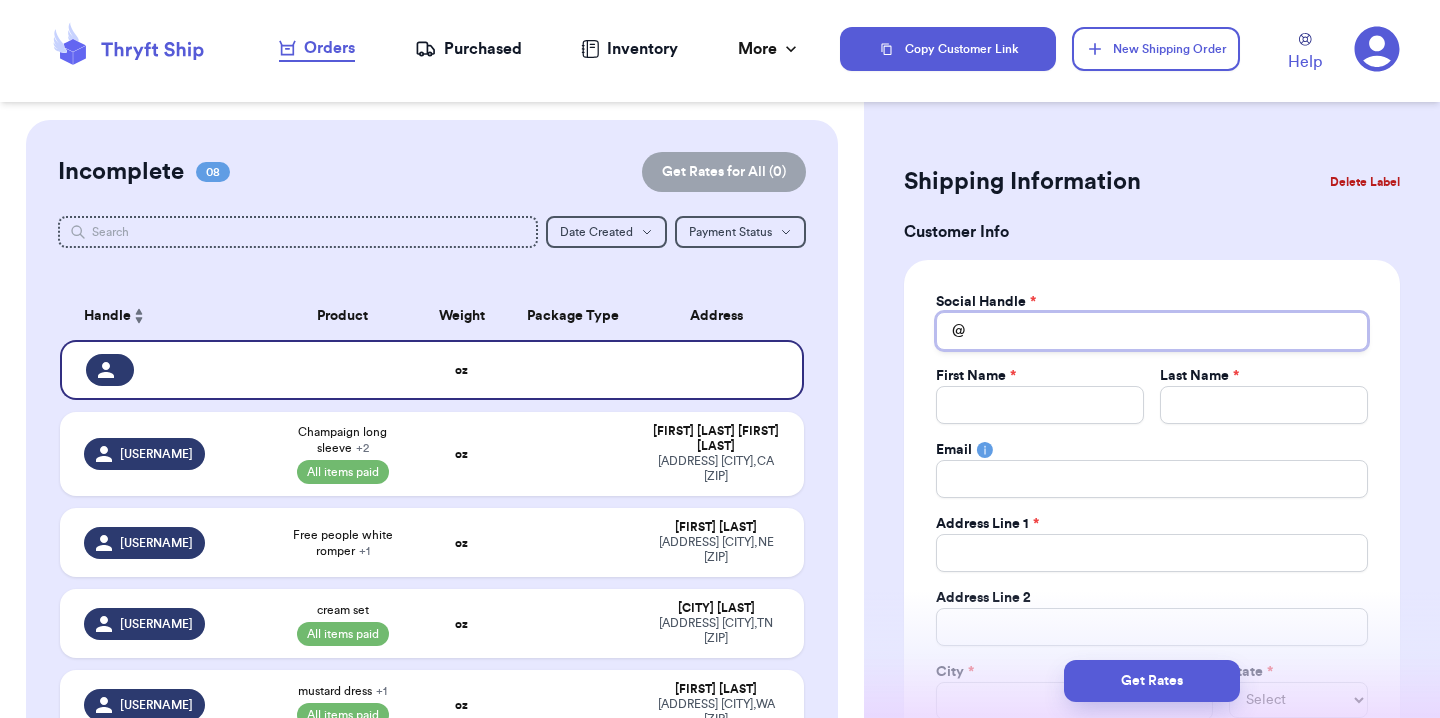 click on "Total Amount Paid" at bounding box center (1152, 331) 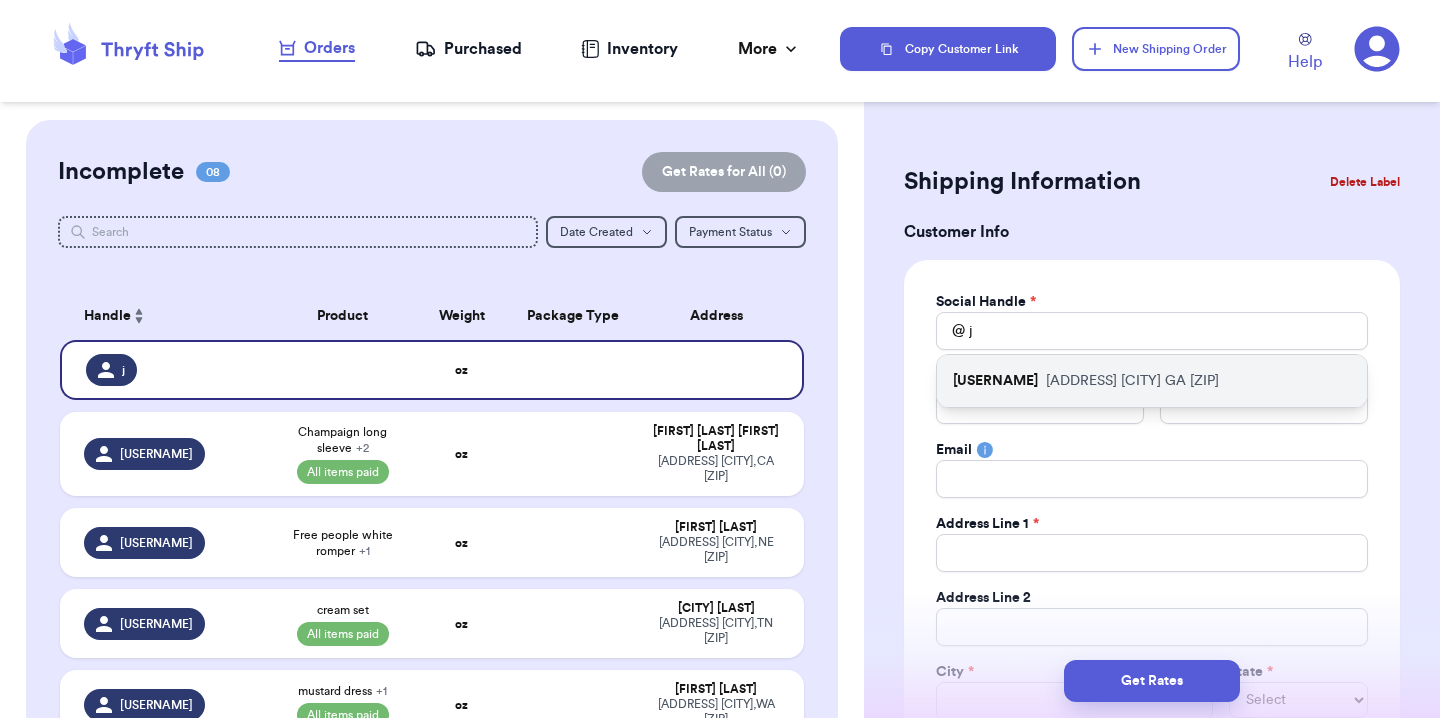 click on "[USERNAME]" at bounding box center [995, 381] 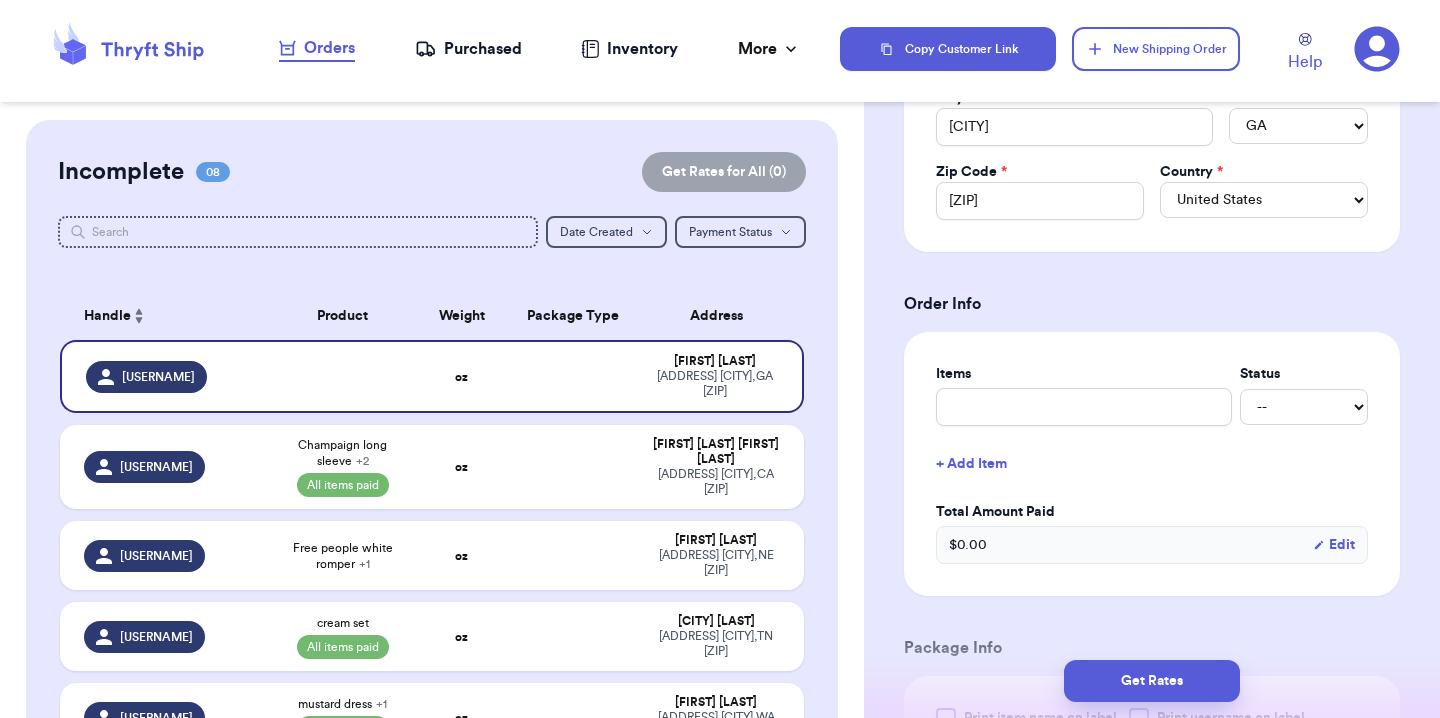scroll, scrollTop: 620, scrollLeft: 0, axis: vertical 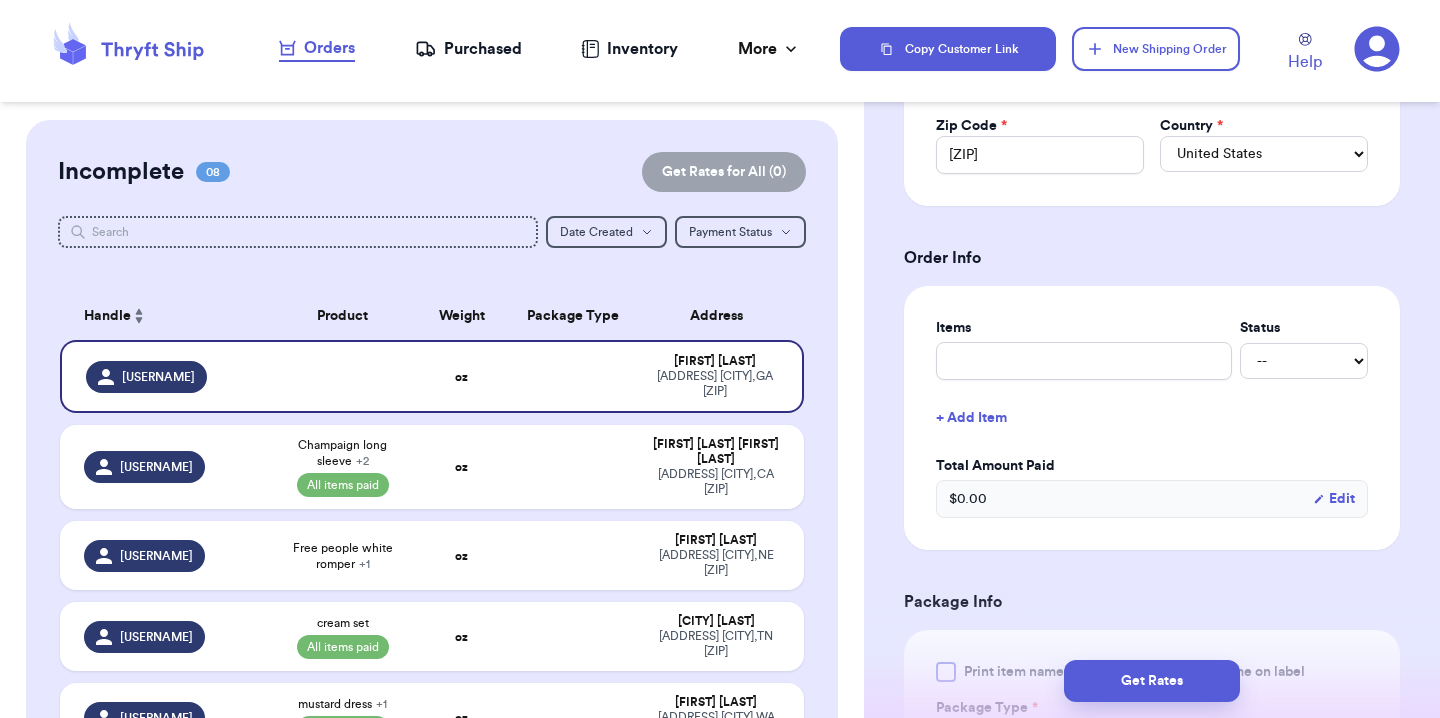 click on "+ Add Item" at bounding box center [1152, 418] 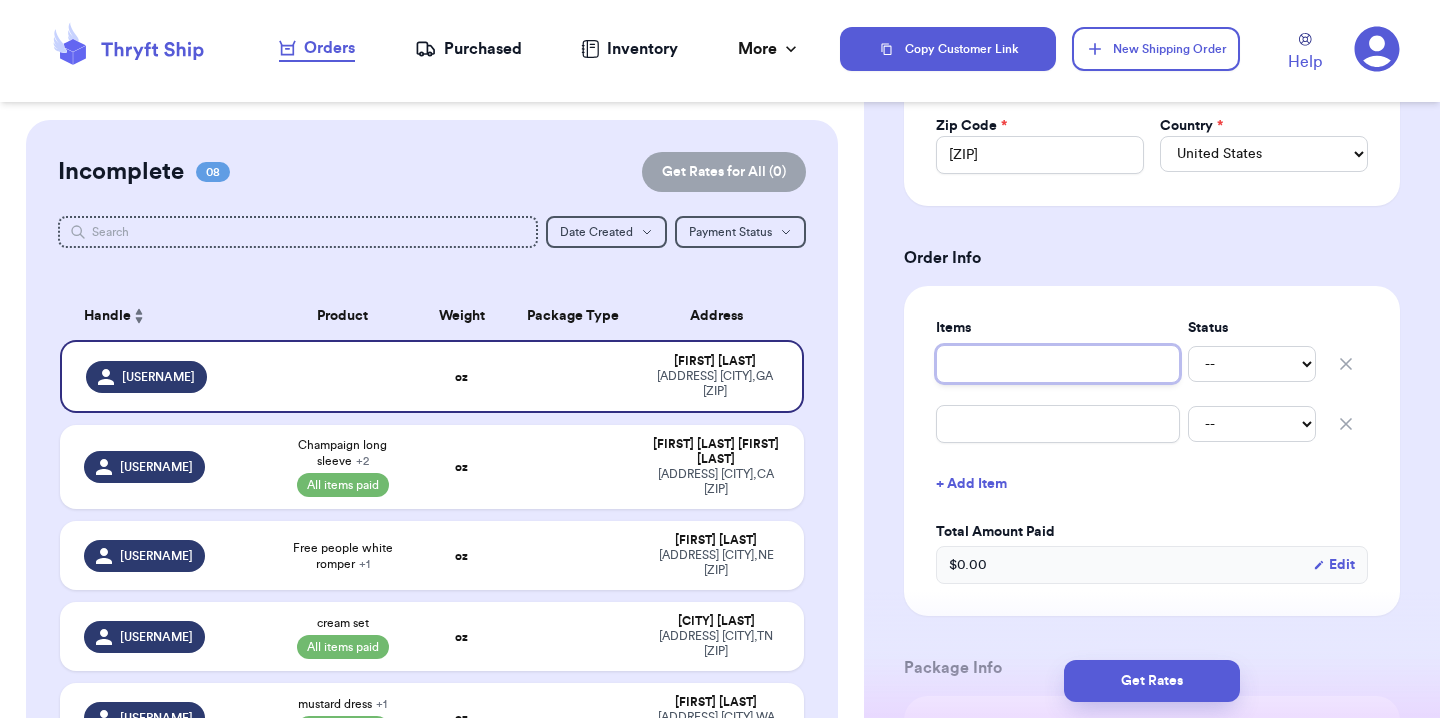 click at bounding box center (1058, 364) 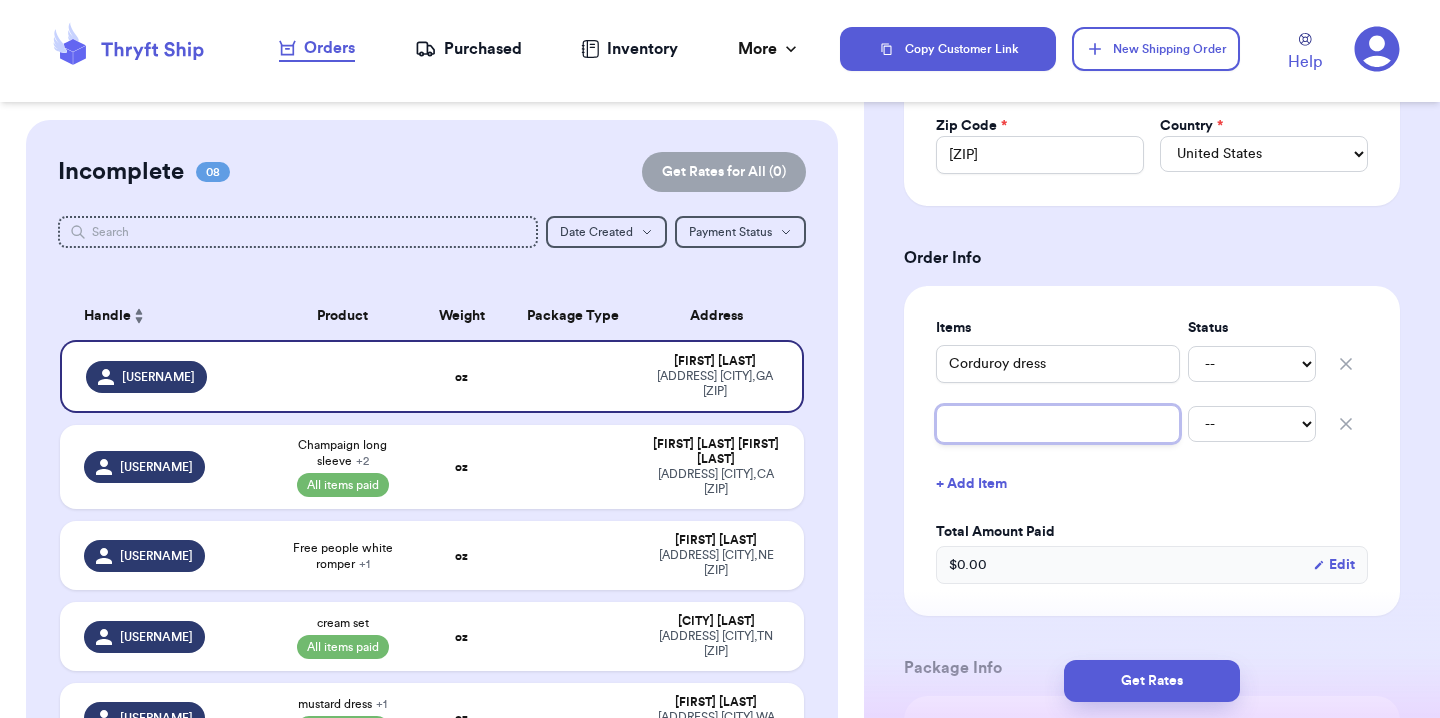 click at bounding box center (1058, 424) 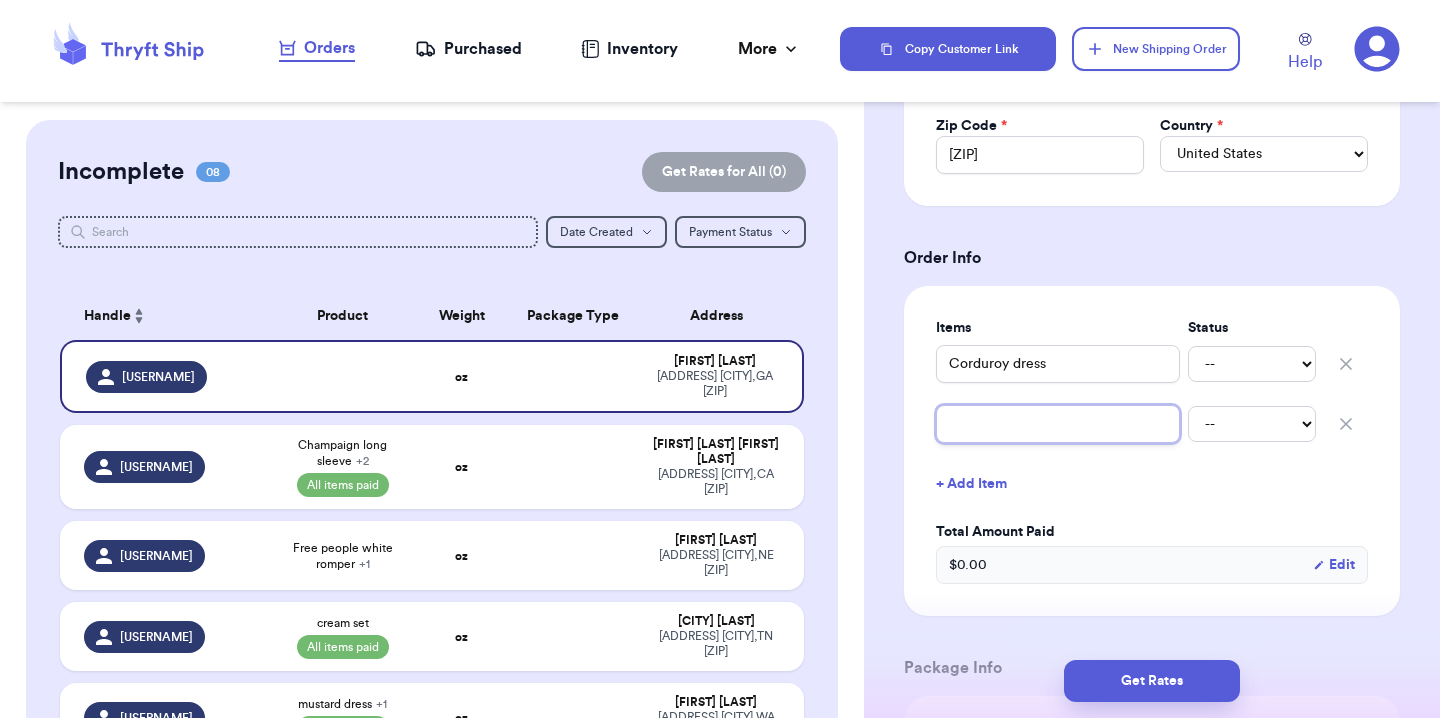 paste on "Corduroy dress" 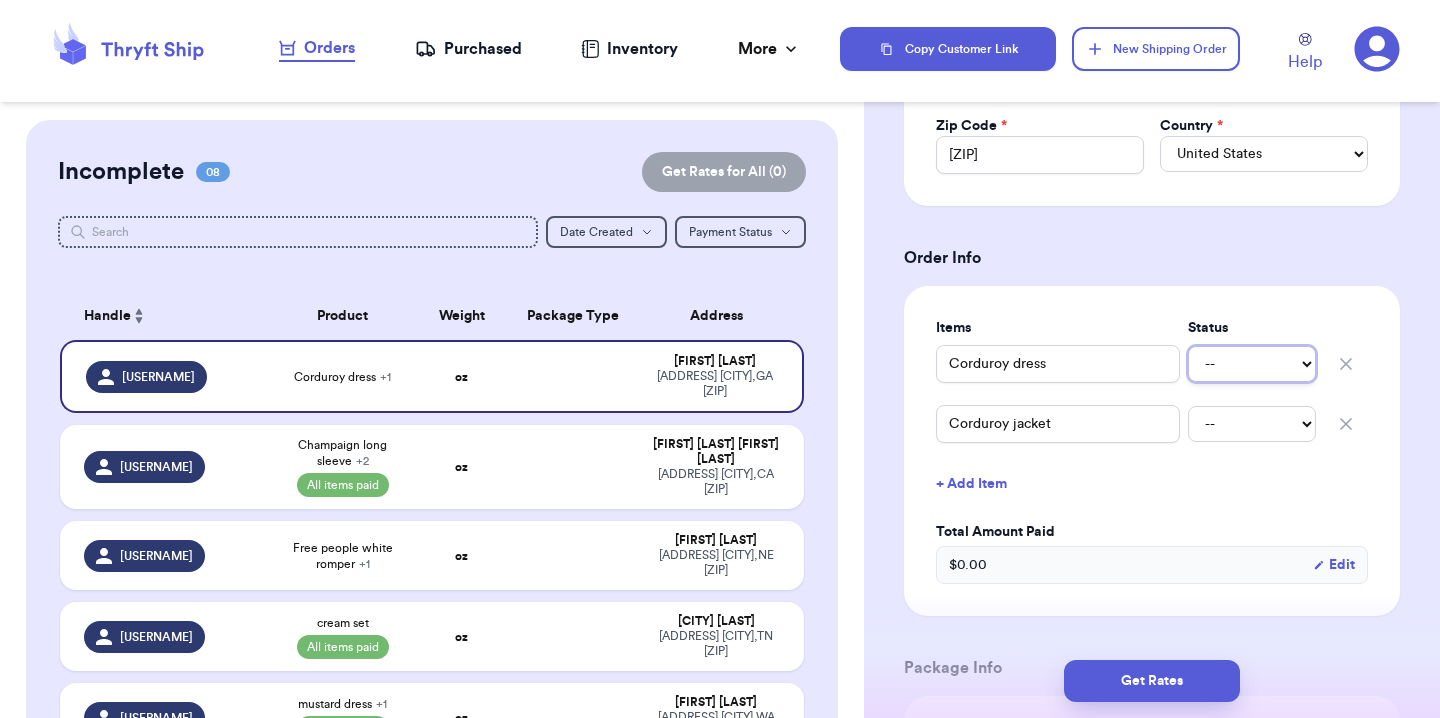 click on "-- Paid Owes" at bounding box center [1252, 364] 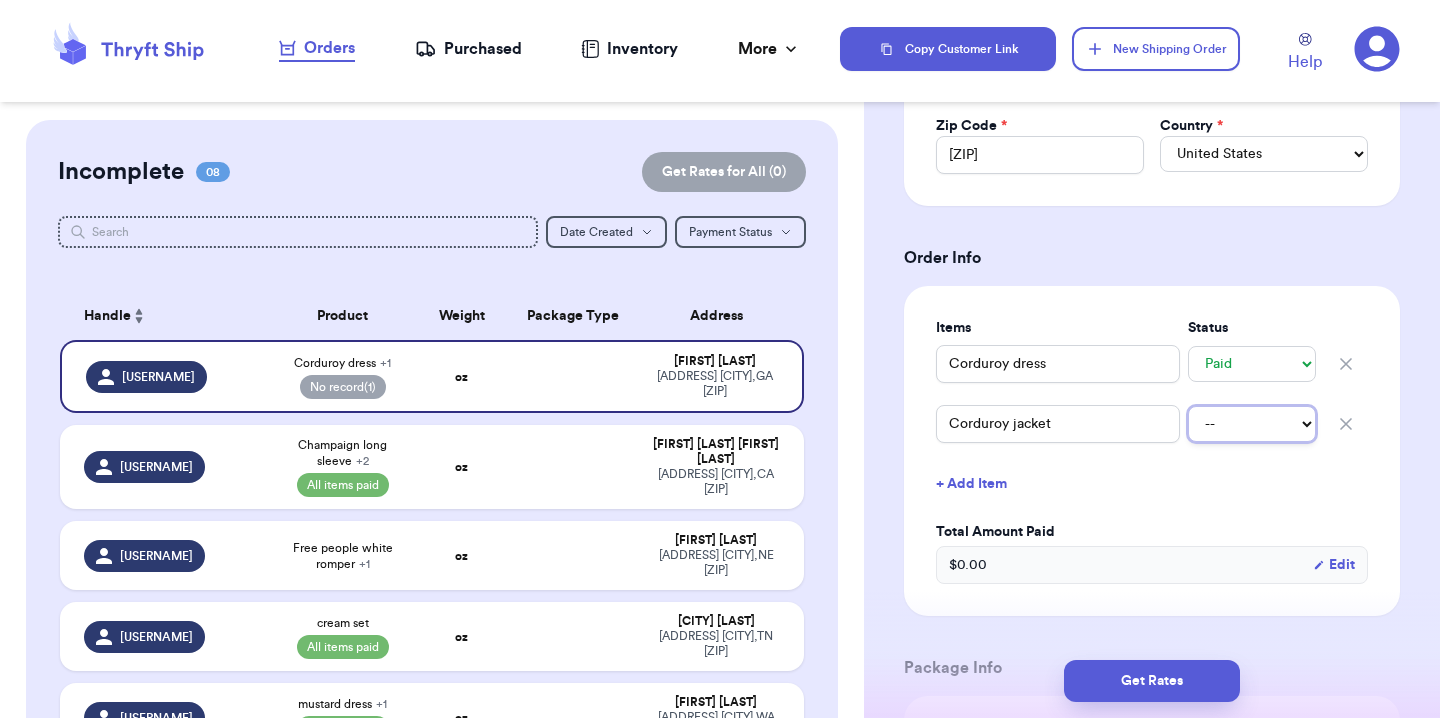 click on "-- Paid Owes" at bounding box center [1252, 424] 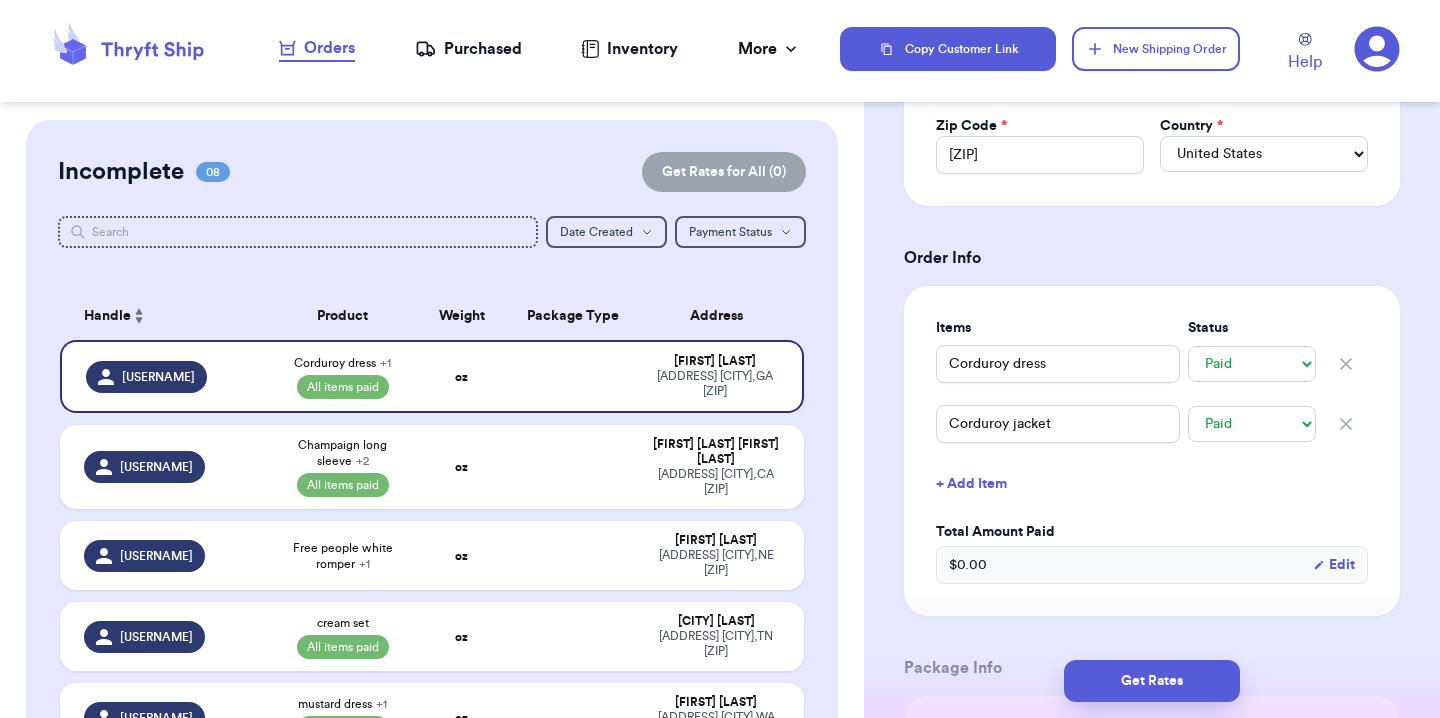 click on "Customer Link New Order Incomplete 08 Get Rates for All ( 0 ) Get Rates for All ( 0 ) Date Created Date Created Payment Status Payment Status Handle Product Weight Package Type Address [USERNAME] Corduroy dress + 1 All items paid  oz [FIRST]   [LAST] [NUMBER] [STREET]   [CITY] ,  [STATE]   [ZIP] [USERNAME] Champaign long sleeve  + 2 All items paid  oz [FIRST] [LAST]   [FIRST] [LAST] [NUMBER] [STREET]   [CITY] ,  [STATE]   [ZIP] [USERNAME] Free people white romper + 1  oz [FIRST]   [LAST] [NUMBER] [STREET]   [CITY] ,  [STATE]   [ZIP] [USERNAME] cream set  All items paid  oz [FIRST]   [LAST] [NUMBER] [STREET]   [CITY] ,  [STATE]   [ZIP] [USERNAME] mustard dress + 1 All items paid  oz [FIRST]   [LAST] [NUMBER] [STREET]   [CITY] ,  [STATE]   [ZIP] [USERNAME] Brown tank + 2 All items paid  oz [FIRST]   [LAST] [NUMBER] [STREET]   [CITY] ,  [STATE]   [ZIP] [USERNAME] black corduroy jacket + 2 All items paid  oz [FIRST]   [LAST] [NUMBER] [STREET]   [CITY] ,  [STATE]   [ZIP] [USERNAME] White body suit" at bounding box center (432, 740) 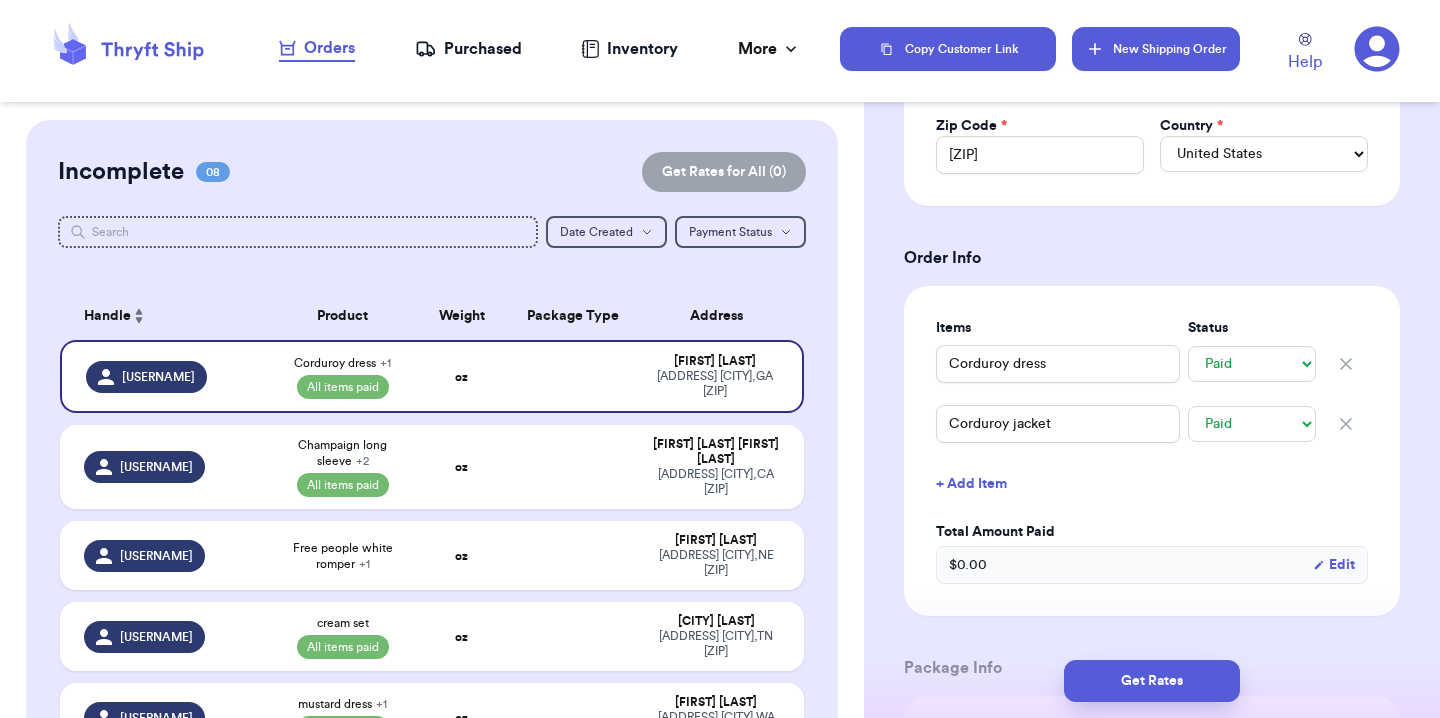 click on "New Shipping Order" at bounding box center [1156, 49] 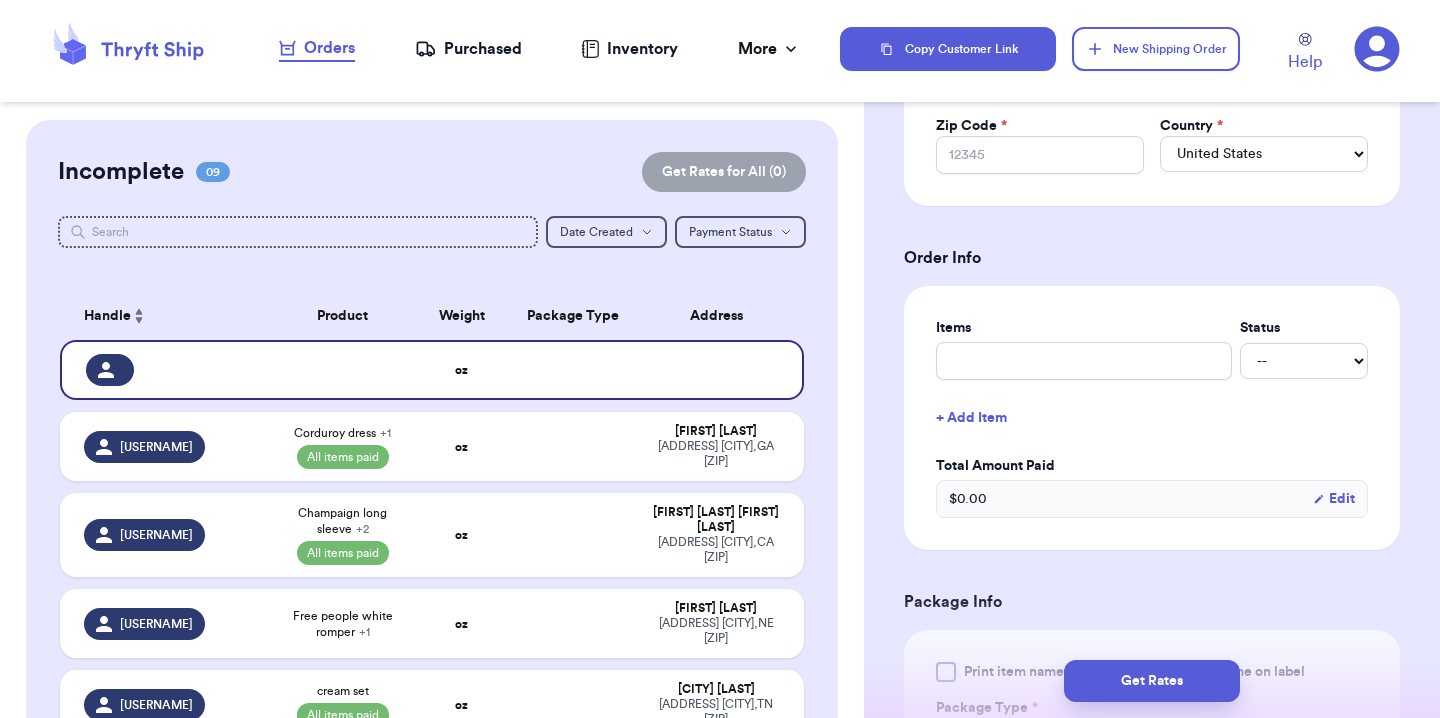 scroll, scrollTop: 0, scrollLeft: 0, axis: both 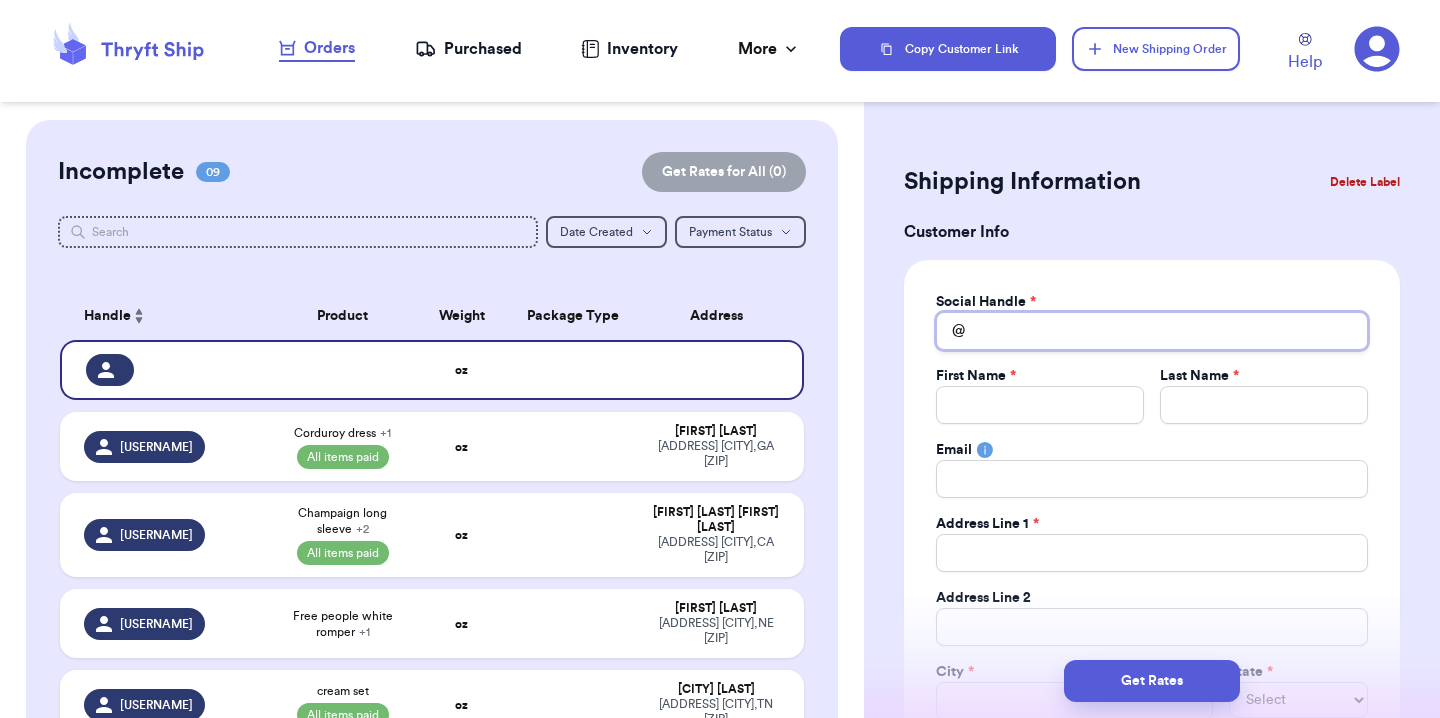 click on "Total Amount Paid" at bounding box center (1152, 331) 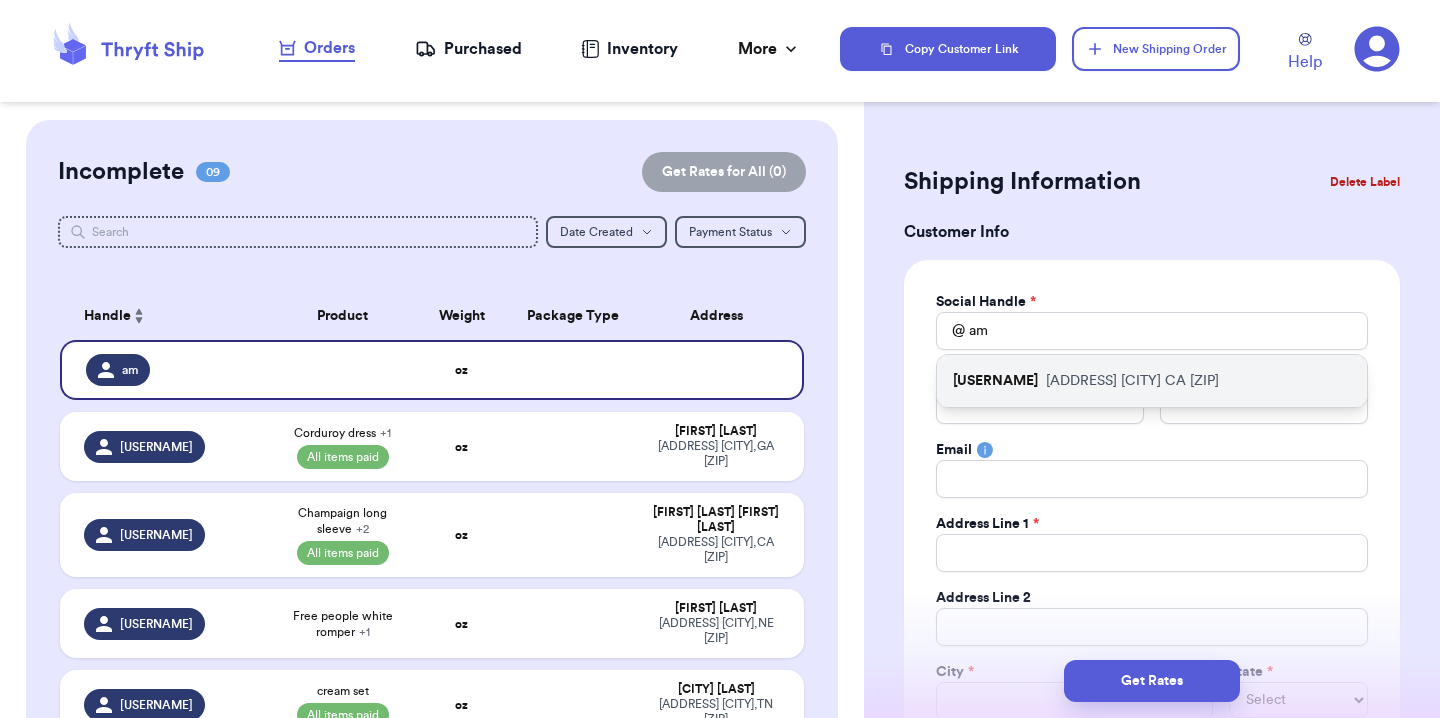 click on "[USERNAME]" at bounding box center [995, 381] 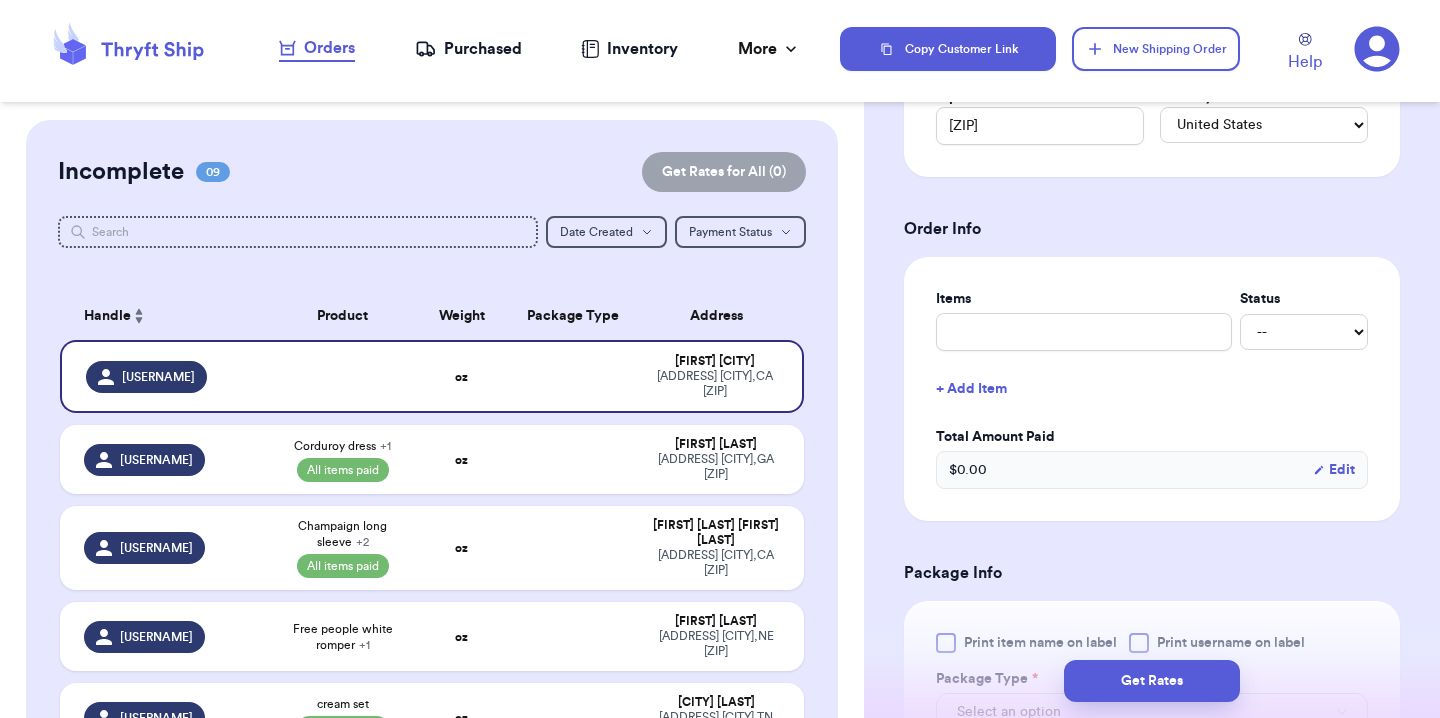 scroll, scrollTop: 650, scrollLeft: 0, axis: vertical 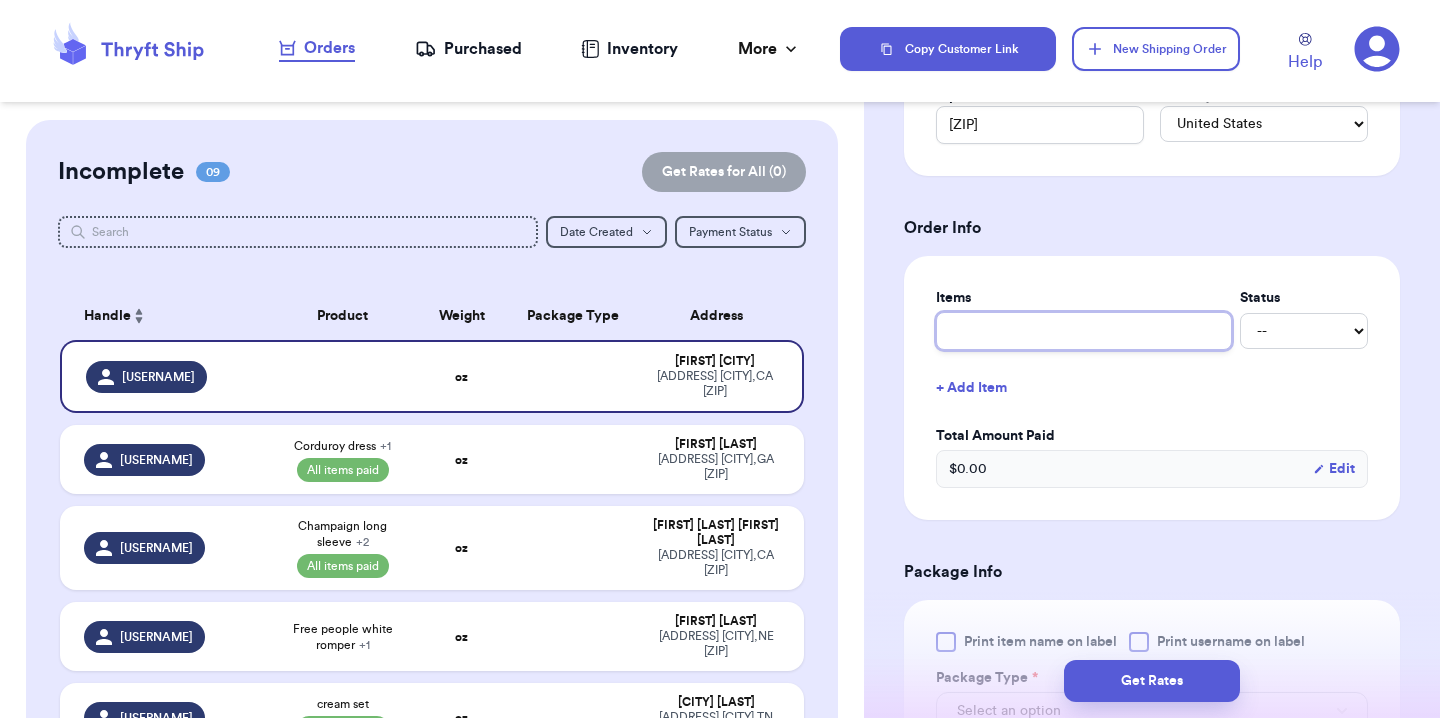click at bounding box center [1084, 331] 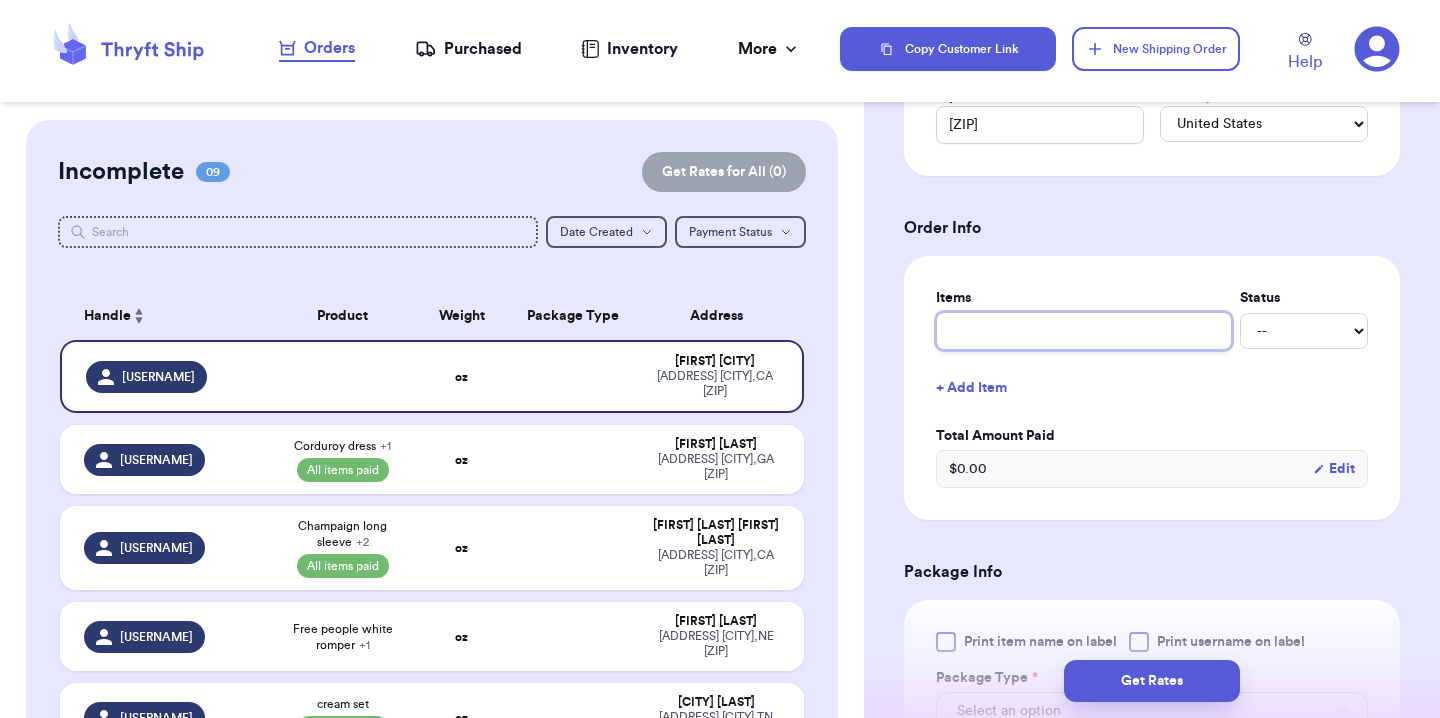 paste on "Somoma dress $14, Linen dress XXL $18, checker cardigan $22" 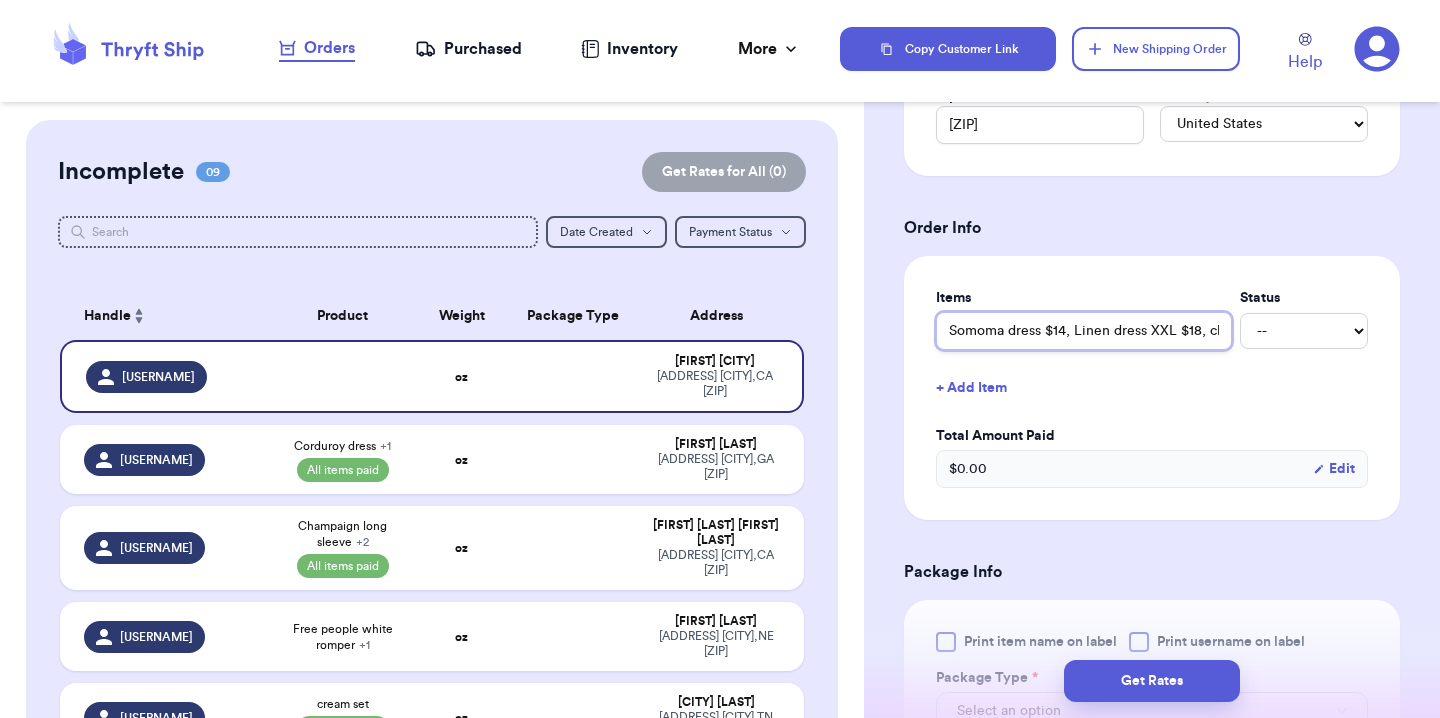 scroll, scrollTop: 0, scrollLeft: 136, axis: horizontal 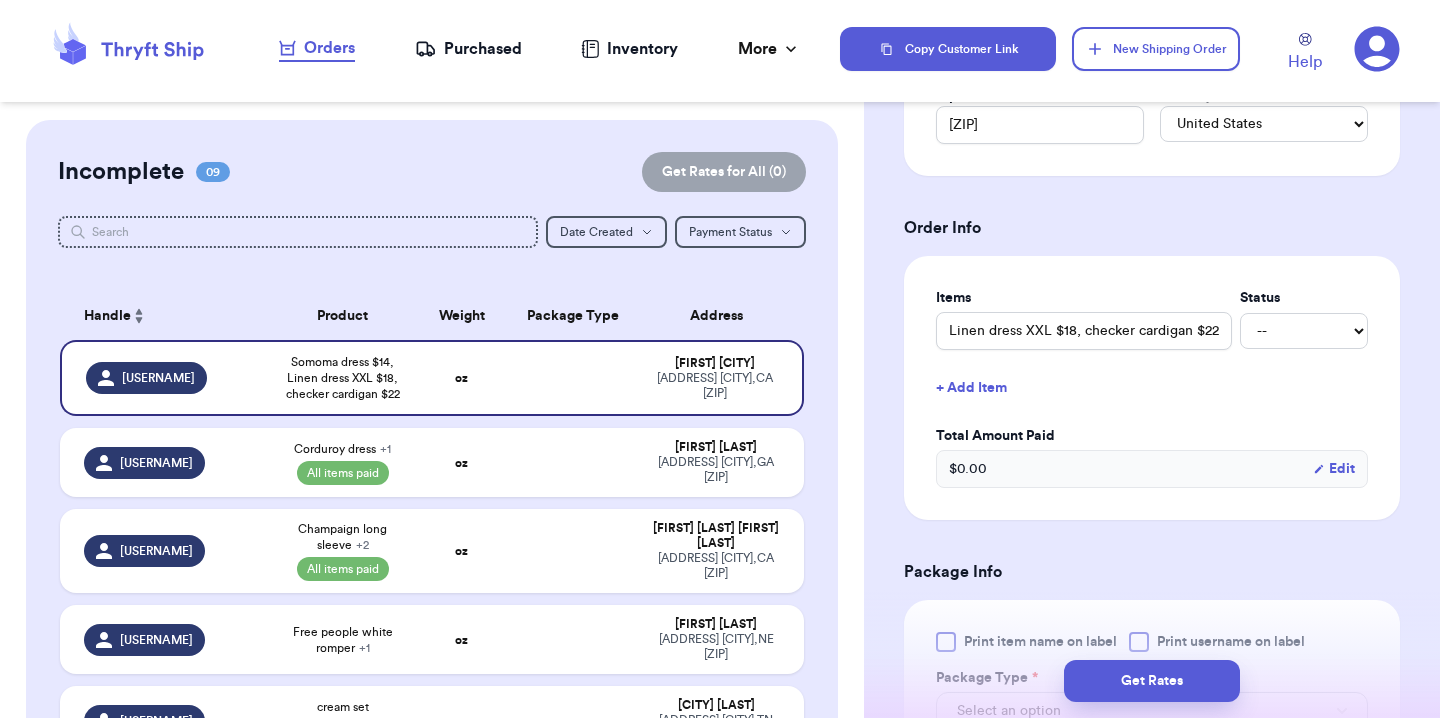 click on "+ Add Item" at bounding box center [1152, 388] 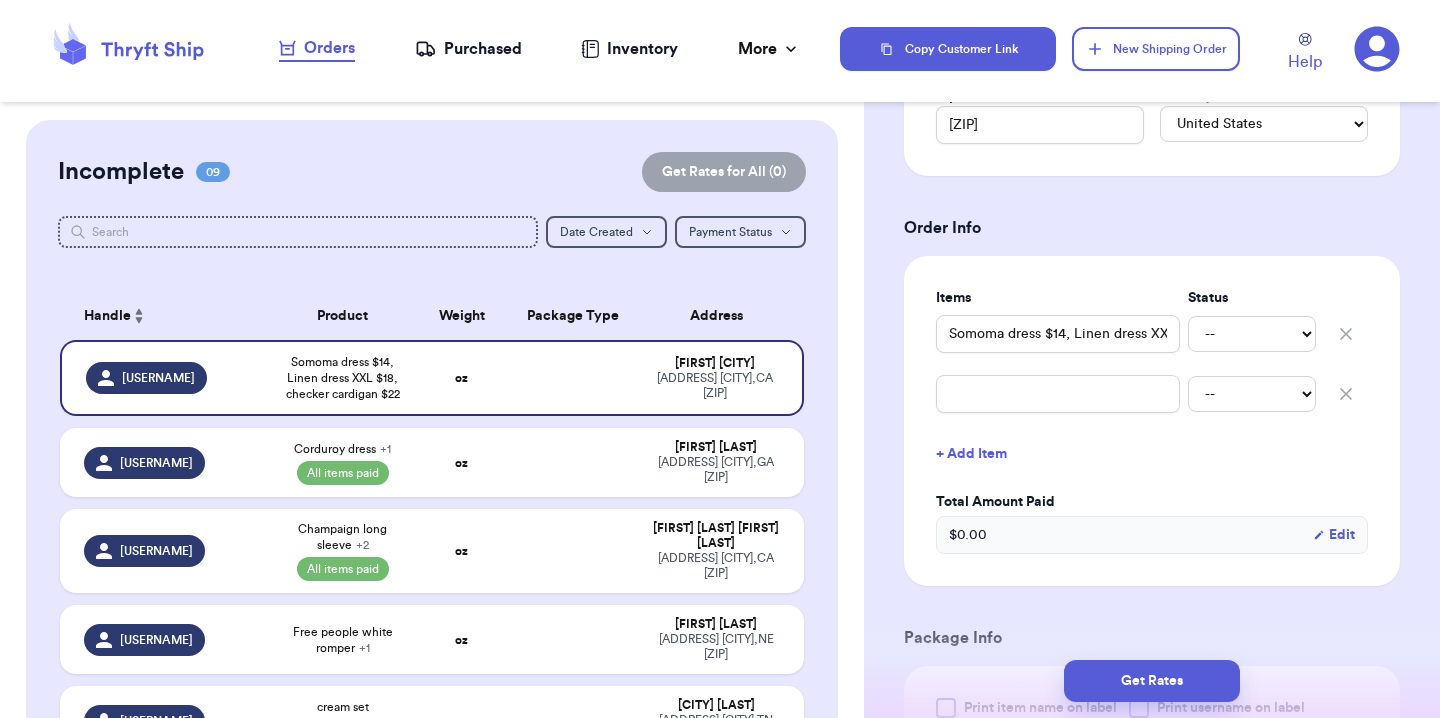 click on "+ Add Item" at bounding box center [1152, 454] 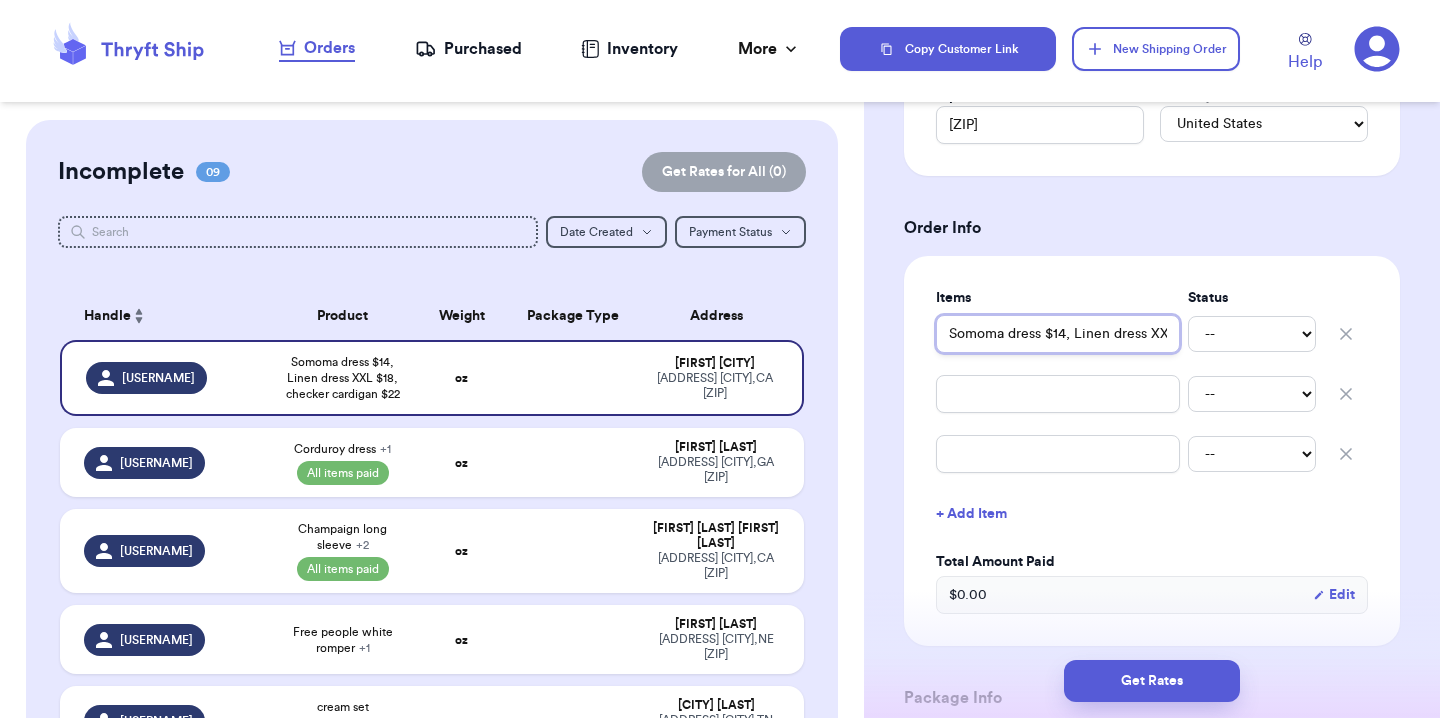 click on "Somoma dress $14, Linen dress XXL $18, checker cardigan $22" at bounding box center [1058, 334] 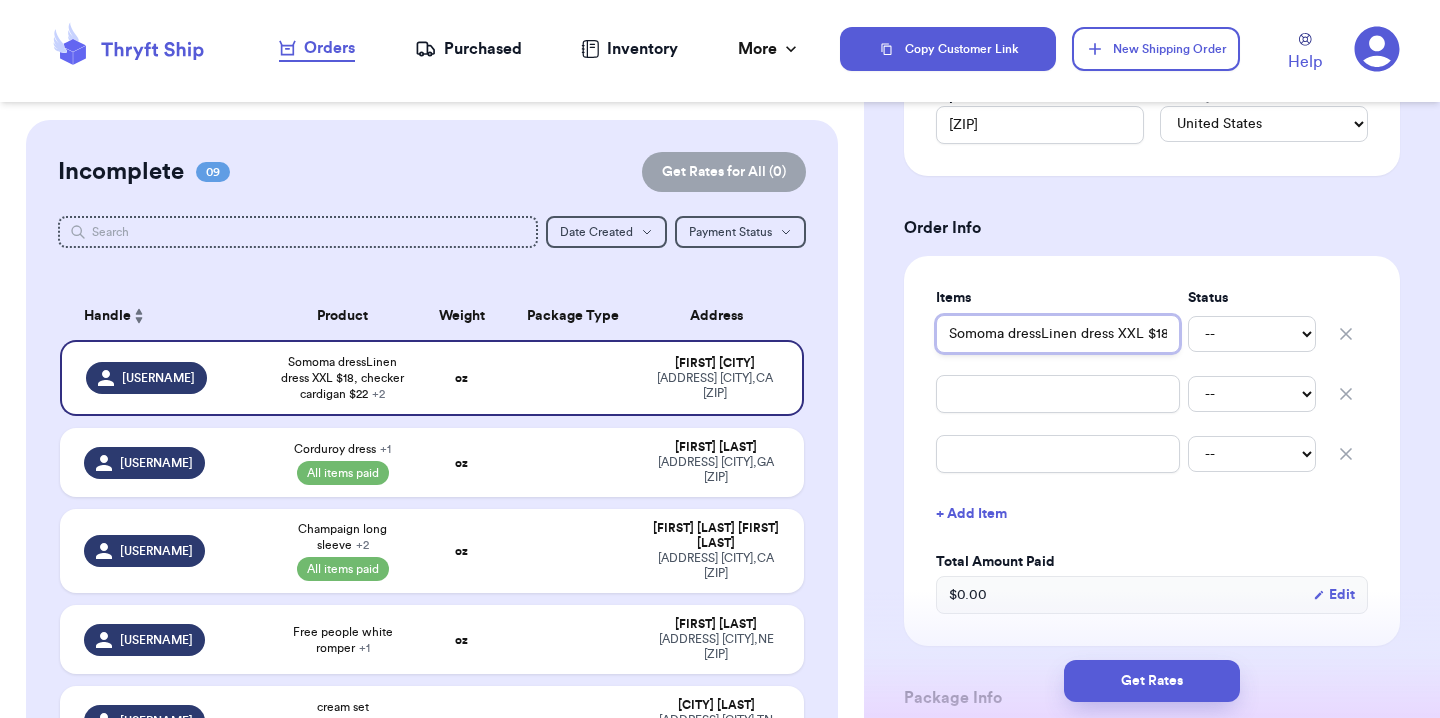 drag, startPoint x: 1112, startPoint y: 336, endPoint x: 1042, endPoint y: 338, distance: 70.028564 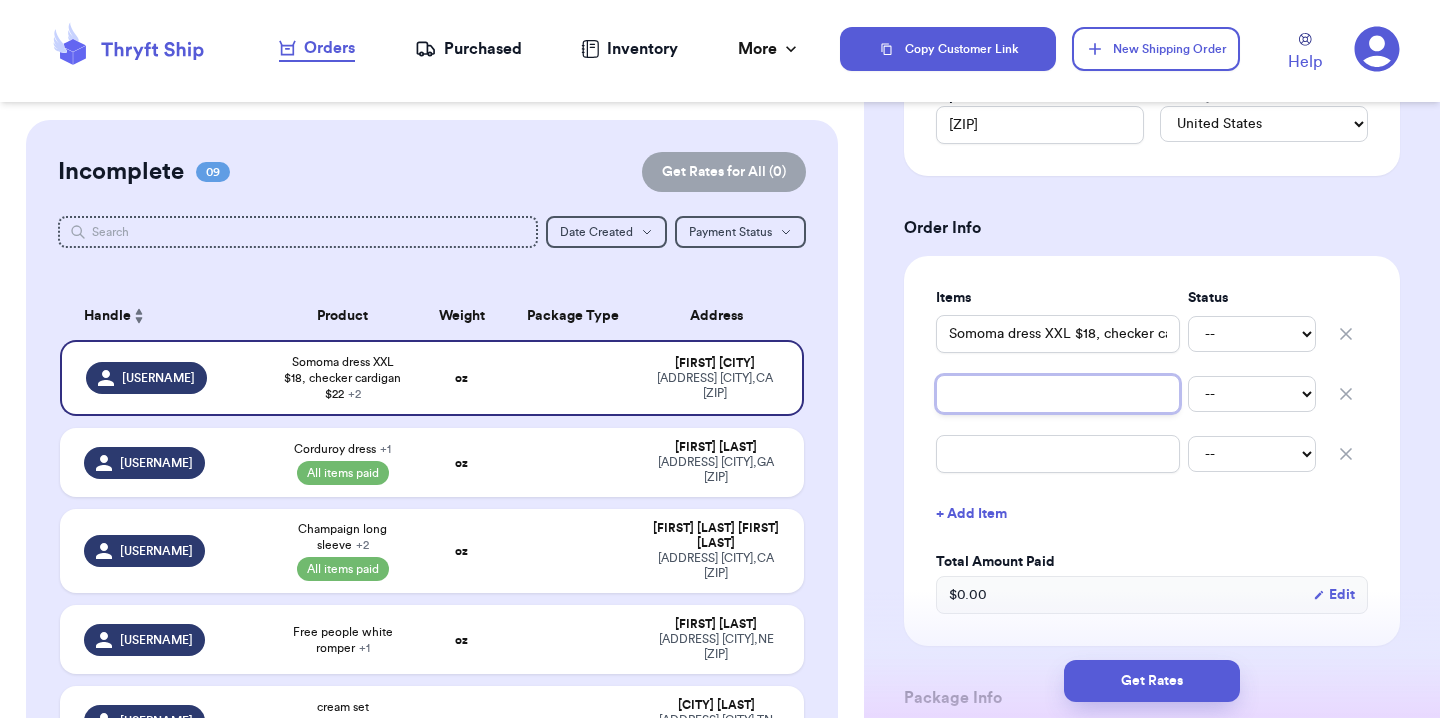 click at bounding box center (1058, 394) 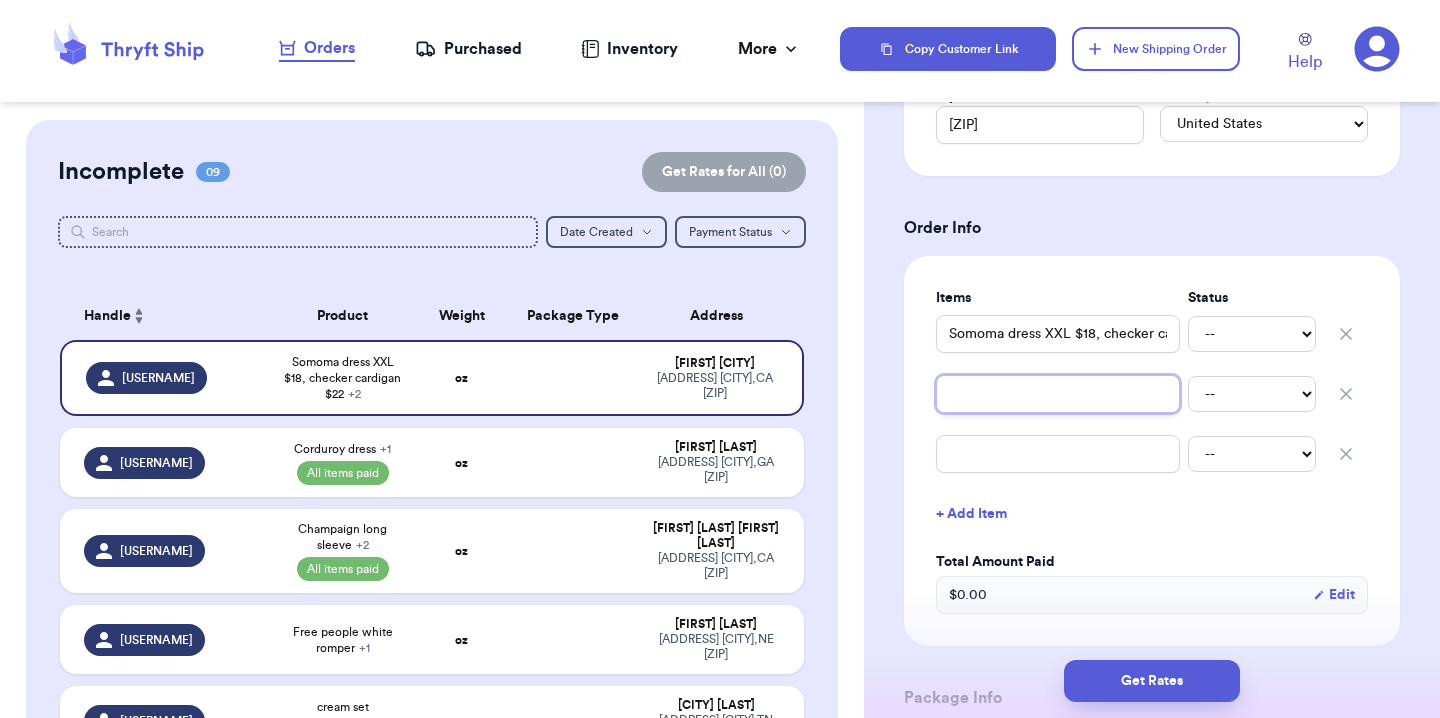 paste on "Linen dress" 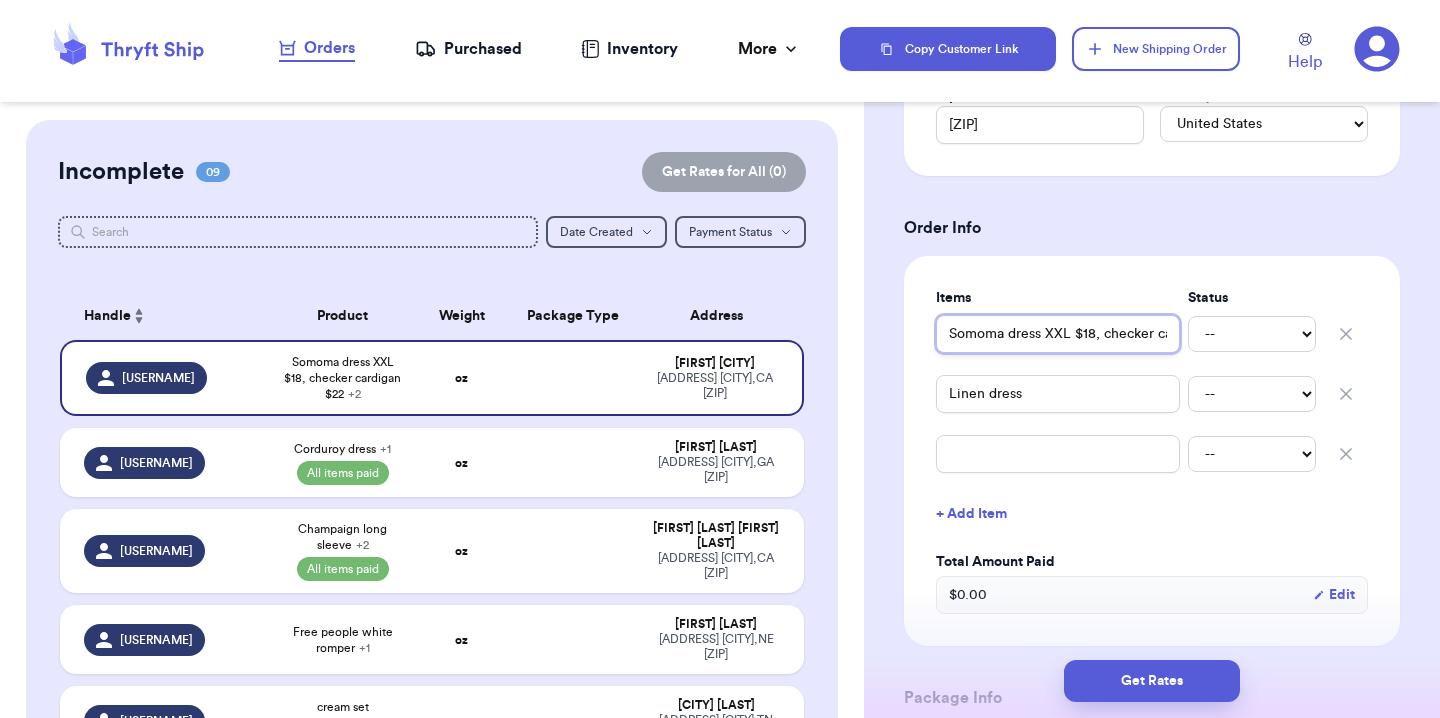 drag, startPoint x: 1108, startPoint y: 337, endPoint x: 1047, endPoint y: 339, distance: 61.03278 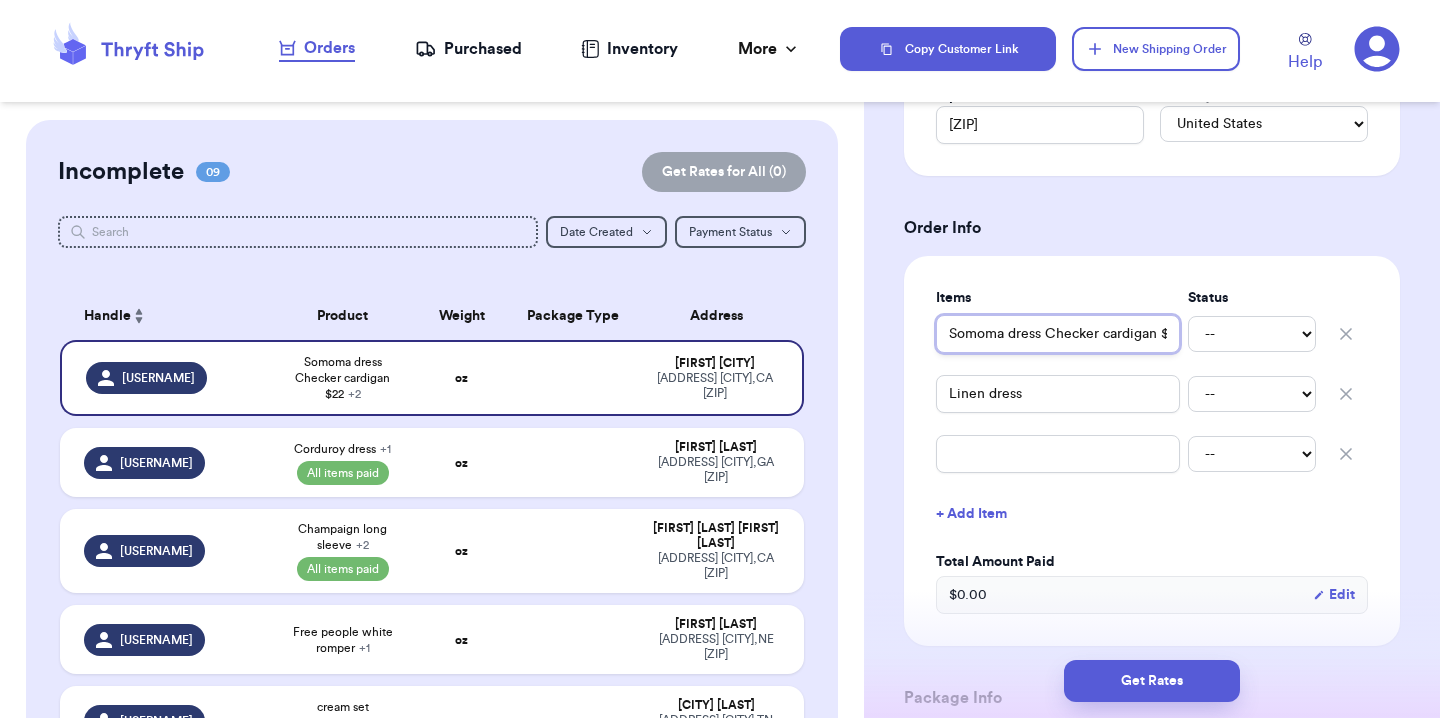 scroll, scrollTop: 0, scrollLeft: 31, axis: horizontal 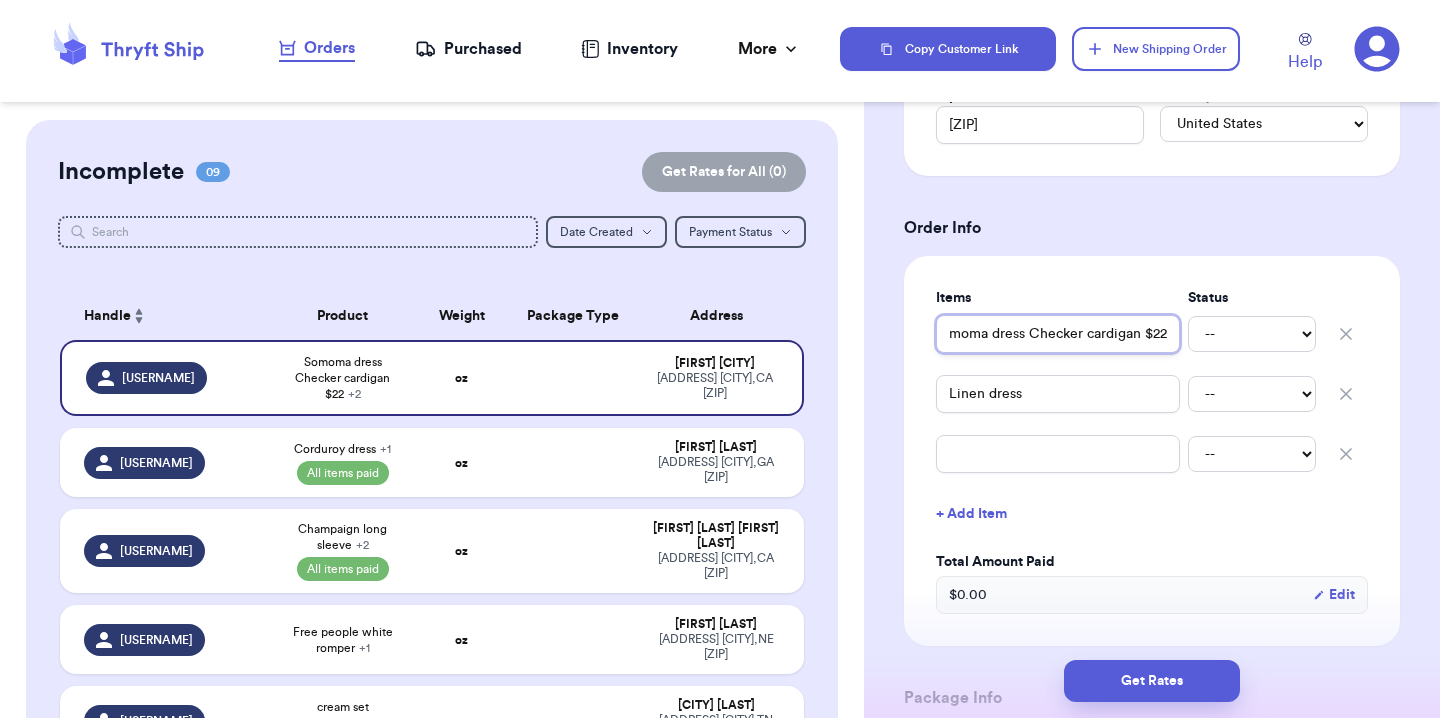 drag, startPoint x: 1047, startPoint y: 340, endPoint x: 1165, endPoint y: 340, distance: 118 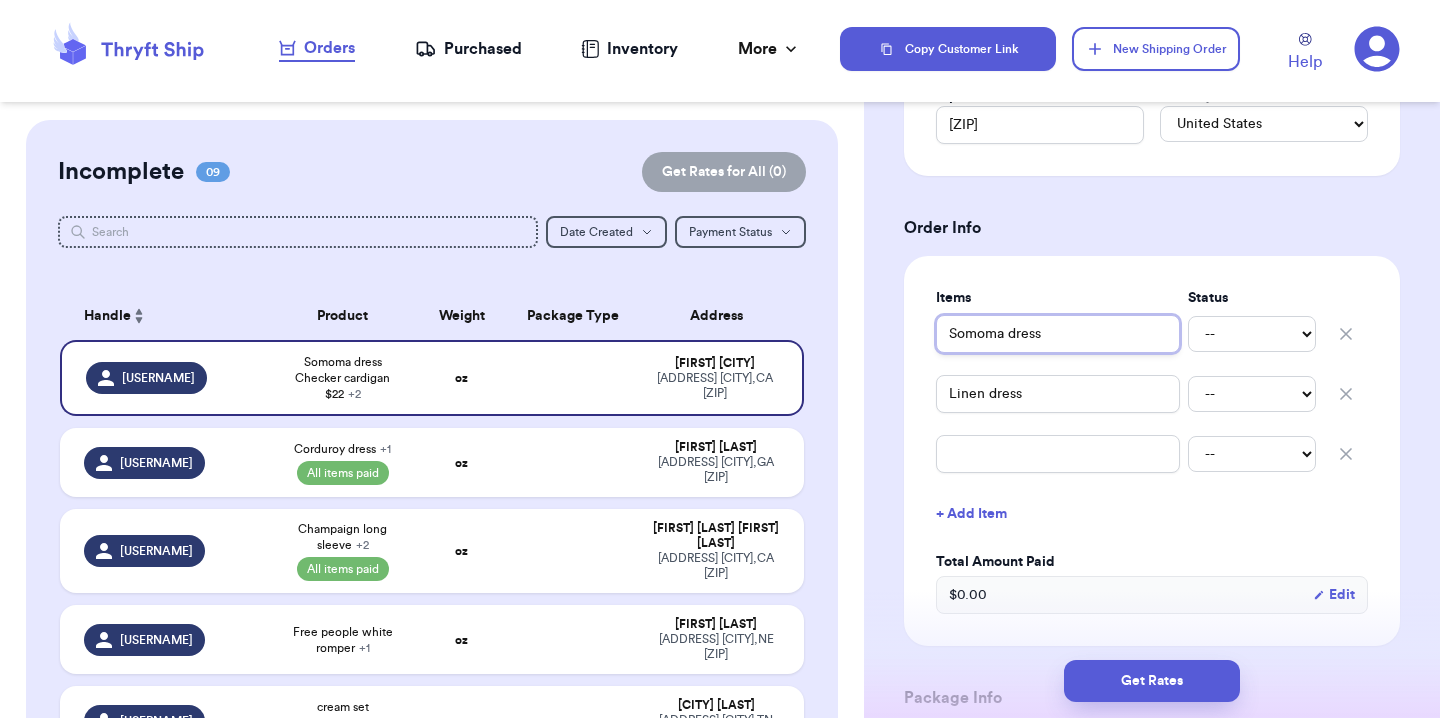 scroll, scrollTop: 0, scrollLeft: 0, axis: both 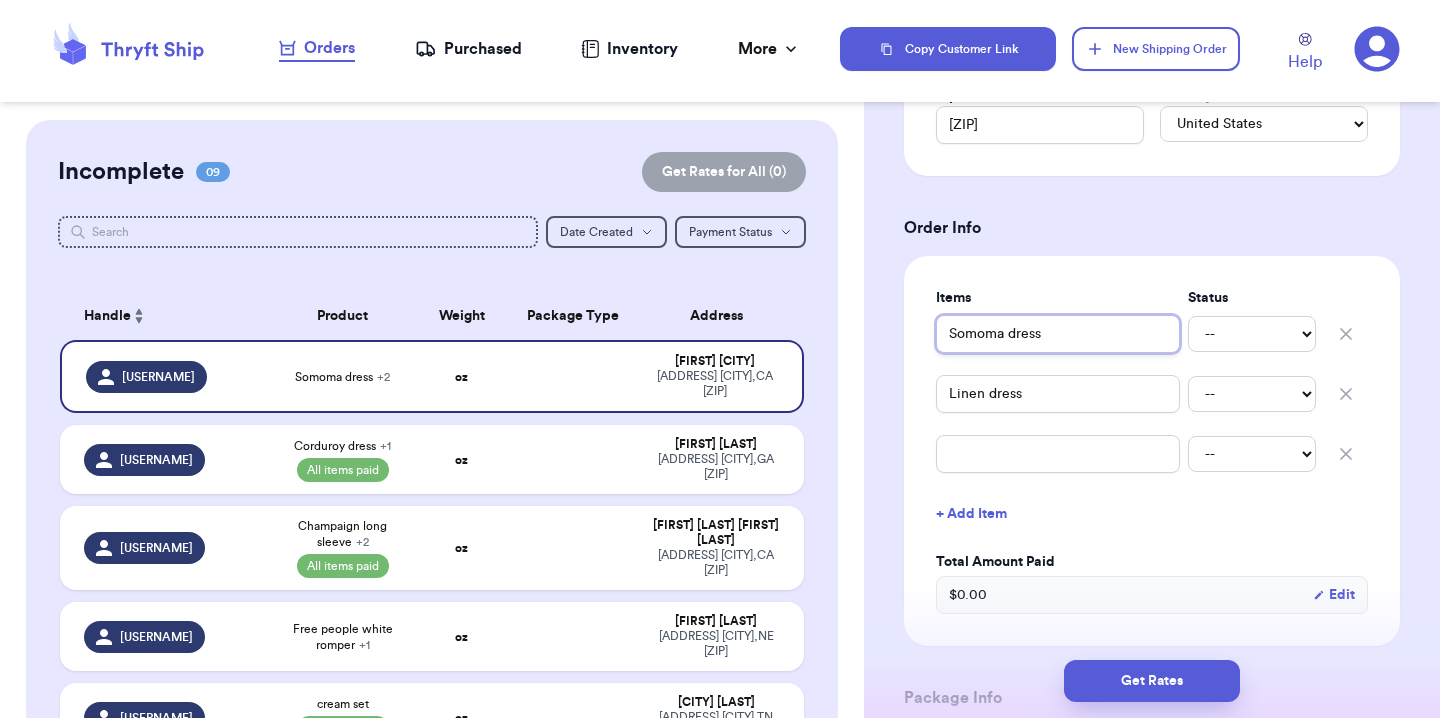 click on "Somoma dress" at bounding box center [1058, 334] 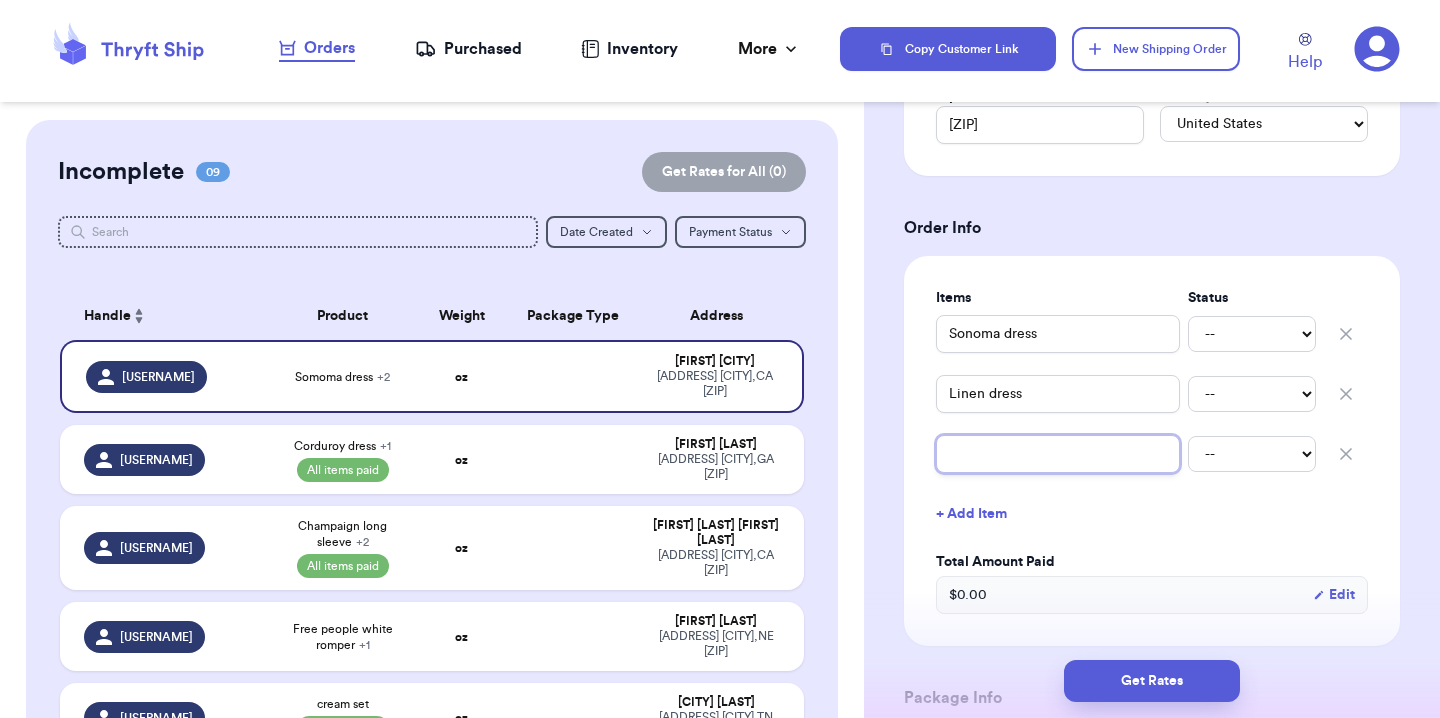 click at bounding box center [1058, 454] 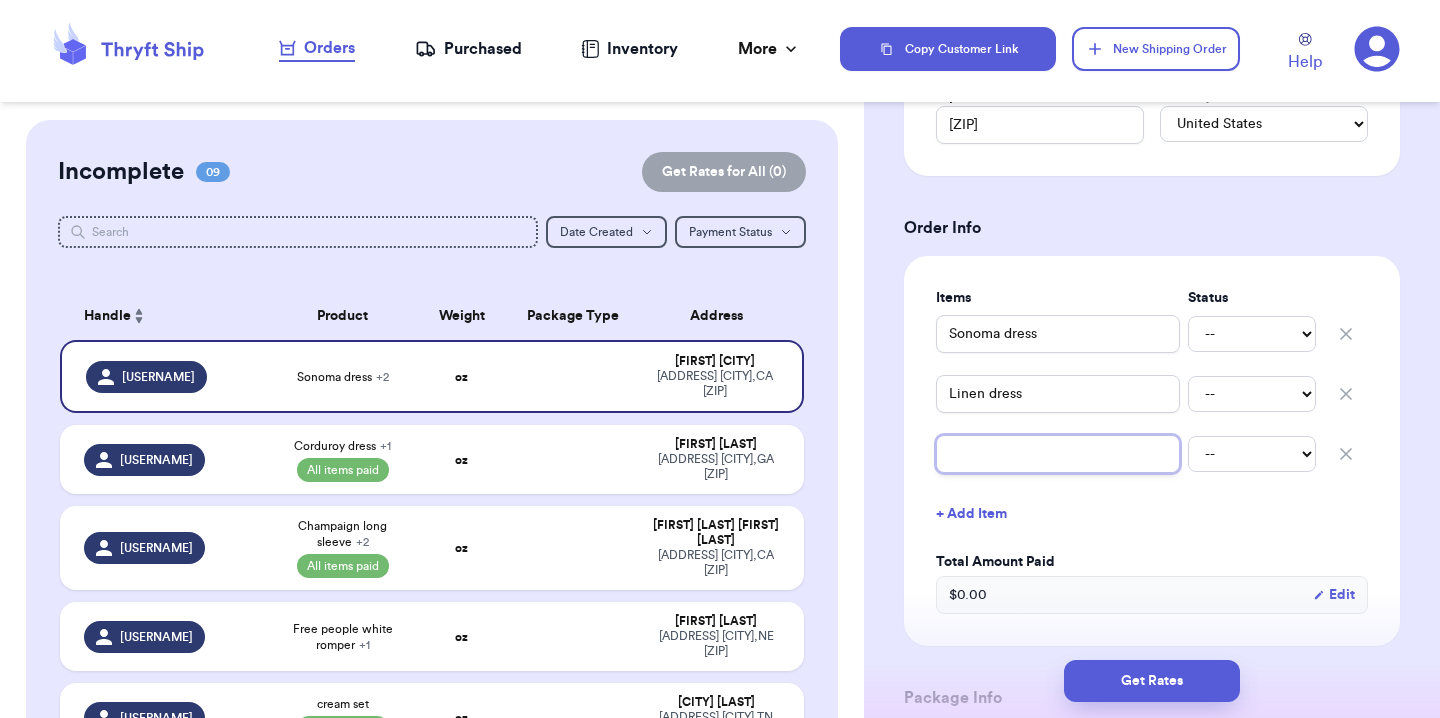 paste on "Checker cardigan $22" 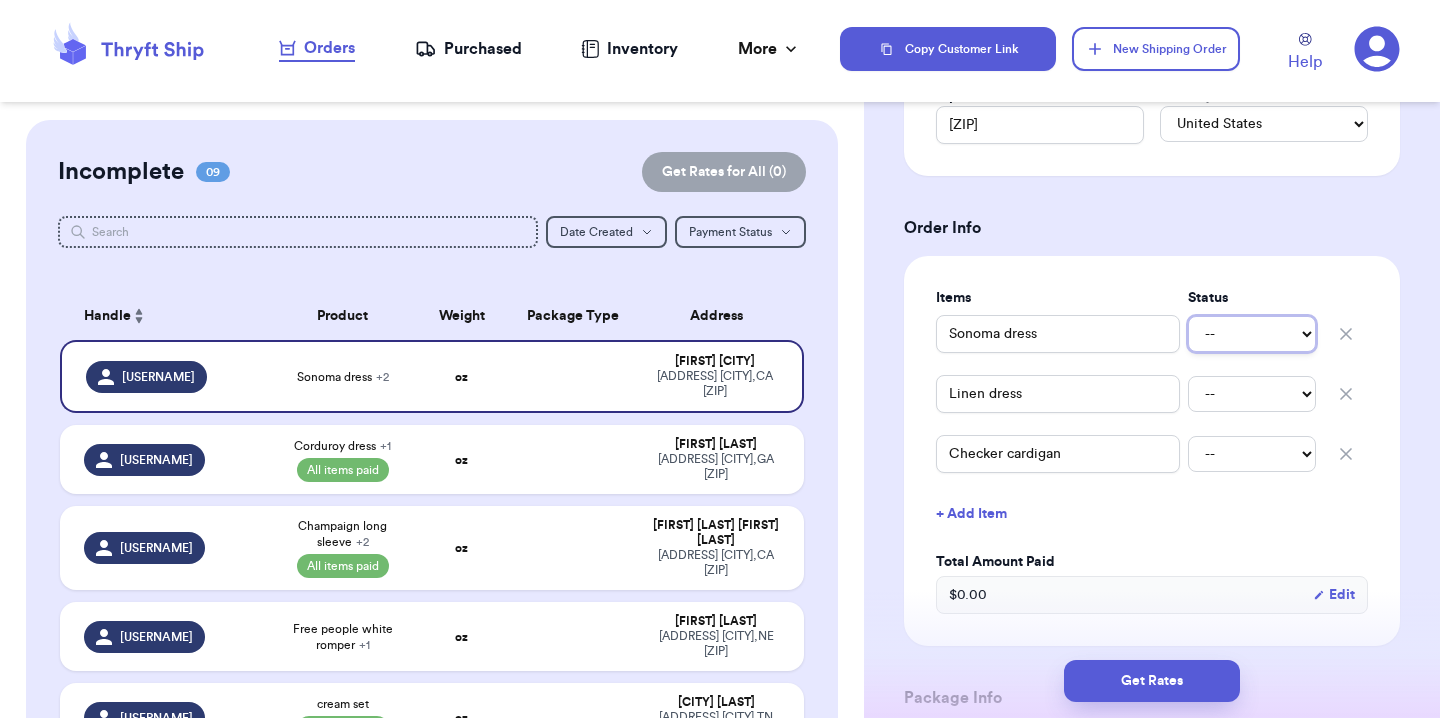click on "-- Paid Owes" at bounding box center (1252, 334) 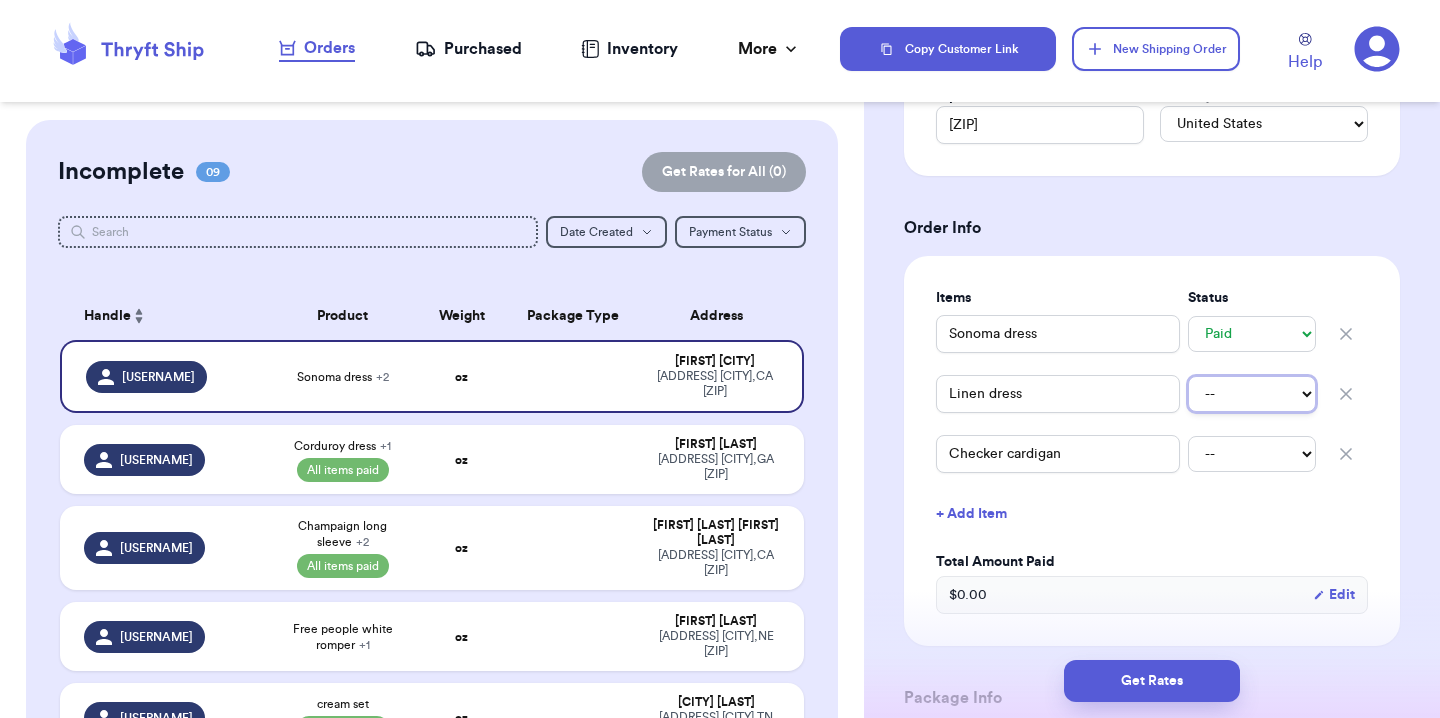 click on "-- Paid Owes" at bounding box center (1252, 394) 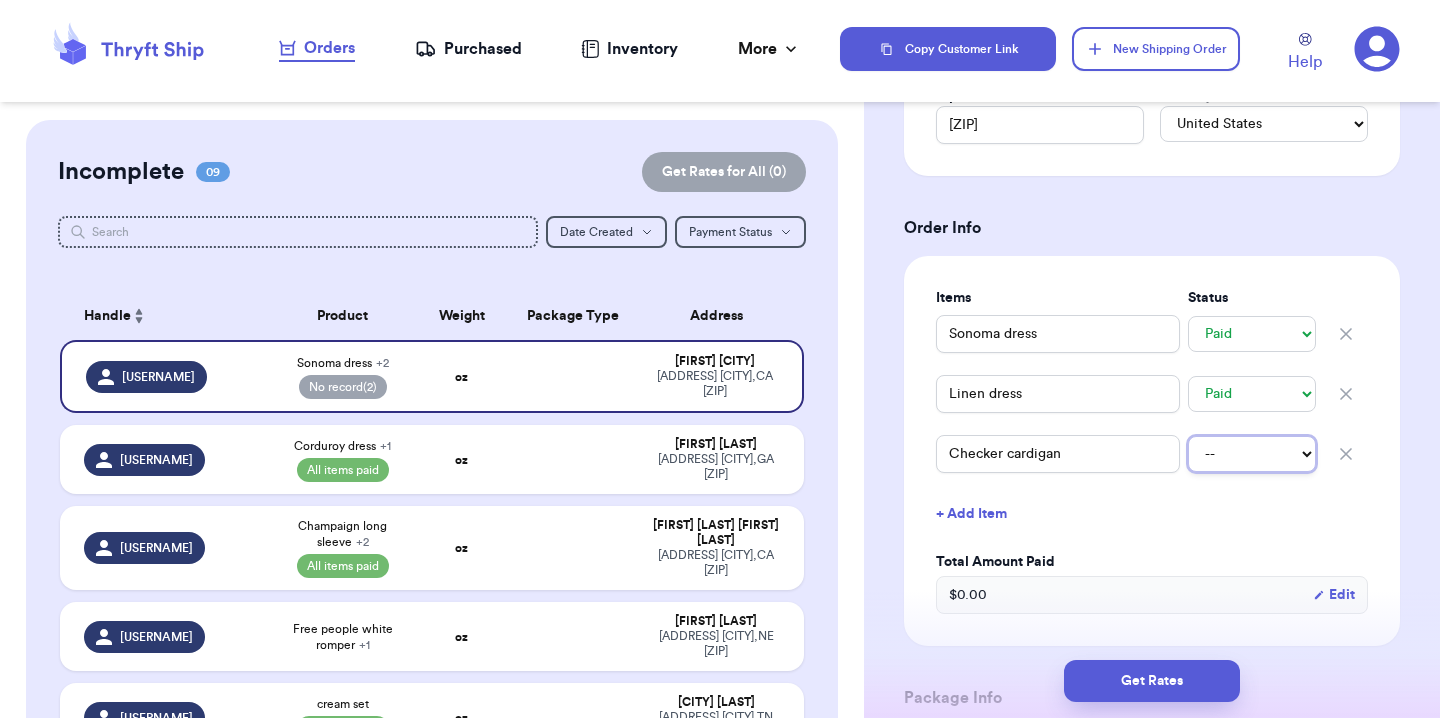 click on "-- Paid Owes" at bounding box center [1252, 454] 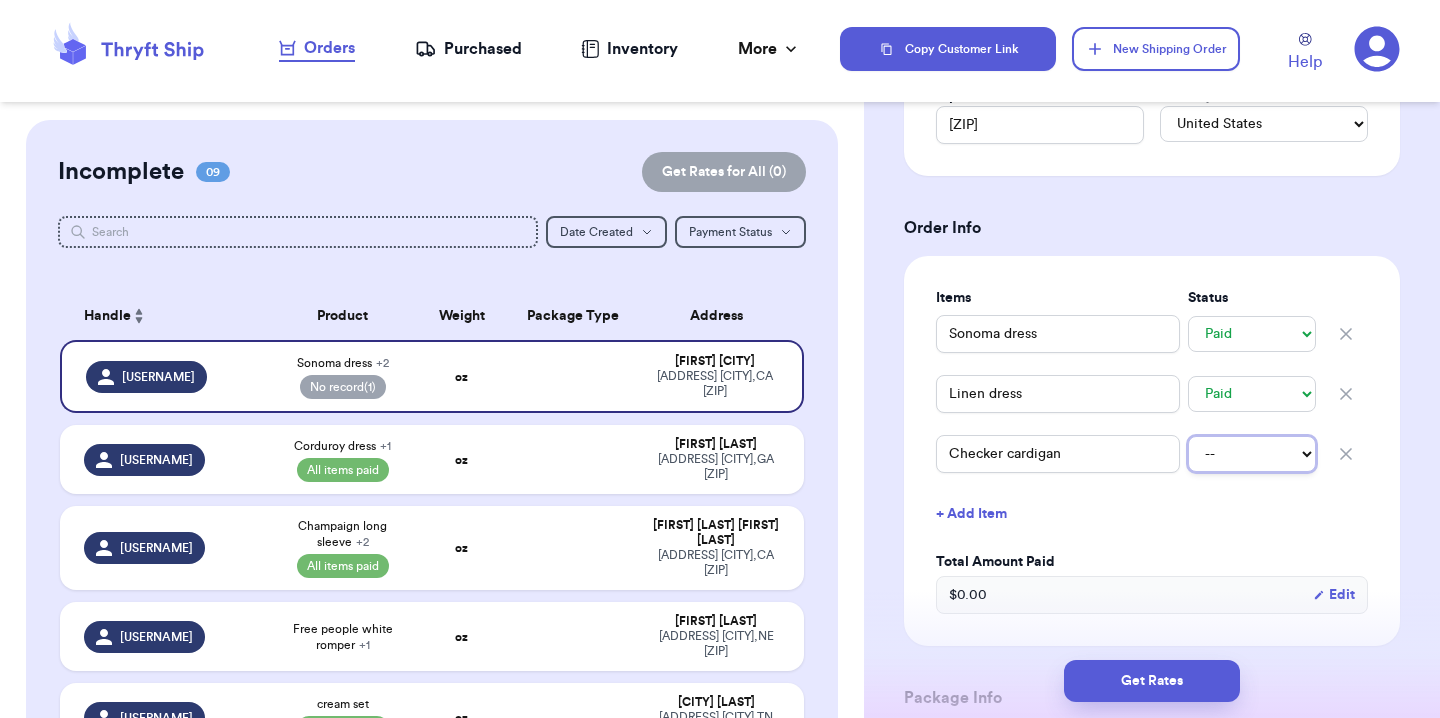 click on "-- Paid Owes" at bounding box center [1252, 454] 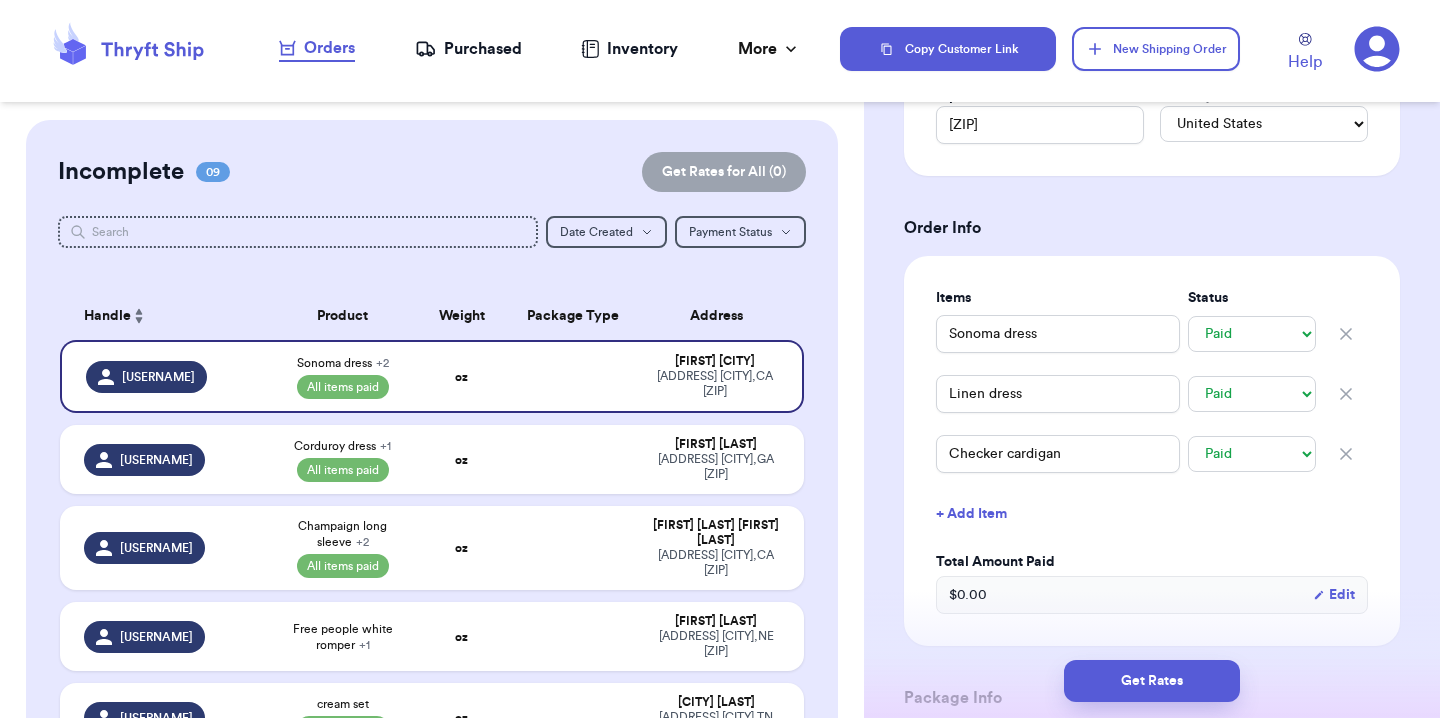 click on "Address" at bounding box center [722, 316] 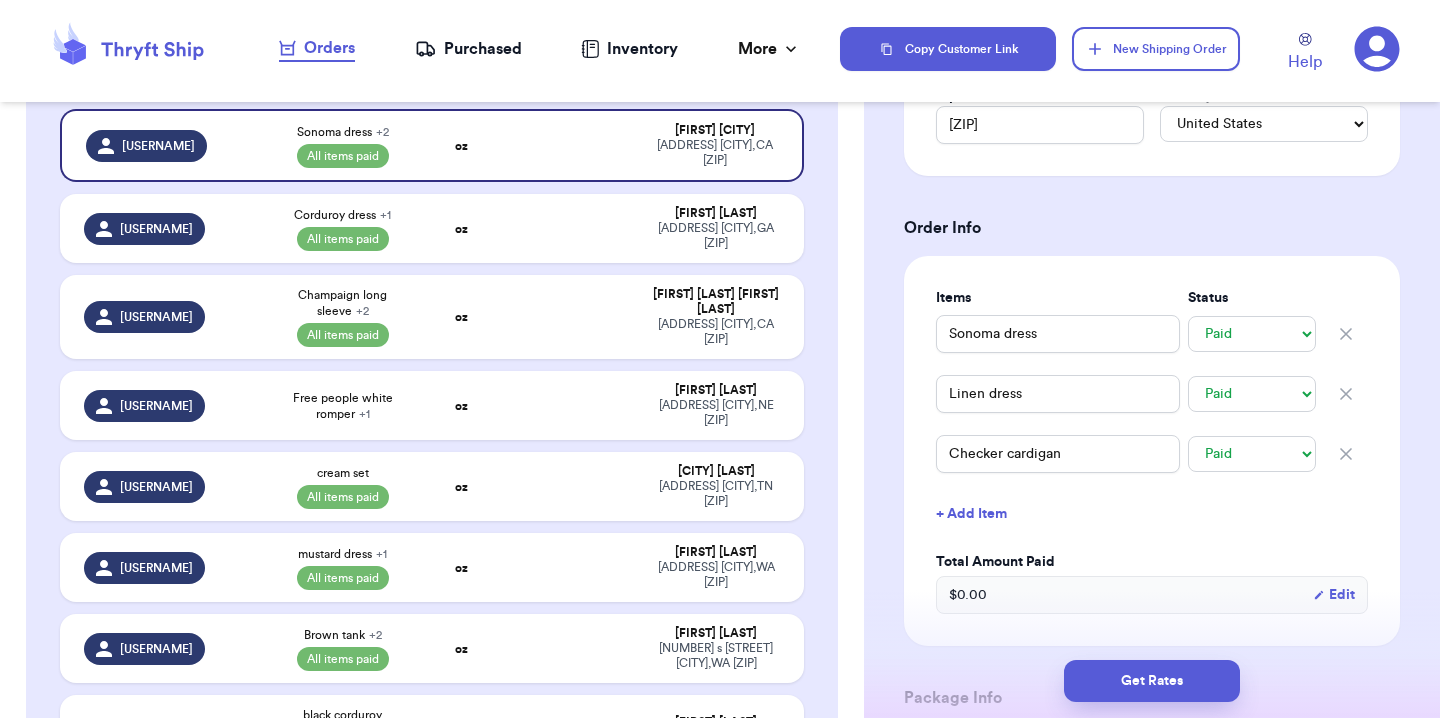 scroll, scrollTop: 0, scrollLeft: 0, axis: both 